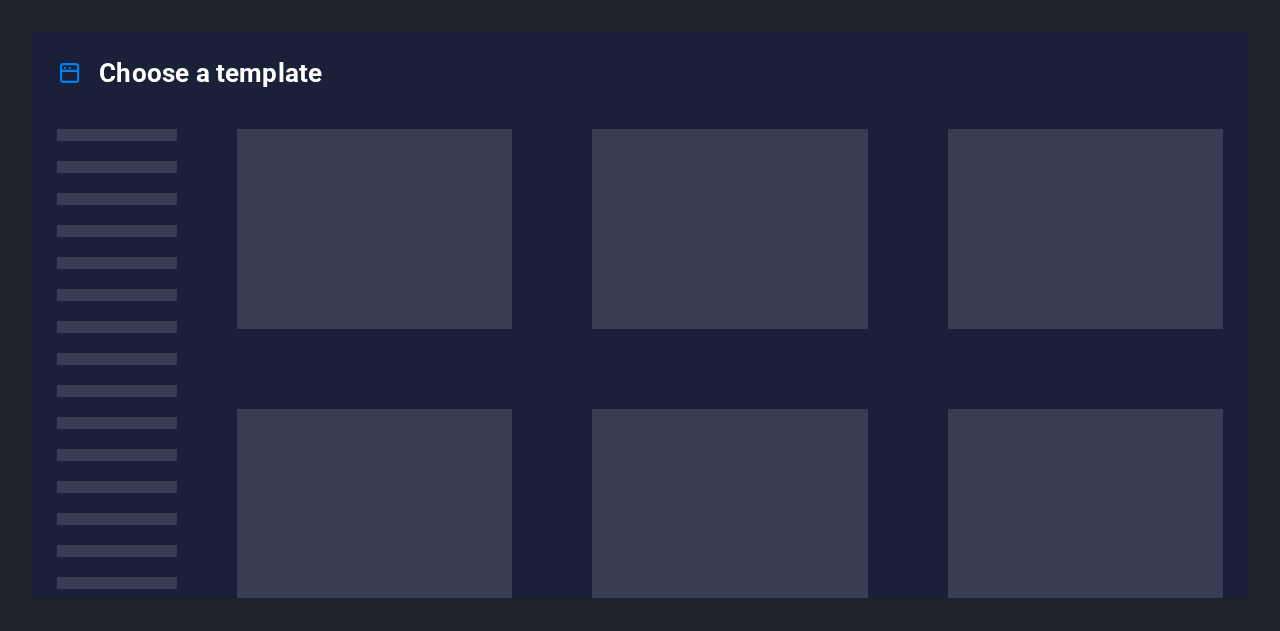 scroll, scrollTop: 0, scrollLeft: 0, axis: both 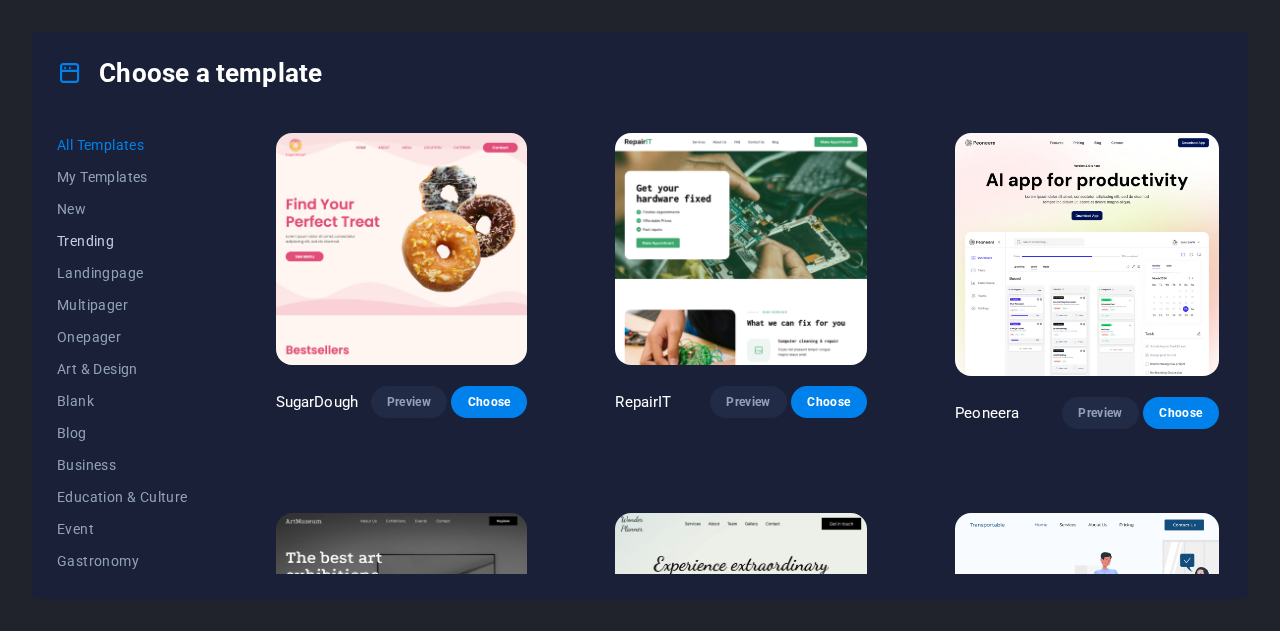 click on "Trending" at bounding box center (122, 241) 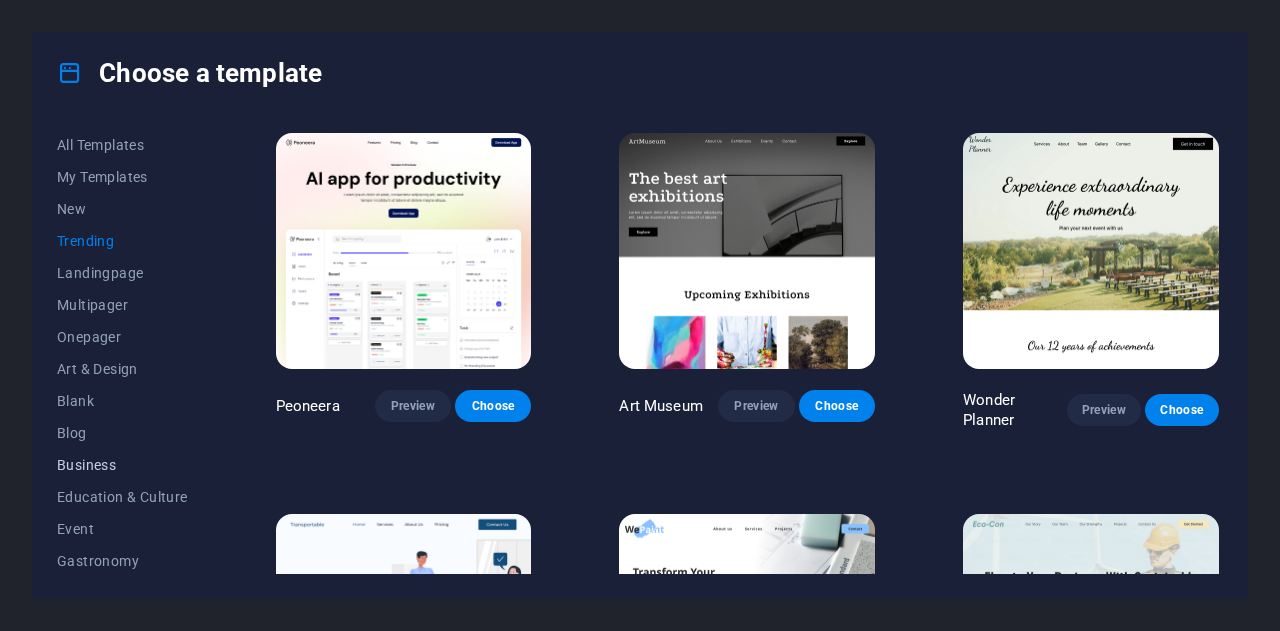 click on "Business" at bounding box center (122, 465) 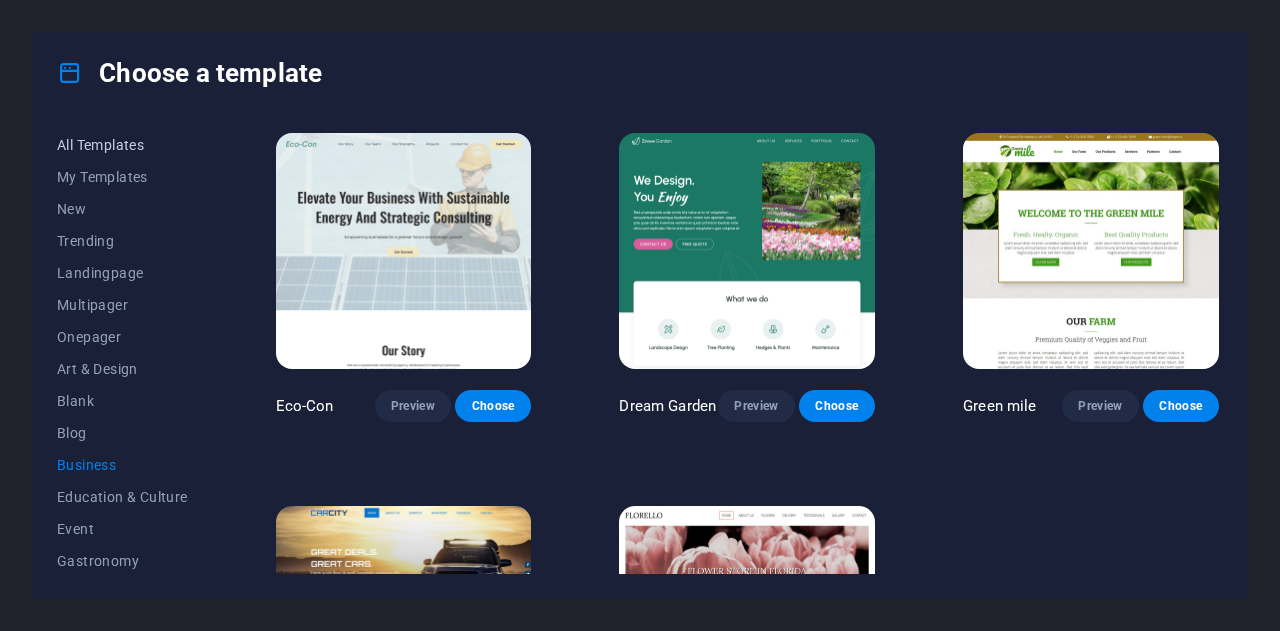 click on "All Templates" at bounding box center [122, 145] 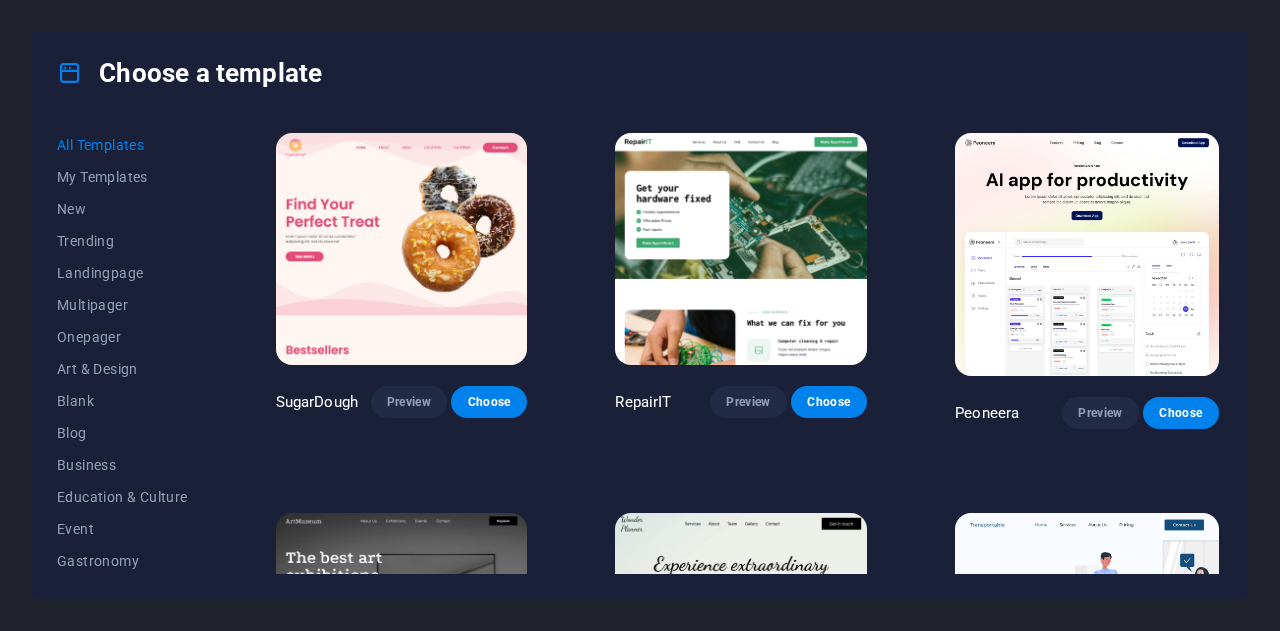 click on "Choose a template" at bounding box center (640, 73) 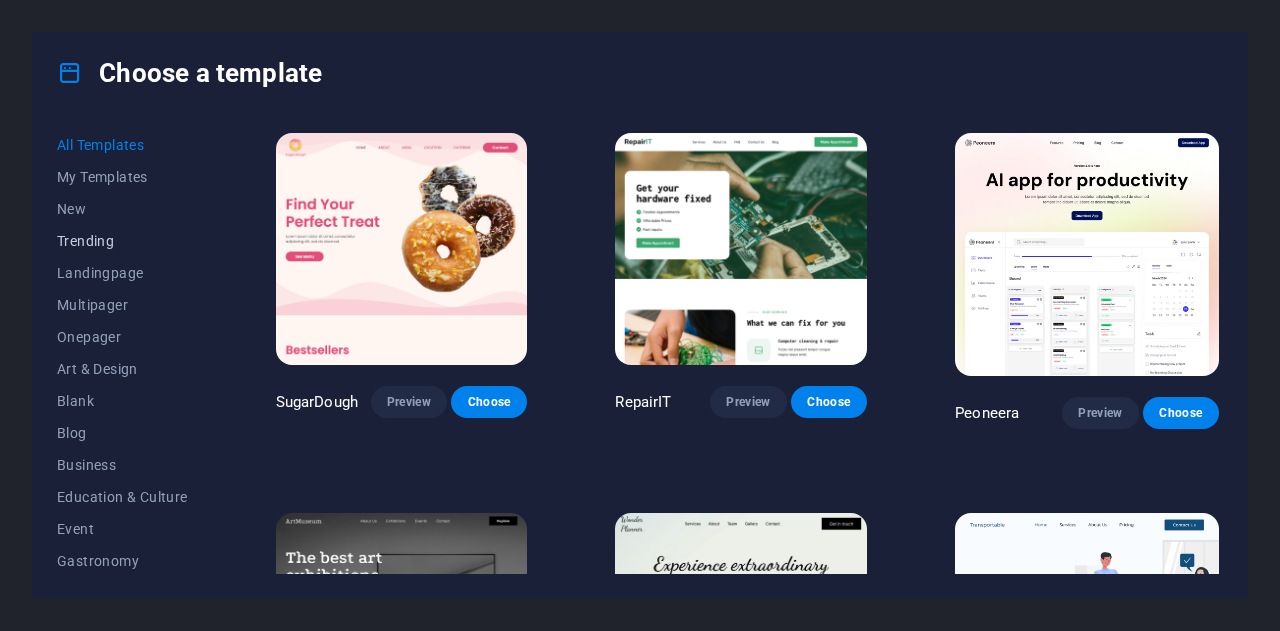 click on "Trending" at bounding box center (122, 241) 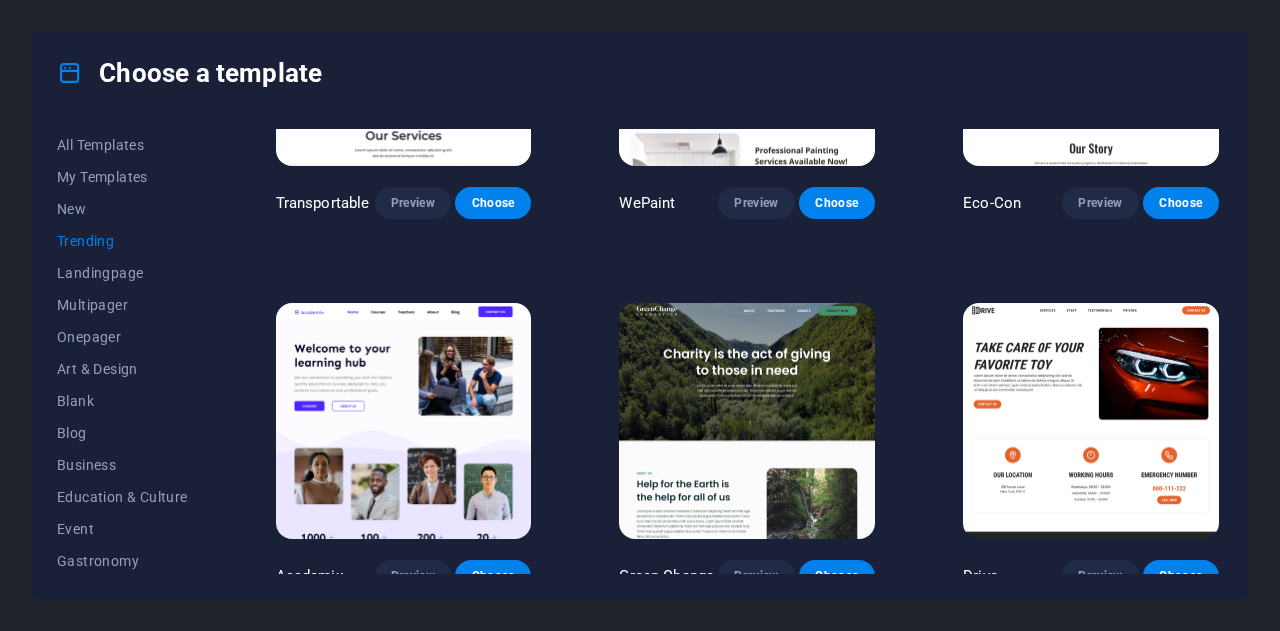 scroll, scrollTop: 524, scrollLeft: 0, axis: vertical 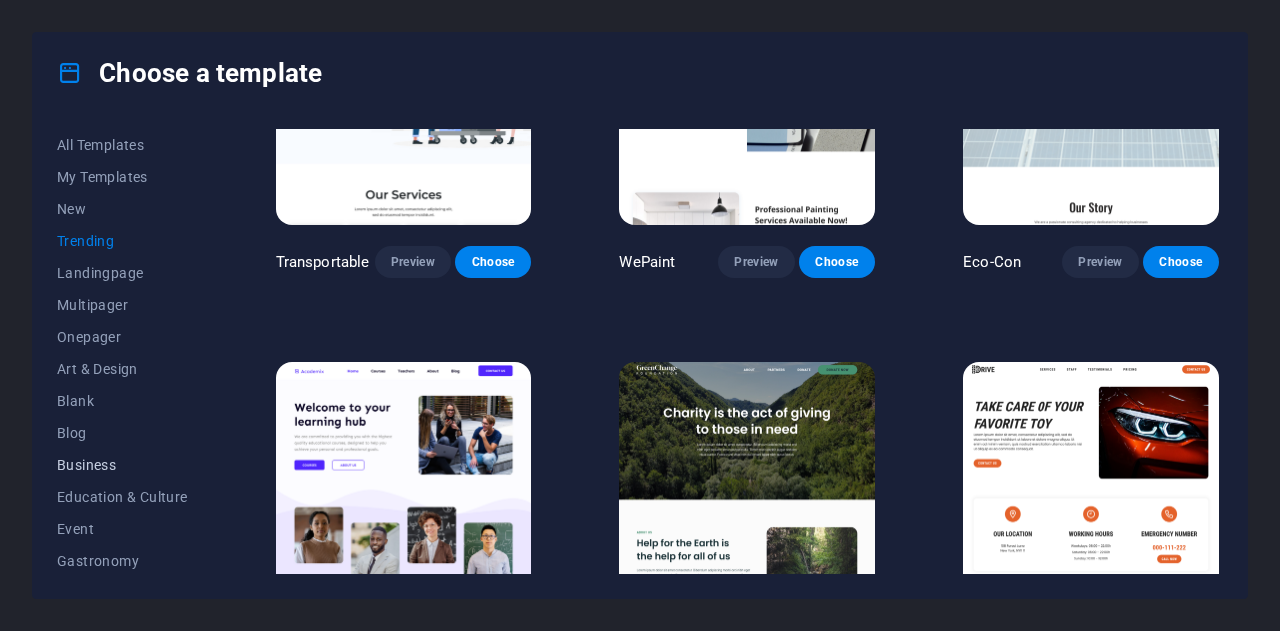 click on "Business" at bounding box center [122, 465] 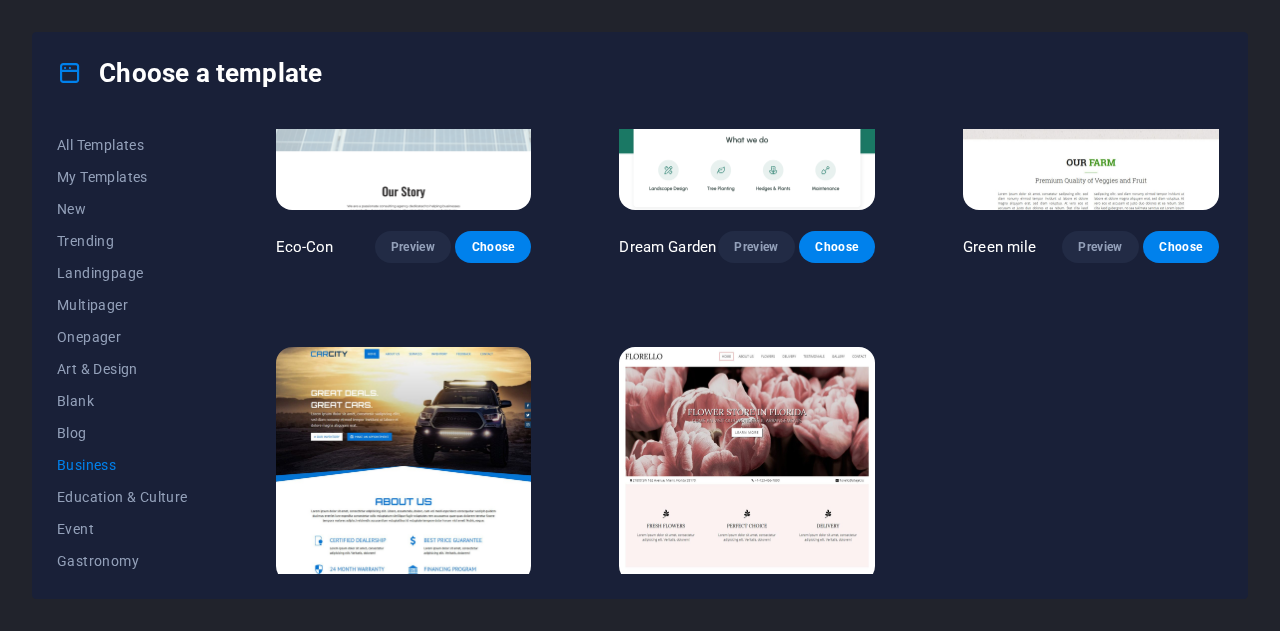 scroll, scrollTop: 222, scrollLeft: 0, axis: vertical 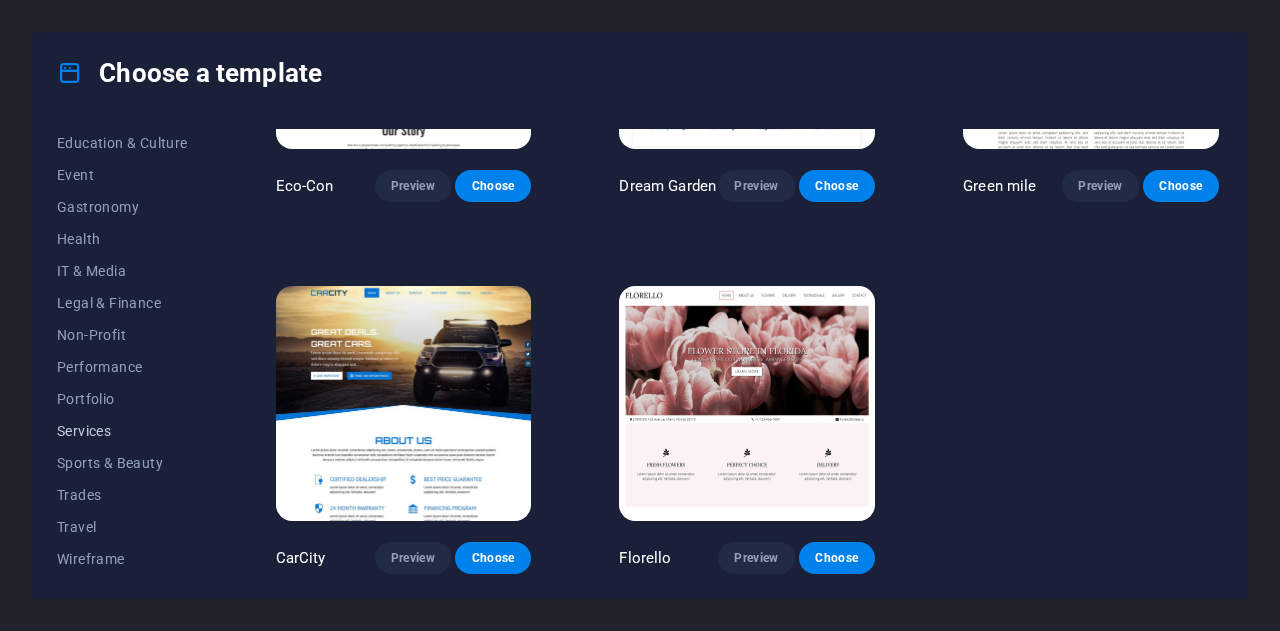 click on "Services" at bounding box center (122, 431) 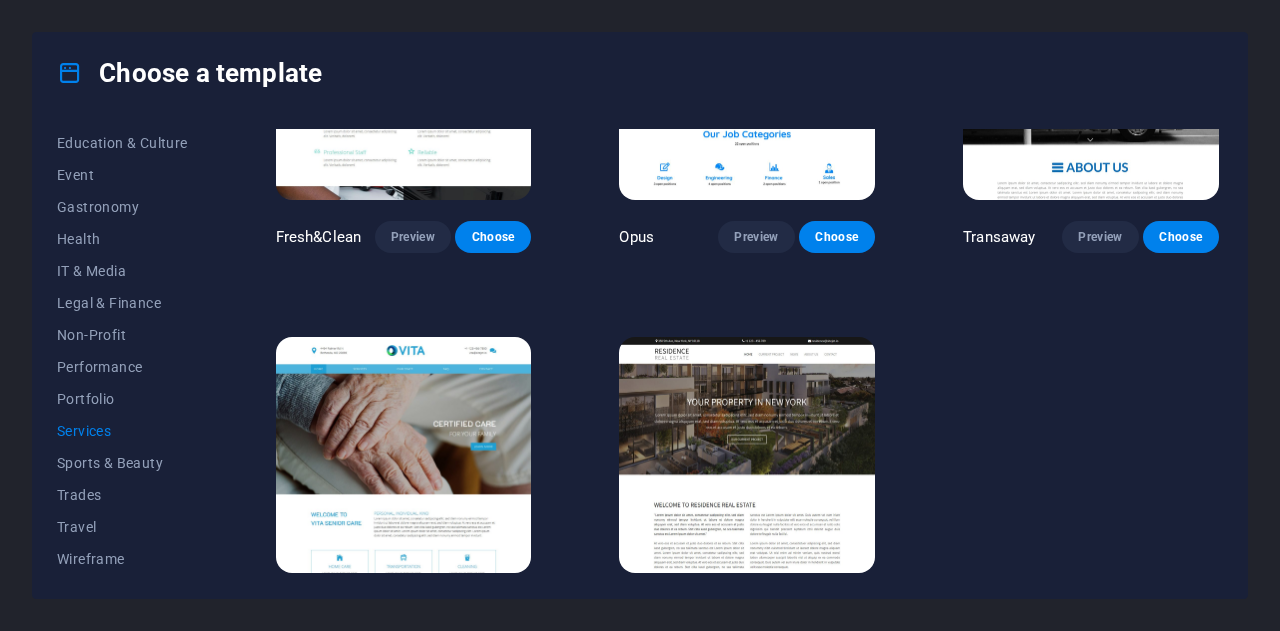 scroll, scrollTop: 2053, scrollLeft: 0, axis: vertical 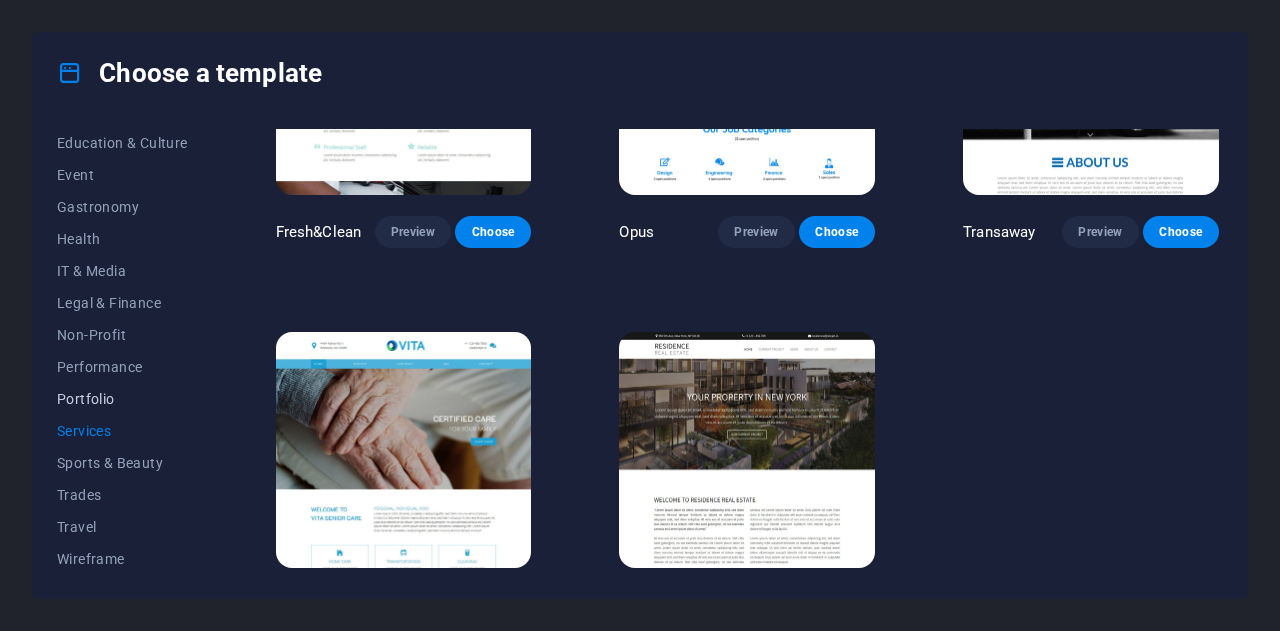 click on "Portfolio" at bounding box center [122, 399] 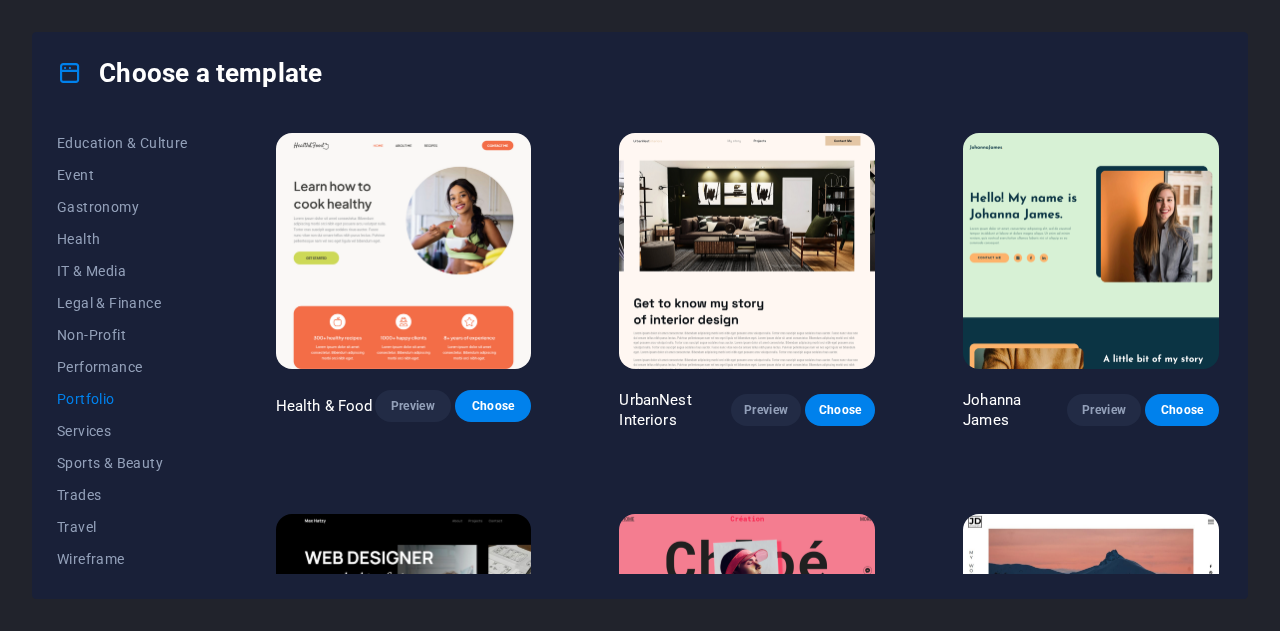 scroll, scrollTop: 20, scrollLeft: 0, axis: vertical 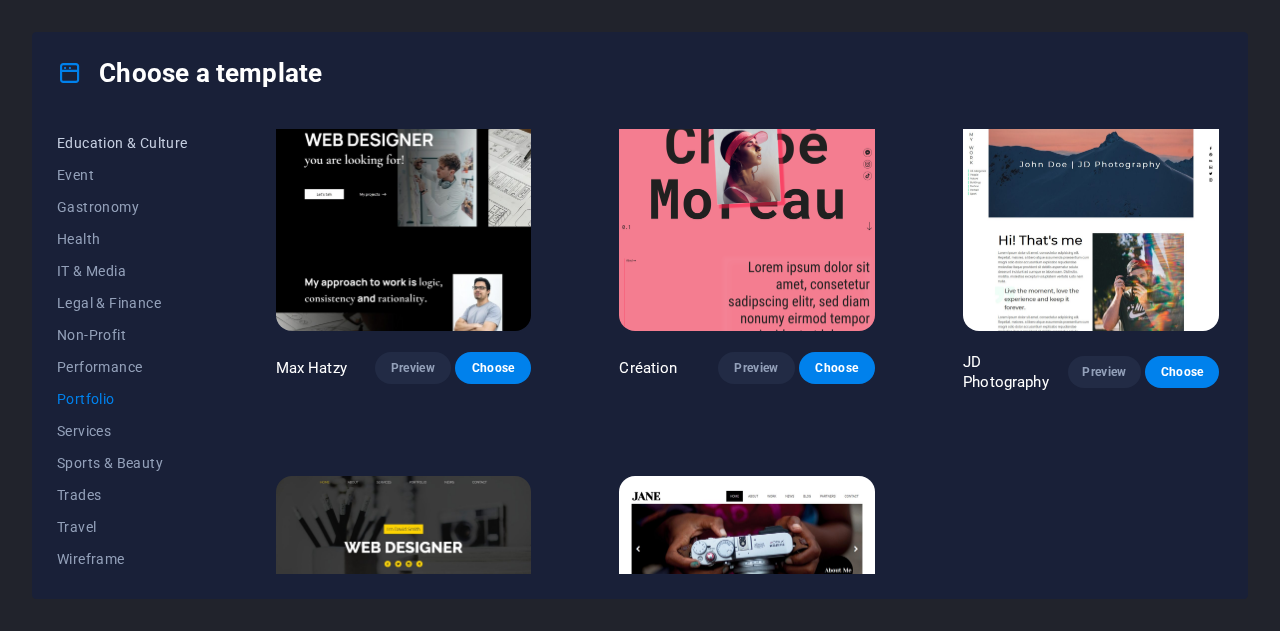 click on "Education & Culture" at bounding box center (122, 143) 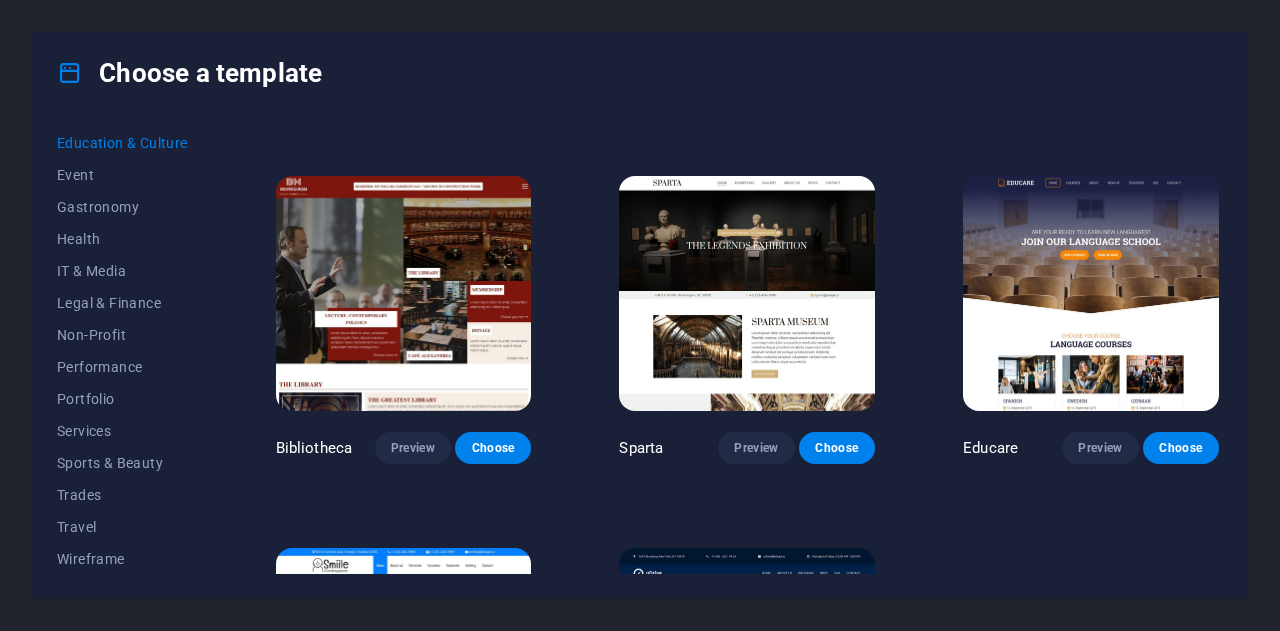 scroll, scrollTop: 0, scrollLeft: 0, axis: both 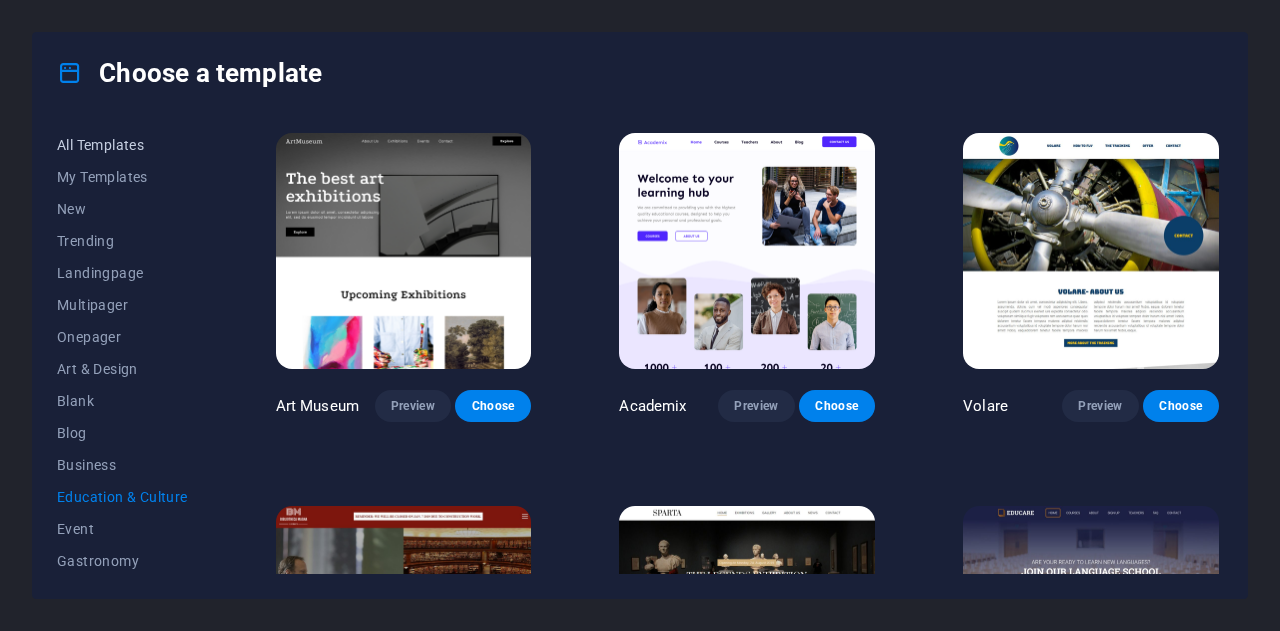 click on "All Templates" at bounding box center [122, 145] 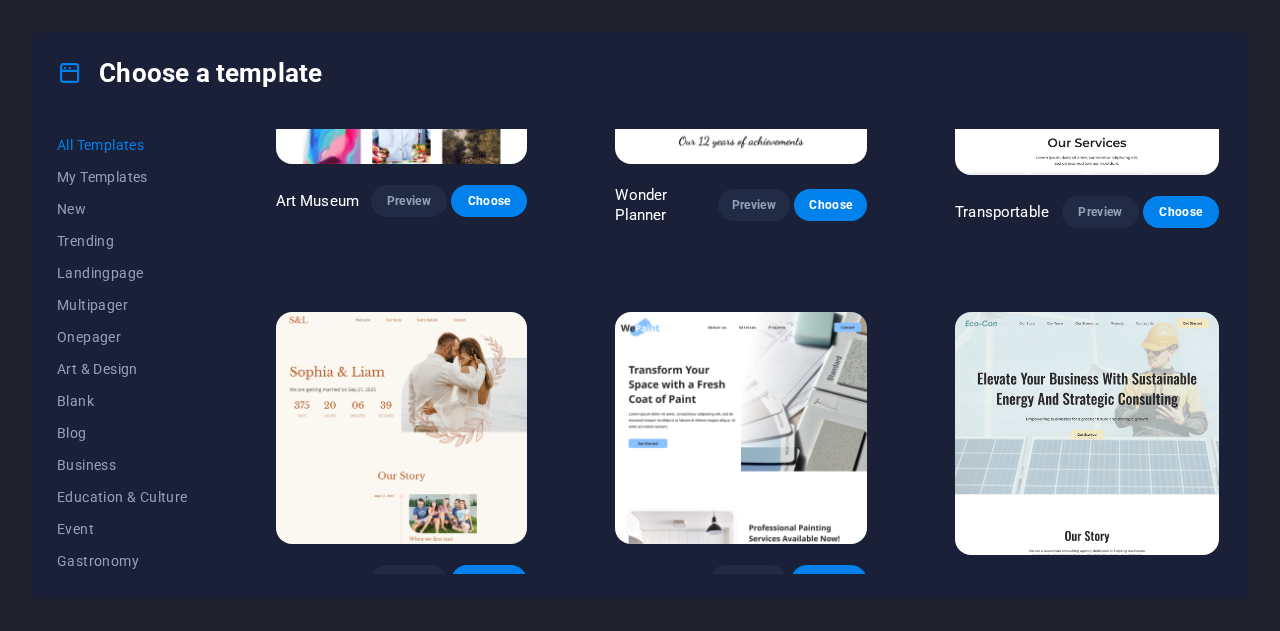 scroll, scrollTop: 579, scrollLeft: 0, axis: vertical 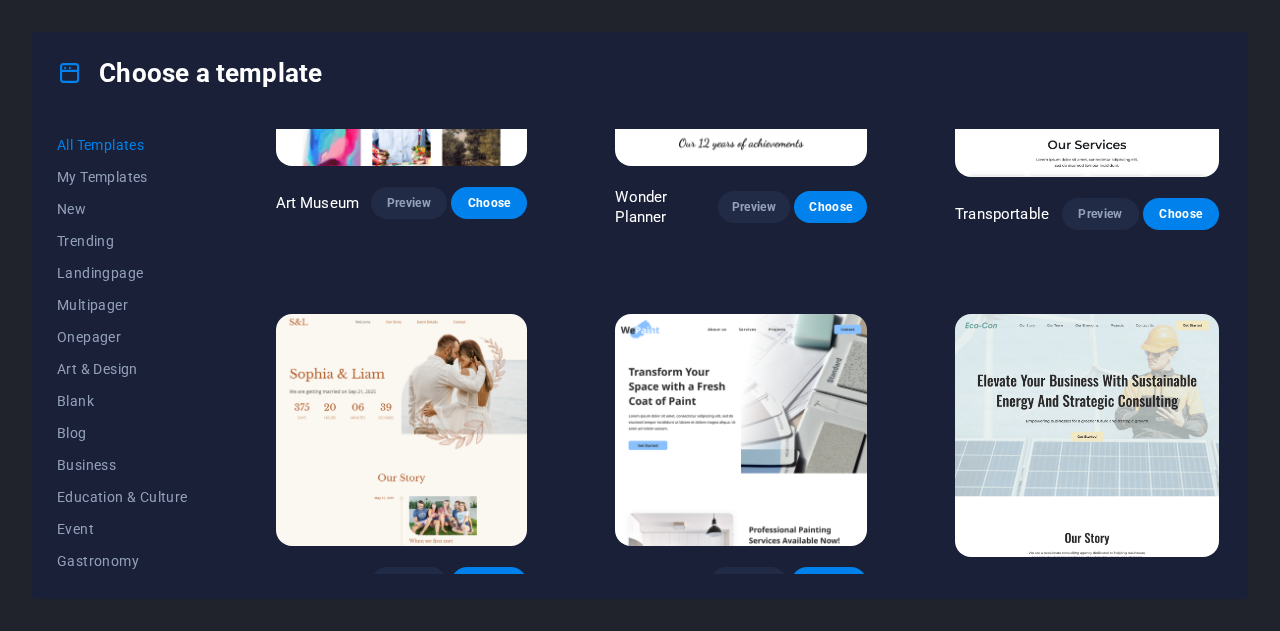 click at bounding box center [1087, 435] 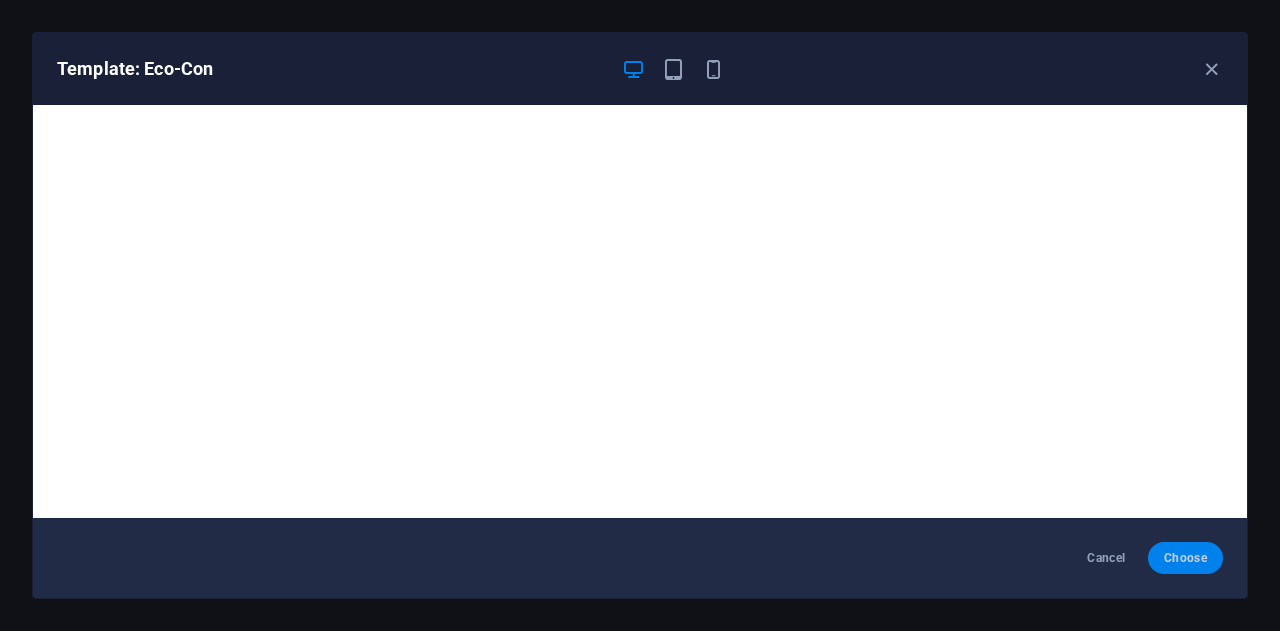 click on "Choose" at bounding box center [1185, 558] 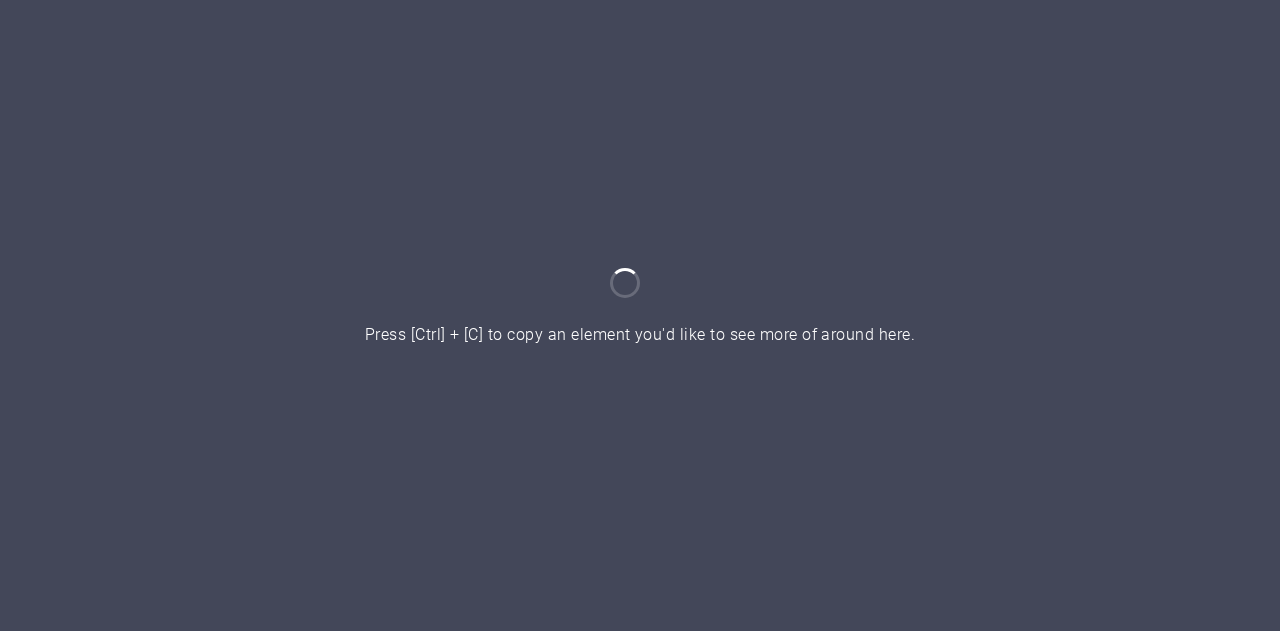 scroll, scrollTop: 0, scrollLeft: 0, axis: both 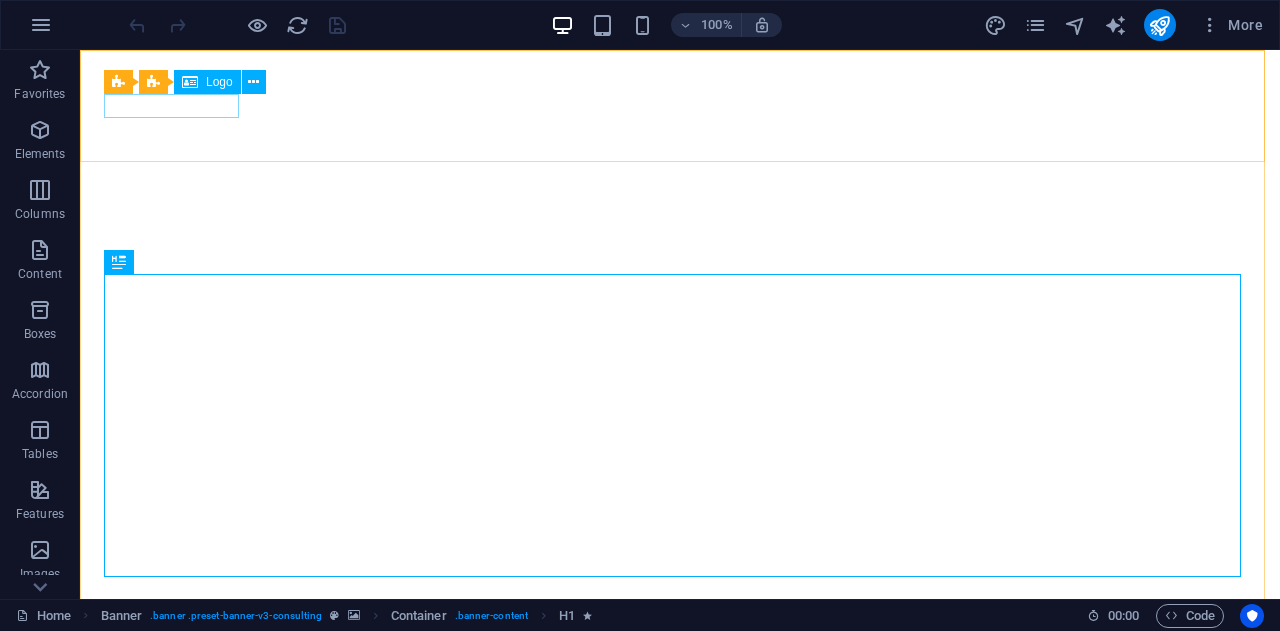 click on "Logo" at bounding box center (219, 82) 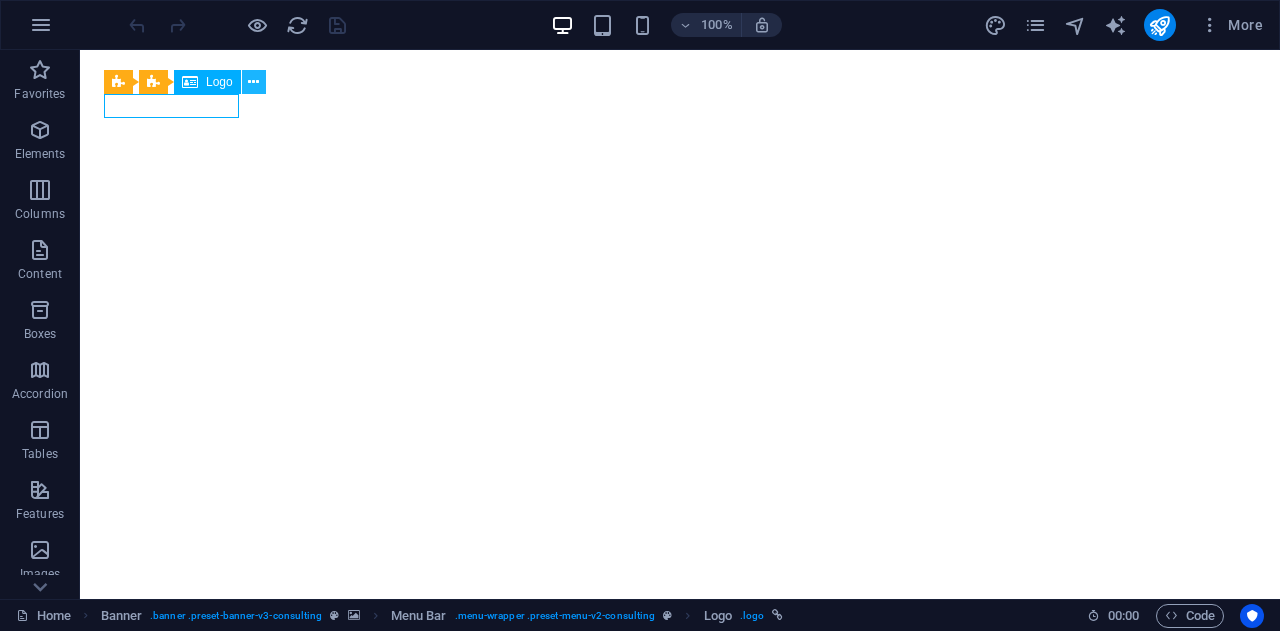 click at bounding box center [253, 82] 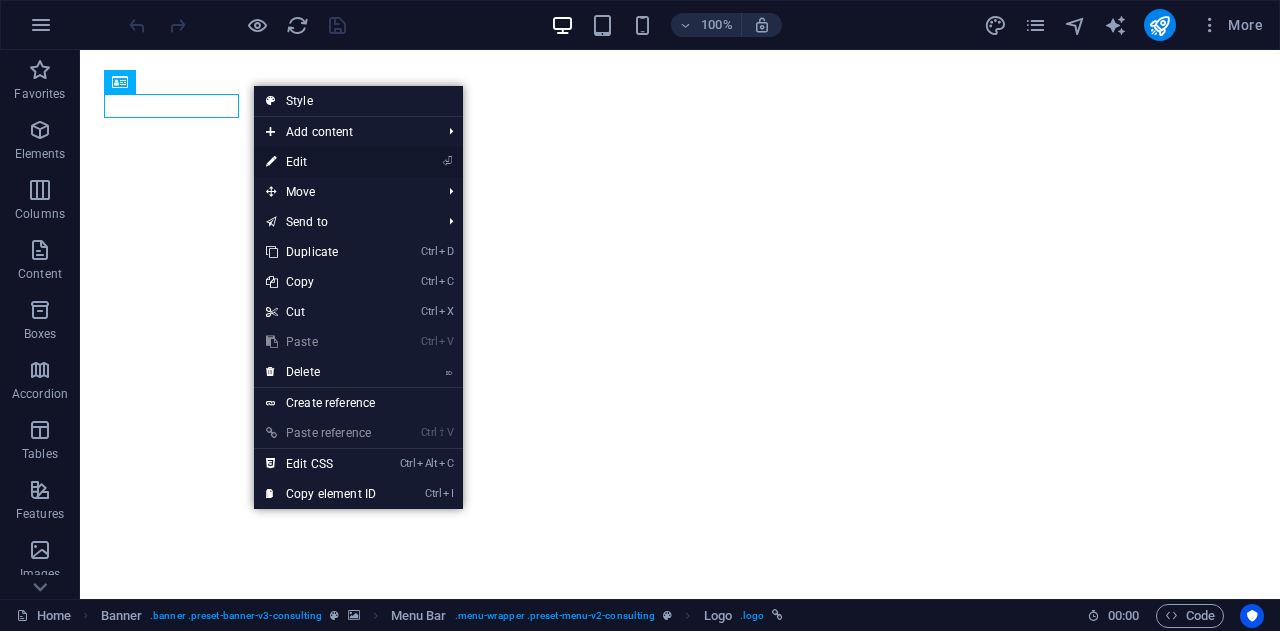 click on "⏎  Edit" at bounding box center [321, 162] 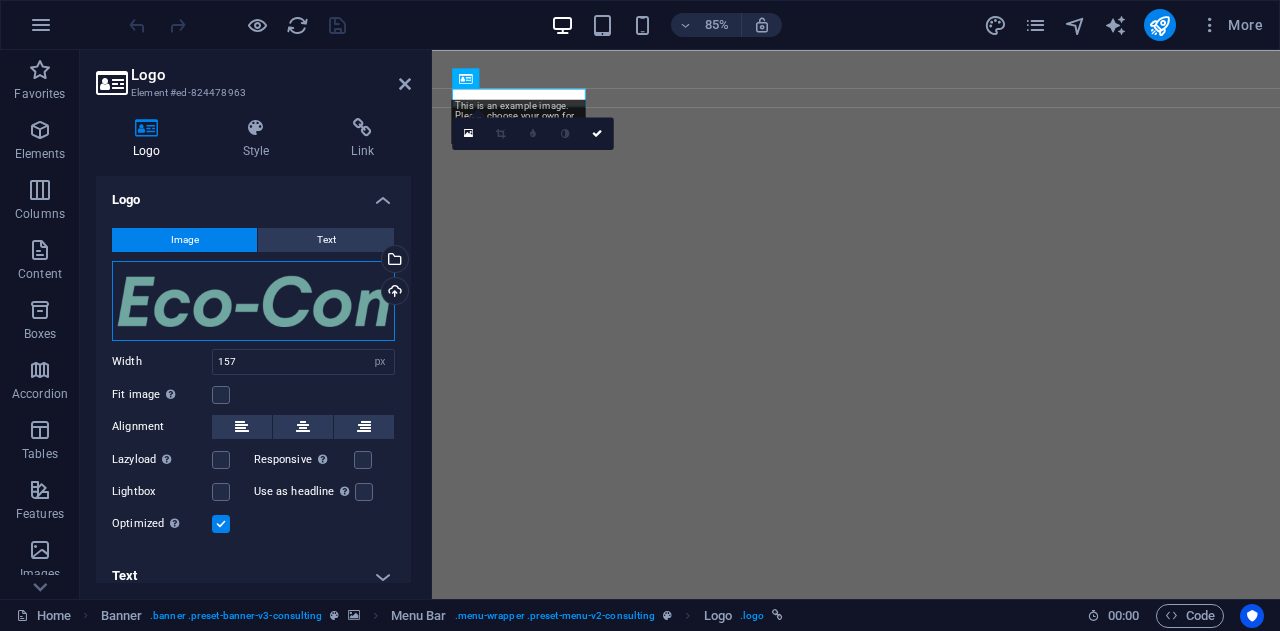 click on "Drag files here, click to choose files or select files from Files or our free stock photos & videos" at bounding box center [253, 301] 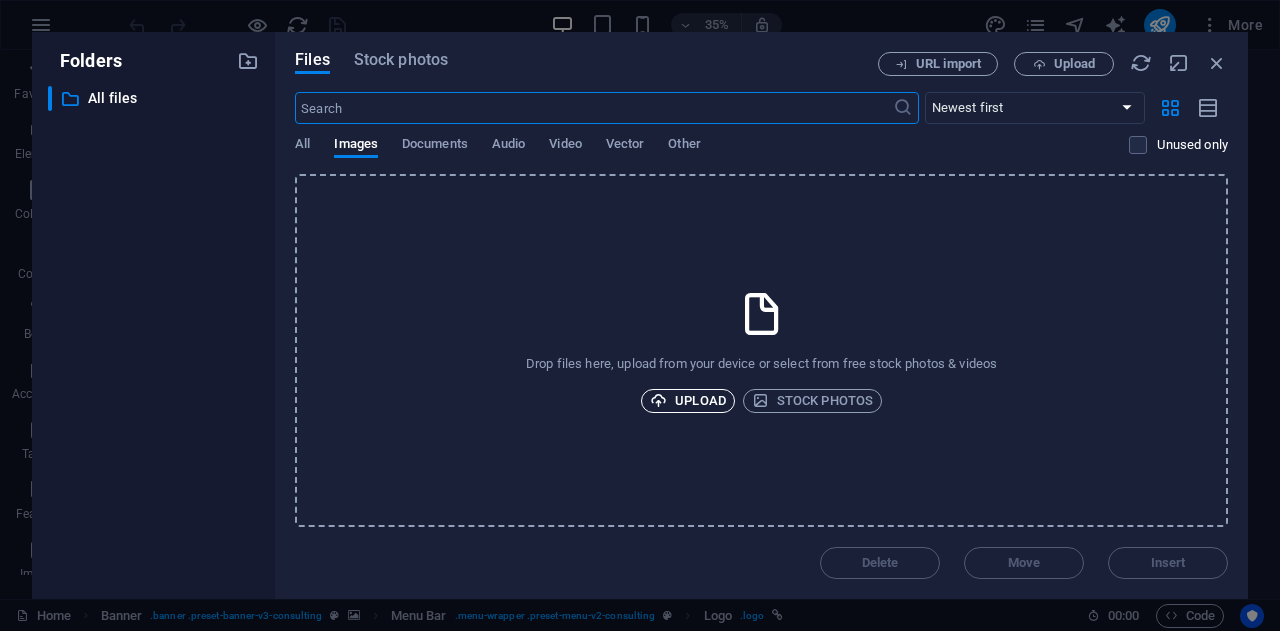 click on "Upload" at bounding box center [688, 401] 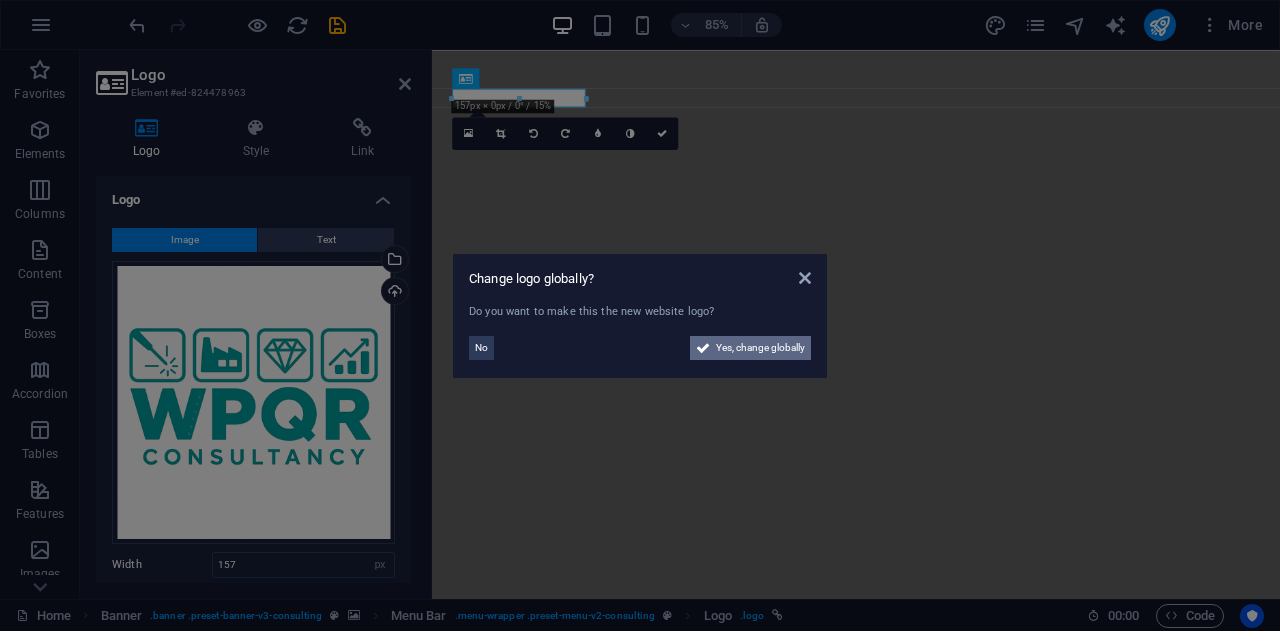 click on "Yes, change globally" at bounding box center [760, 348] 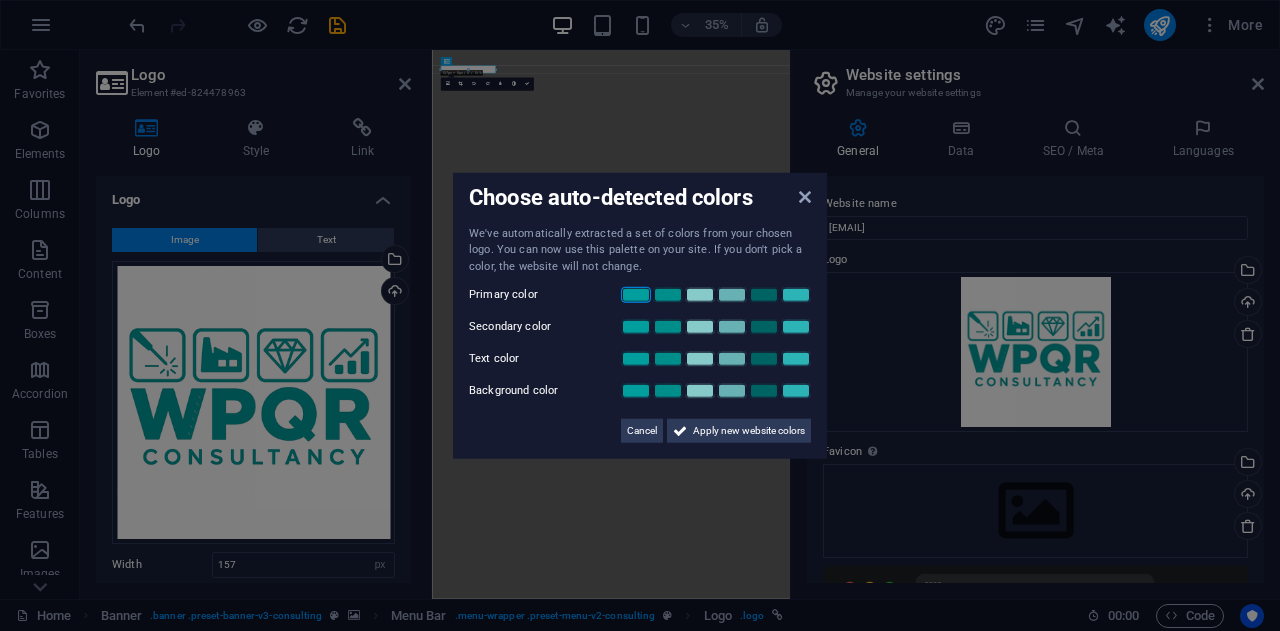 click at bounding box center (636, 295) 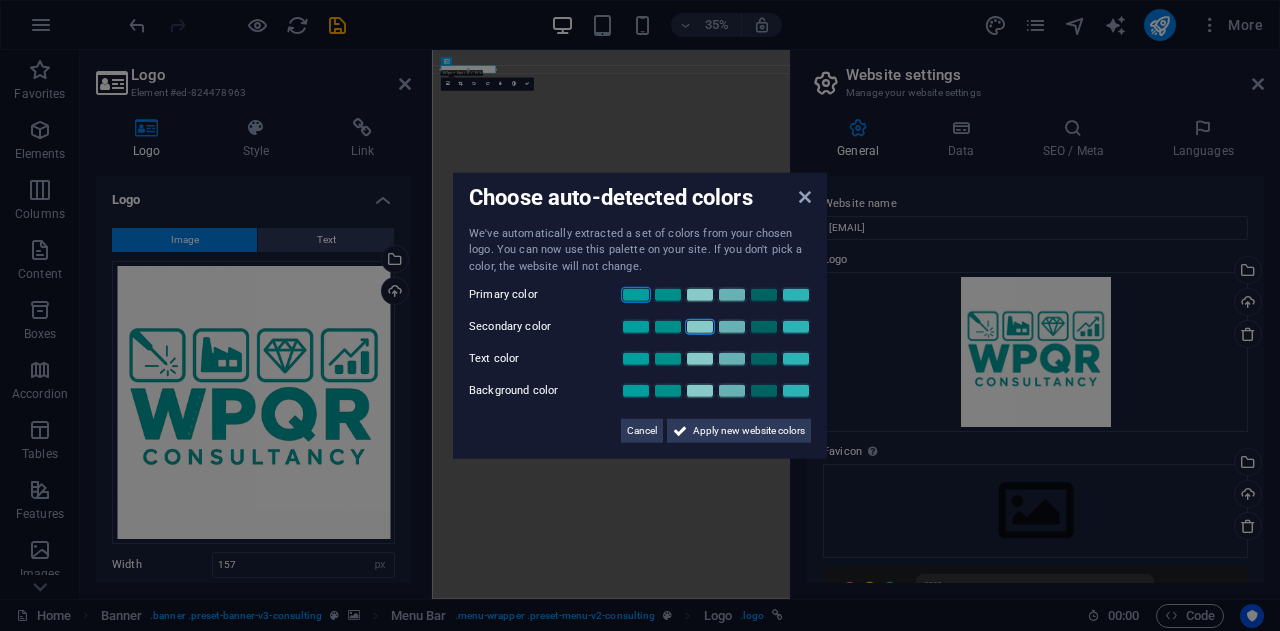 click at bounding box center (700, 327) 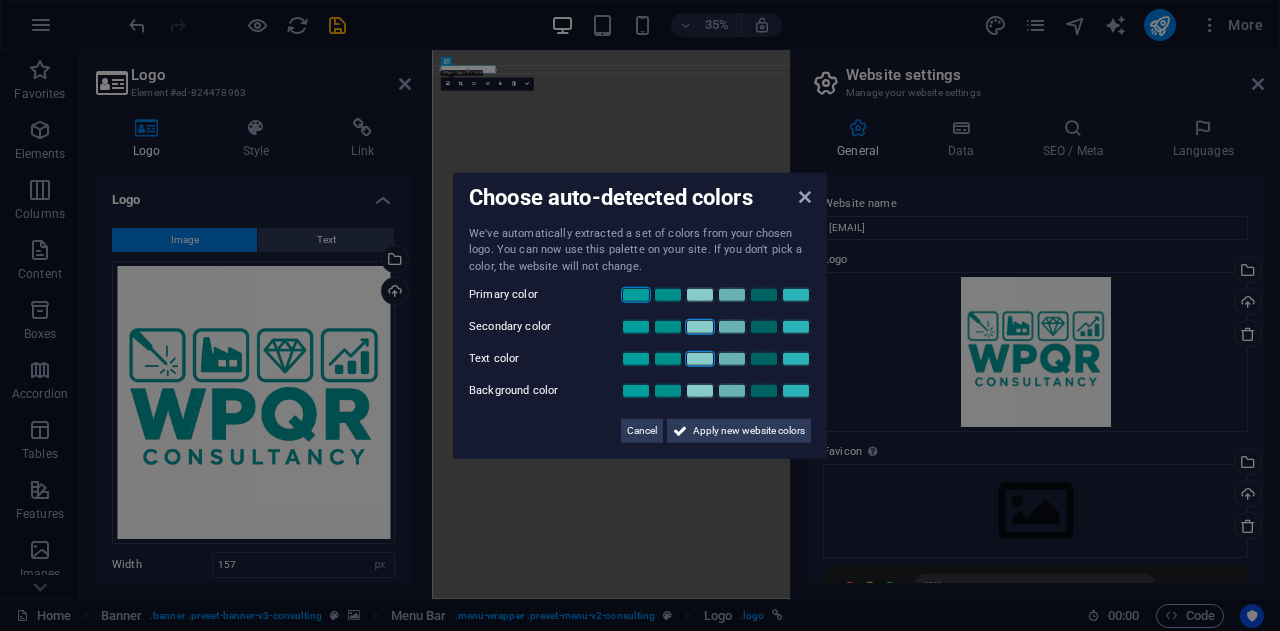 click at bounding box center [700, 359] 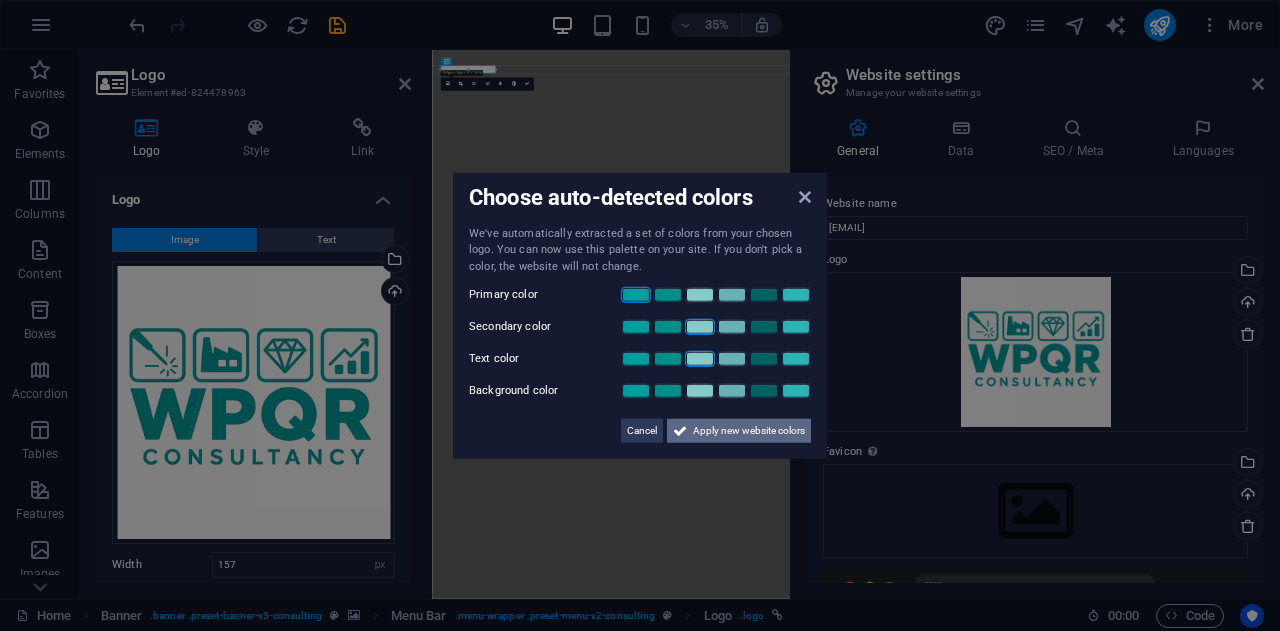click at bounding box center (680, 431) 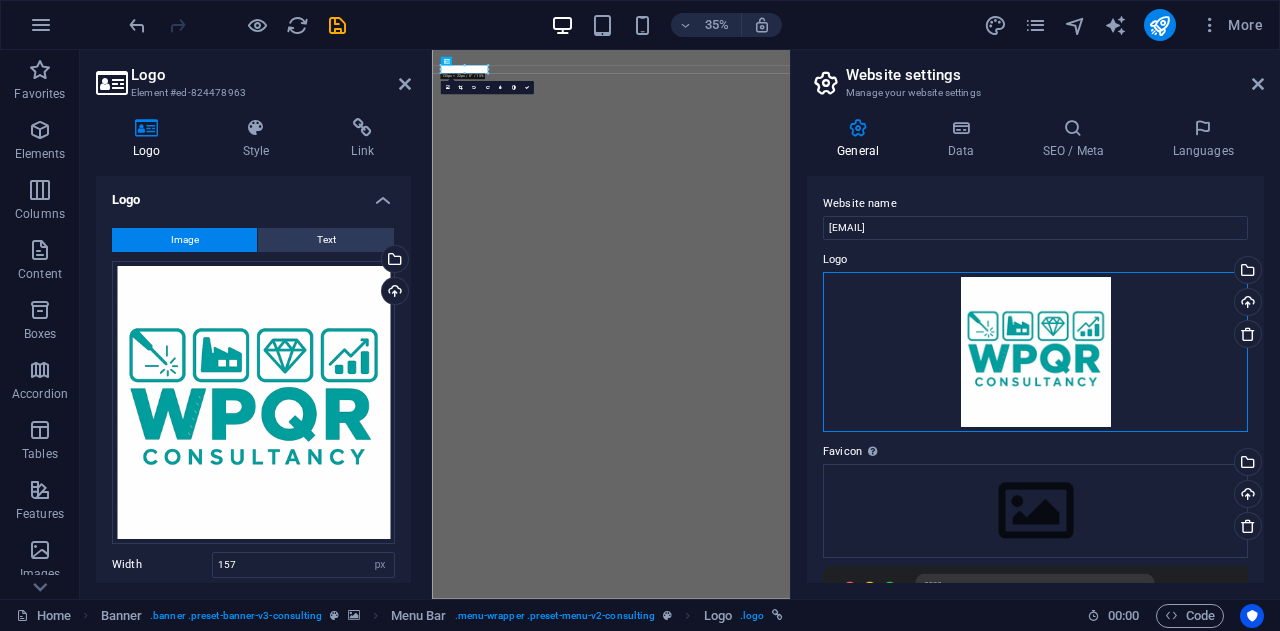 click on "Drag files here, click to choose files or select files from Files or our free stock photos & videos" at bounding box center (1035, 352) 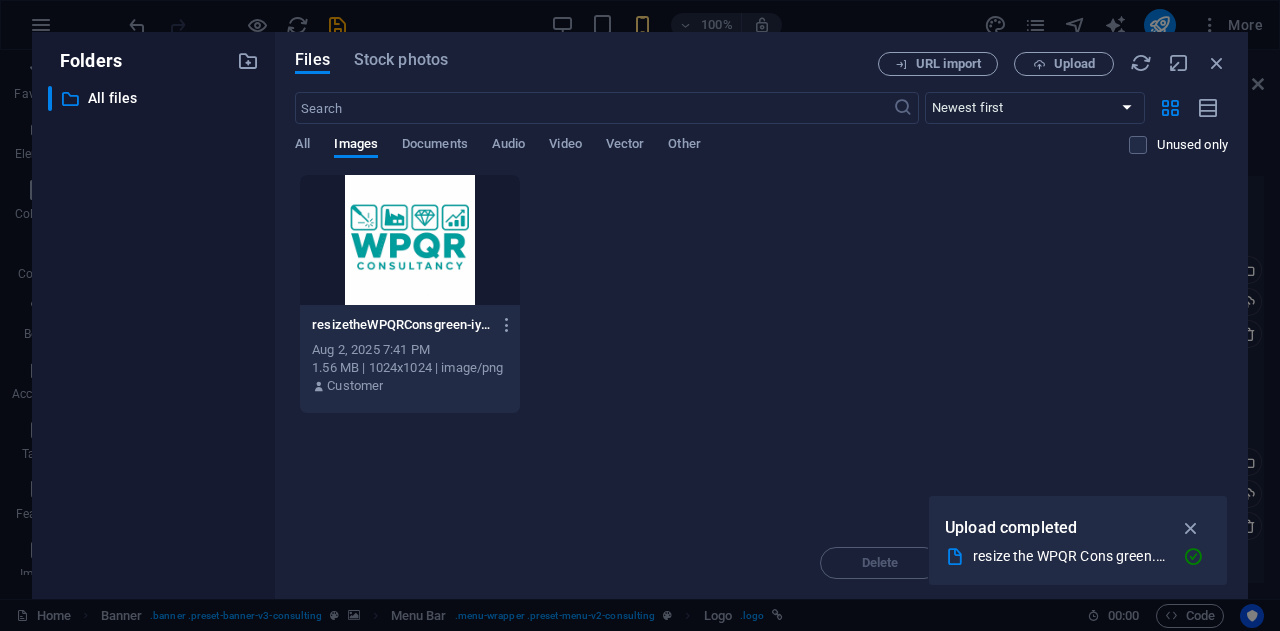 click at bounding box center [410, 240] 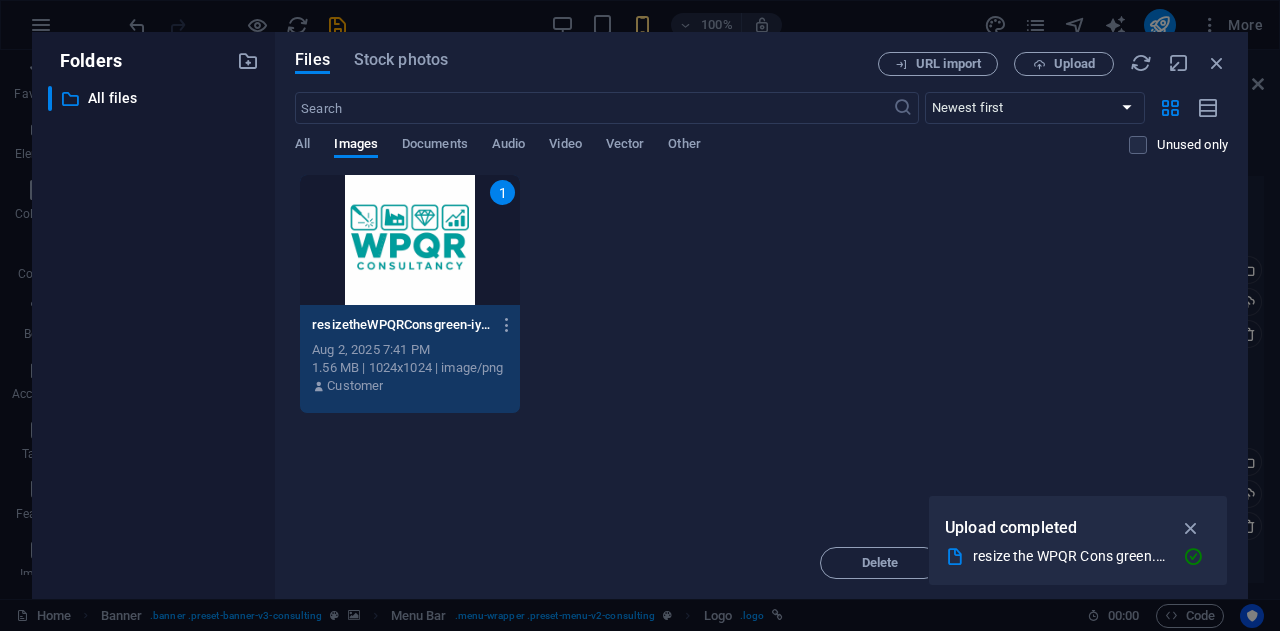click on "1" at bounding box center [410, 240] 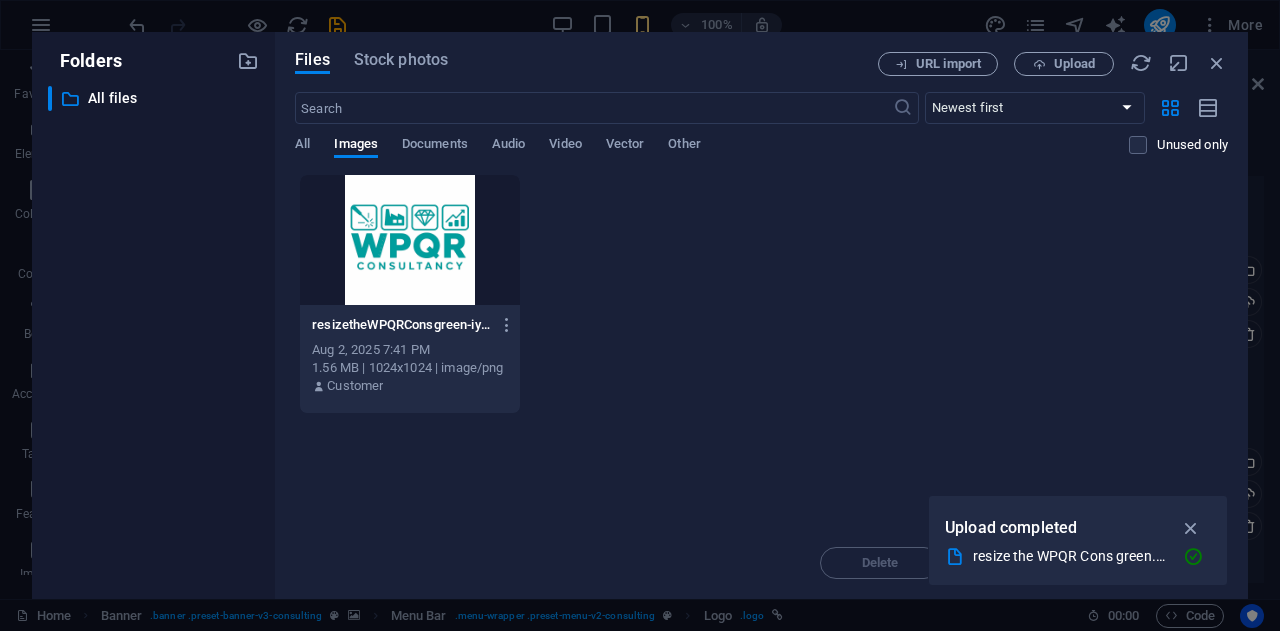 click on "Drop files here to upload them instantly resizetheWPQRConsgreen-iynvZLdSRdn8kC0rIMluVg.png resizetheWPQRConsgreen-iynvZLdSRdn8kC0rIMluVg.png Aug 2, 2025 7:41 PM 1.56 MB | 1024x1024 | image/png Customer" at bounding box center (761, 350) 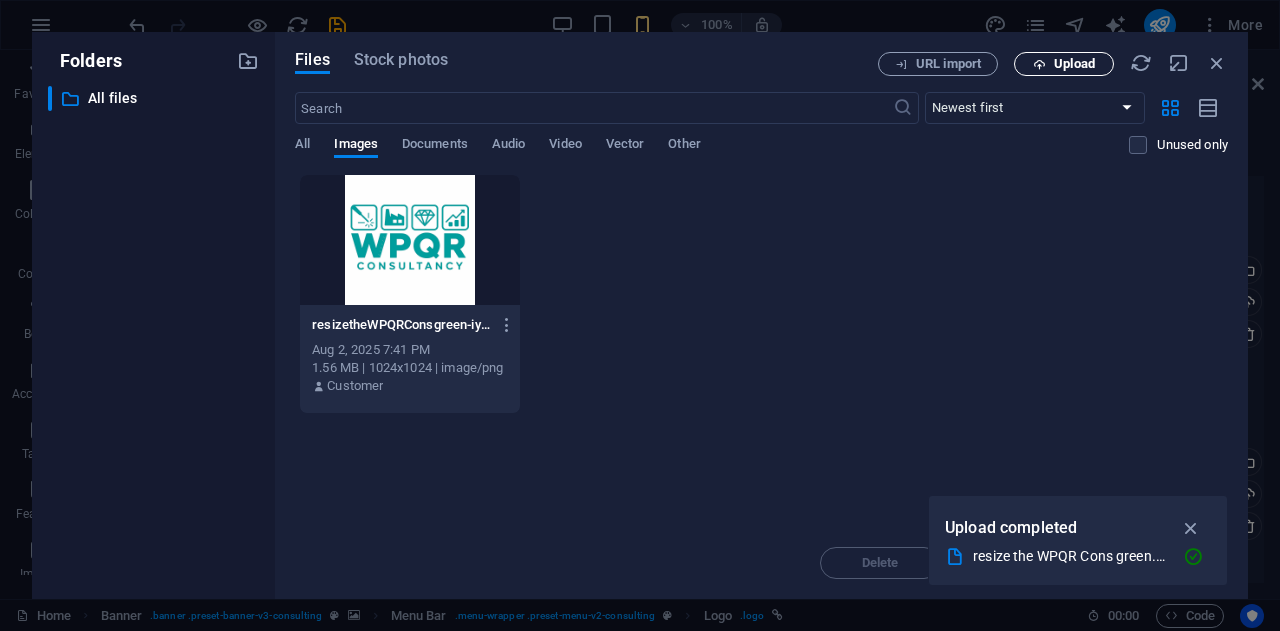 click on "Upload" at bounding box center (1074, 64) 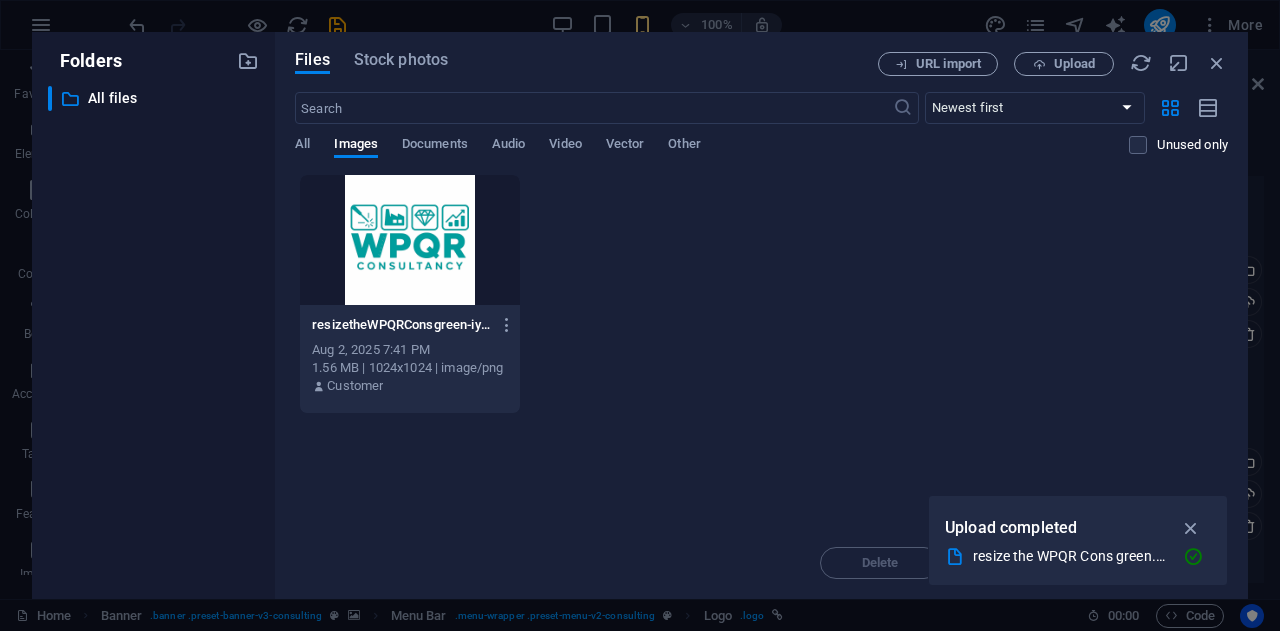 click on "resize the WPQR Cons green.png" at bounding box center [1070, 556] 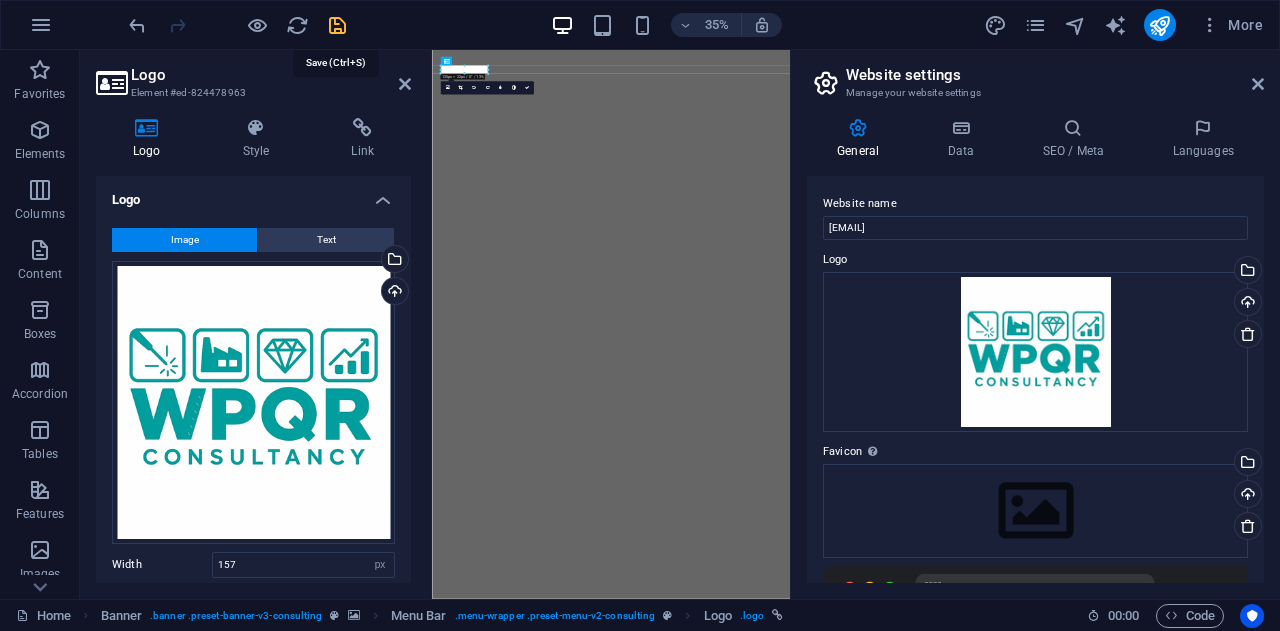 click at bounding box center [337, 25] 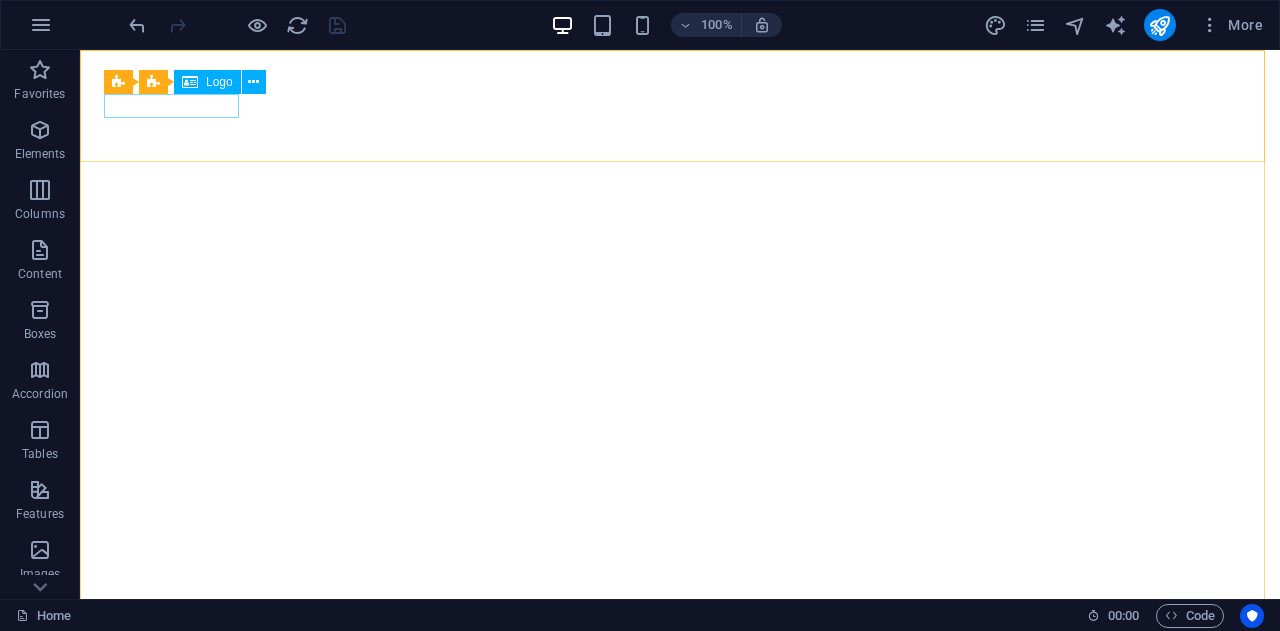 click on "Logo" at bounding box center [219, 82] 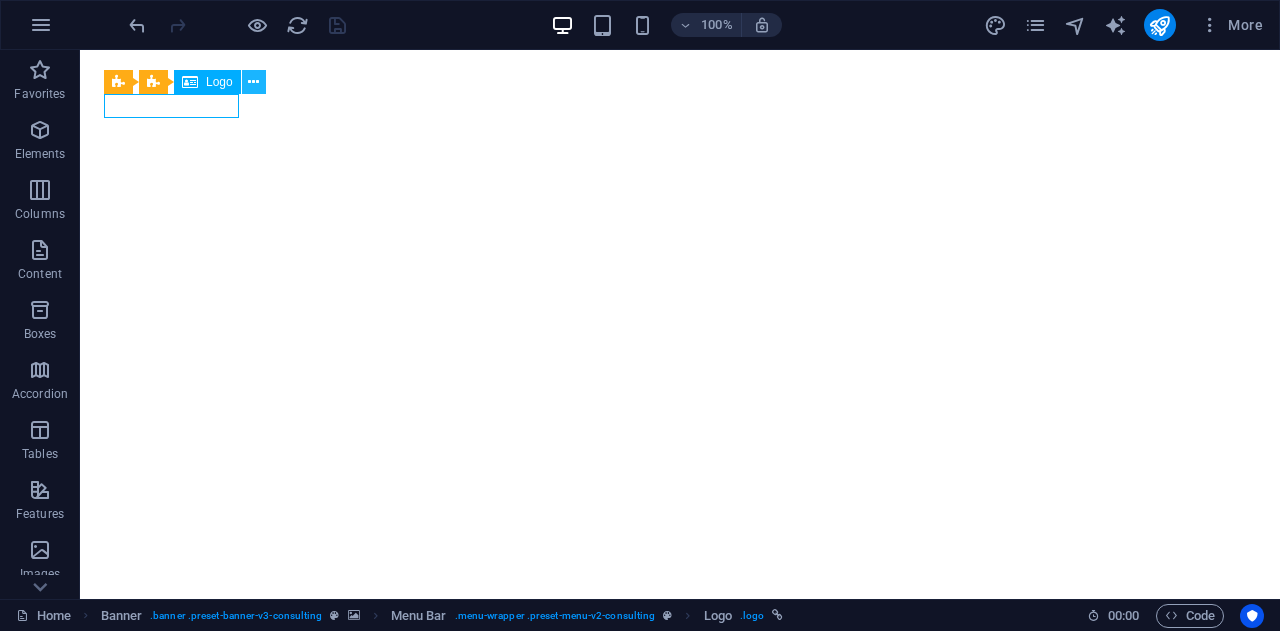 click at bounding box center (253, 82) 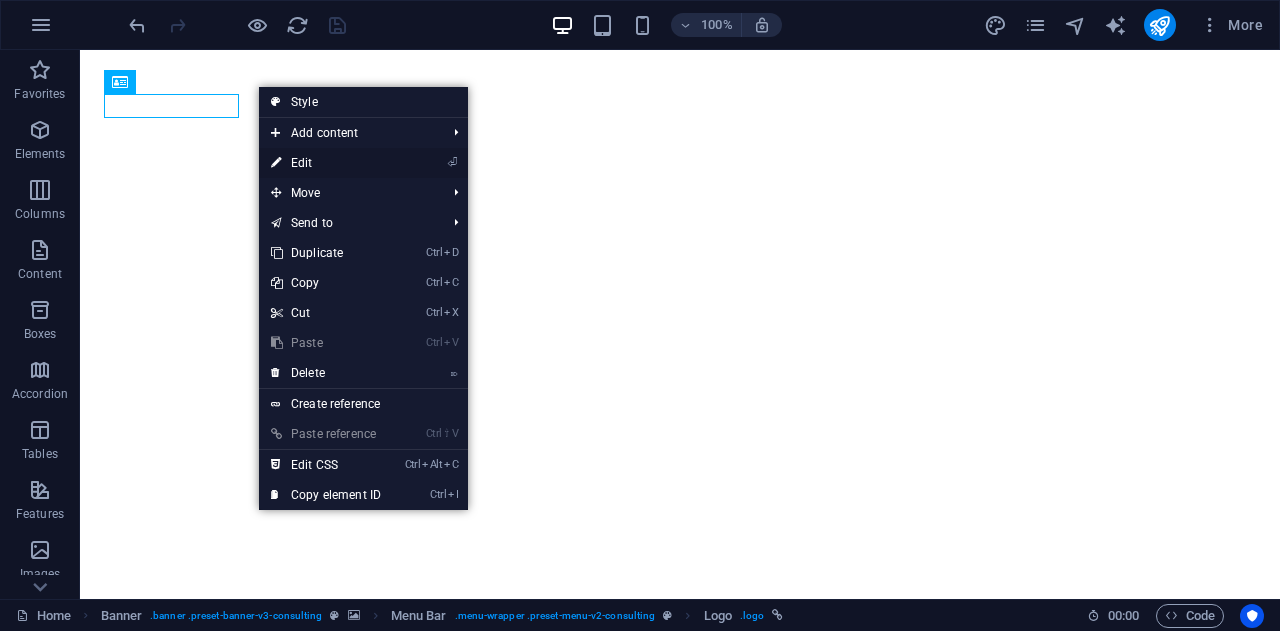 click on "⏎  Edit" at bounding box center [326, 163] 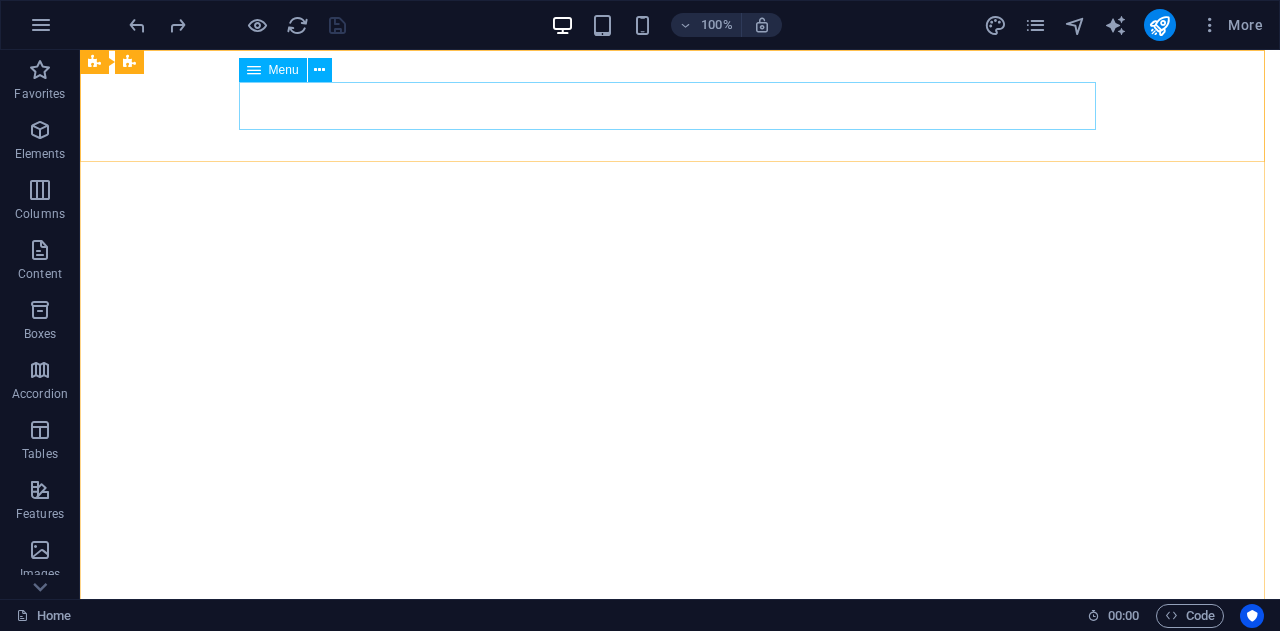 click on "Menu" at bounding box center (273, 70) 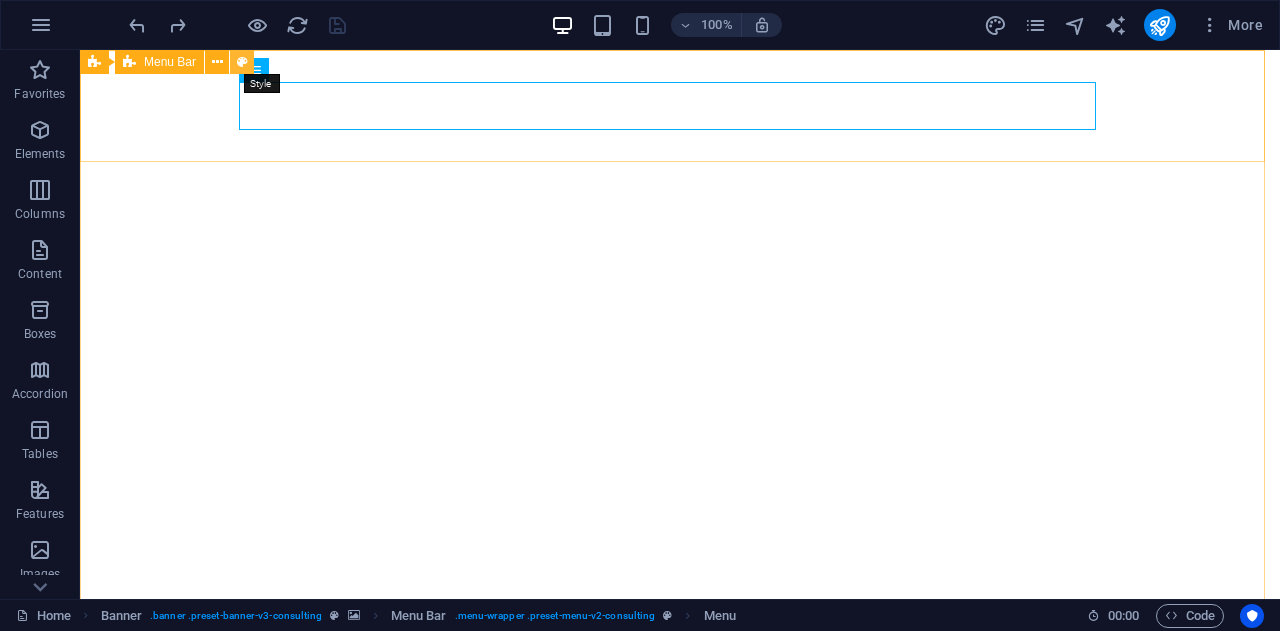 click at bounding box center [242, 62] 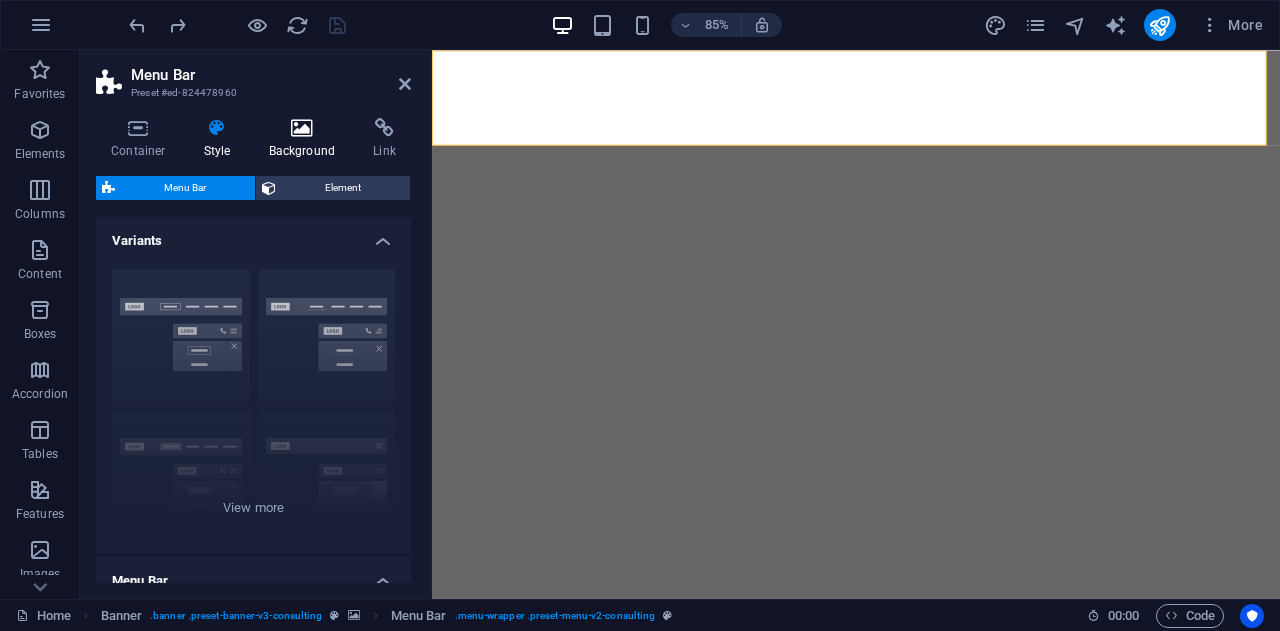 click on "Background" at bounding box center (306, 139) 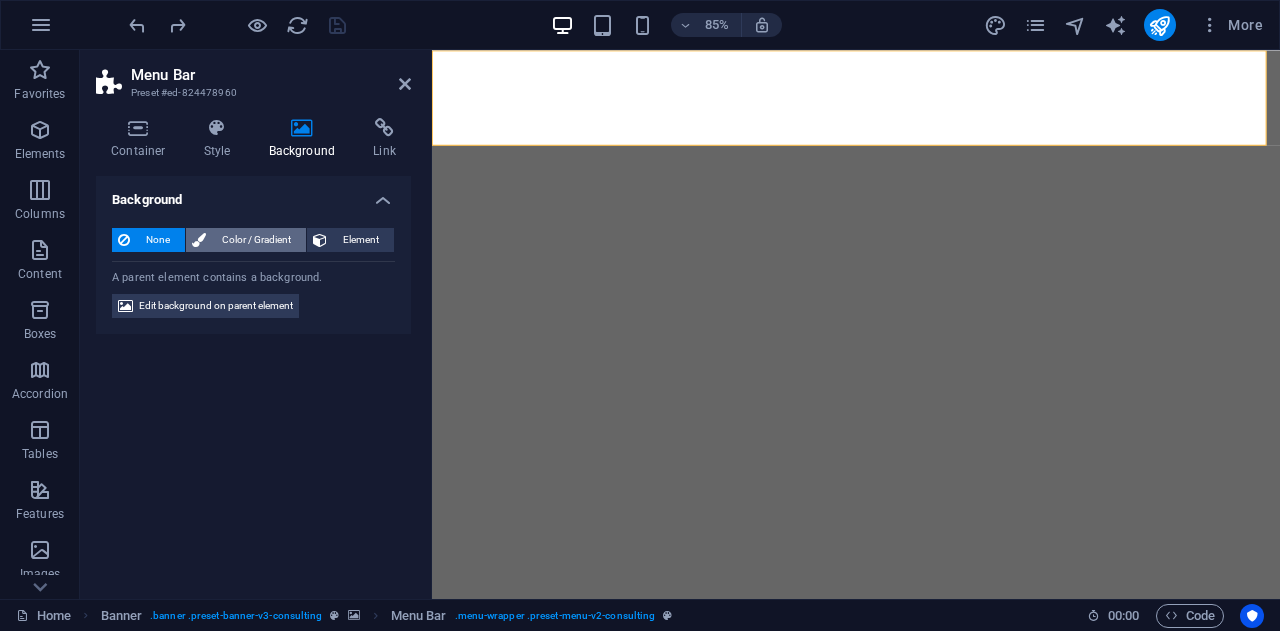 click on "Color / Gradient" at bounding box center (256, 240) 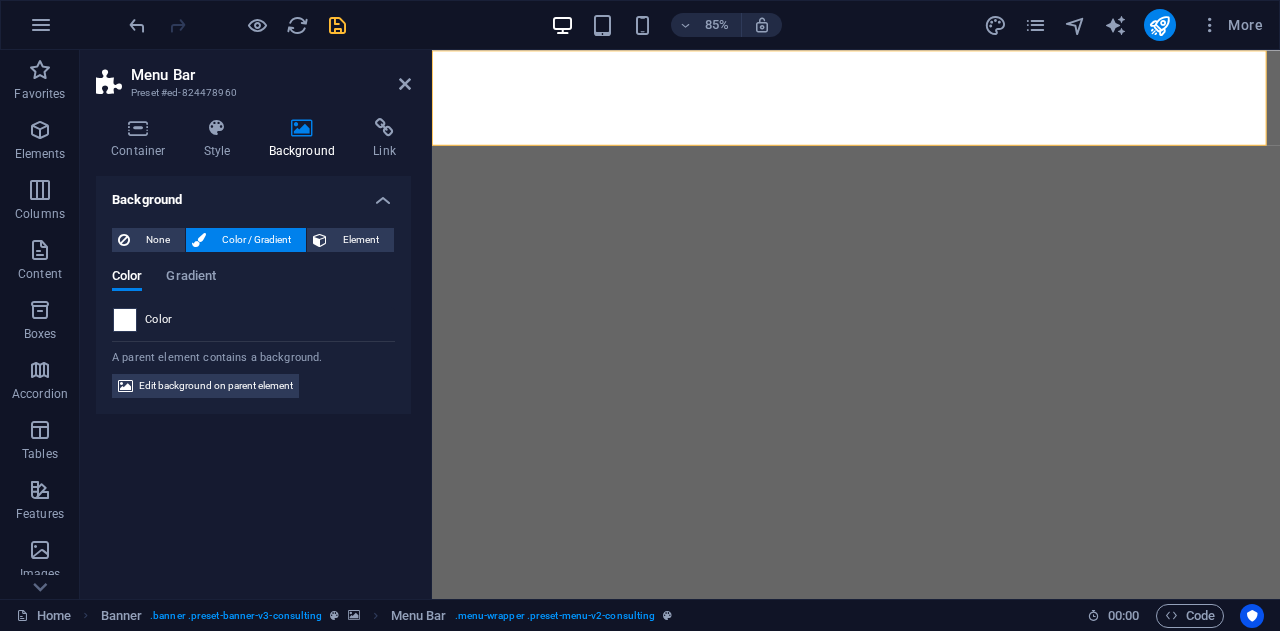 click at bounding box center [125, 320] 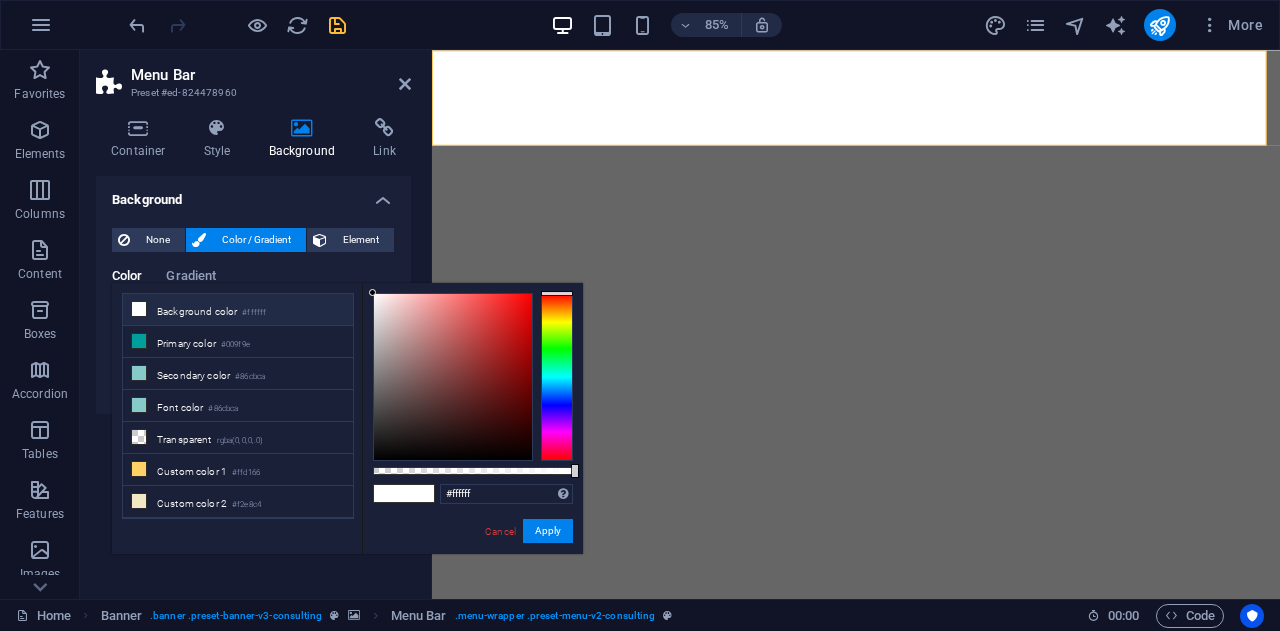 click at bounding box center (139, 309) 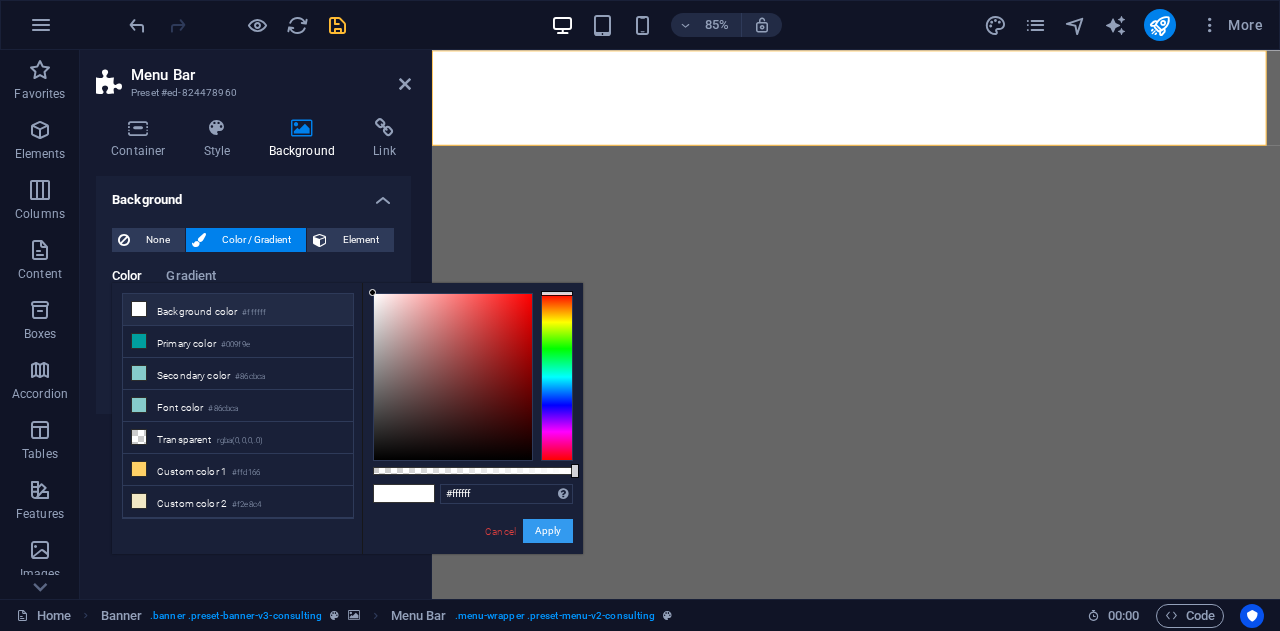 click on "Apply" at bounding box center (548, 531) 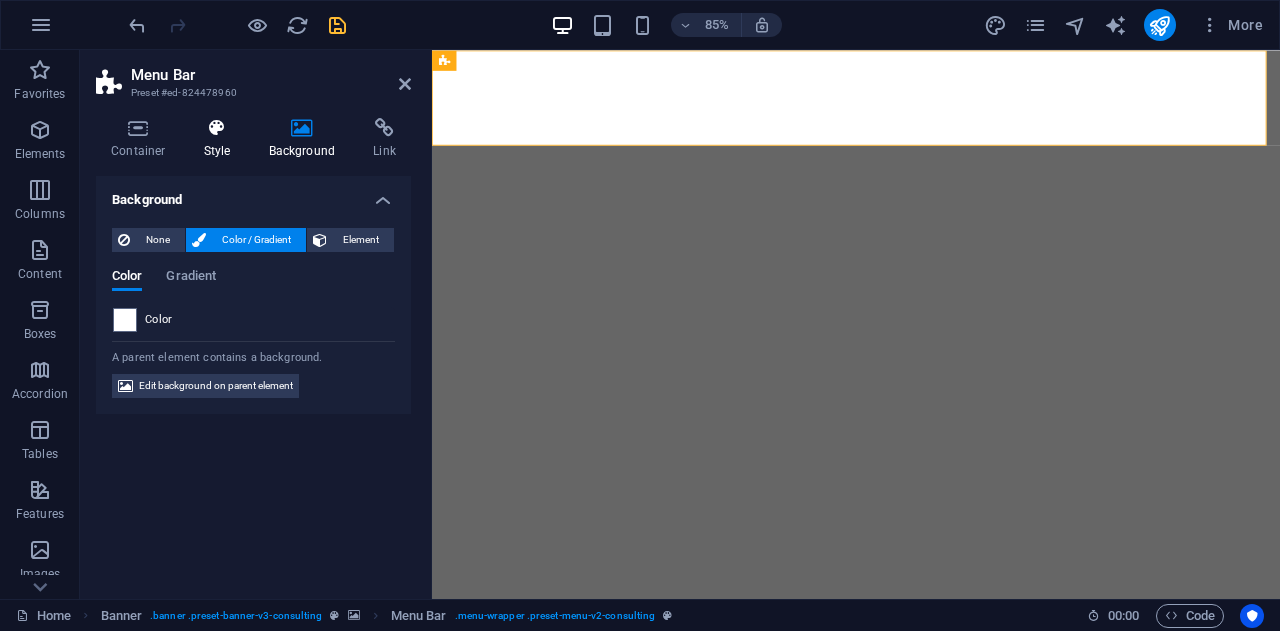 click on "Style" at bounding box center [221, 139] 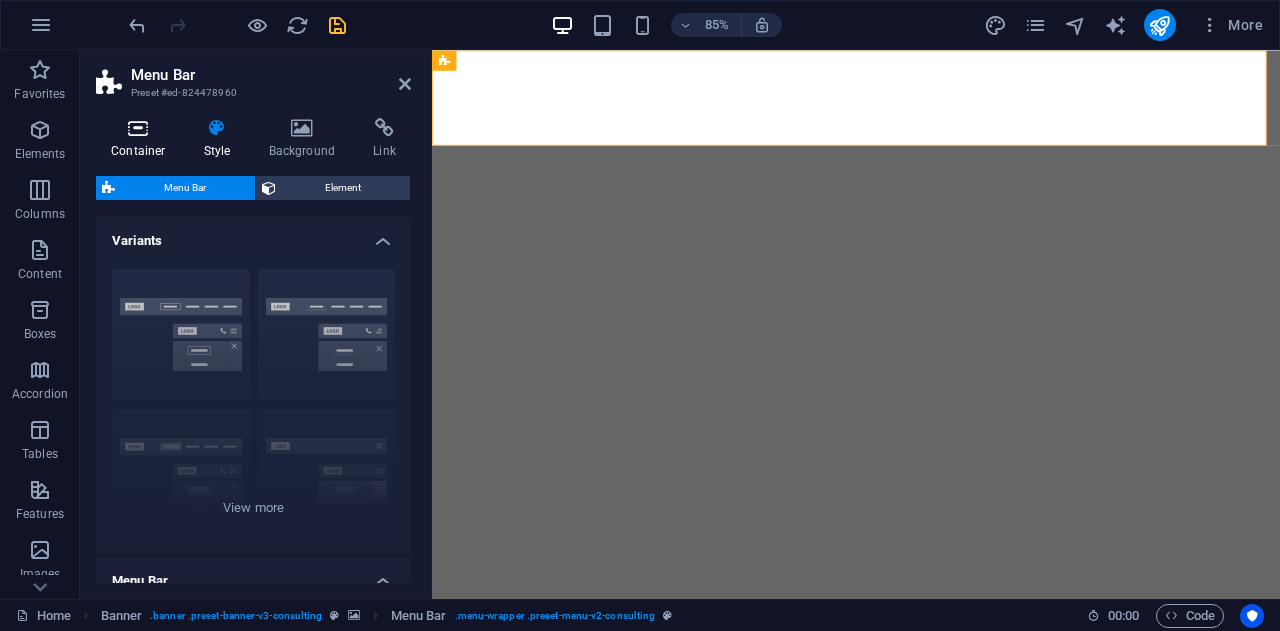 click on "Container" at bounding box center [142, 139] 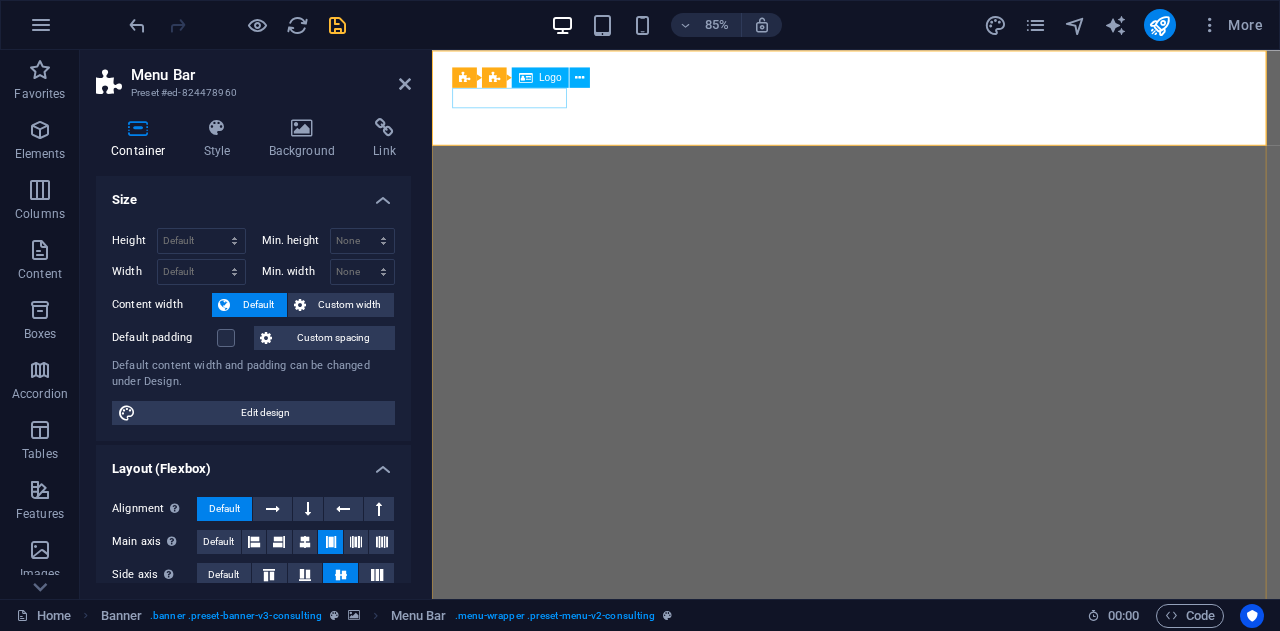 click on "Logo" at bounding box center [550, 77] 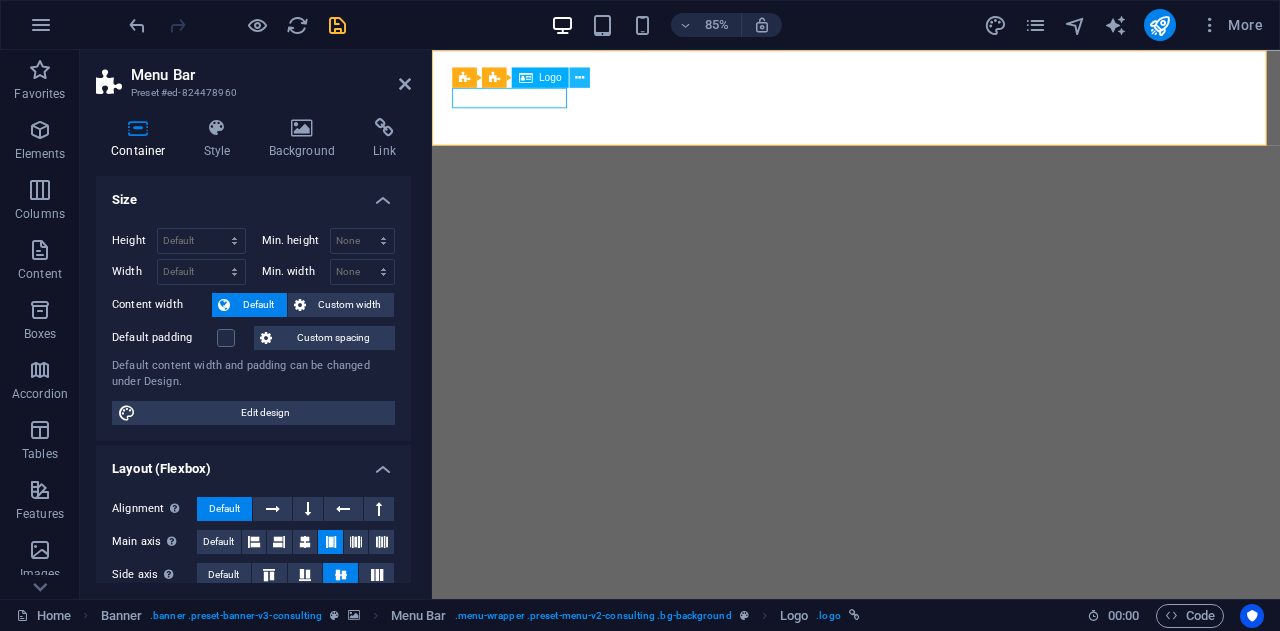 click at bounding box center (579, 77) 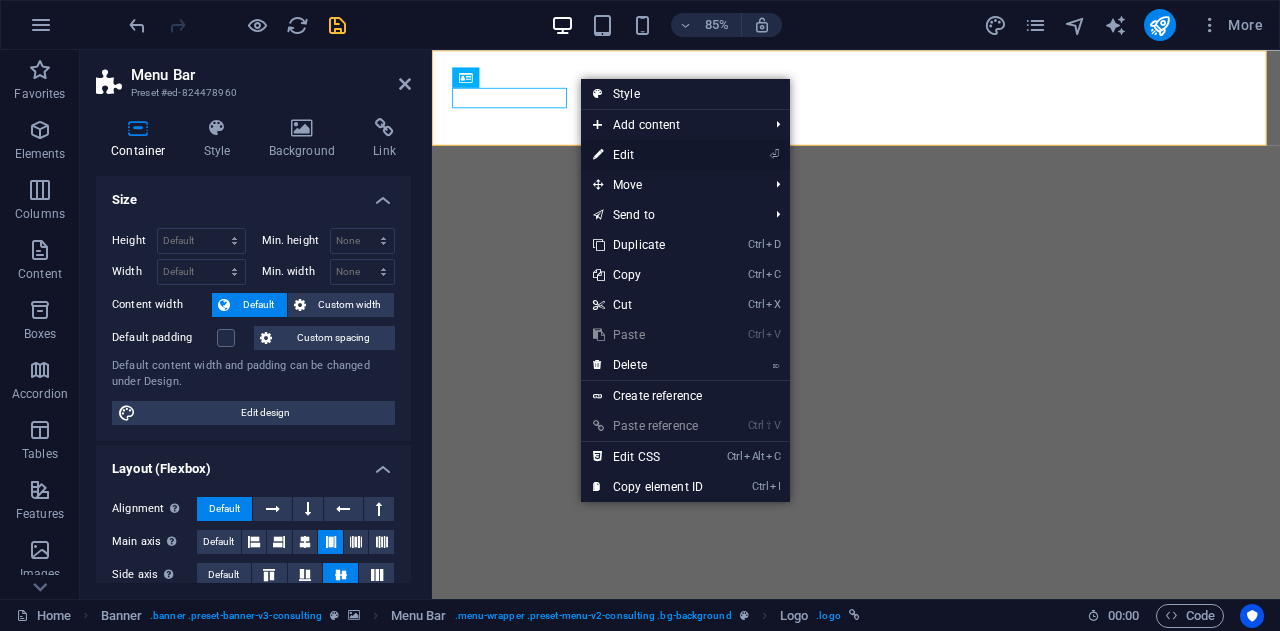 click on "⏎  Edit" at bounding box center [648, 155] 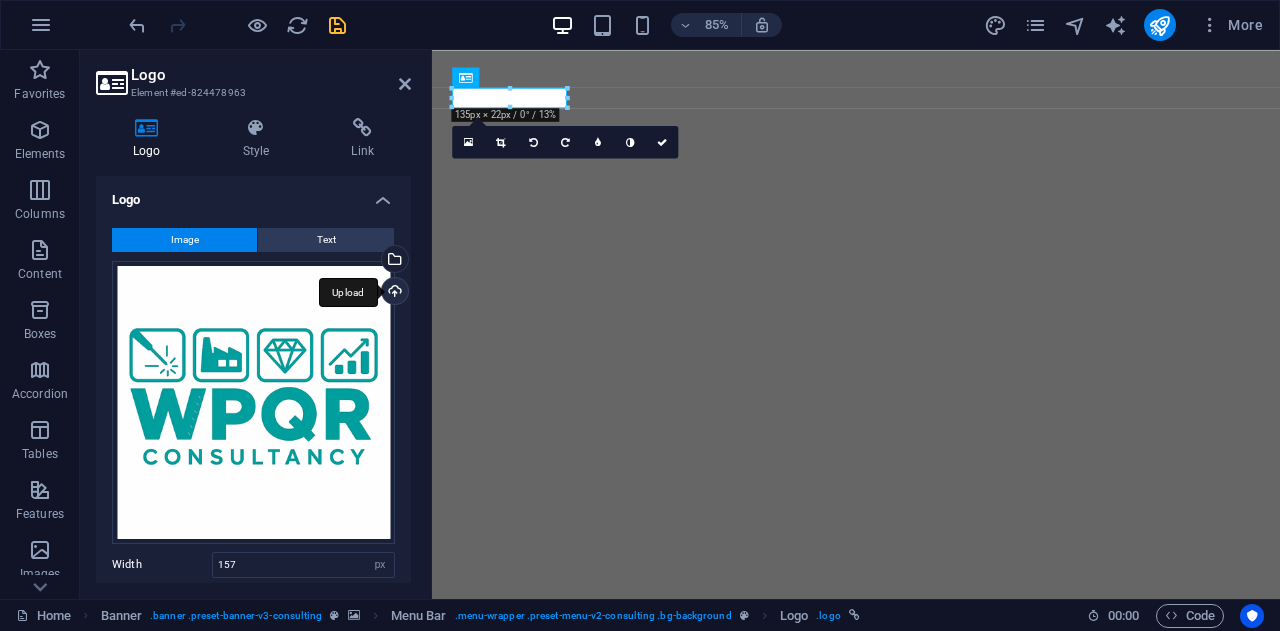 click on "Upload" at bounding box center (393, 293) 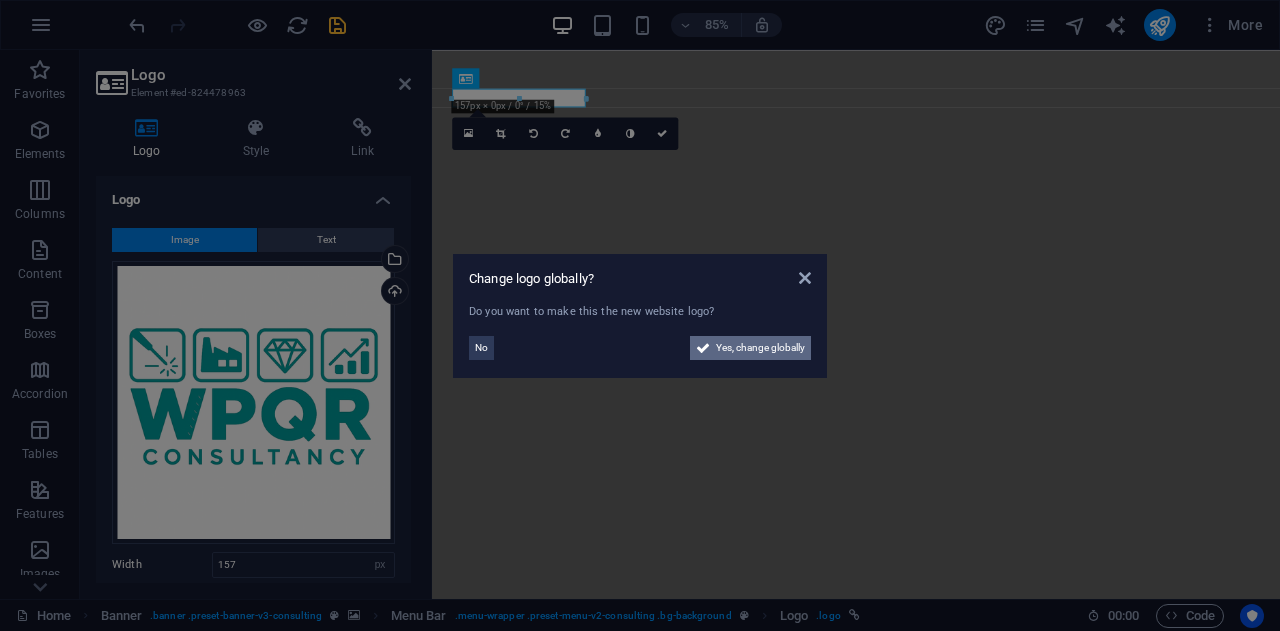 click on "Yes, change globally" at bounding box center [760, 348] 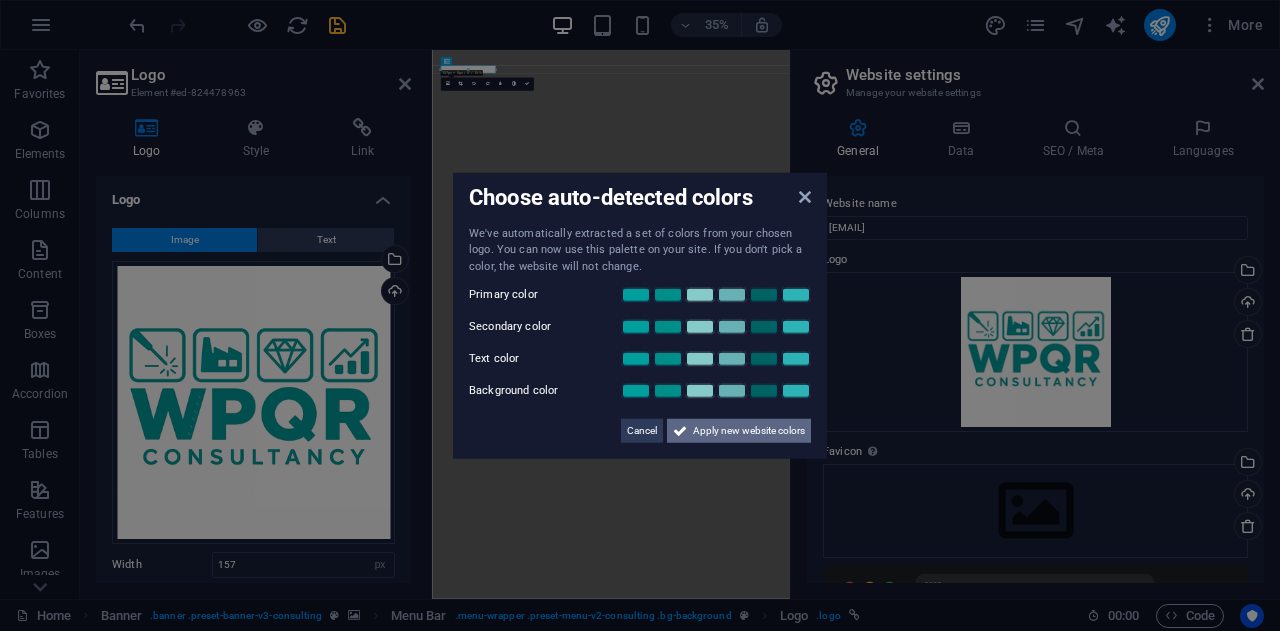 click on "Apply new website colors" at bounding box center [749, 431] 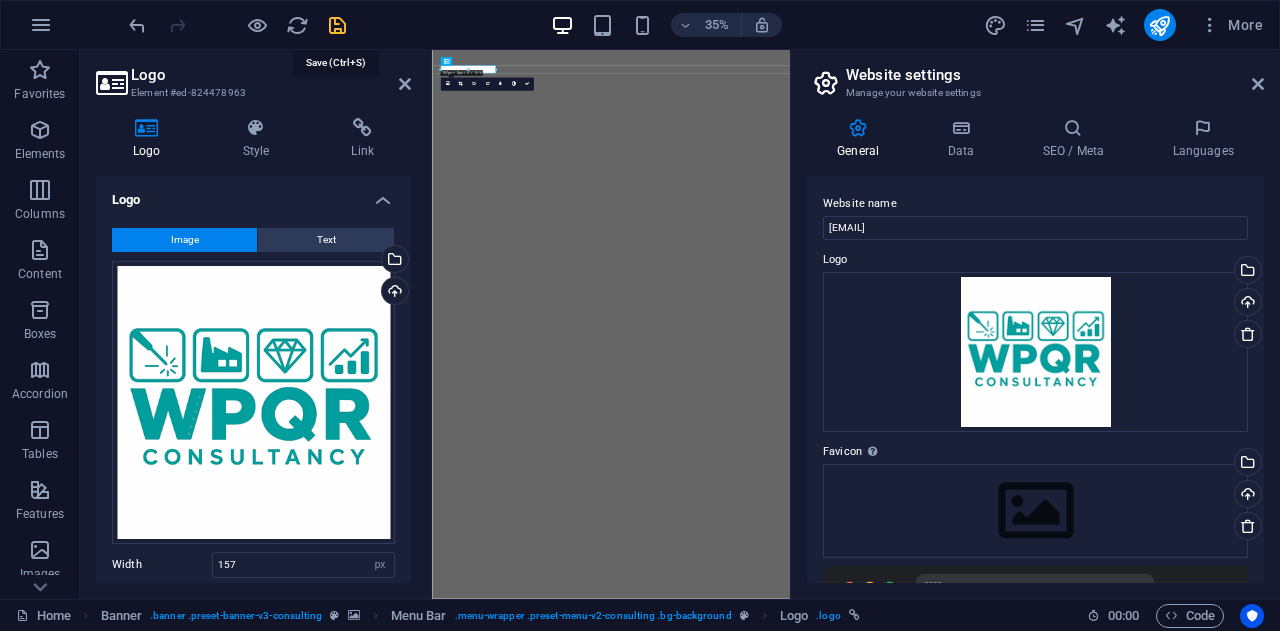 click at bounding box center [337, 25] 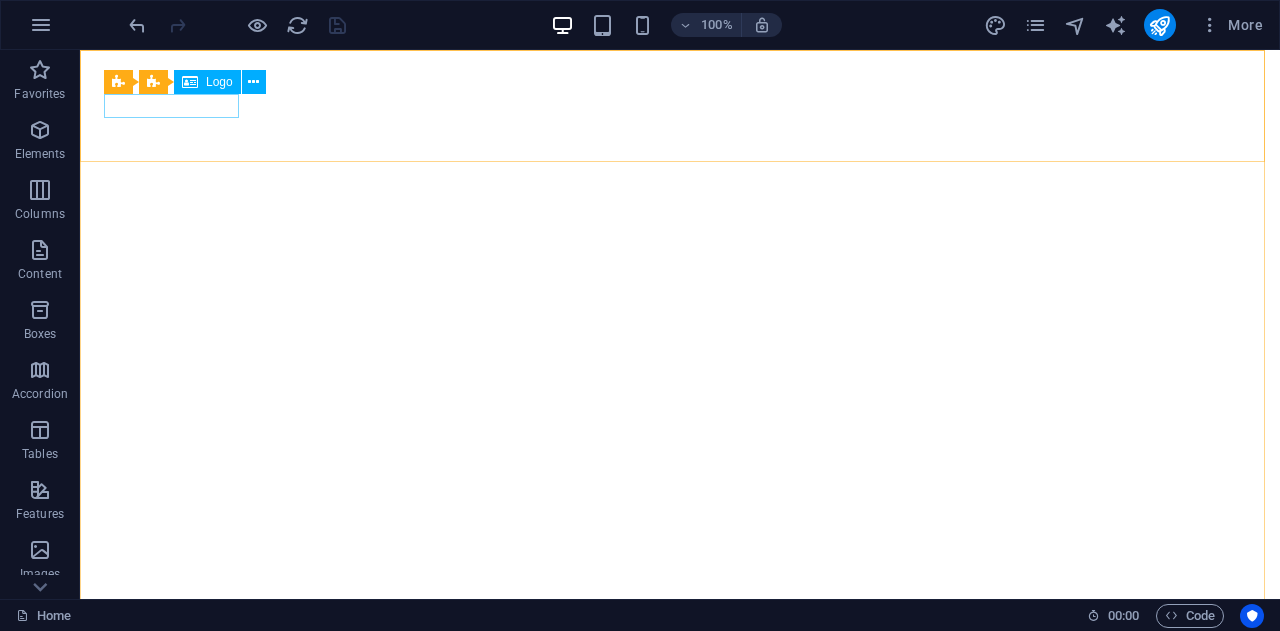 drag, startPoint x: 207, startPoint y: 85, endPoint x: 202, endPoint y: 75, distance: 11.18034 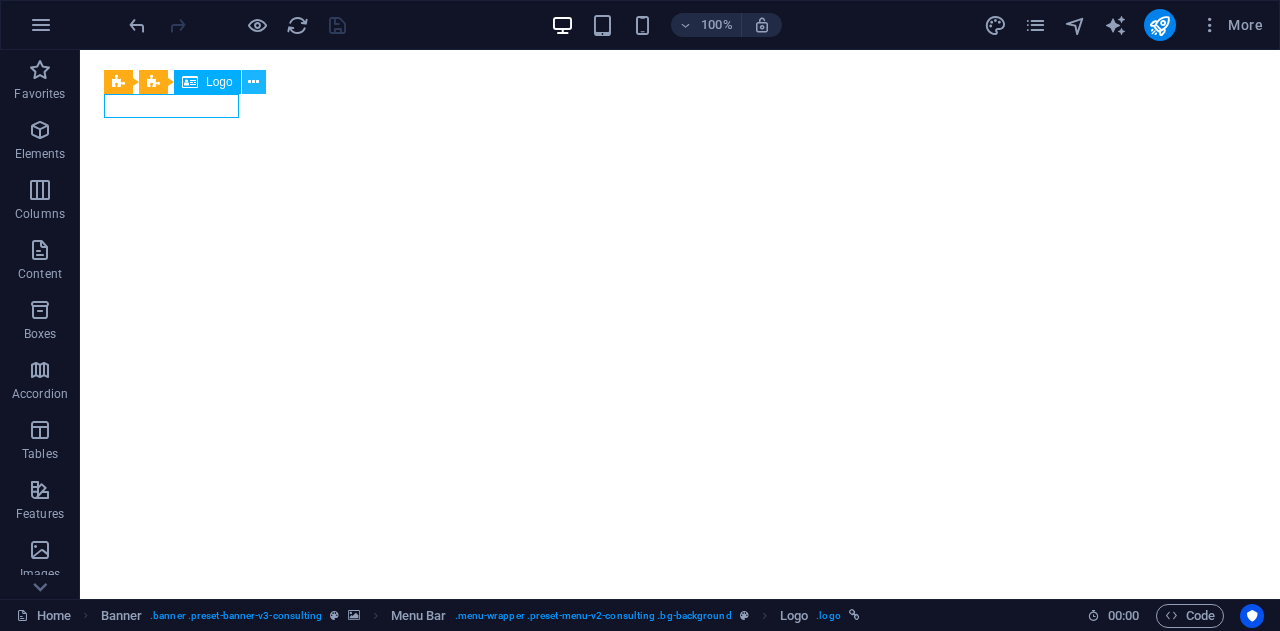 click at bounding box center (254, 82) 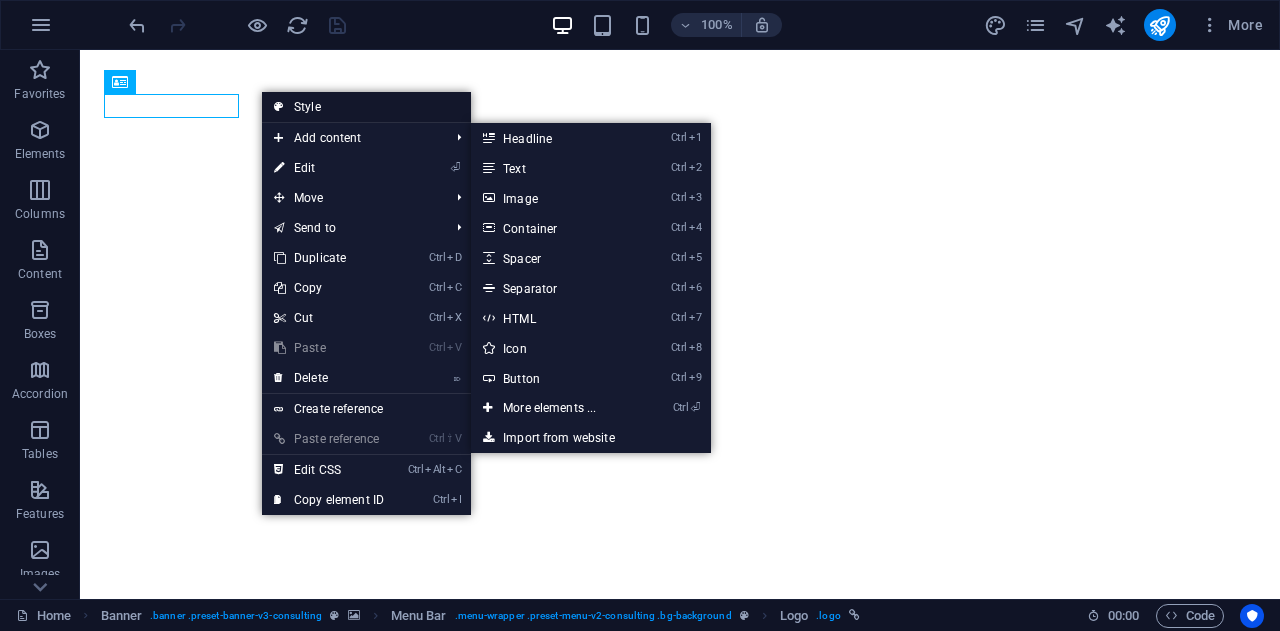 click on "Style" at bounding box center (366, 107) 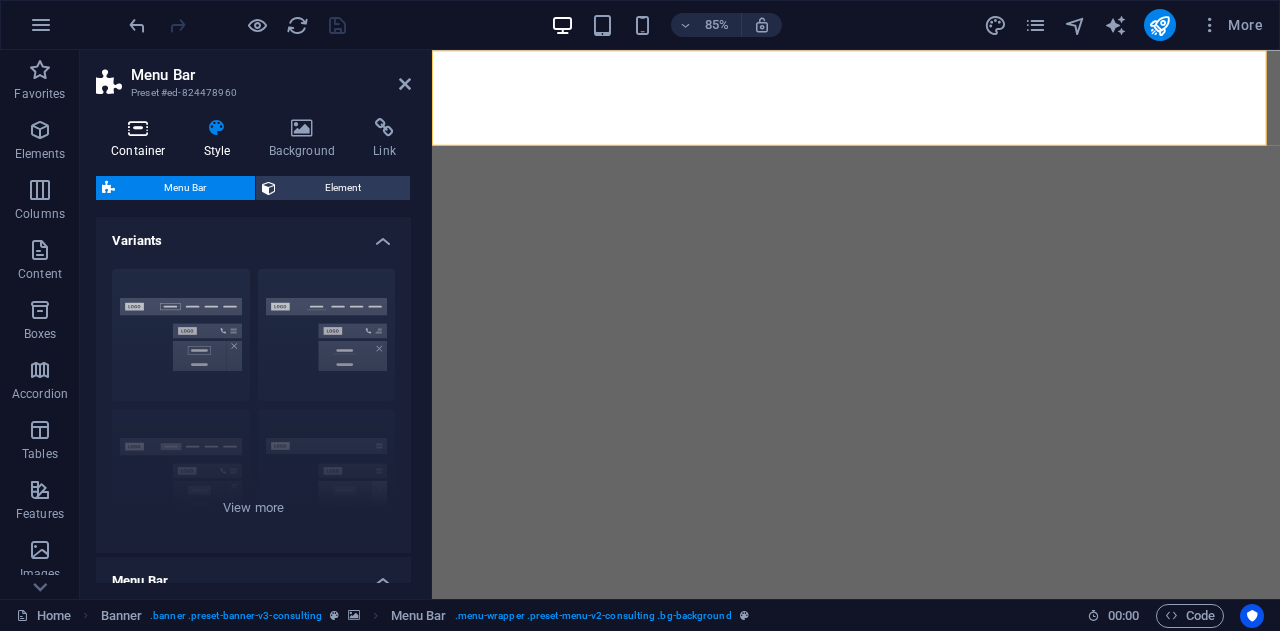 click at bounding box center [138, 128] 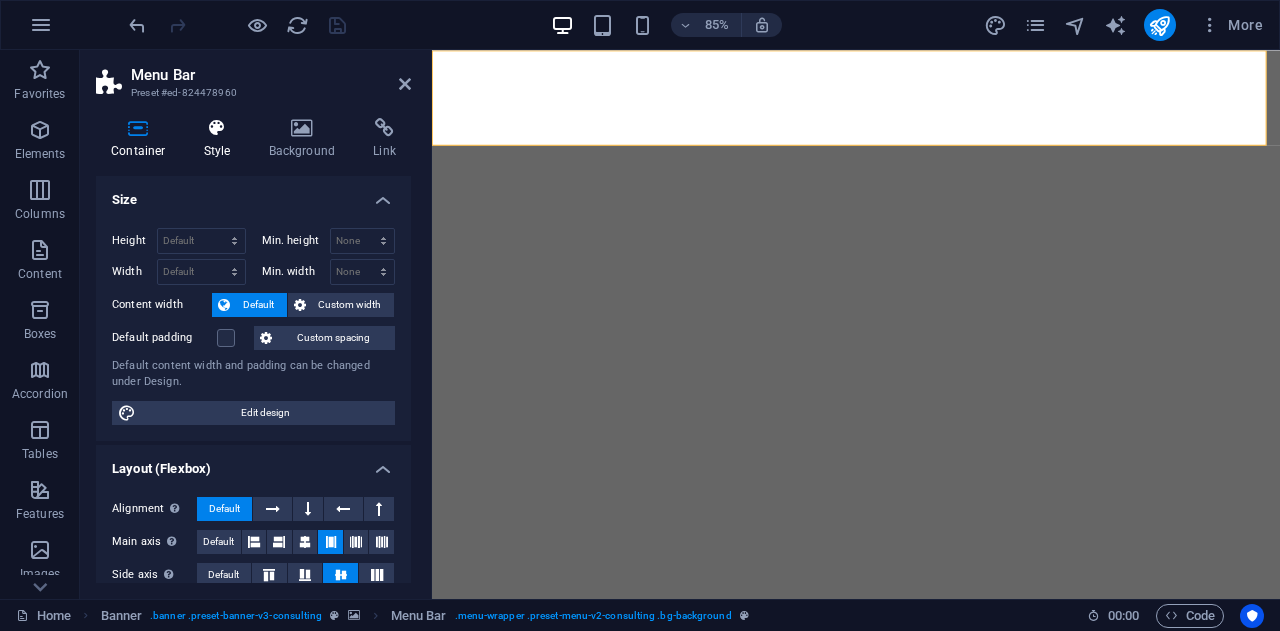 click at bounding box center [217, 128] 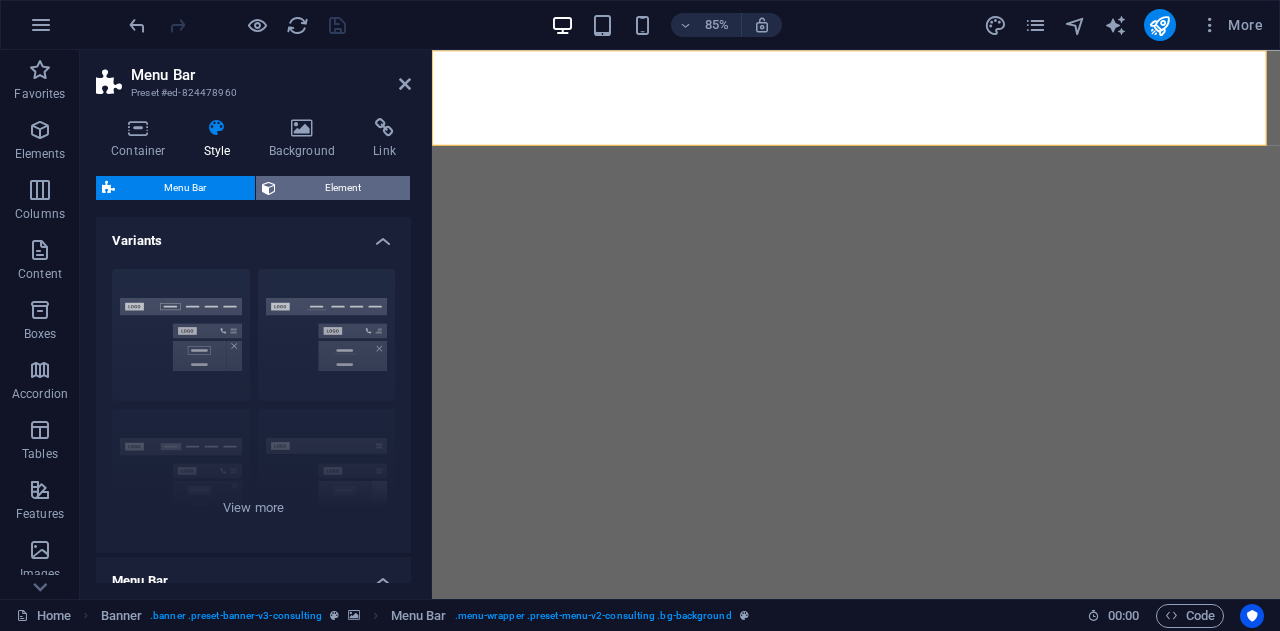 click on "Element" at bounding box center [343, 188] 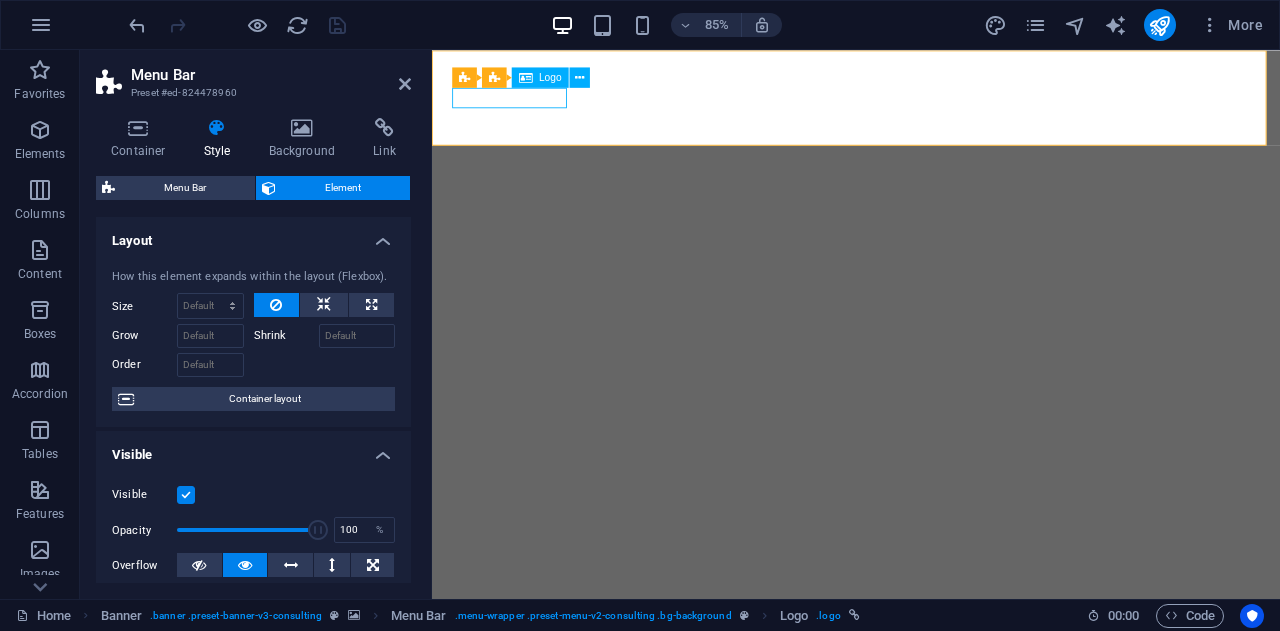 select on "px" 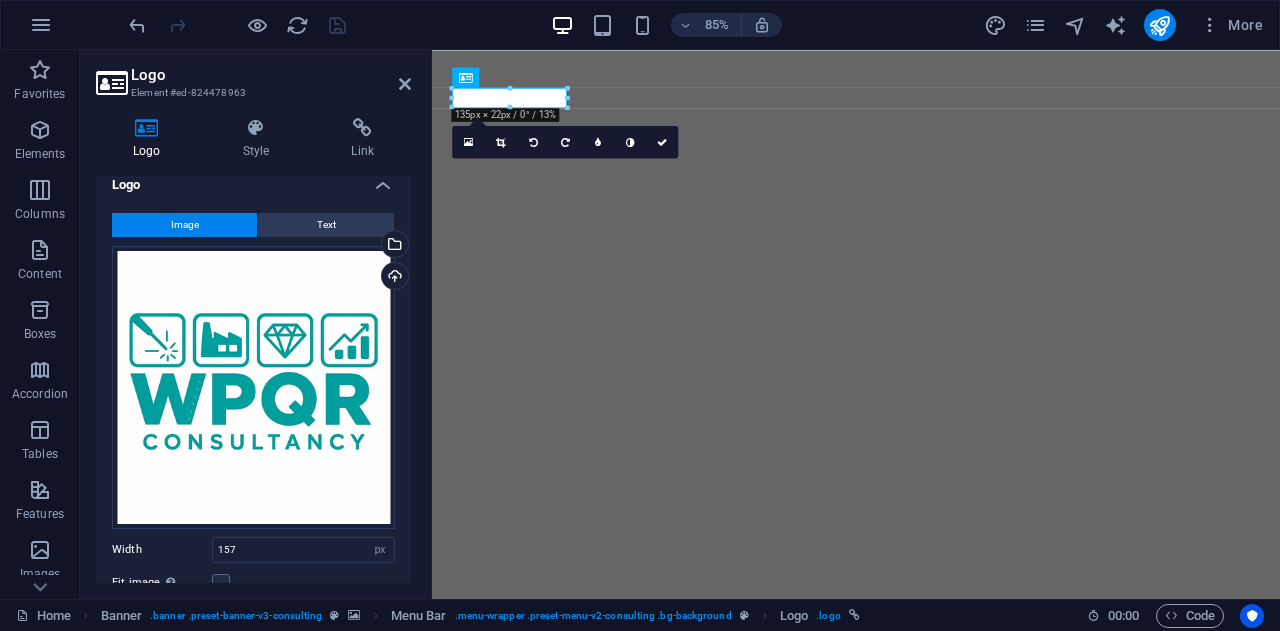 scroll, scrollTop: 0, scrollLeft: 0, axis: both 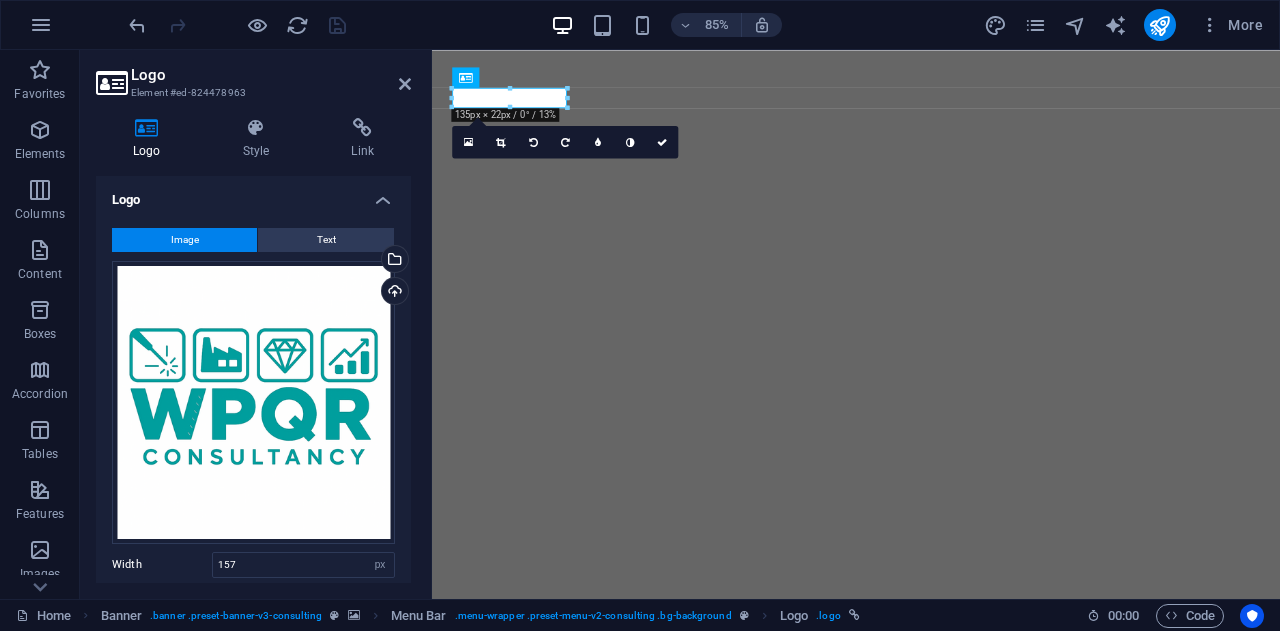 drag, startPoint x: 402, startPoint y: 415, endPoint x: 401, endPoint y: 461, distance: 46.010868 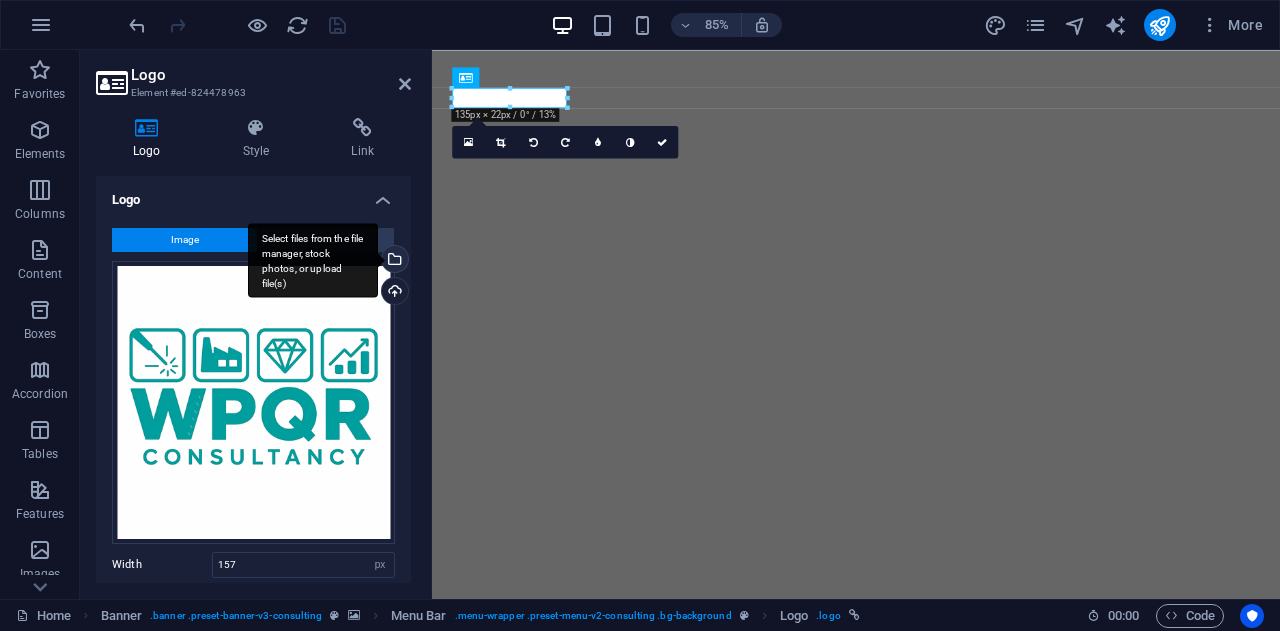click on "Select files from the file manager, stock photos, or upload file(s)" at bounding box center [393, 261] 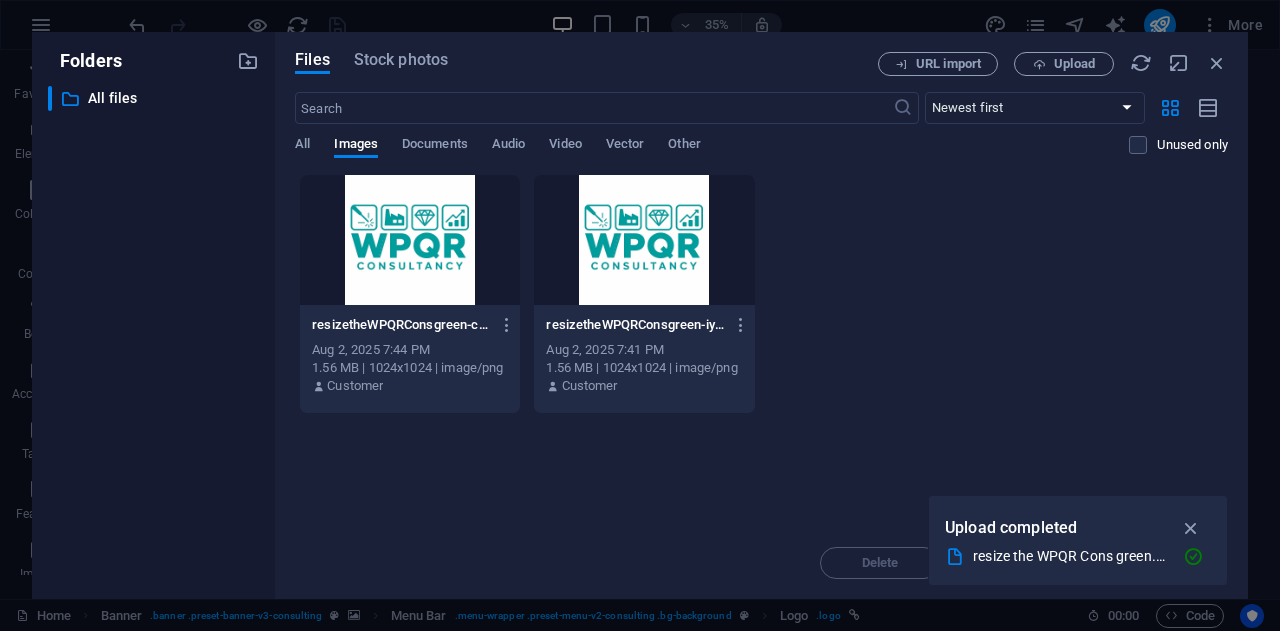 click at bounding box center [410, 240] 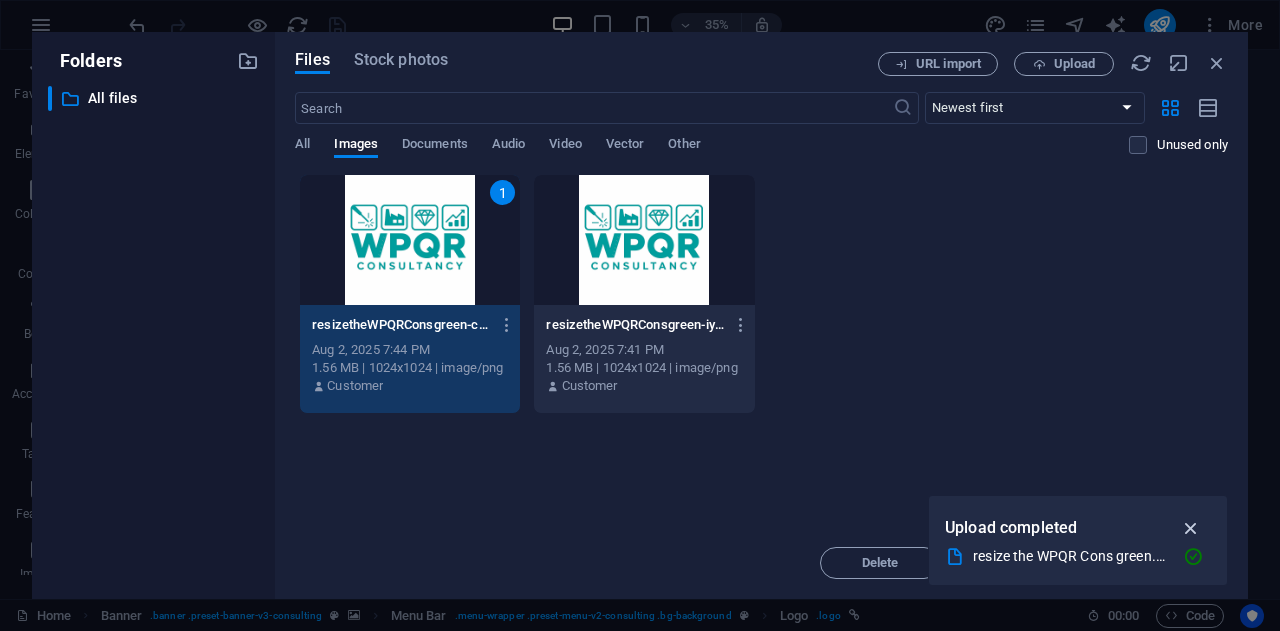 click at bounding box center (1191, 528) 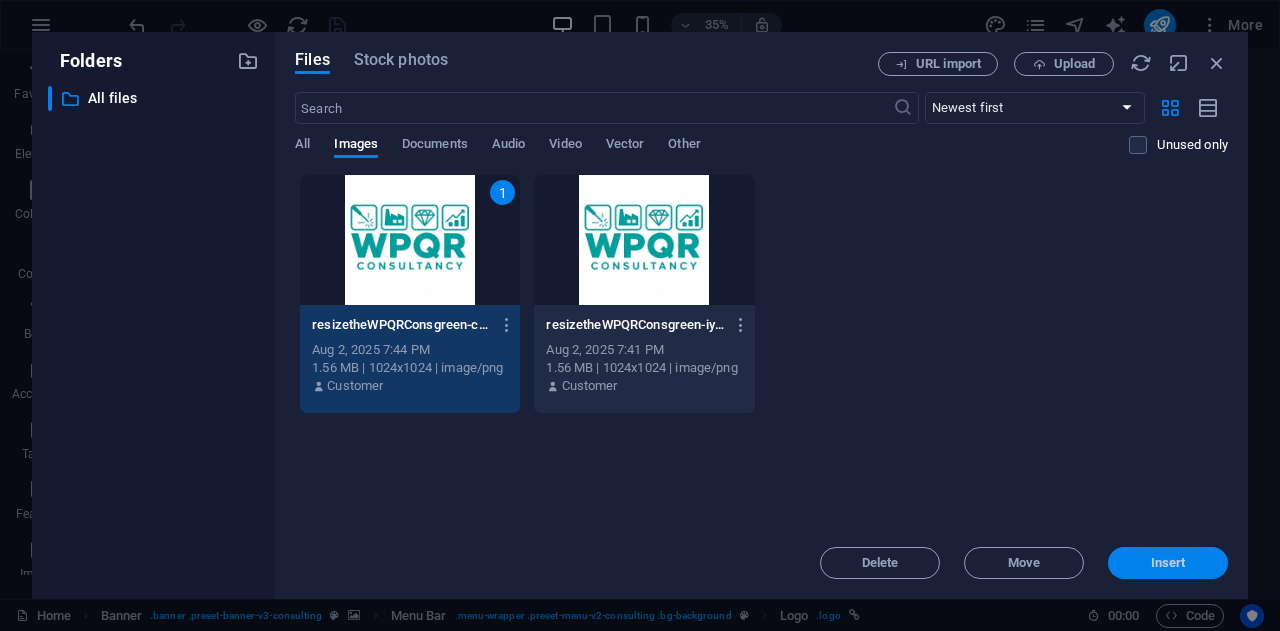 click on "Insert" at bounding box center (1168, 563) 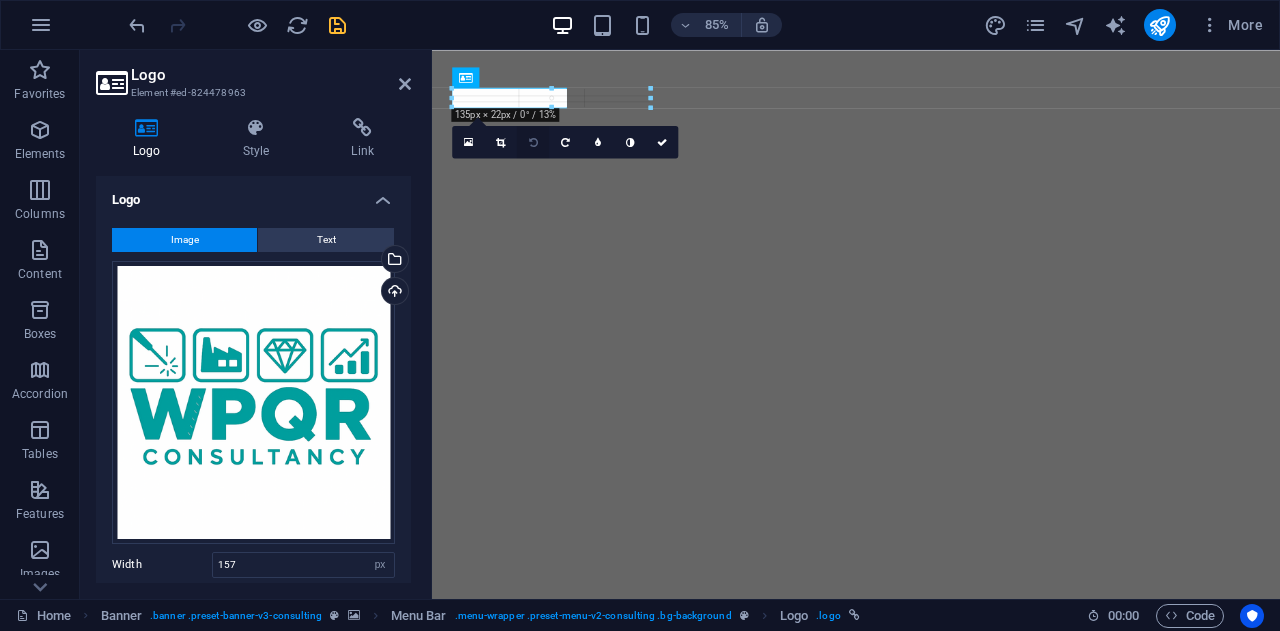 drag, startPoint x: 520, startPoint y: 99, endPoint x: 523, endPoint y: 137, distance: 38.118237 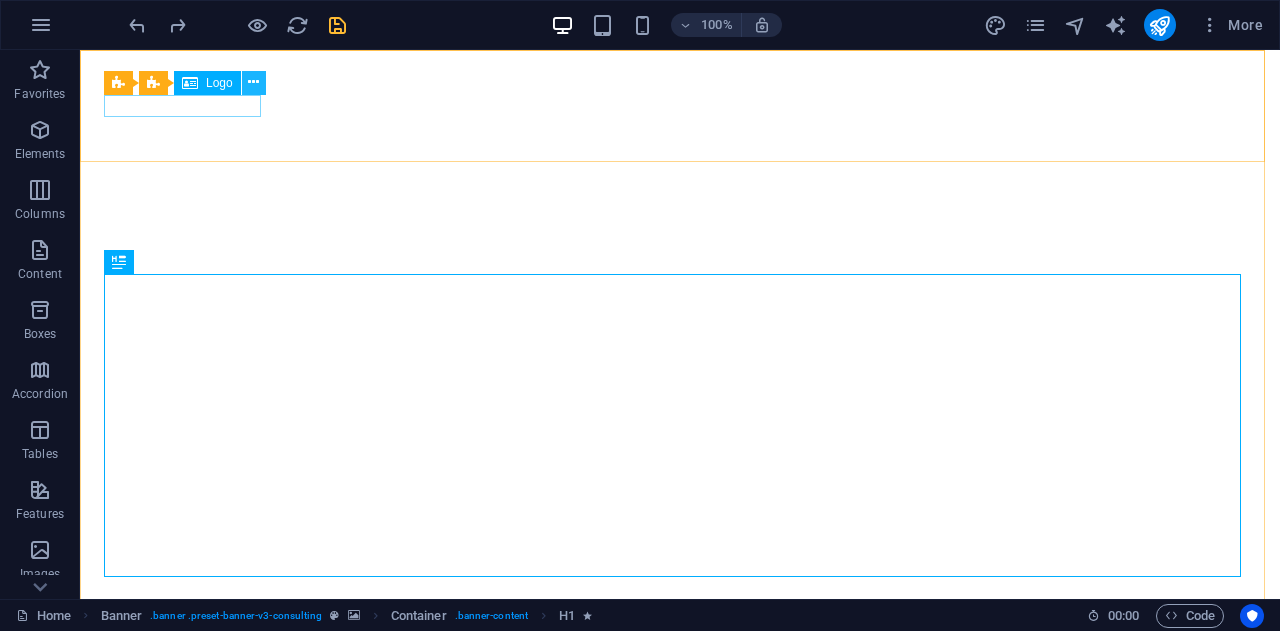 click at bounding box center (253, 82) 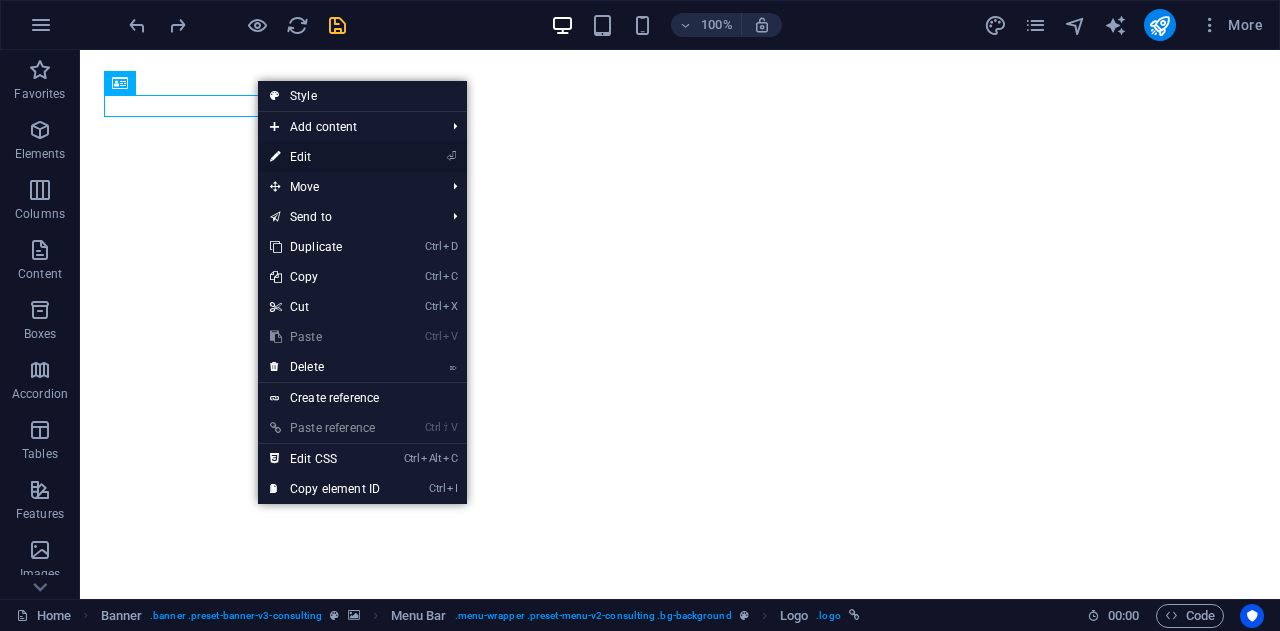 click on "⏎  Edit" at bounding box center [325, 157] 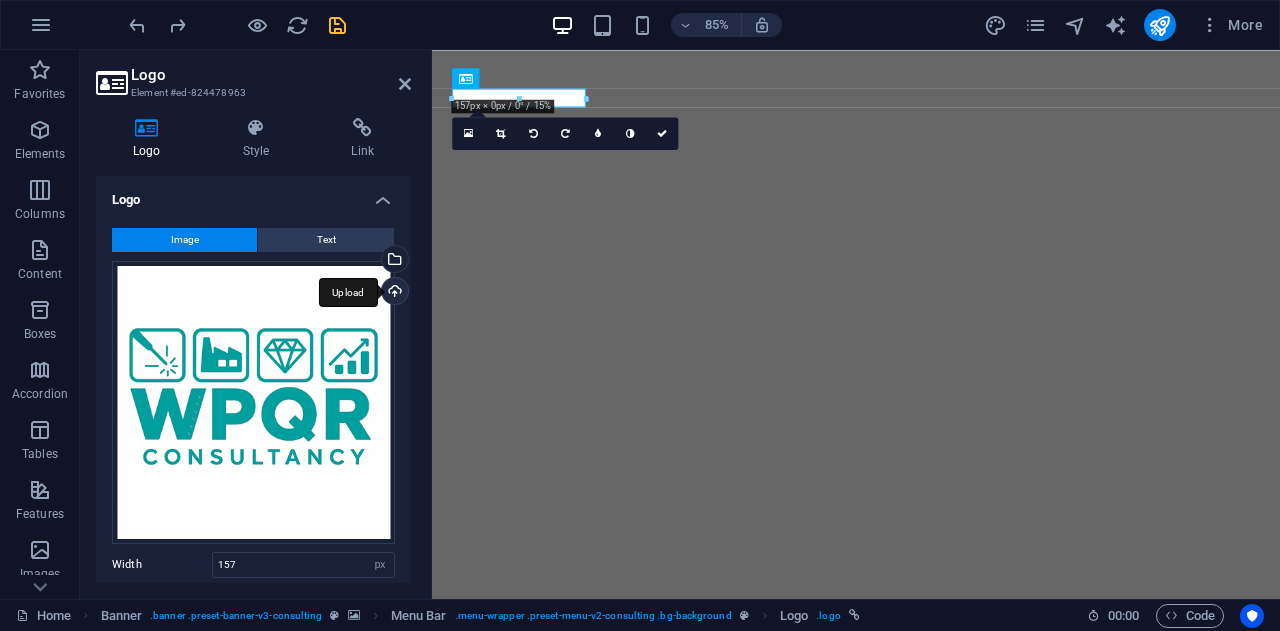 click on "Upload" at bounding box center [393, 293] 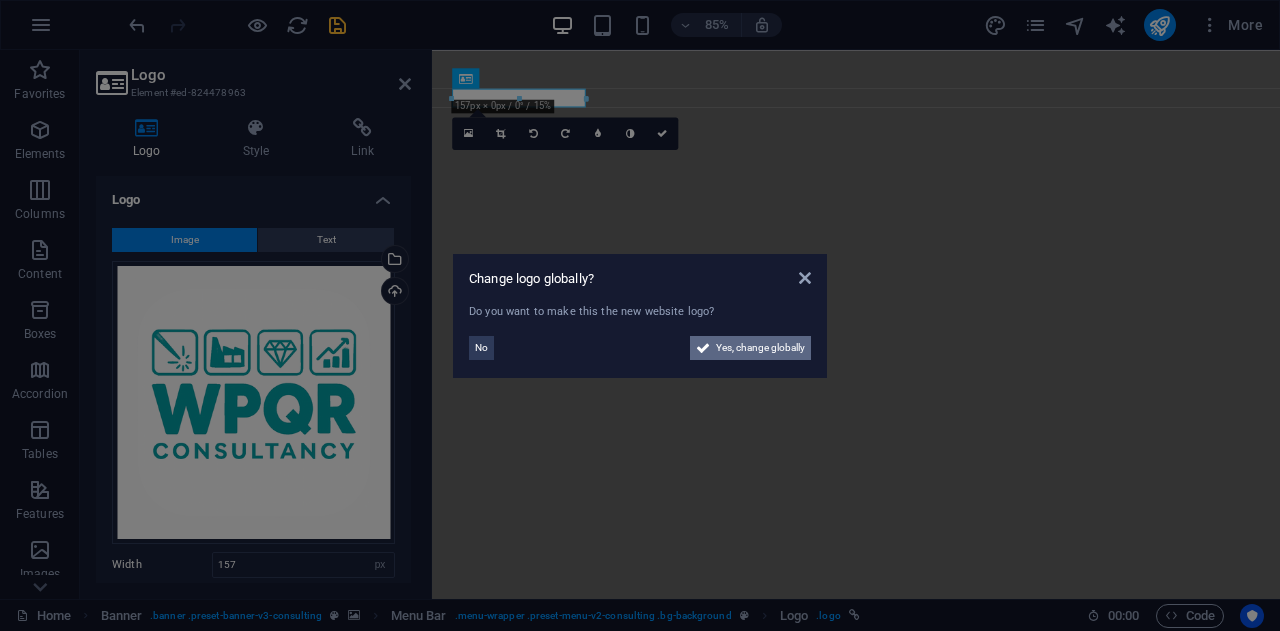 click on "Yes, change globally" at bounding box center [760, 348] 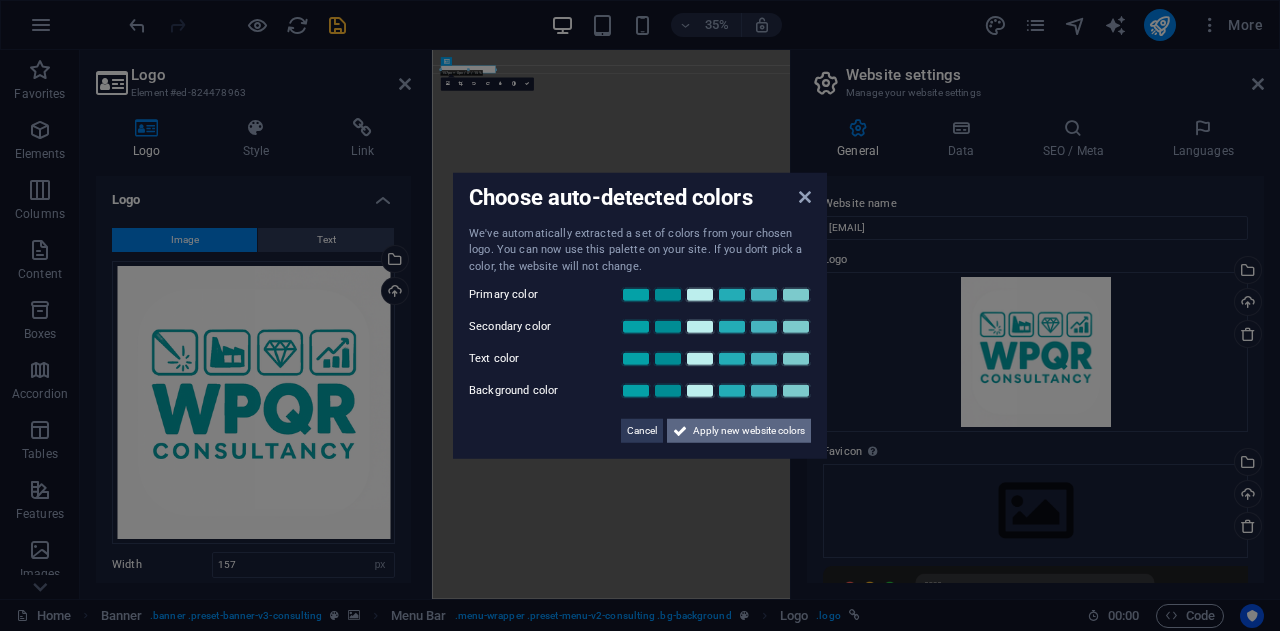 click on "Apply new website colors" at bounding box center [749, 431] 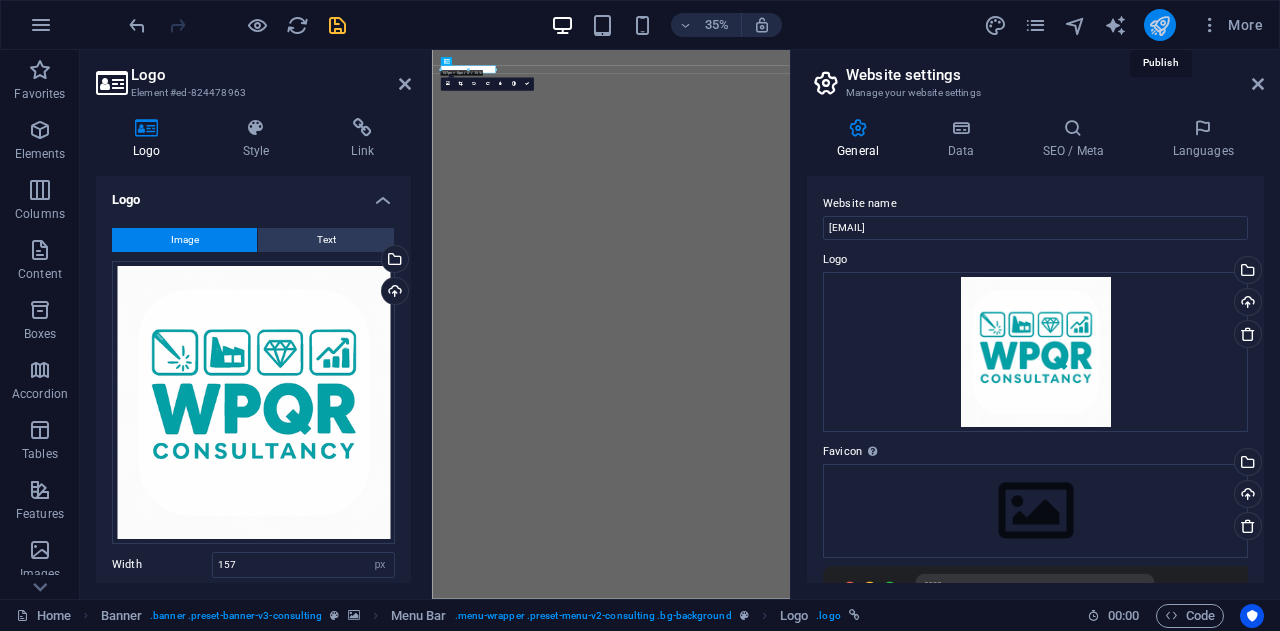click at bounding box center (1159, 25) 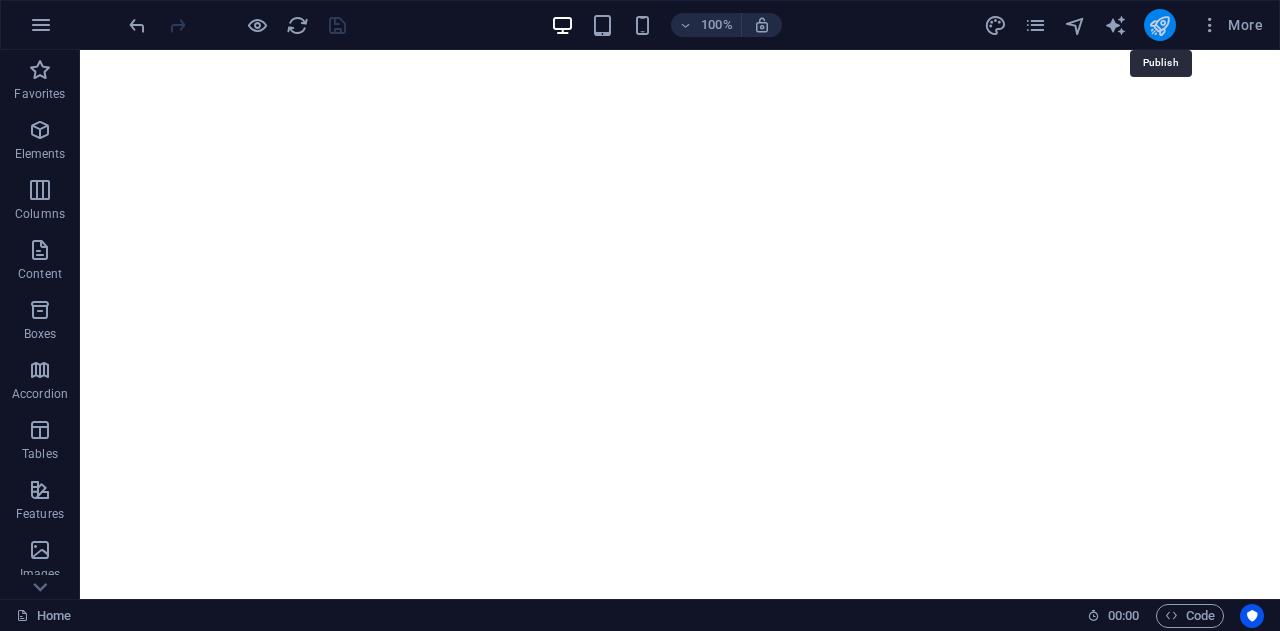 click at bounding box center (1159, 25) 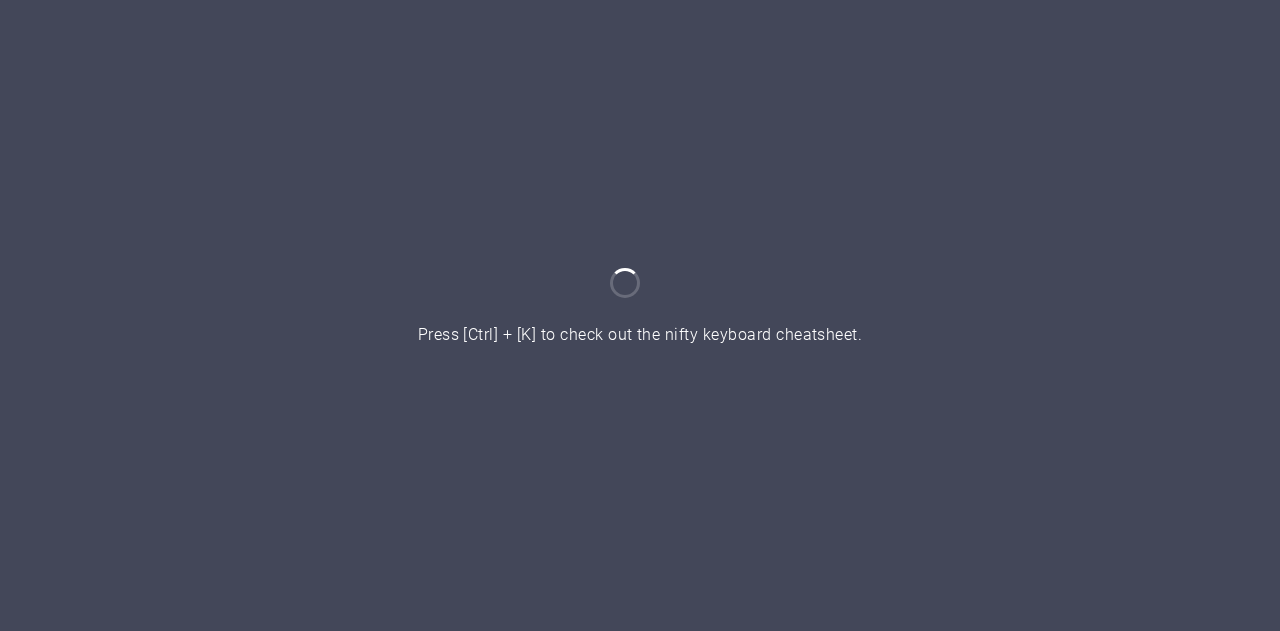 scroll, scrollTop: 0, scrollLeft: 0, axis: both 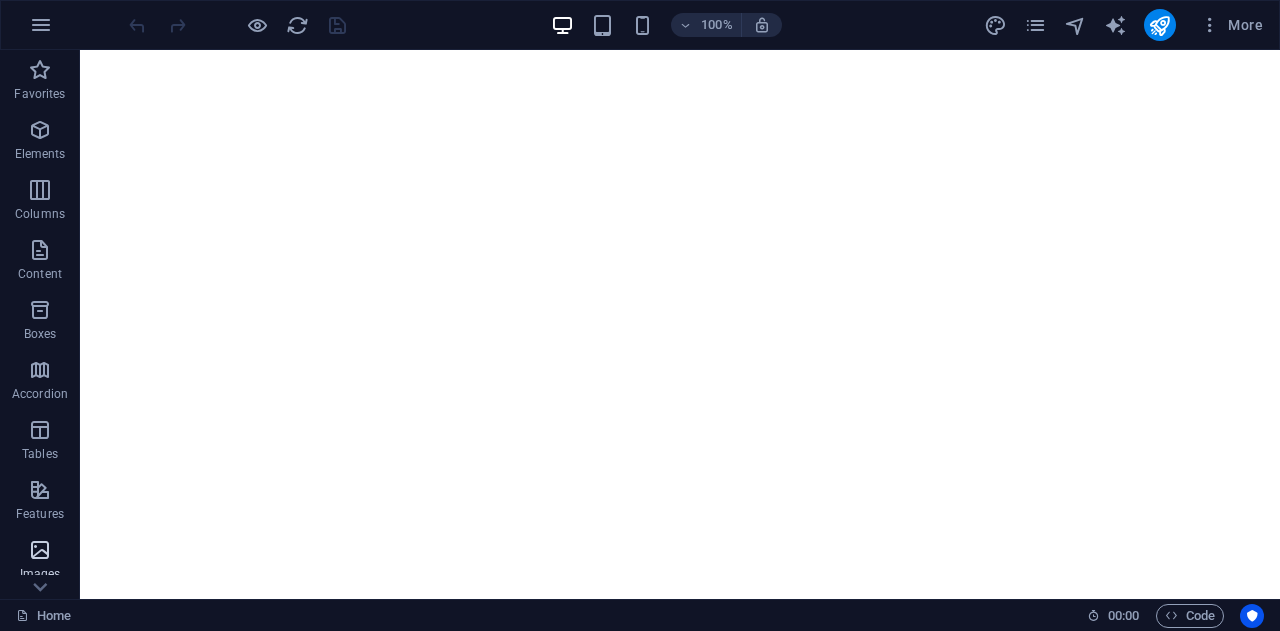 click on "Images" at bounding box center (40, 562) 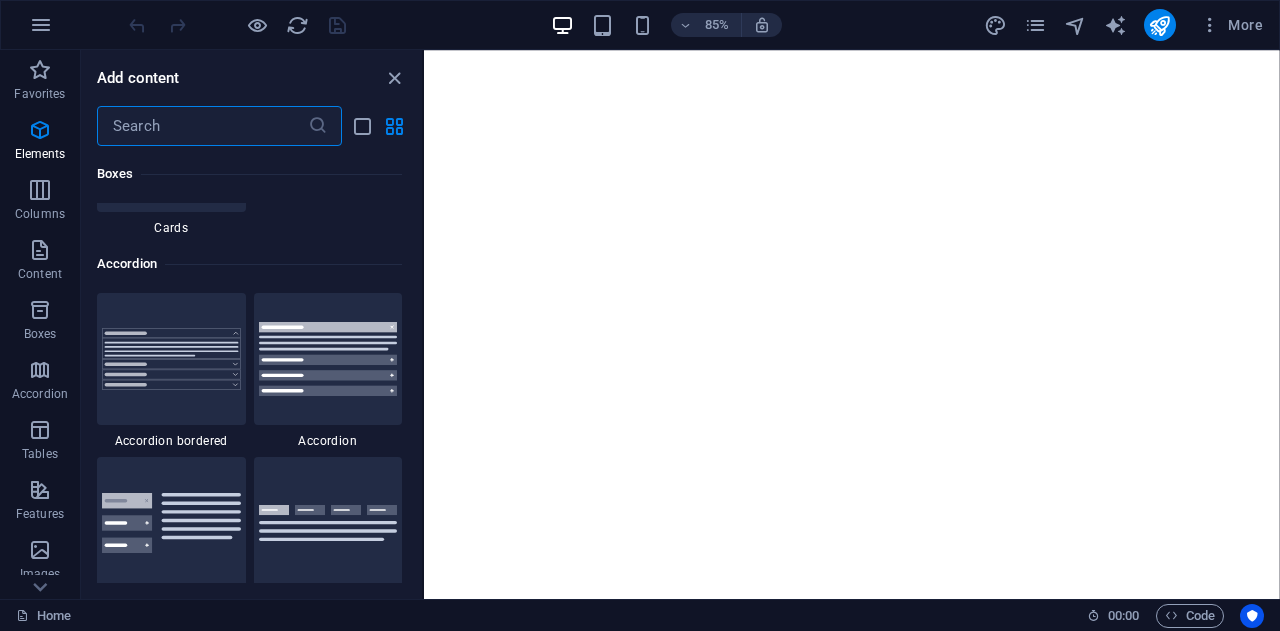 scroll, scrollTop: 10140, scrollLeft: 0, axis: vertical 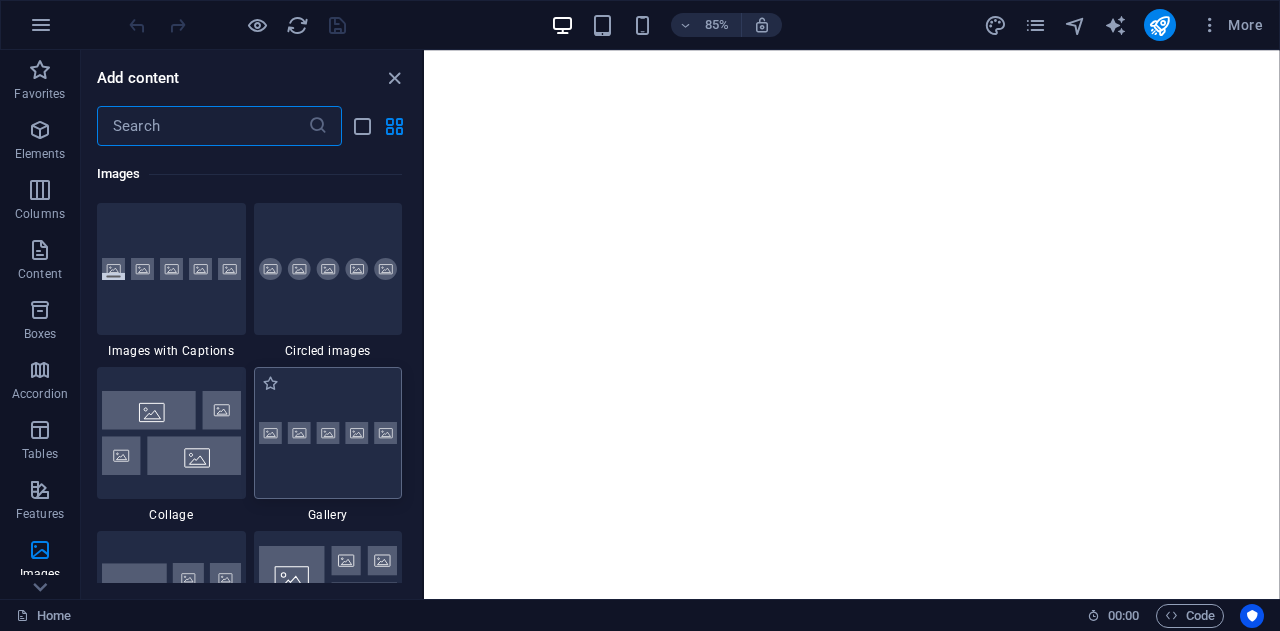 click at bounding box center [328, 433] 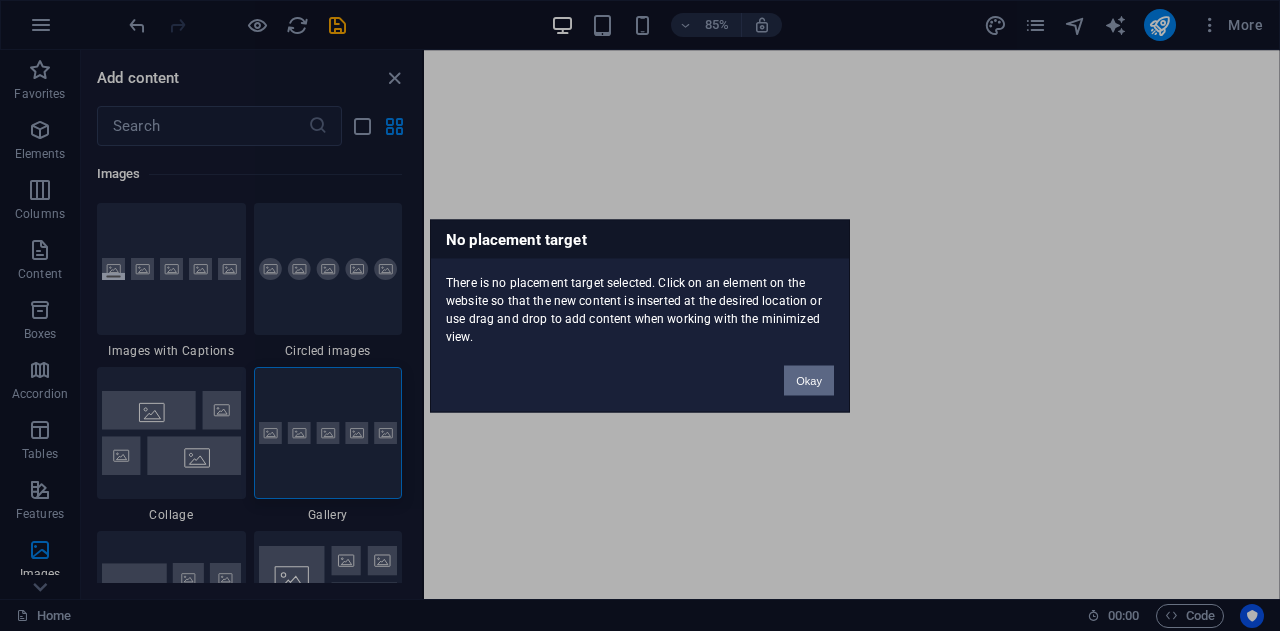 click on "Okay" at bounding box center (809, 380) 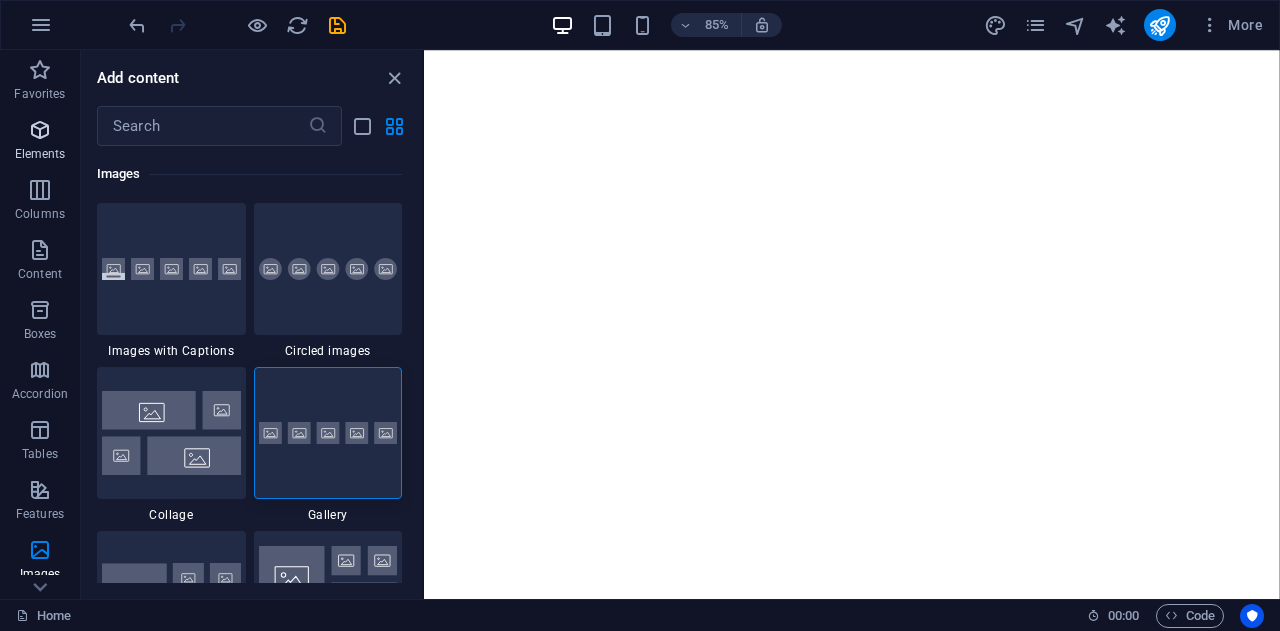 click at bounding box center [40, 130] 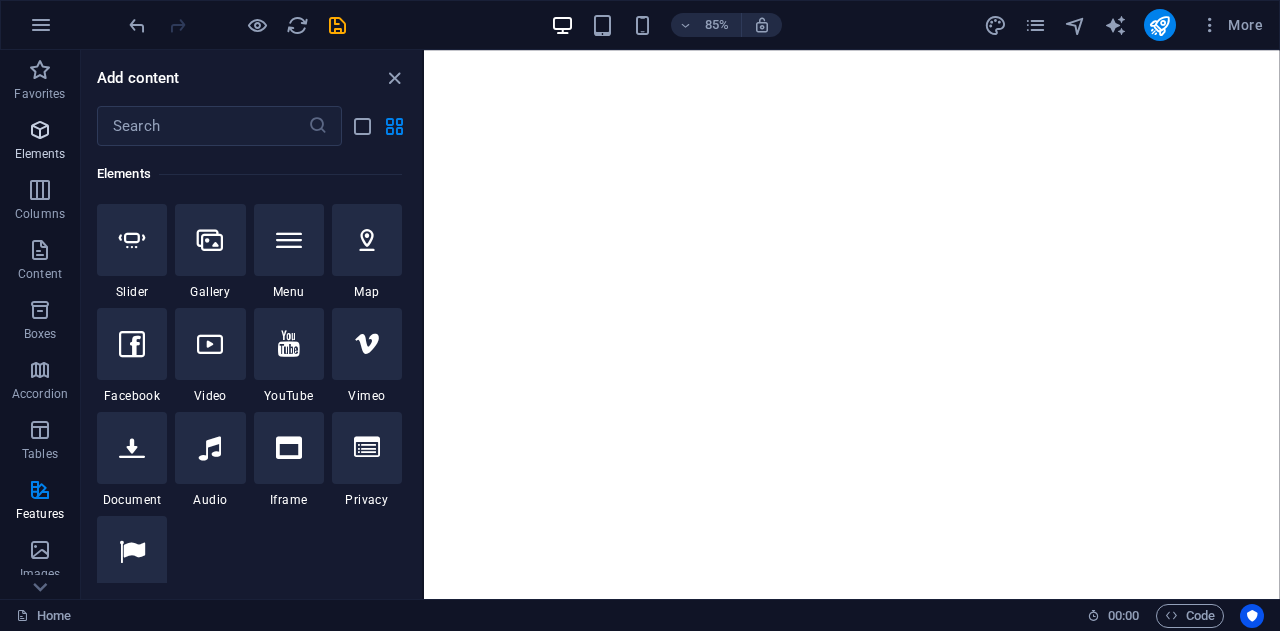 scroll, scrollTop: 213, scrollLeft: 0, axis: vertical 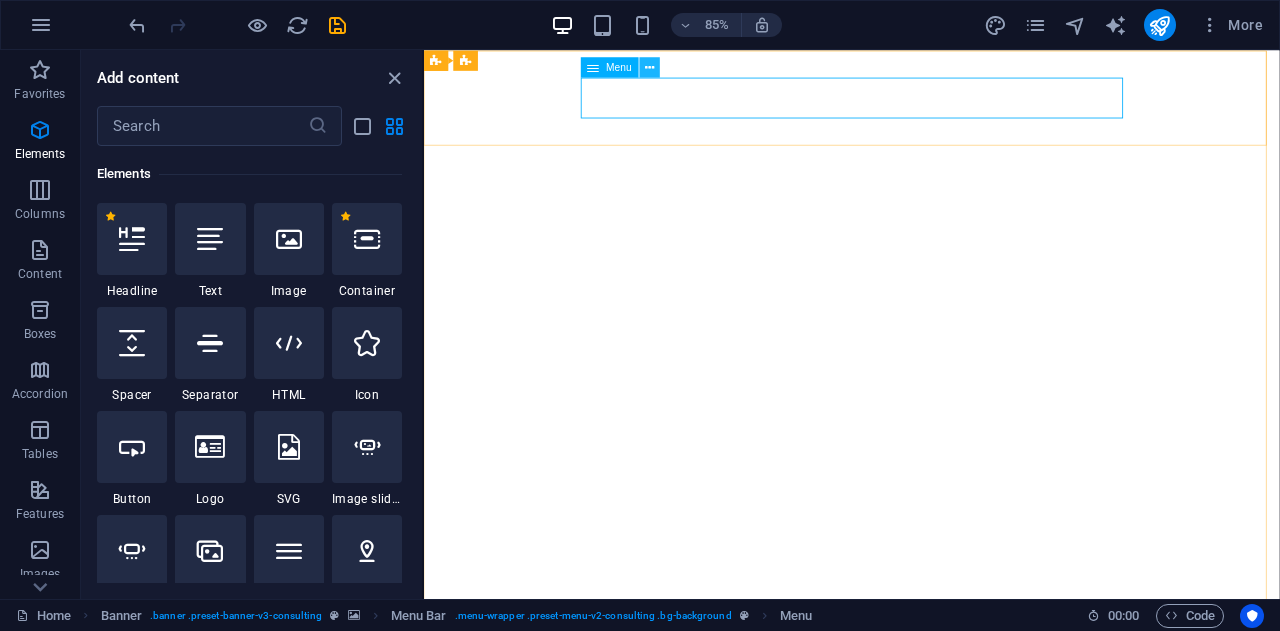 click at bounding box center (649, 67) 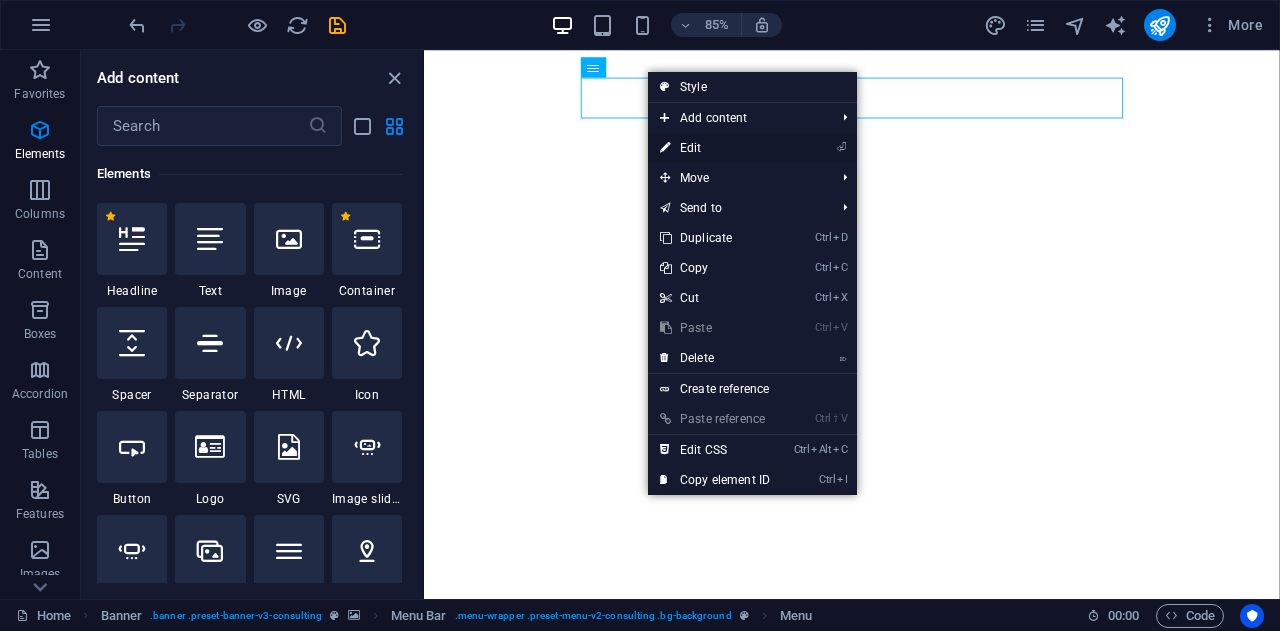 click on "⏎  Edit" at bounding box center (715, 148) 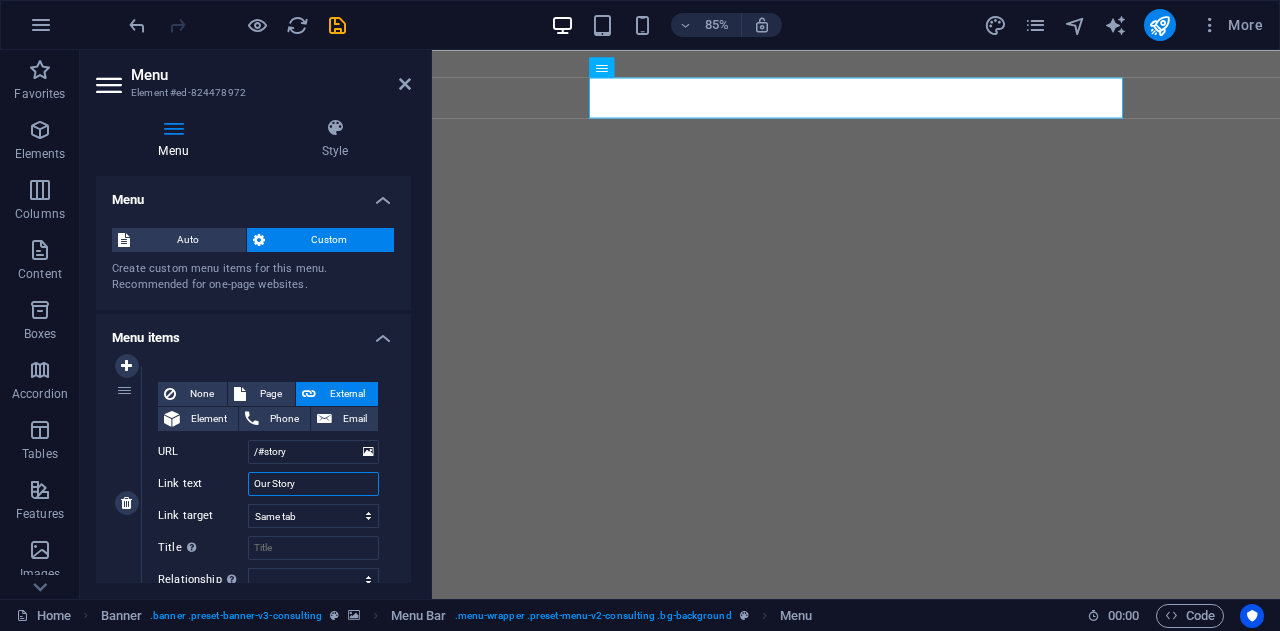 drag, startPoint x: 317, startPoint y: 486, endPoint x: 244, endPoint y: 494, distance: 73.43705 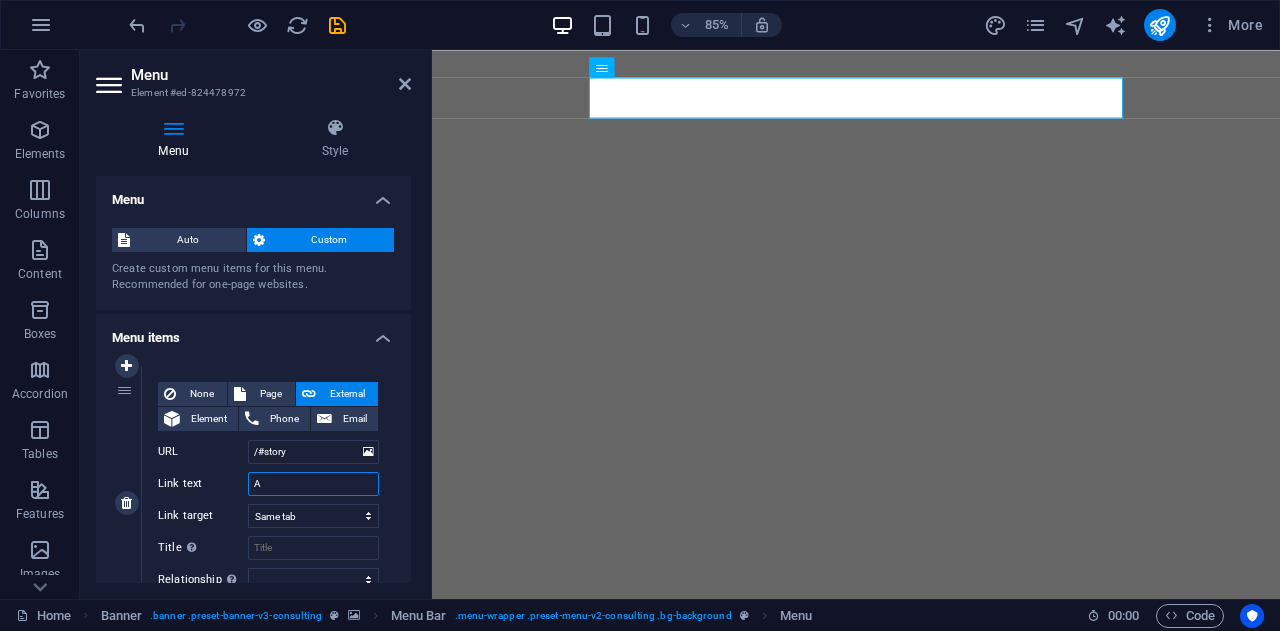 type on "Ab" 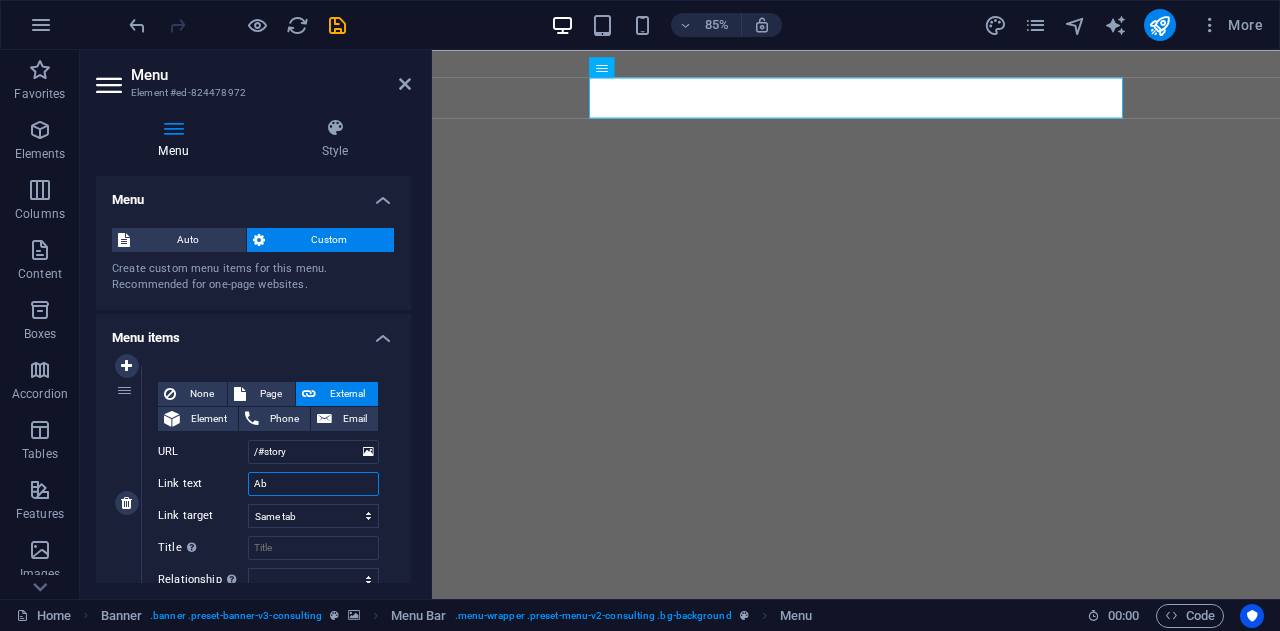 select 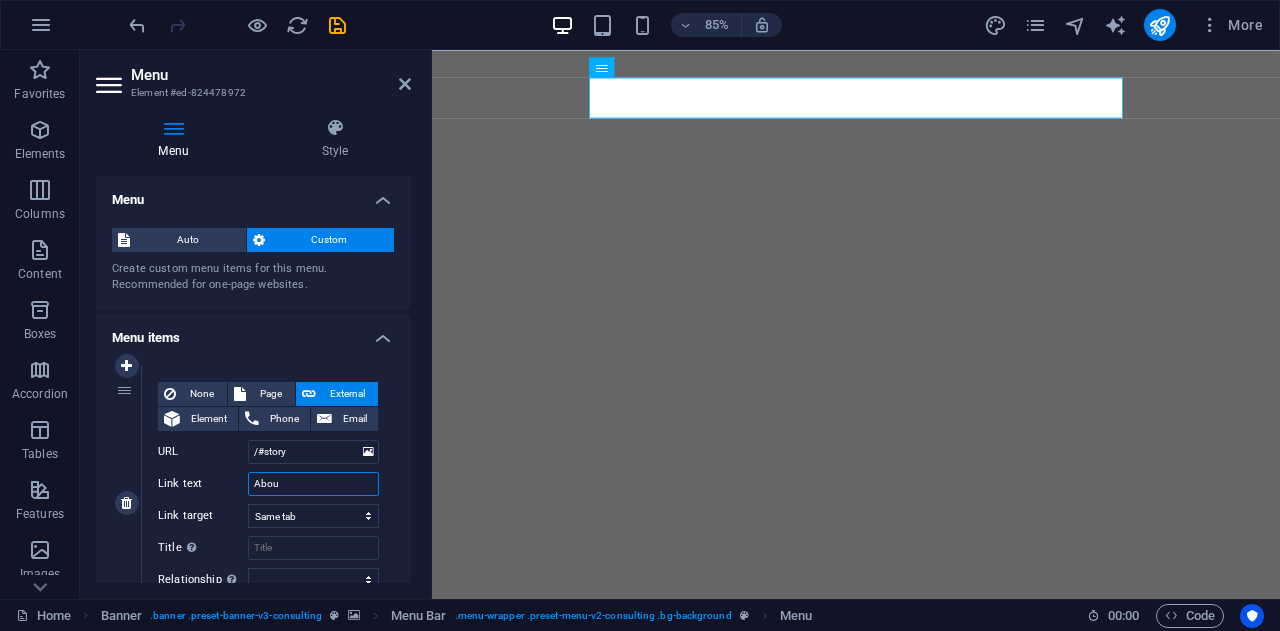 type on "About" 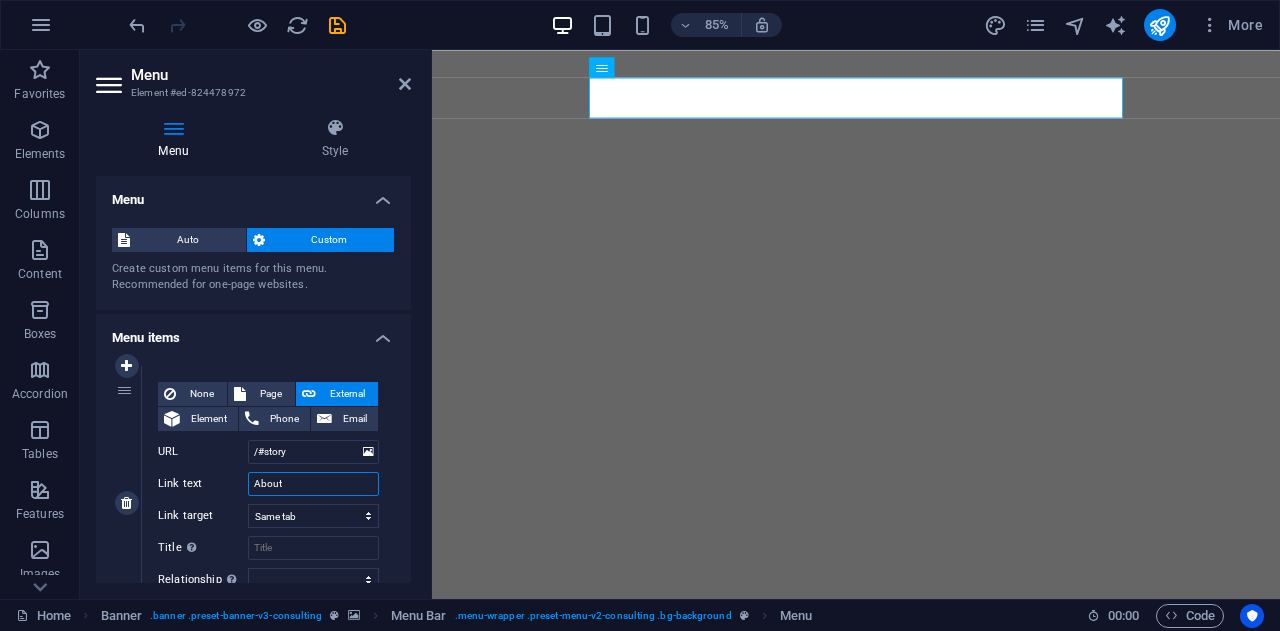 select 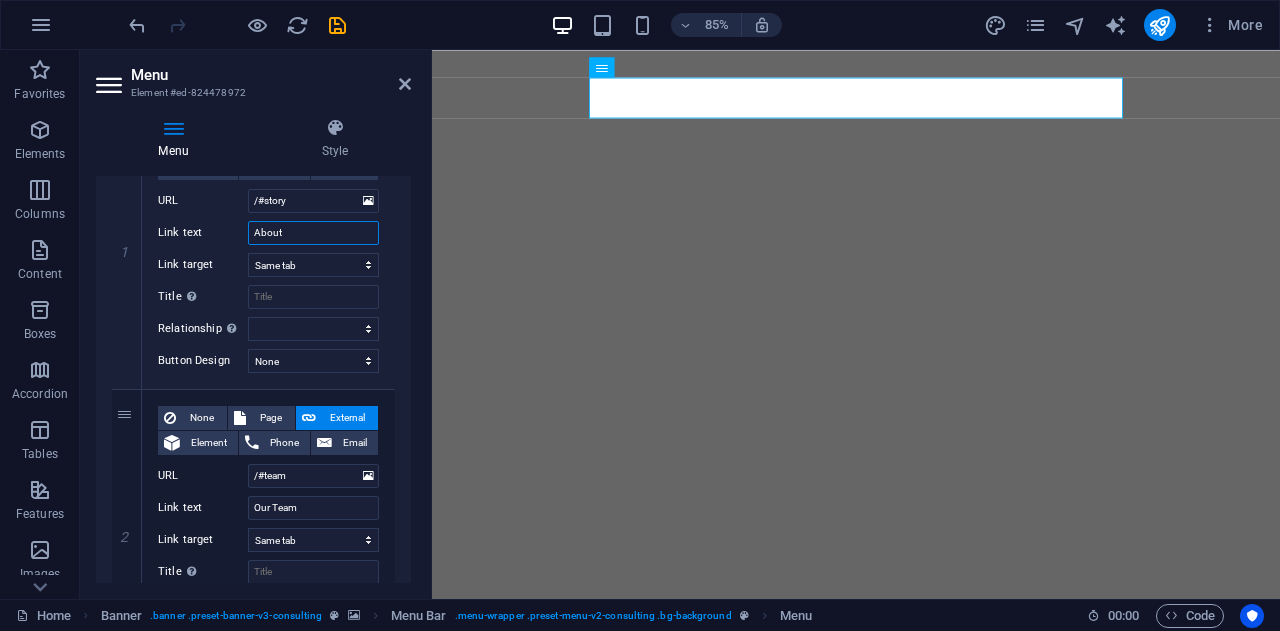 scroll, scrollTop: 253, scrollLeft: 0, axis: vertical 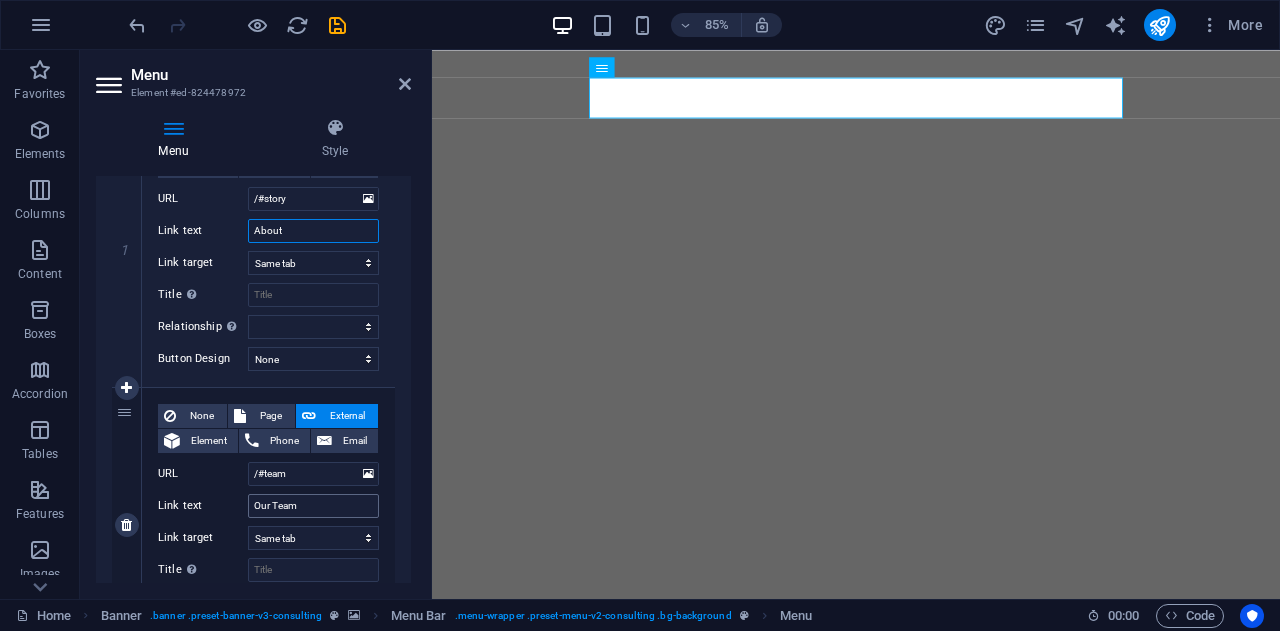 type on "About" 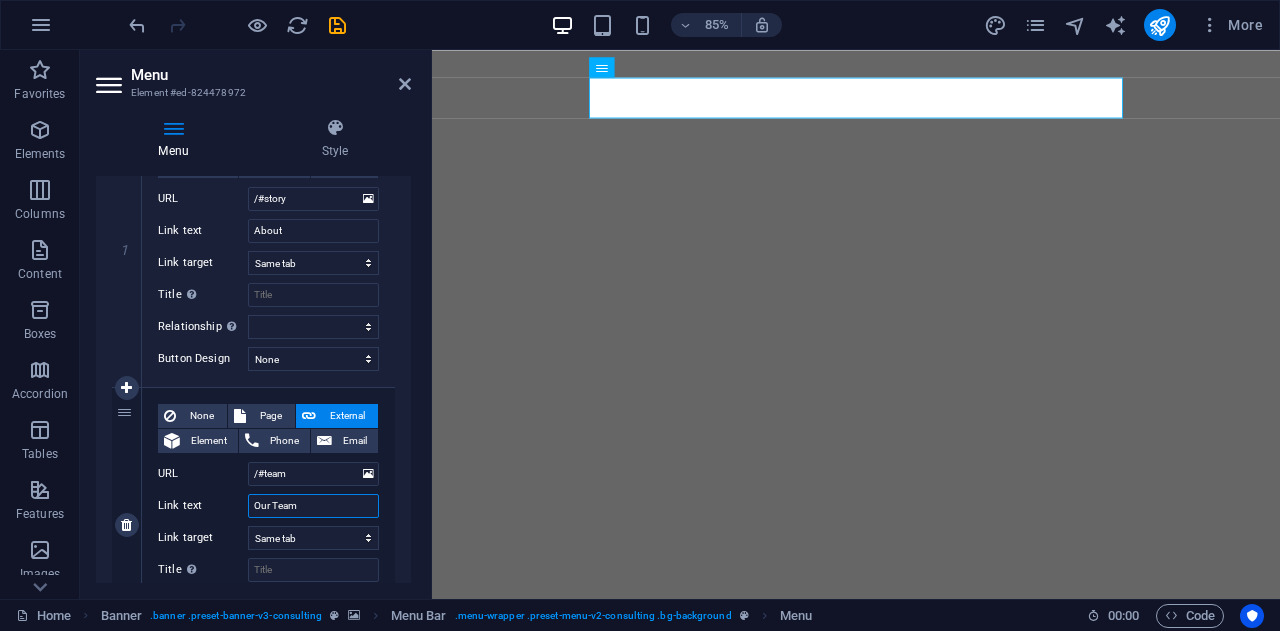 drag, startPoint x: 300, startPoint y: 502, endPoint x: 157, endPoint y: 511, distance: 143.28294 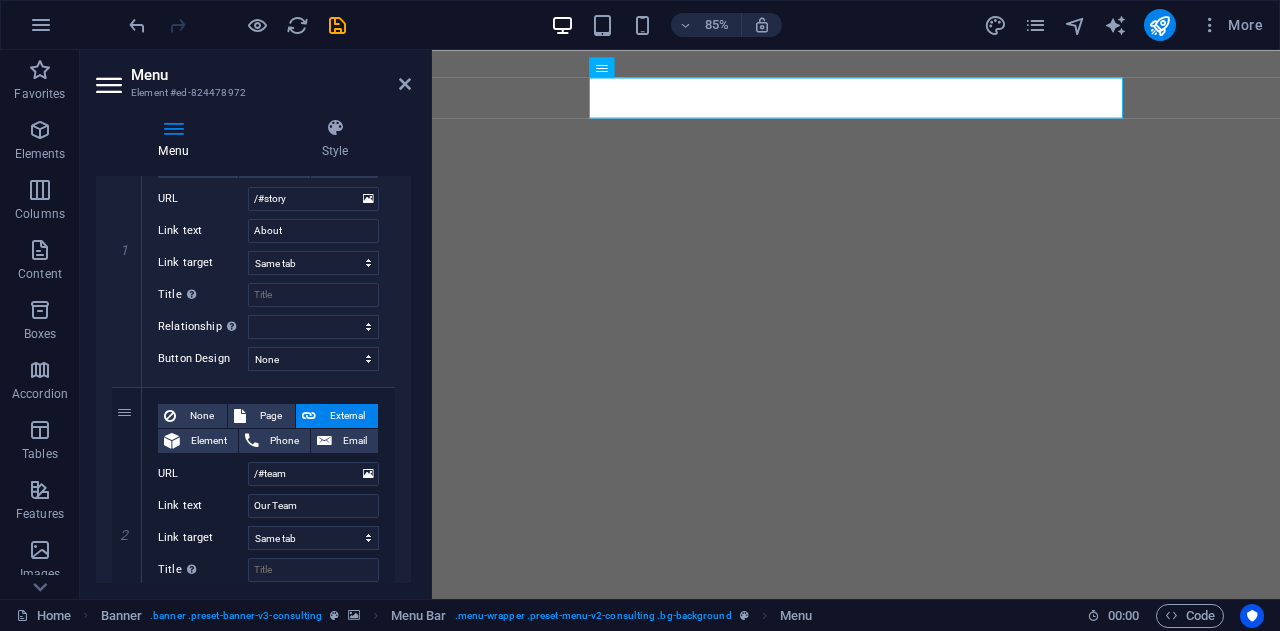 click on "1 None Page External Element Phone Email Page Home Subpage Legal Notice Privacy Element
URL /#story Phone Email Link text About Link target New tab Same tab Overlay Title Additional link description, should not be the same as the link text. The title is most often shown as a tooltip text when the mouse moves over the element. Leave empty if uncertain. Relationship Sets the  relationship of this link to the link target . For example, the value "nofollow" instructs search engines not to follow the link. Can be left empty. alternate author bookmark external help license next nofollow noreferrer noopener prev search tag Button Design None Default Primary Secondary 2 None Page External Element Phone Email Page Home Subpage Legal Notice Privacy Element
URL /#team Phone Email Link text Our Team Link target New tab Same tab Overlay Title Relationship Sets the  relationship of this link to the link target alternate author bookmark external help license next nofollow prev" at bounding box center (253, 800) 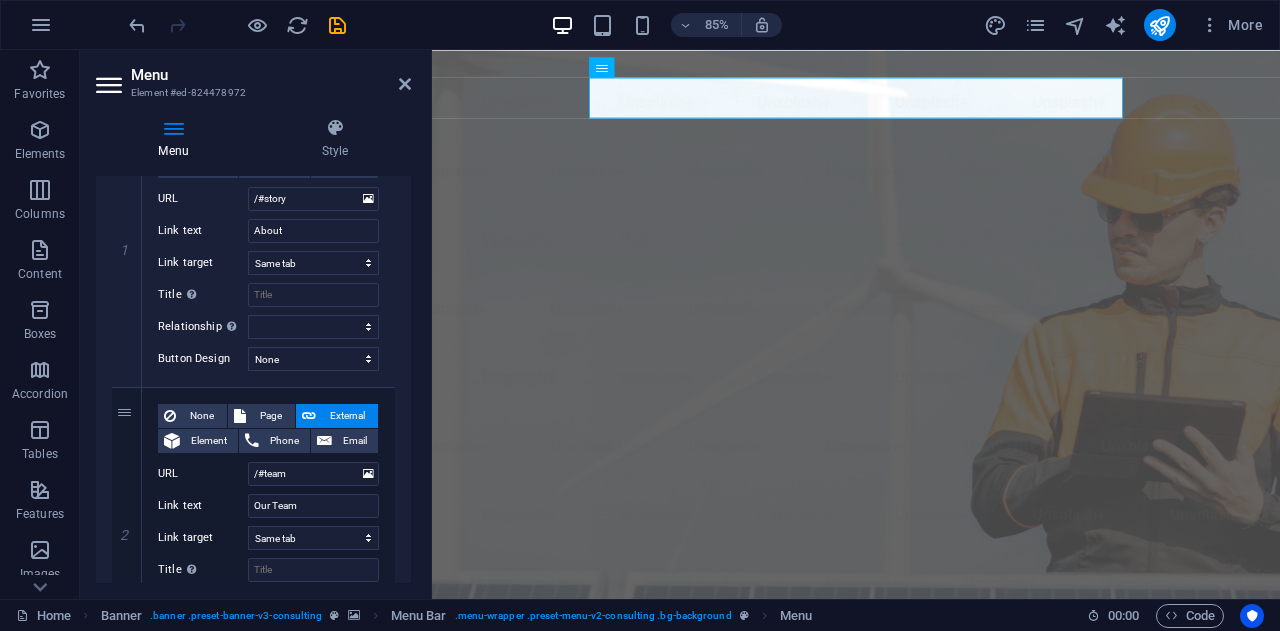 scroll, scrollTop: 0, scrollLeft: 0, axis: both 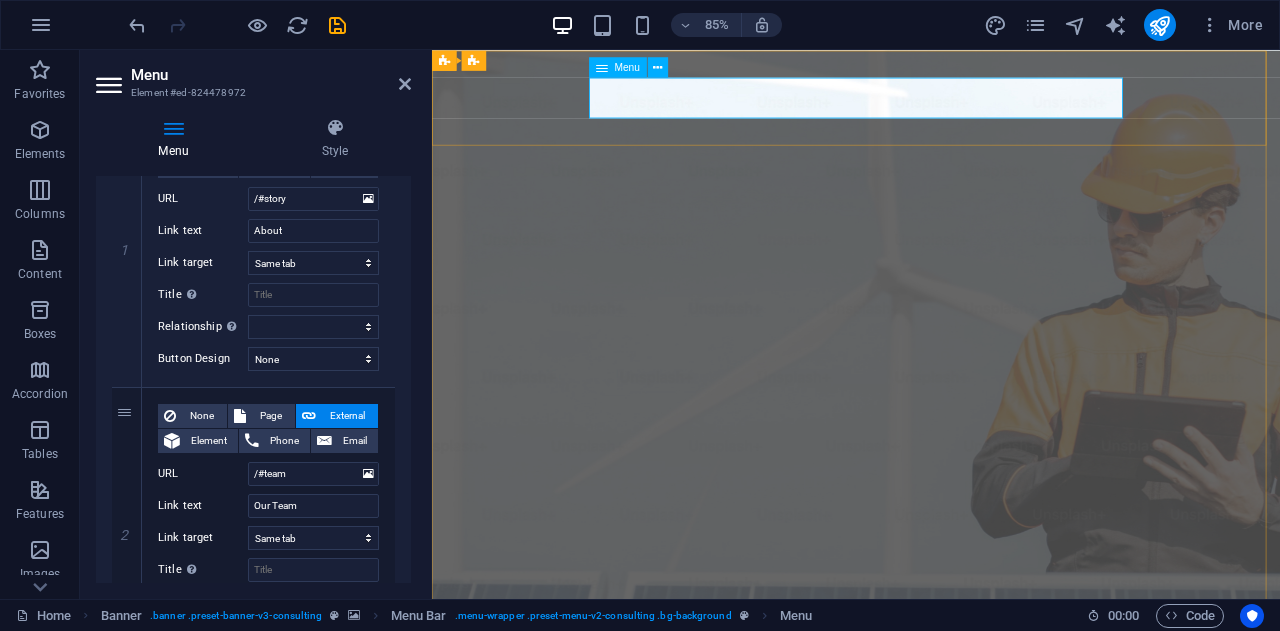 click on "About Our Team Our Strengths Projects Contact Us" at bounding box center (931, 1163) 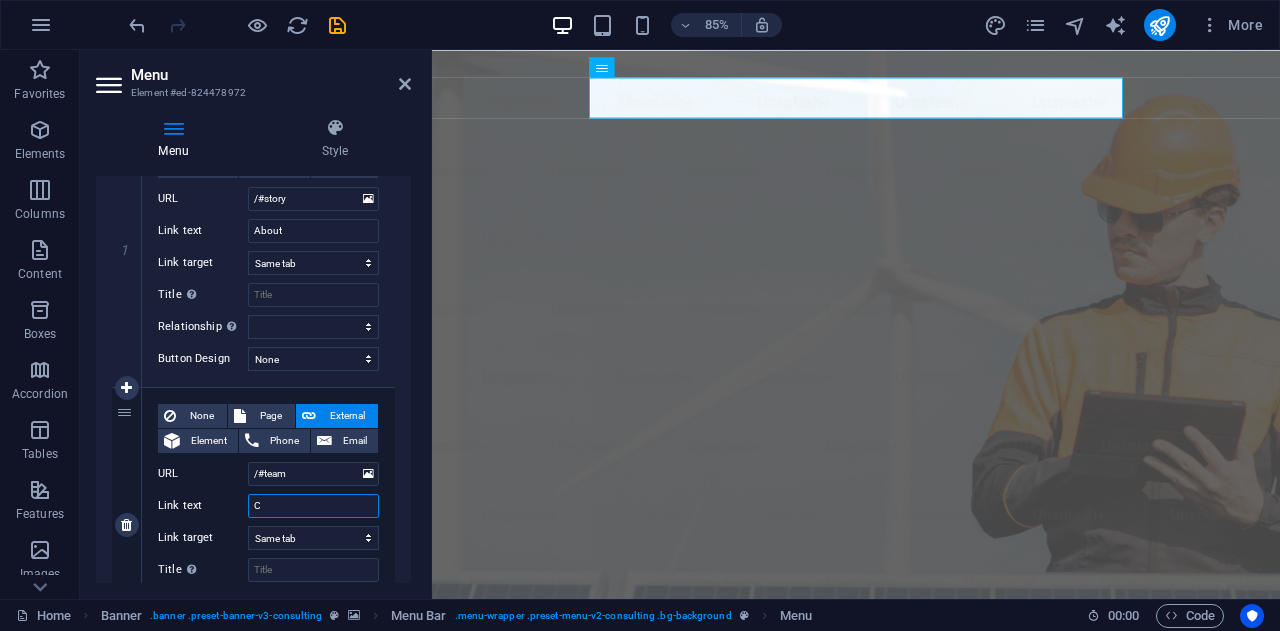 type on "Co" 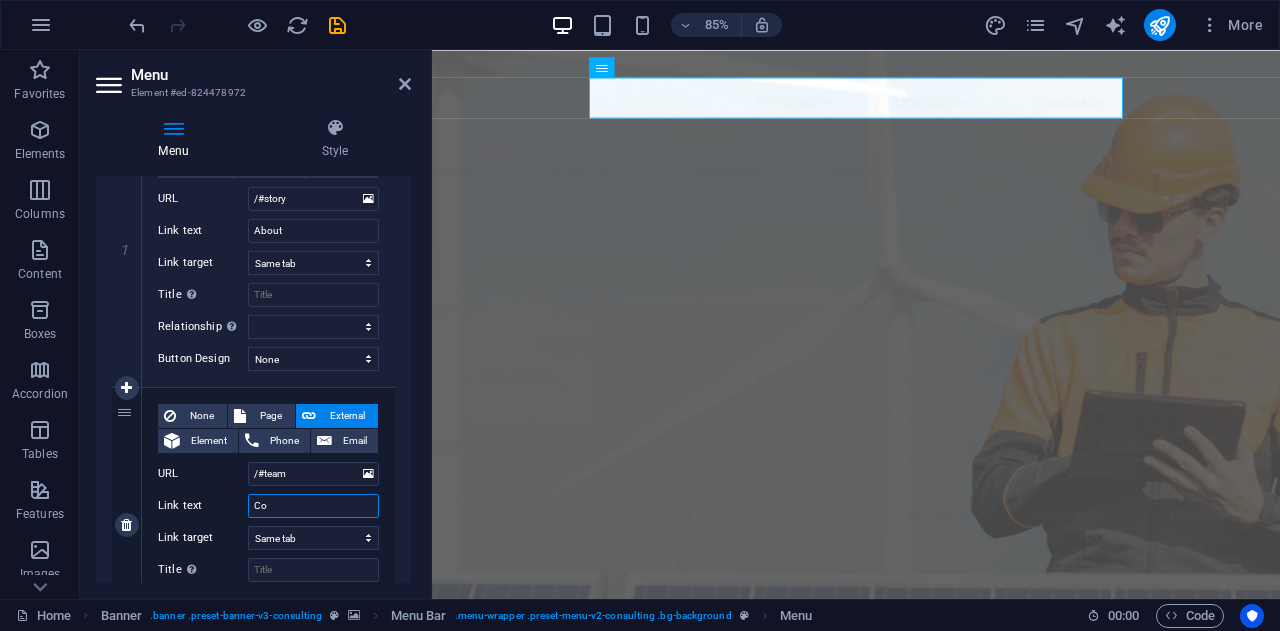 select 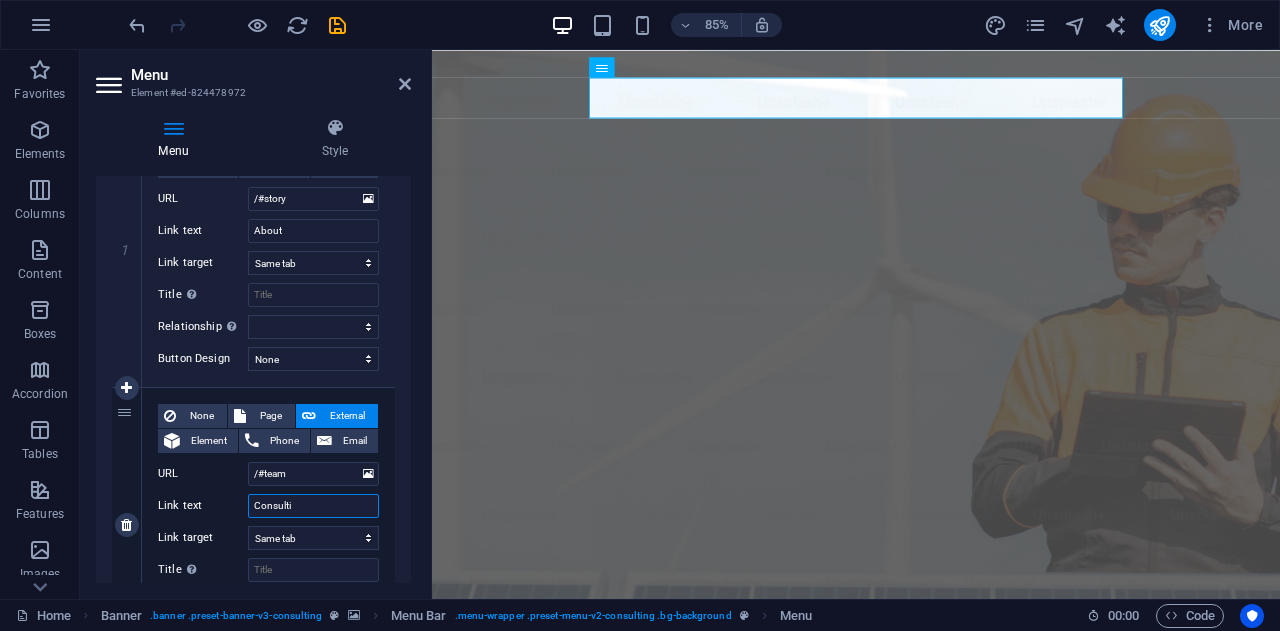 type on "Consultin" 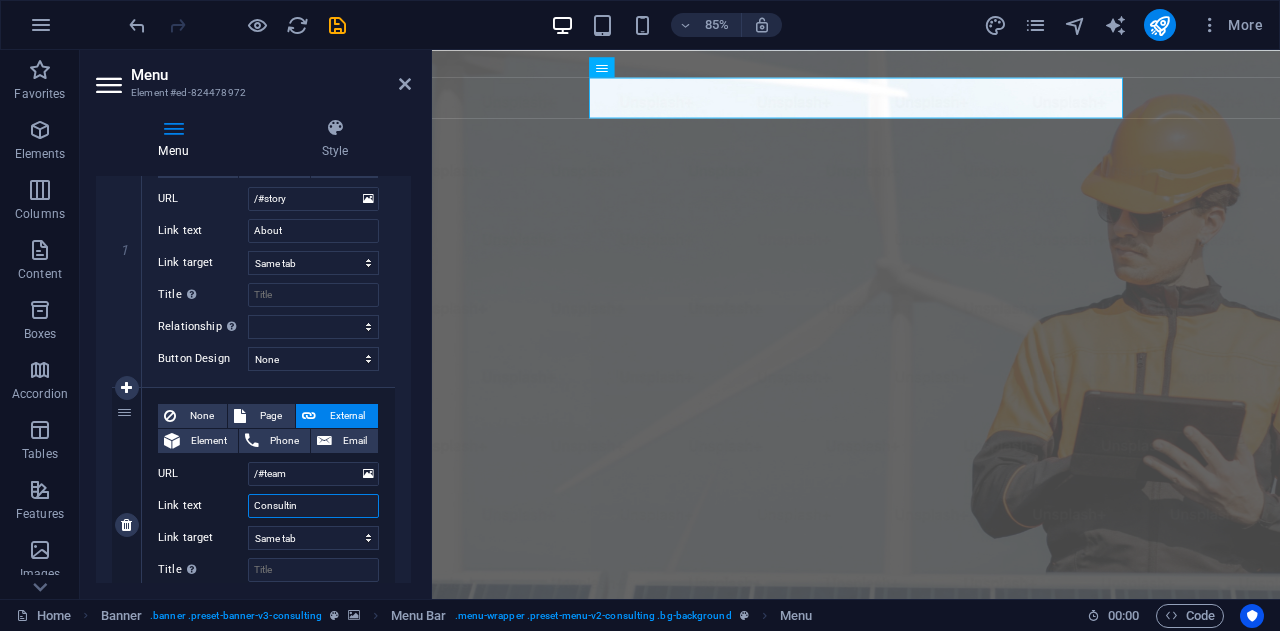 select 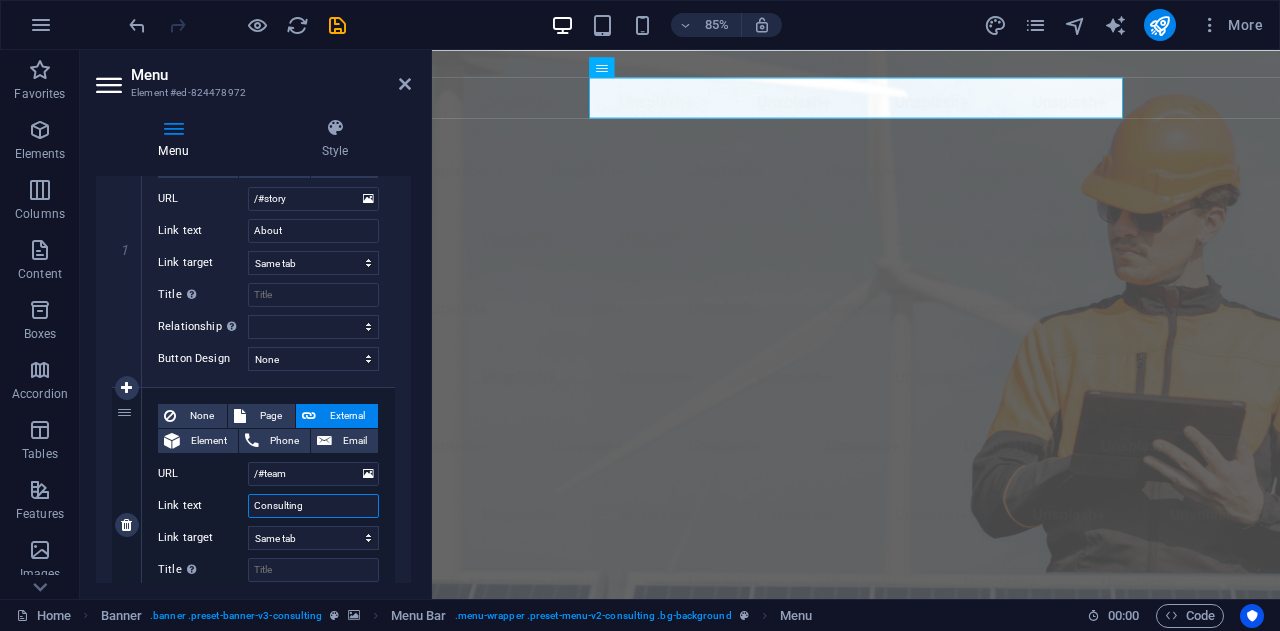select 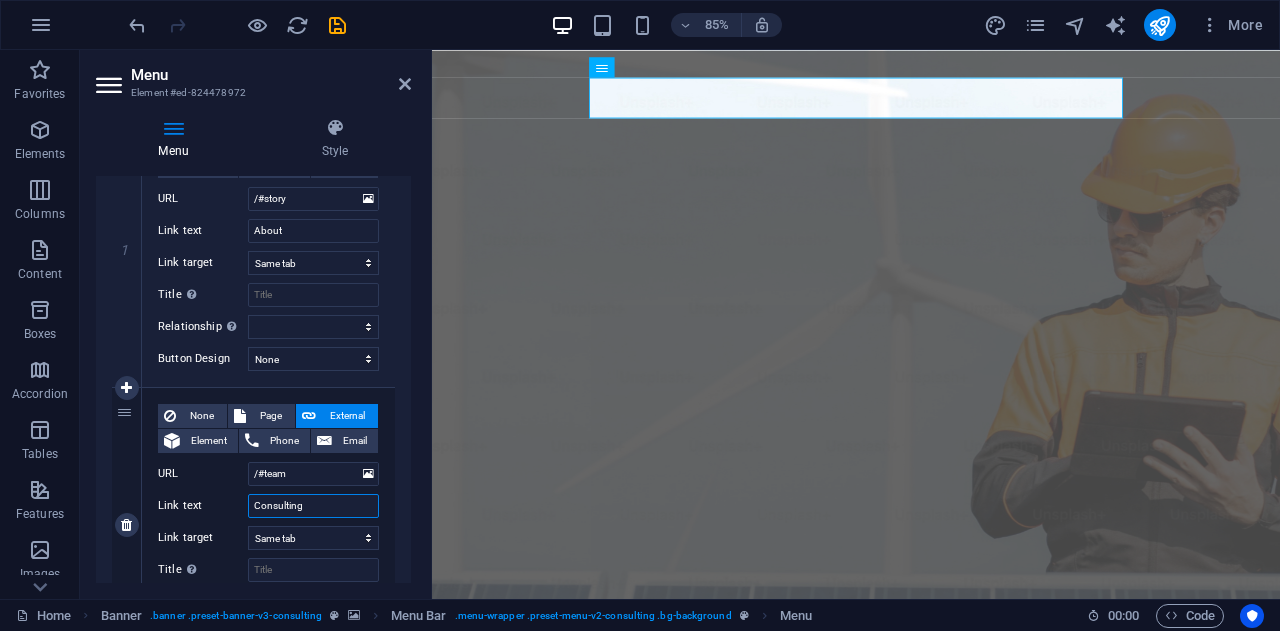 select 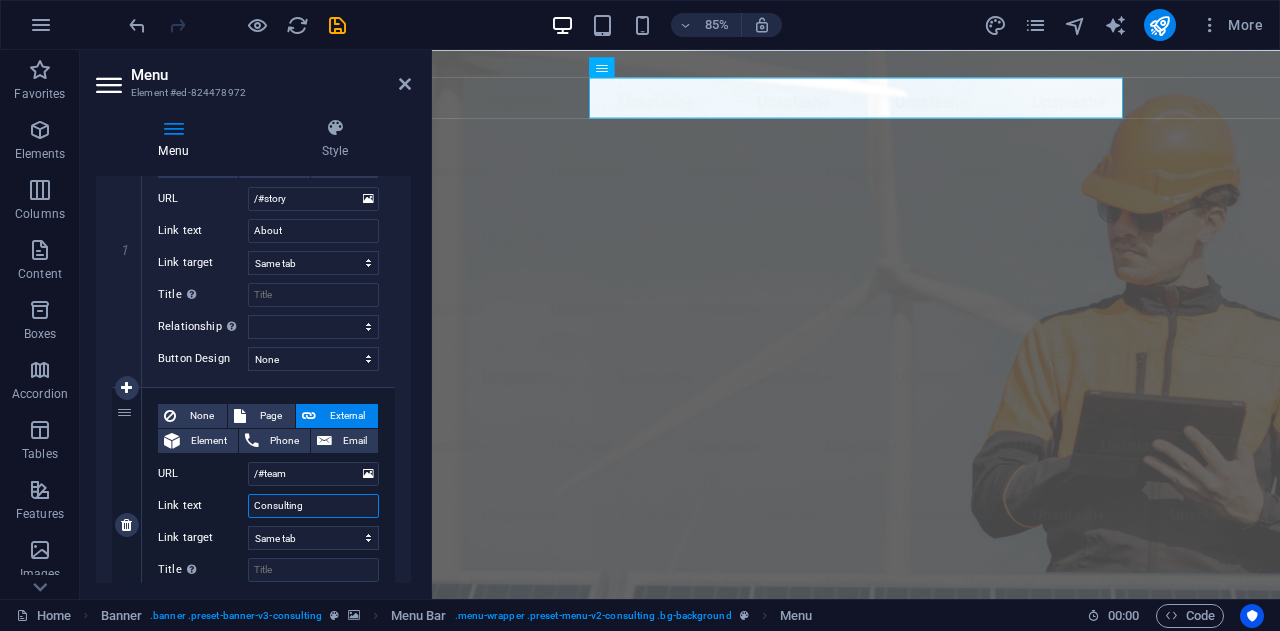 select 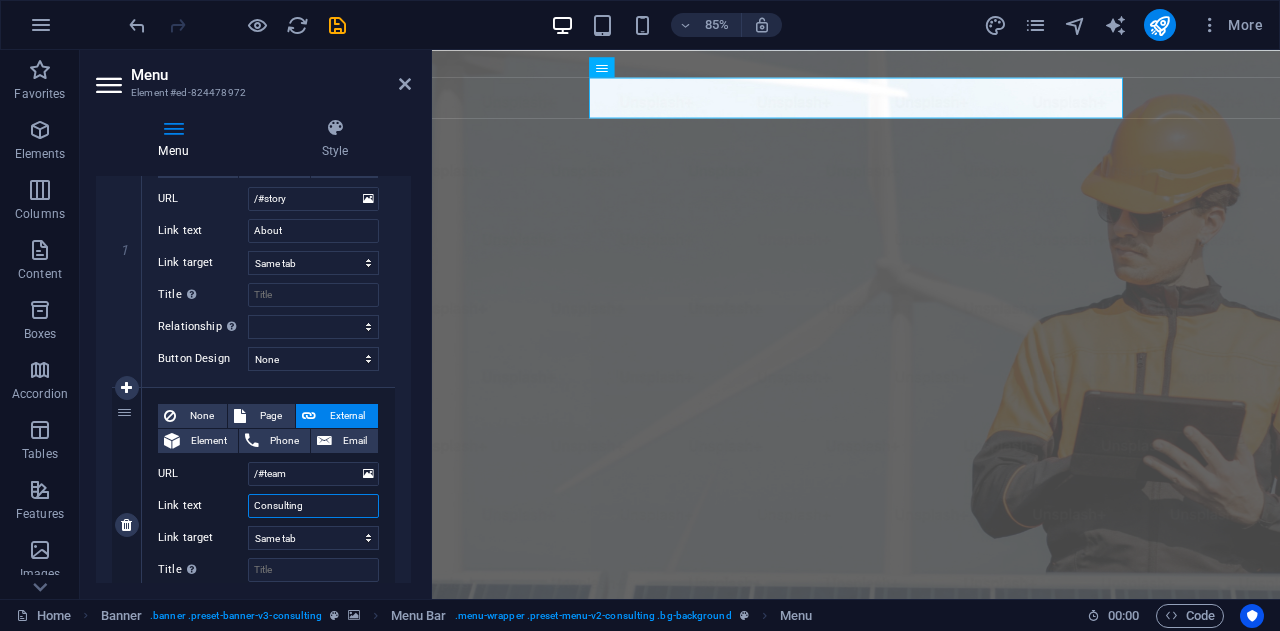 type on "Consulting" 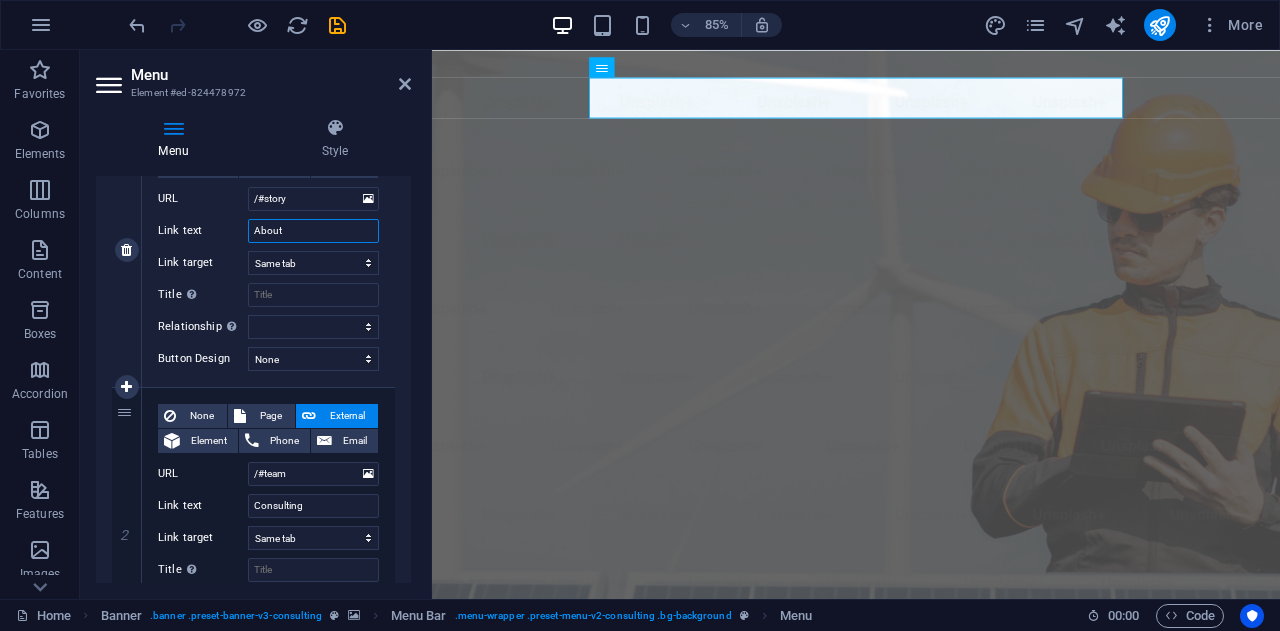 drag, startPoint x: 303, startPoint y: 233, endPoint x: 248, endPoint y: 238, distance: 55.226807 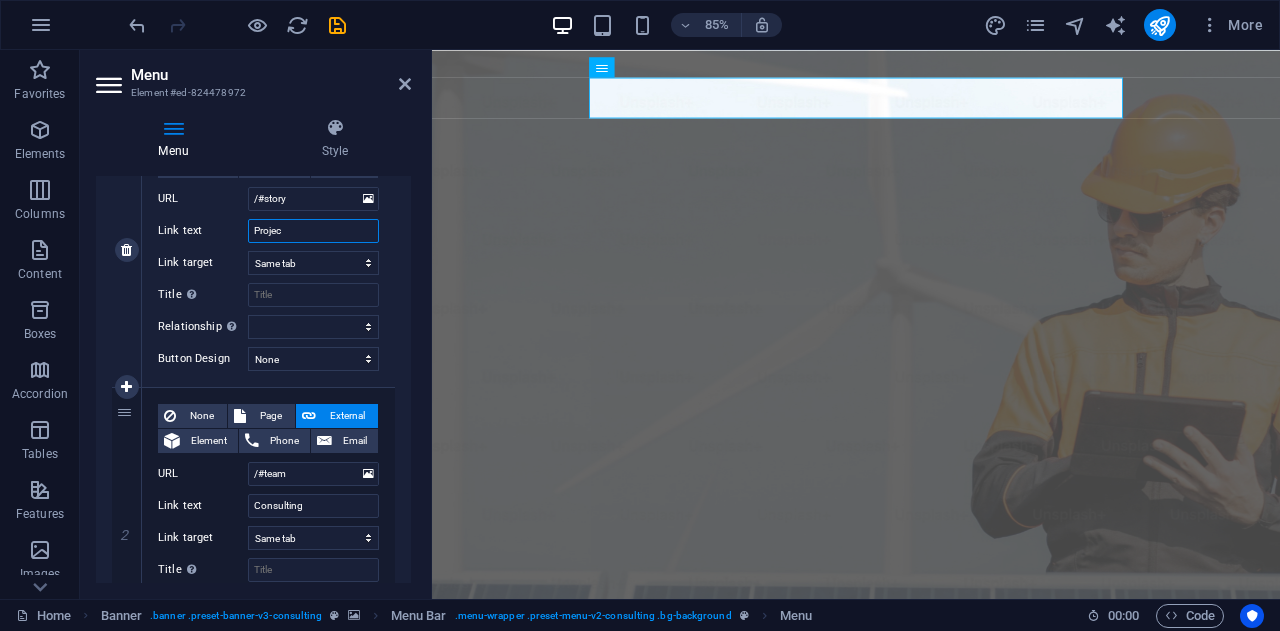 type on "Project" 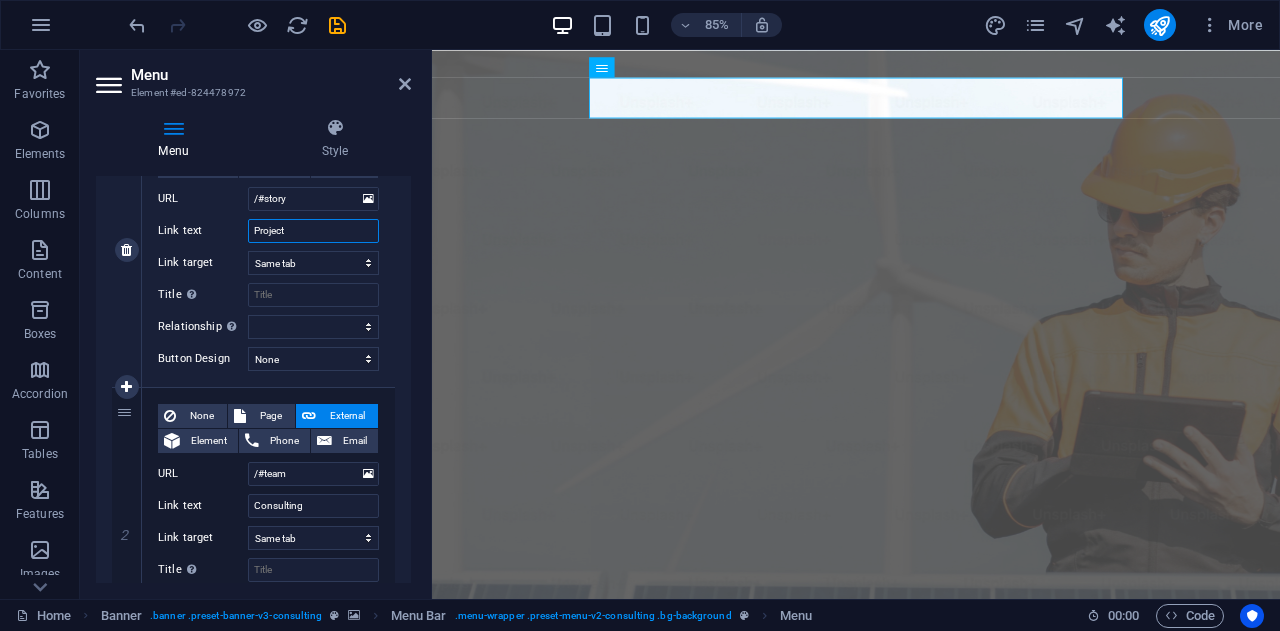 select 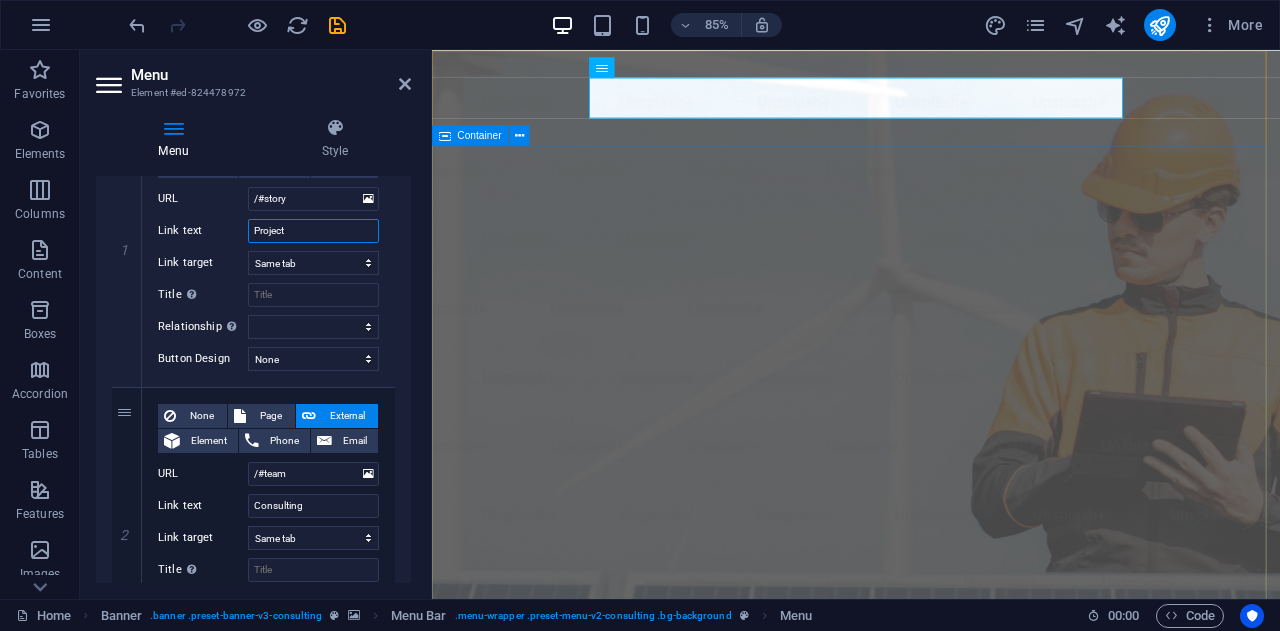 type on "Projects" 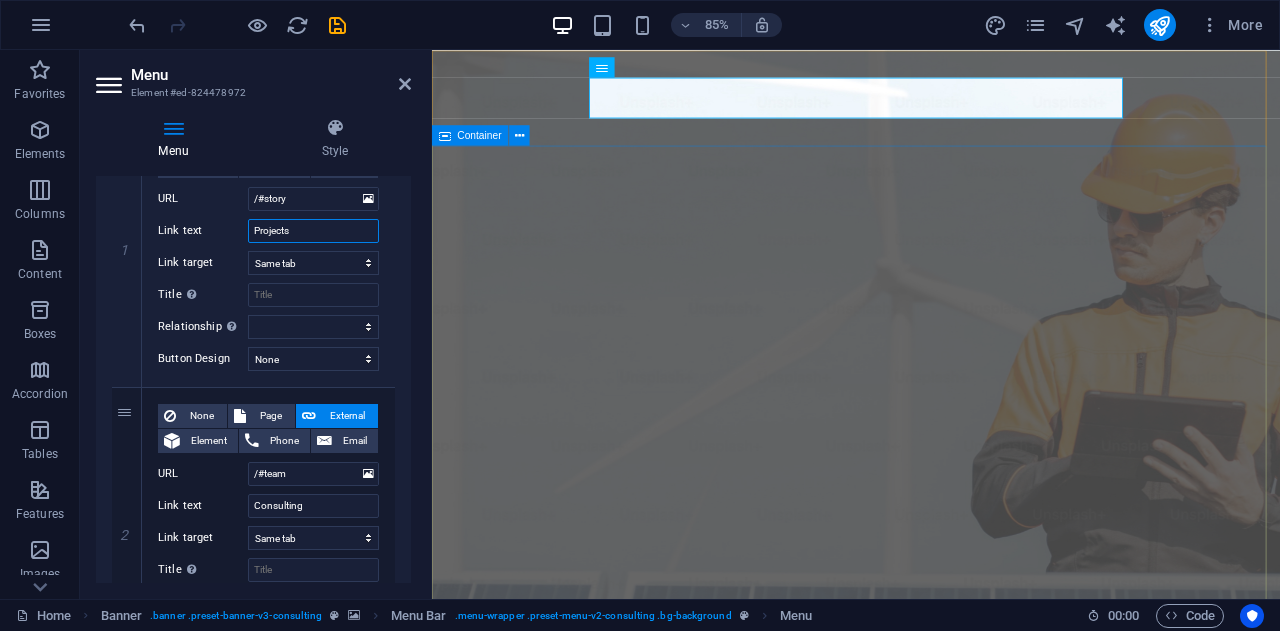 select 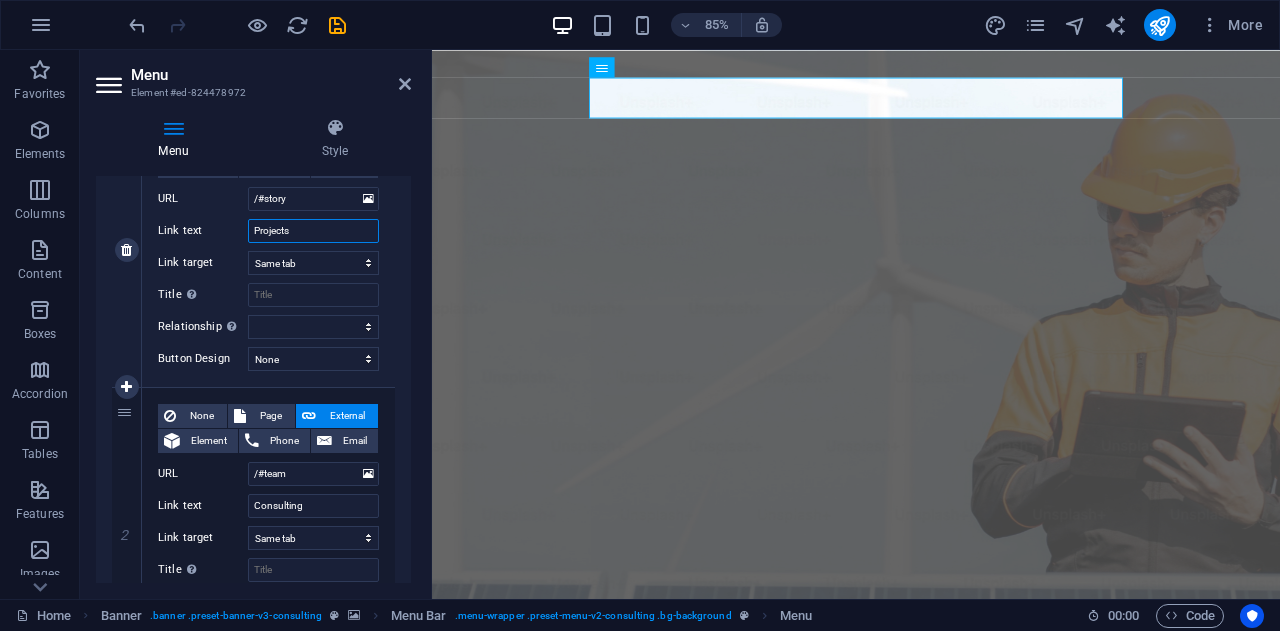 drag, startPoint x: 294, startPoint y: 227, endPoint x: 241, endPoint y: 233, distance: 53.338543 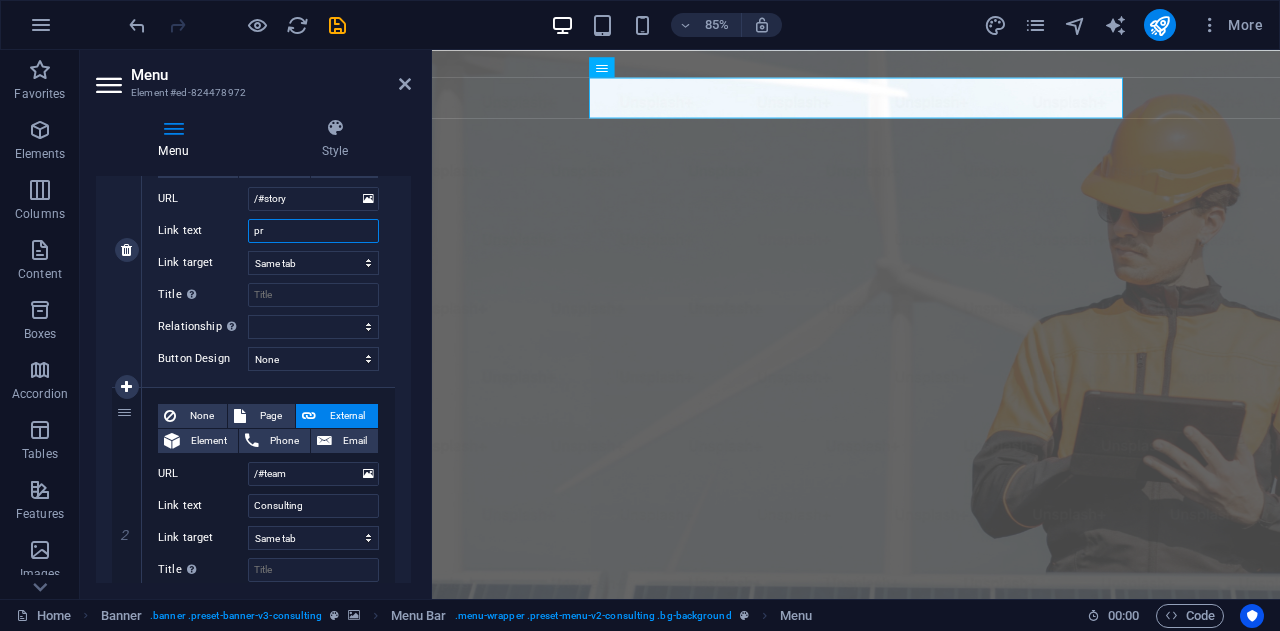 type on "p" 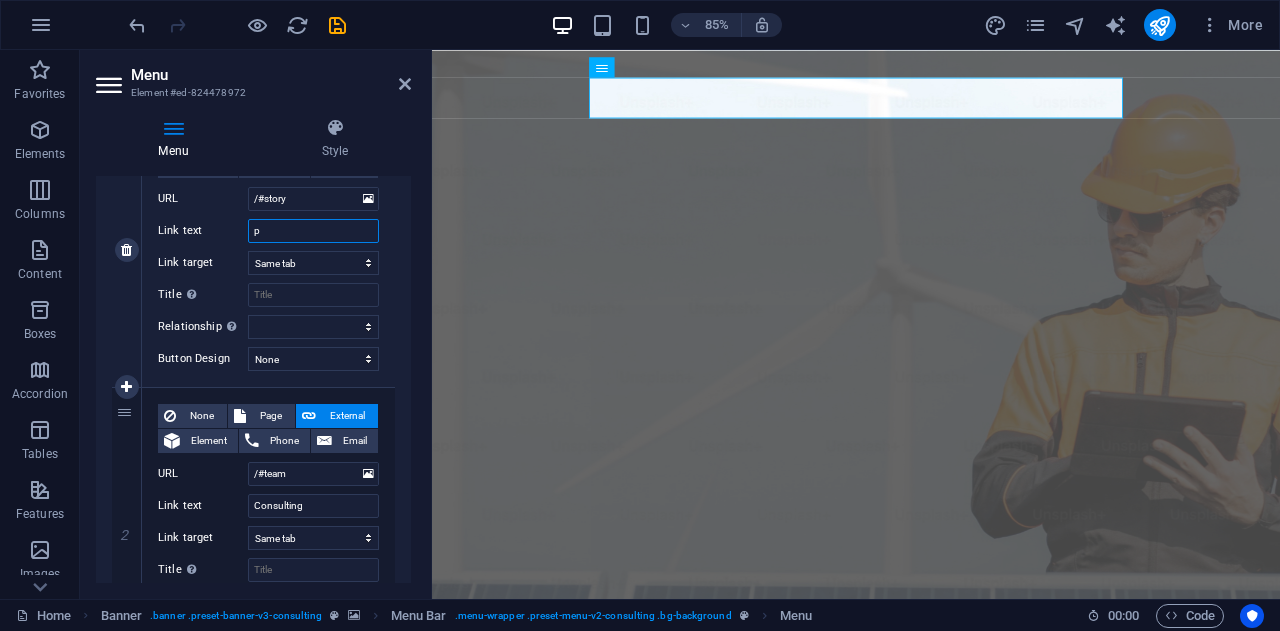 type 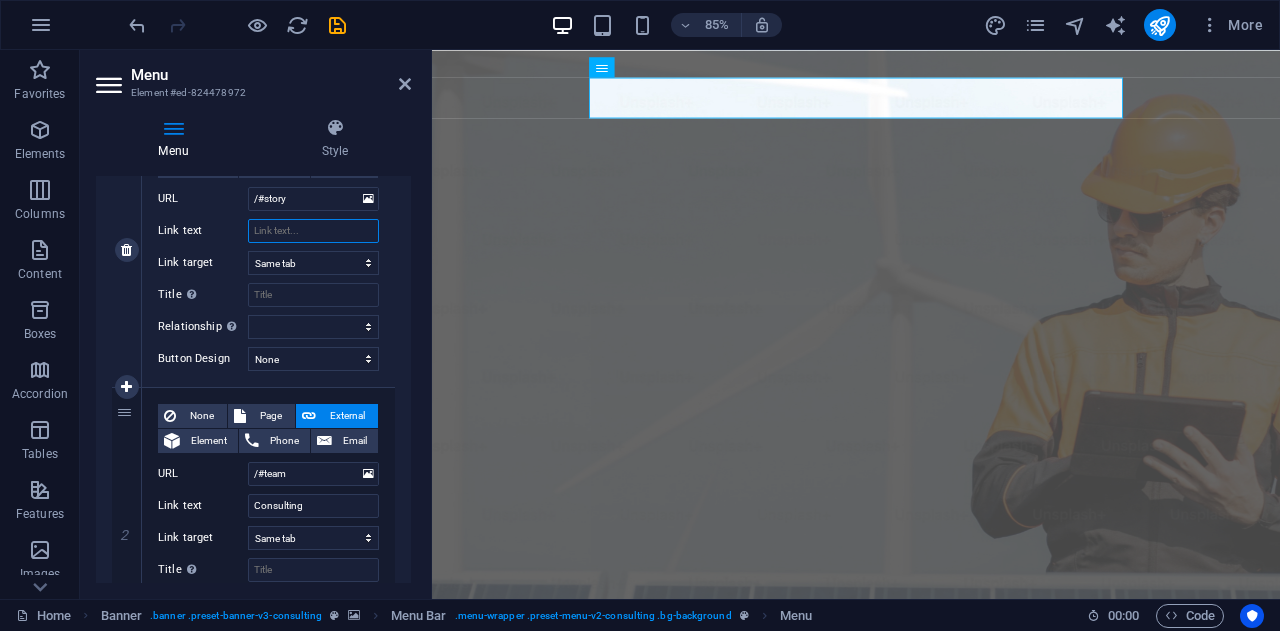 select 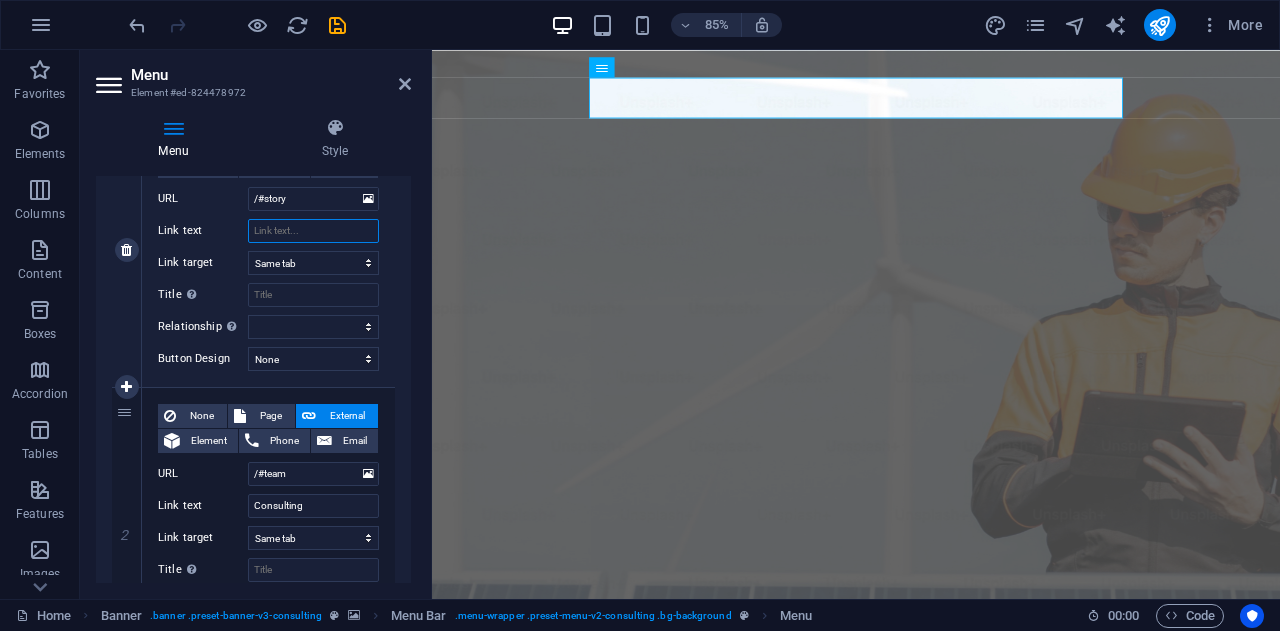 select 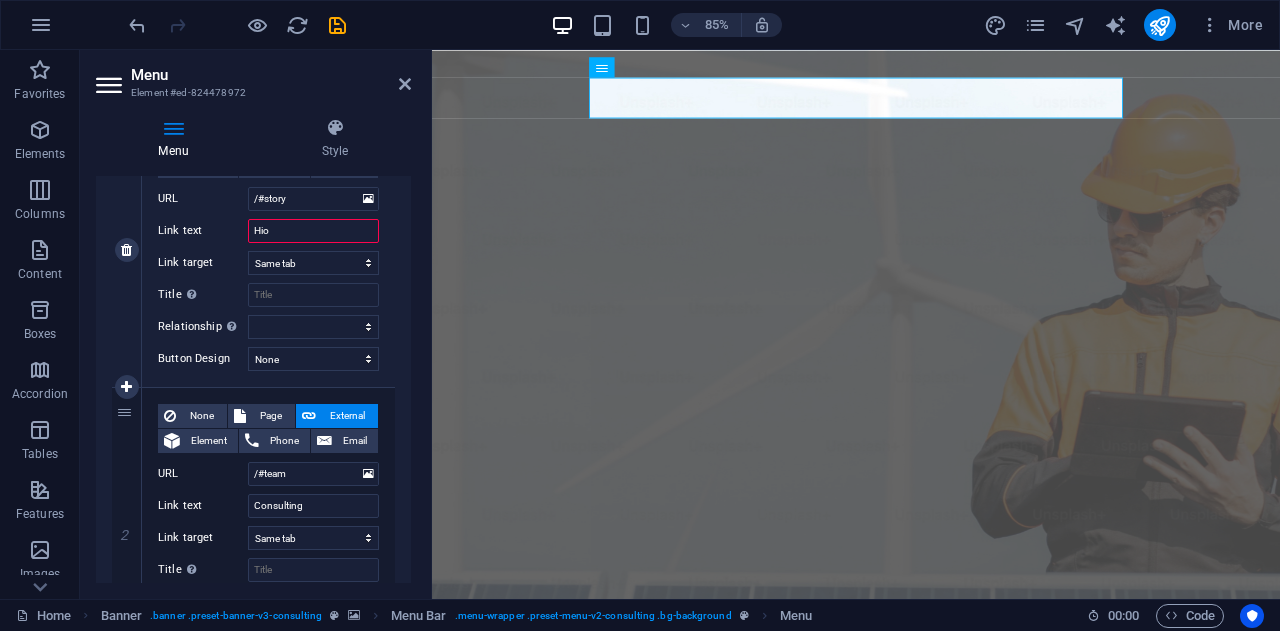 type on "Hi" 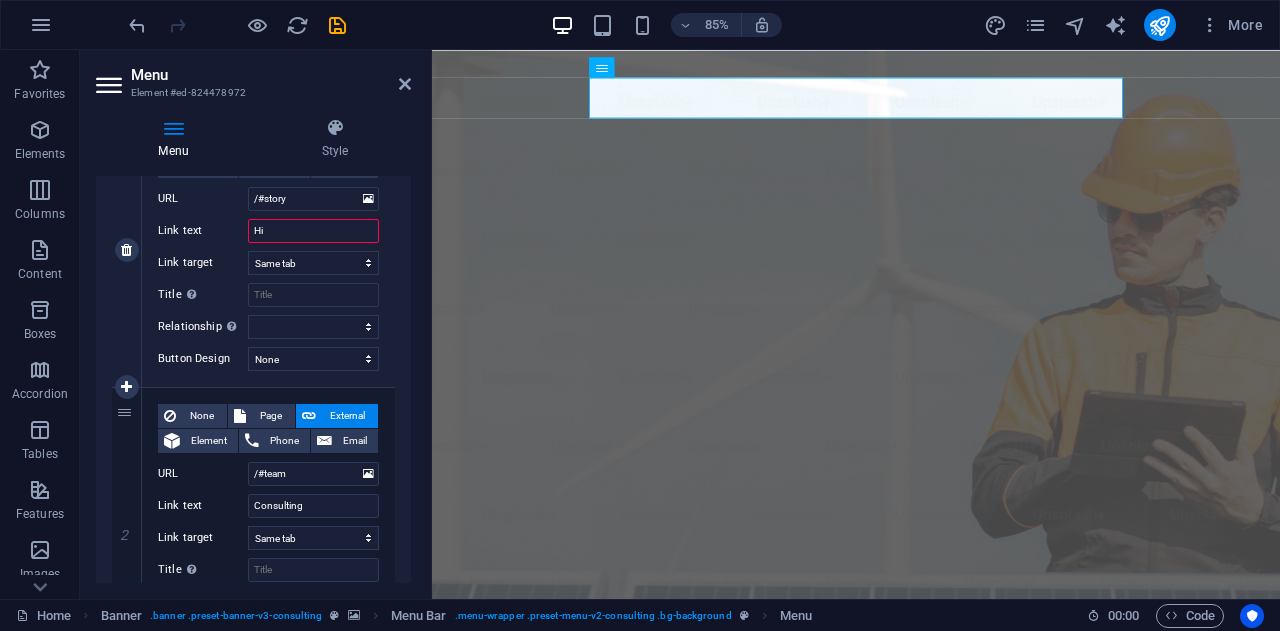 select 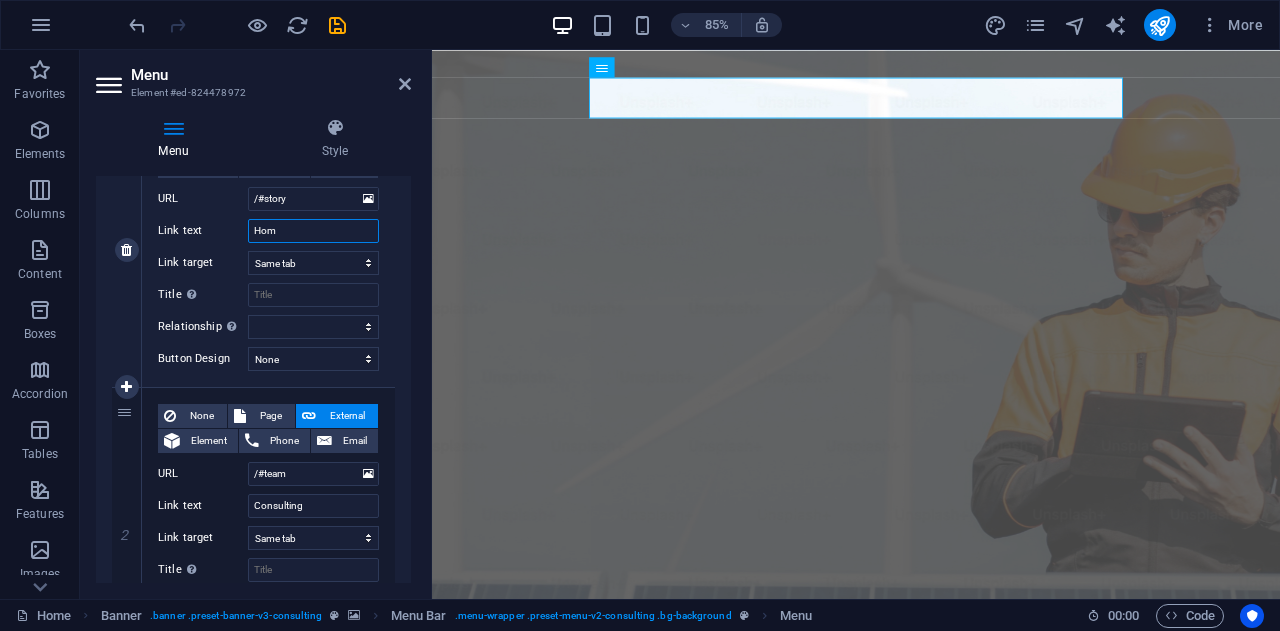 type on "Home" 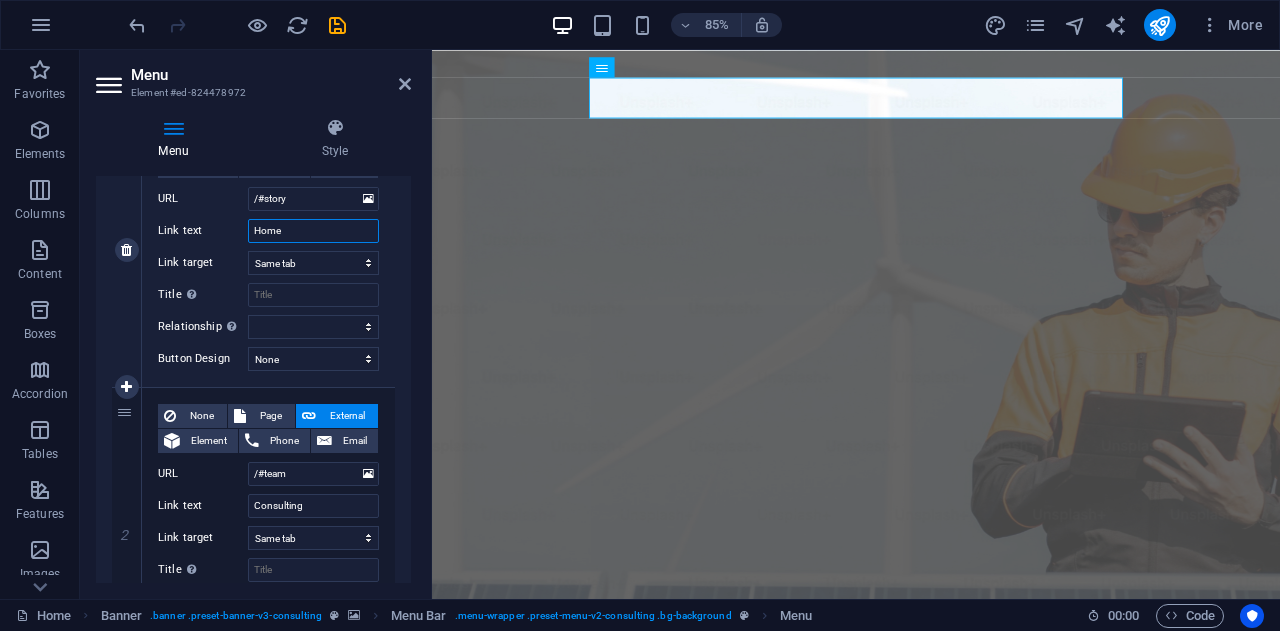 select 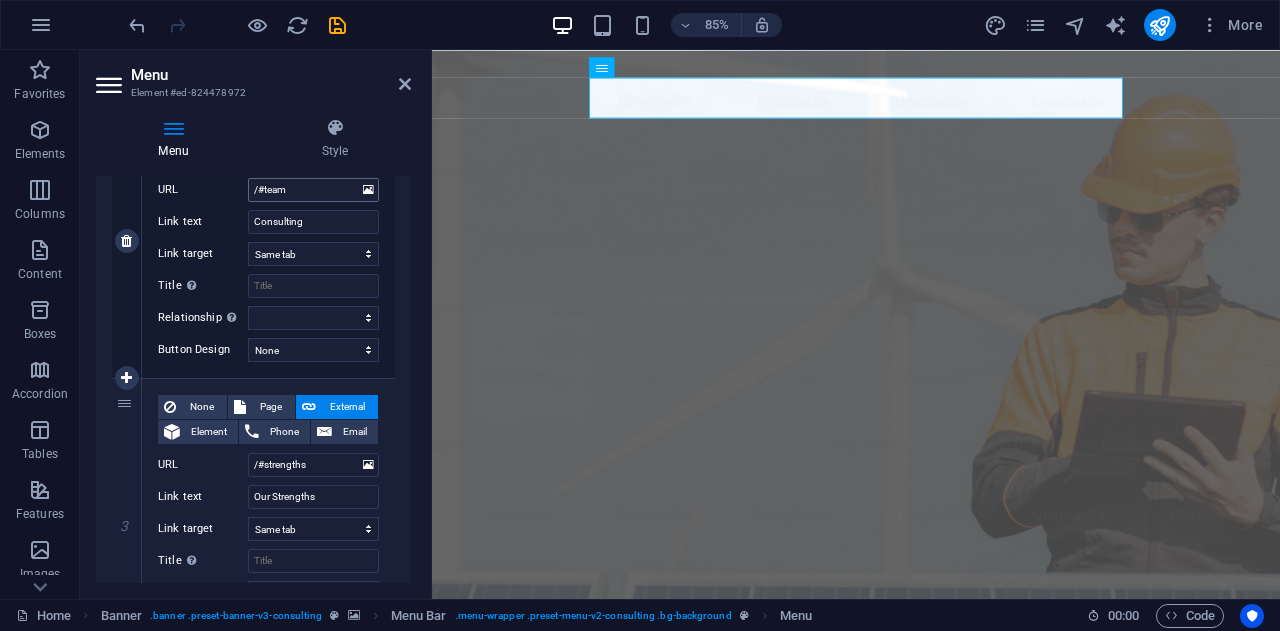 scroll, scrollTop: 565, scrollLeft: 0, axis: vertical 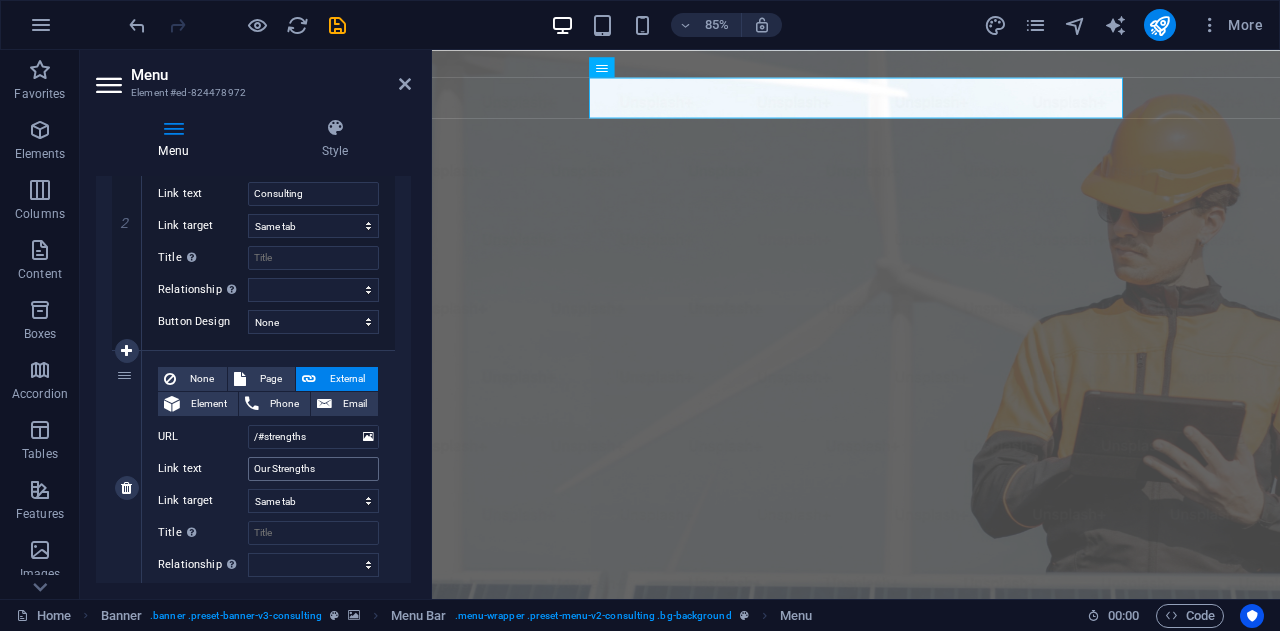 type on "Home" 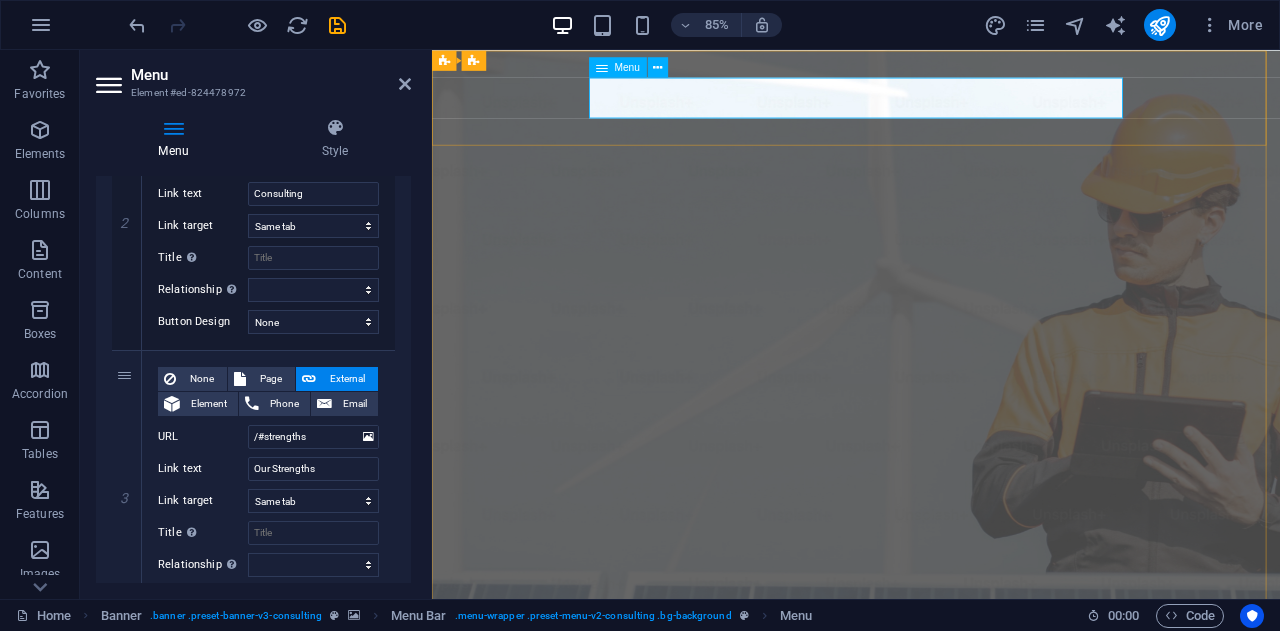 click on "Home Consulting Our Strengths Projects Contact Us" at bounding box center (931, 1163) 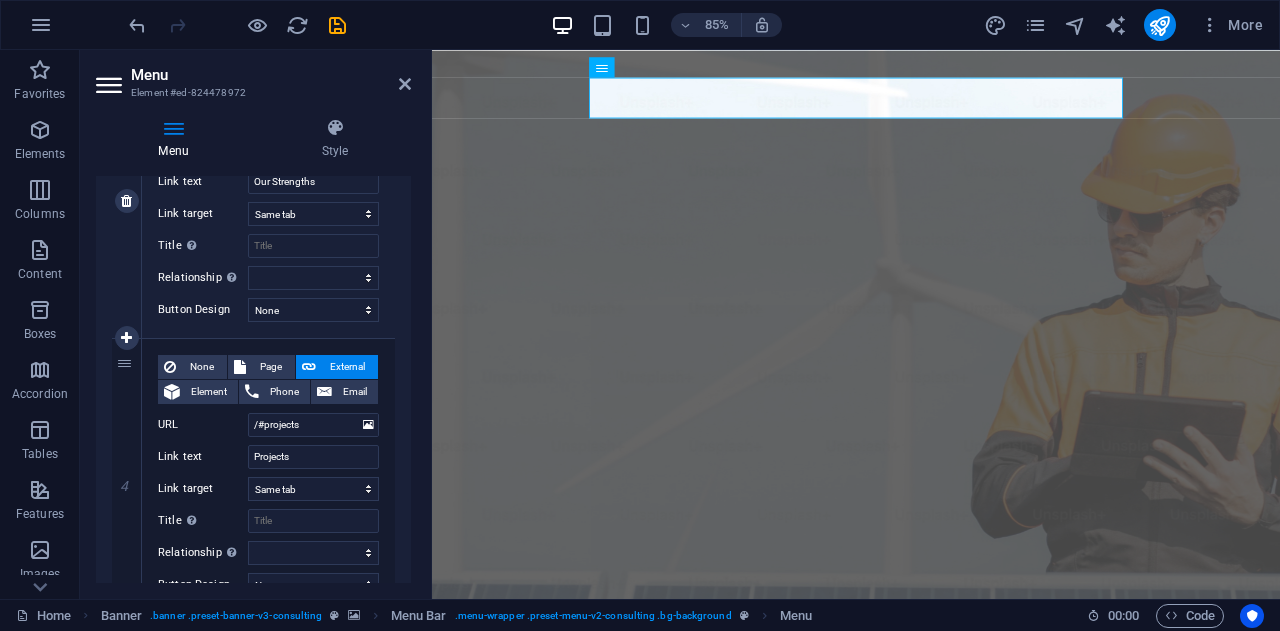 scroll, scrollTop: 854, scrollLeft: 0, axis: vertical 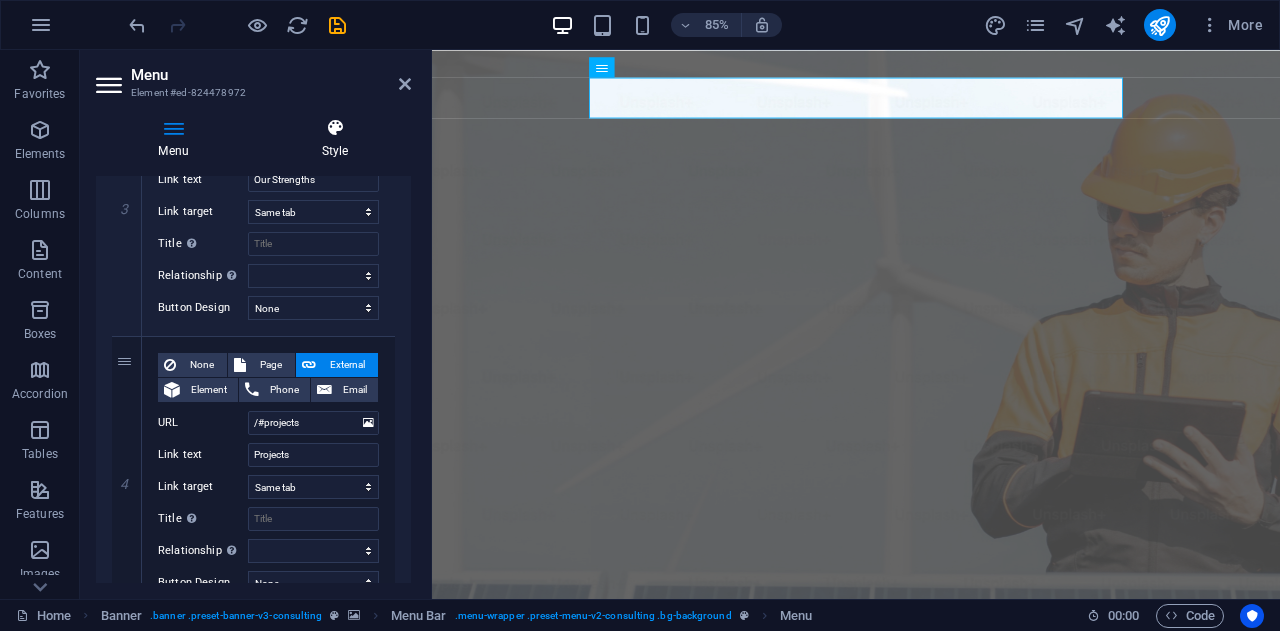 click at bounding box center (335, 128) 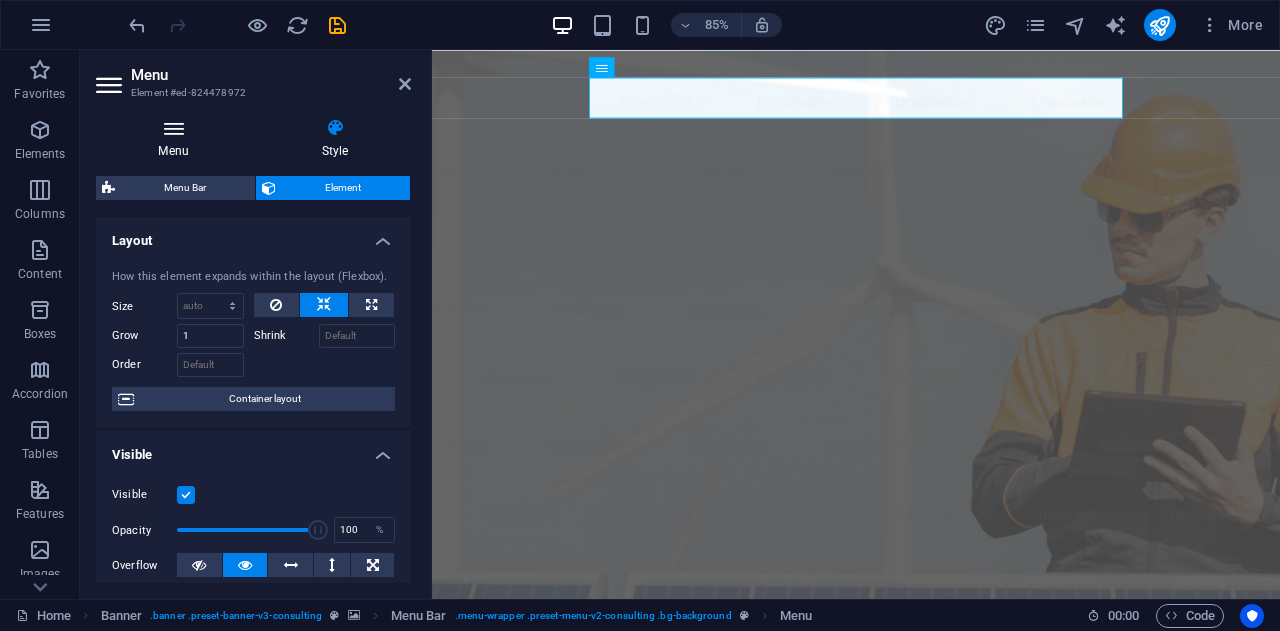 click at bounding box center (173, 128) 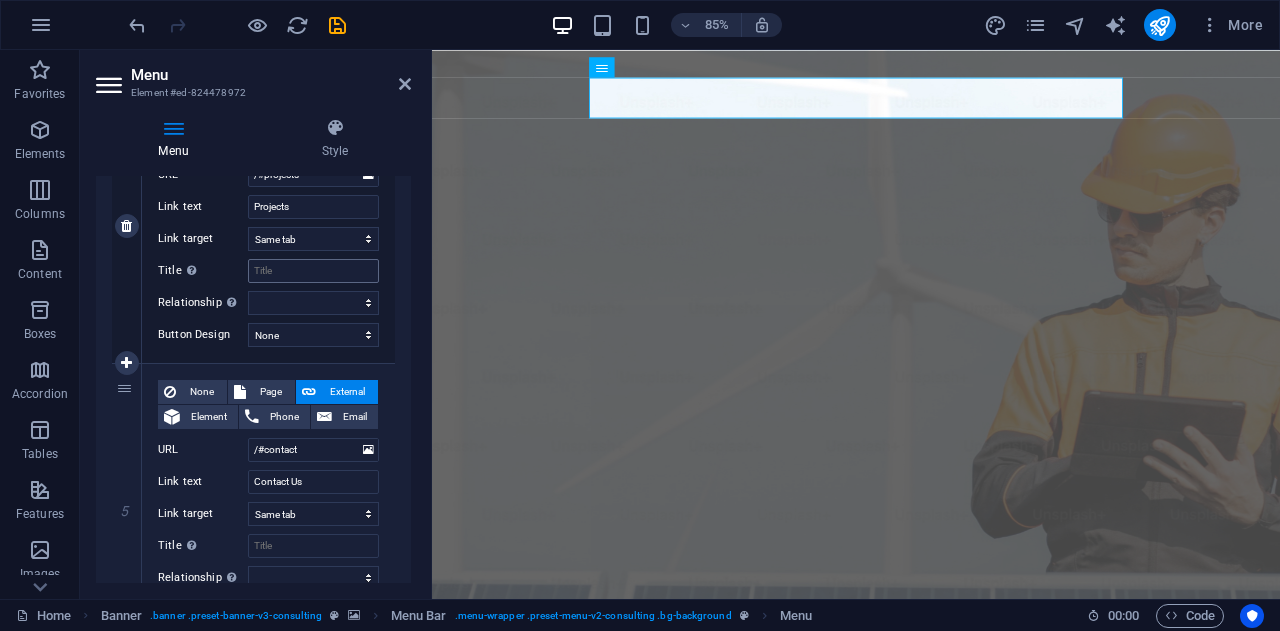 scroll, scrollTop: 1105, scrollLeft: 0, axis: vertical 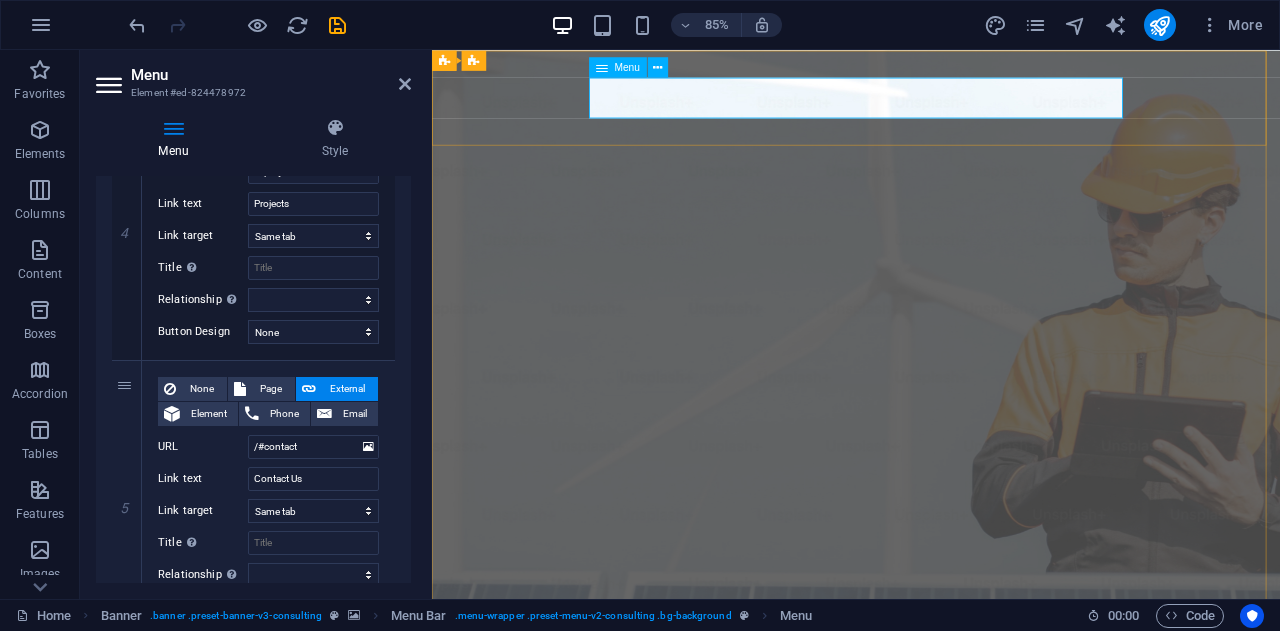 click on "Home Consulting Our Strengths Projects Contact Us" at bounding box center (931, 1163) 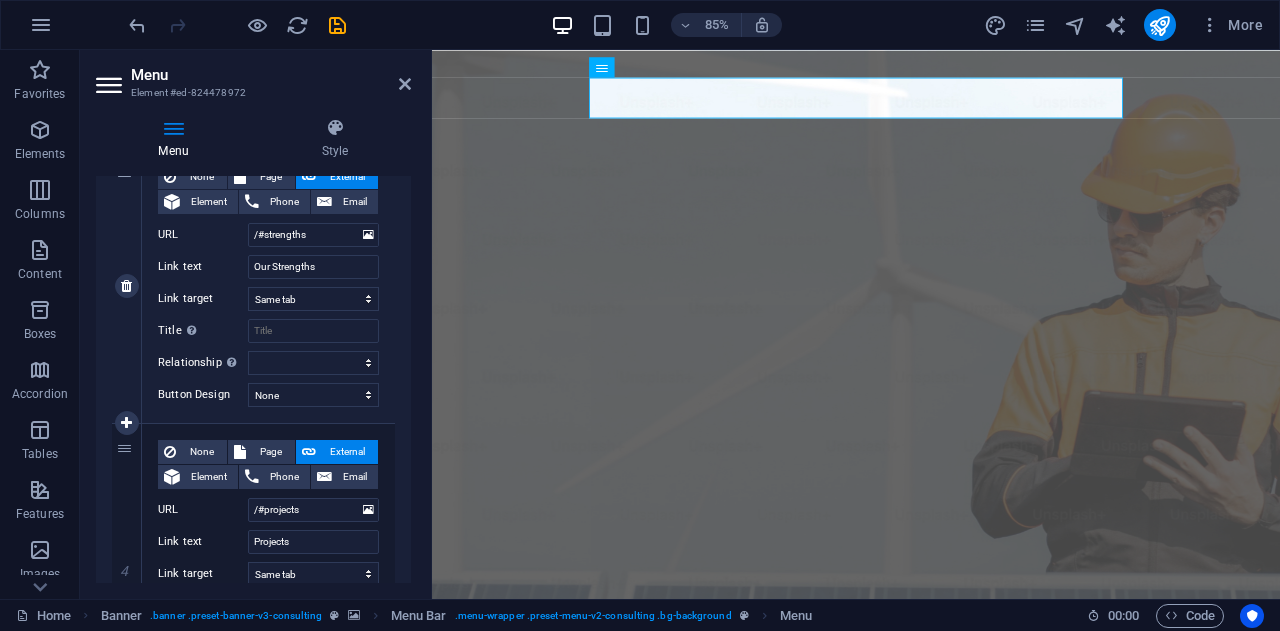 scroll, scrollTop: 764, scrollLeft: 0, axis: vertical 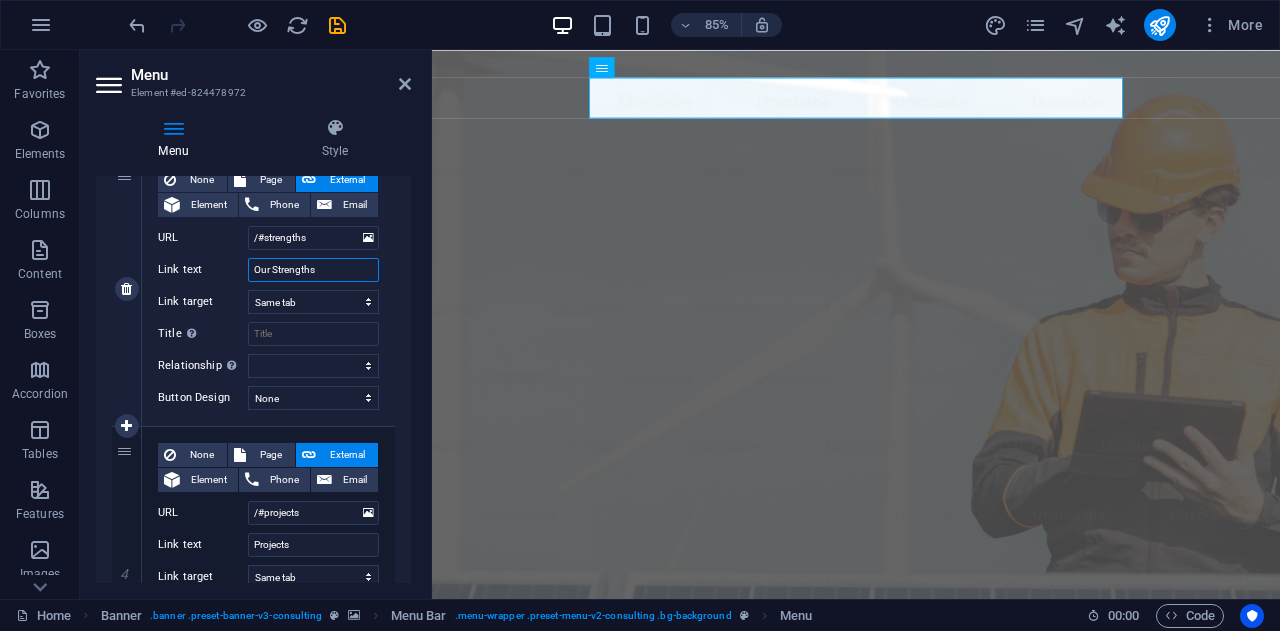 drag, startPoint x: 329, startPoint y: 266, endPoint x: 184, endPoint y: 276, distance: 145.34442 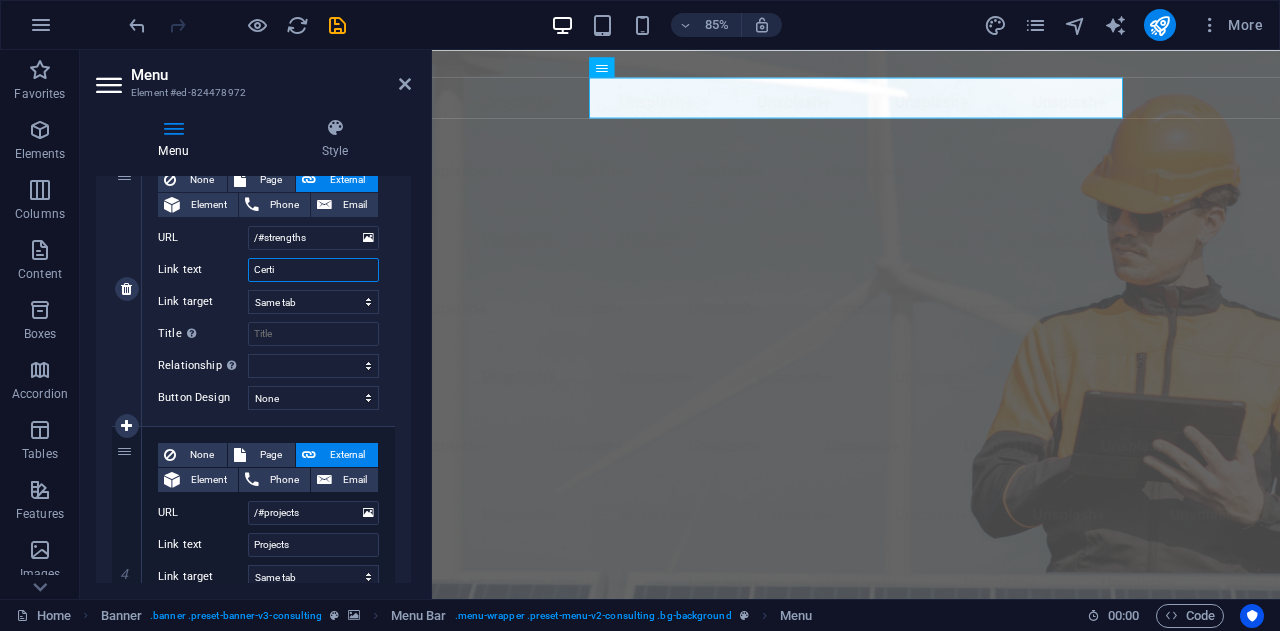 type on "Certio" 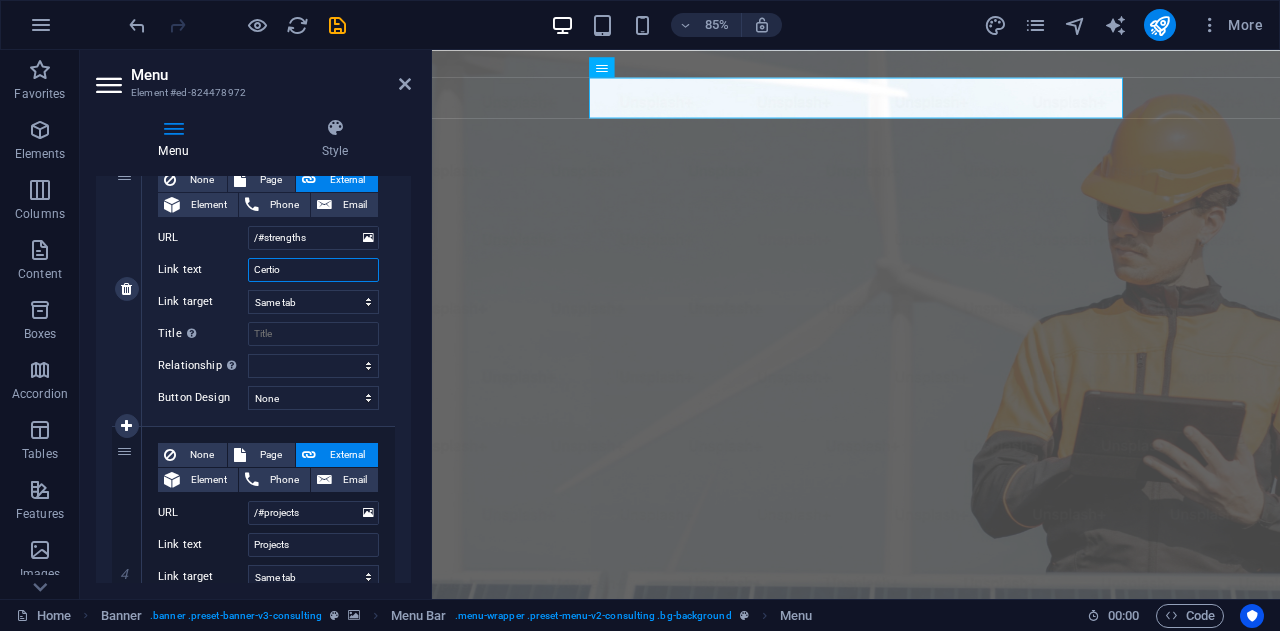 select 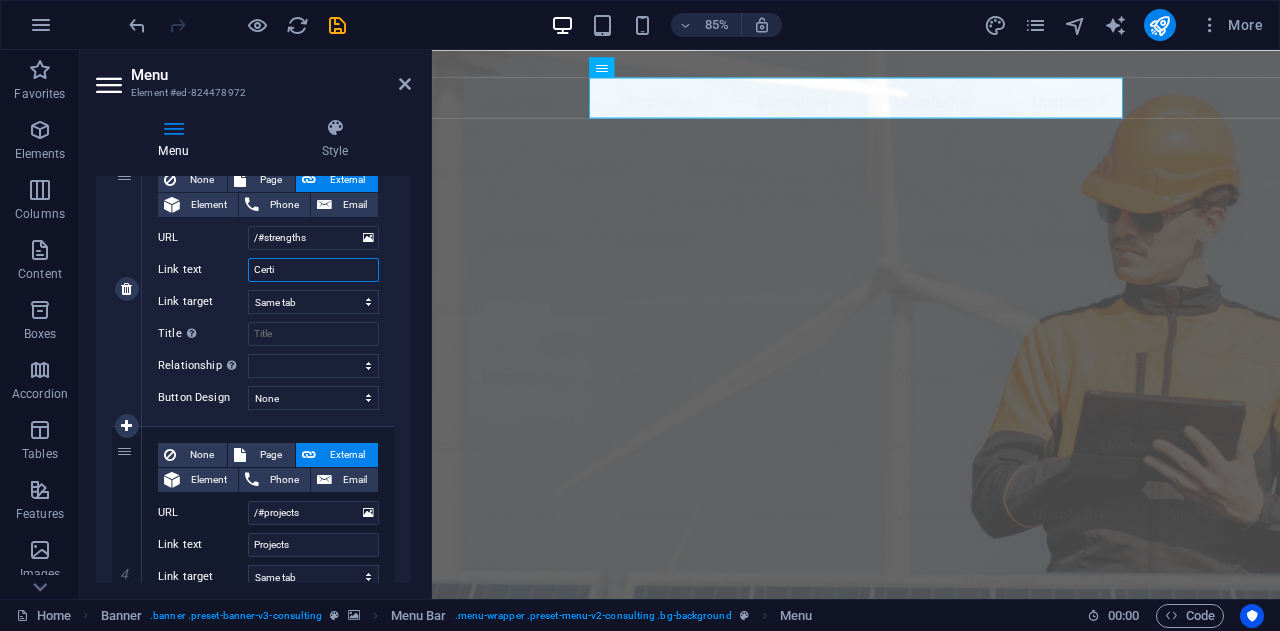 select 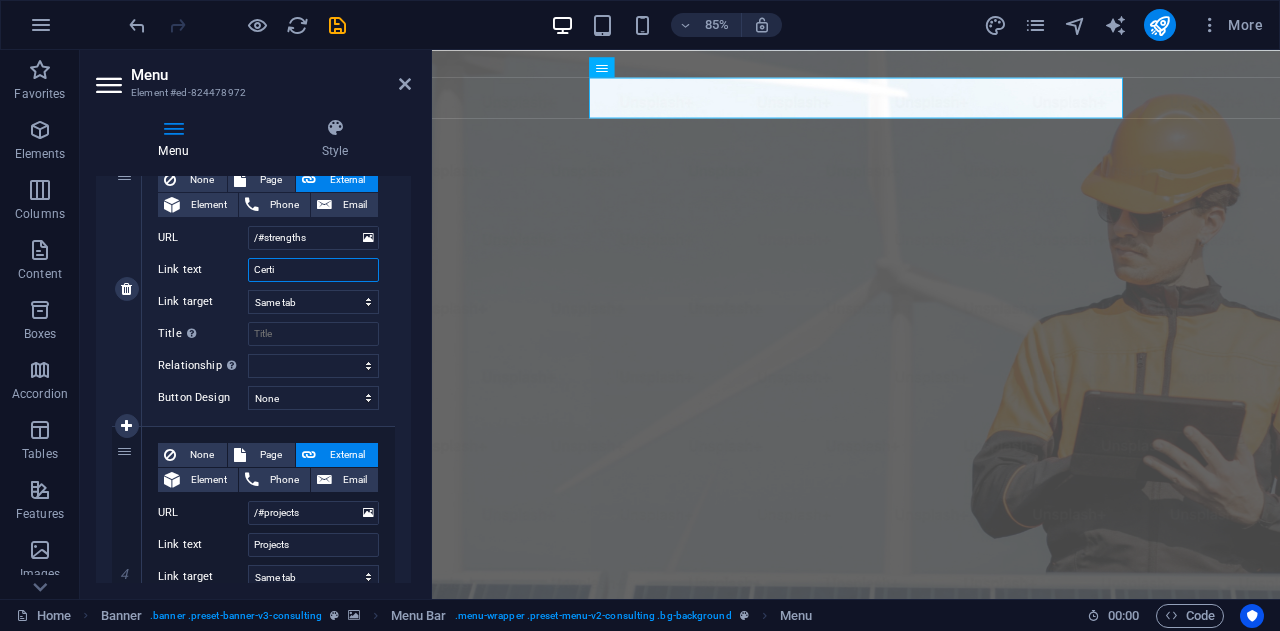 type on "Certit" 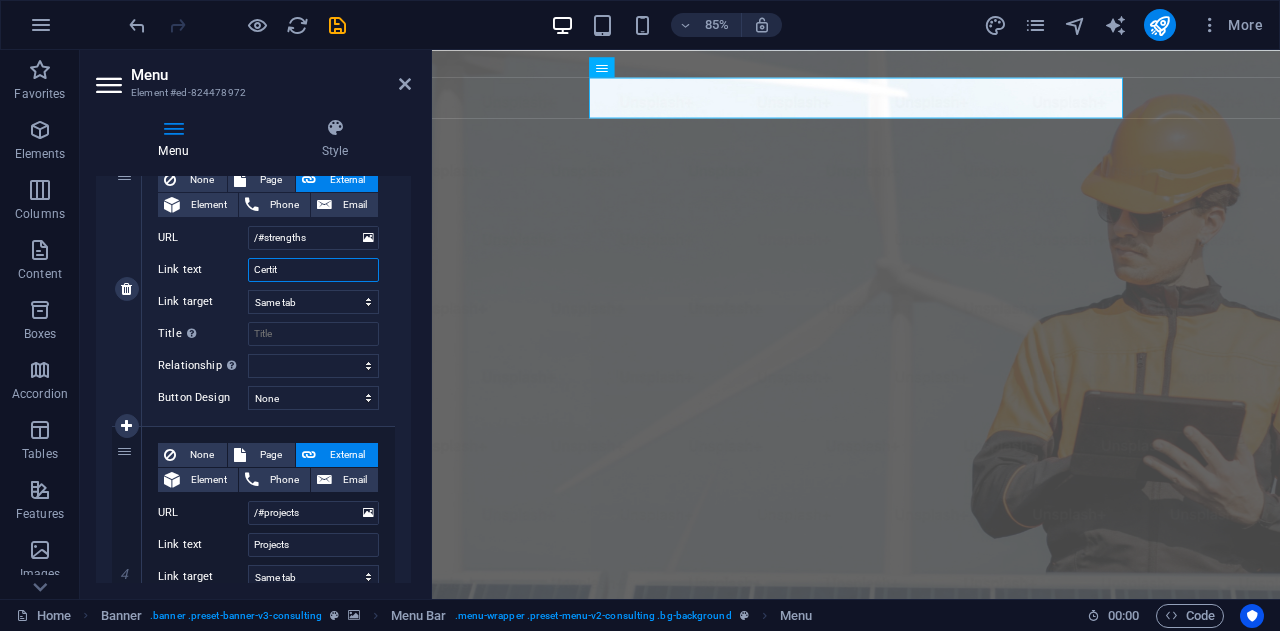 select 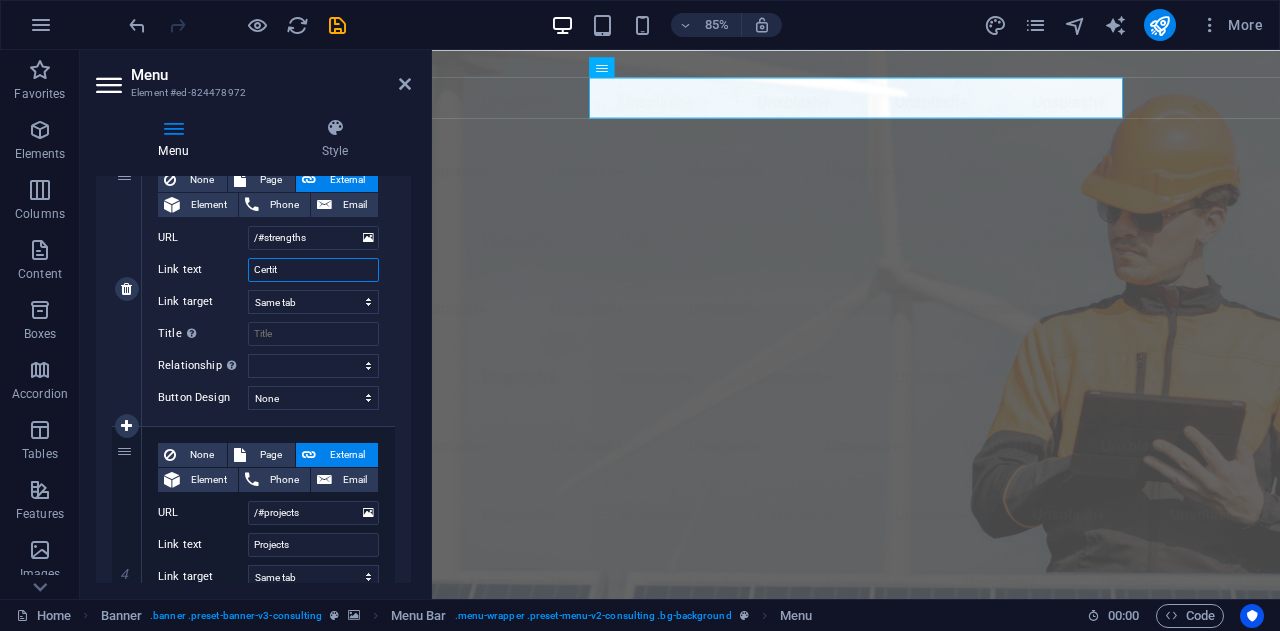 type on "Certi" 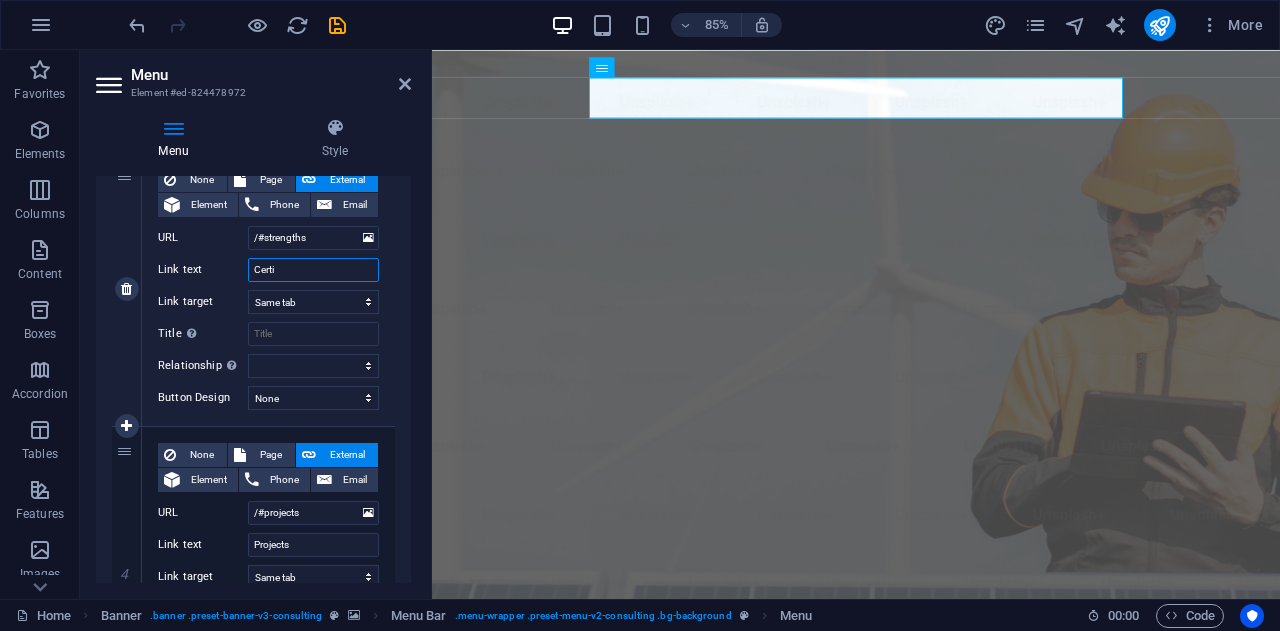 select 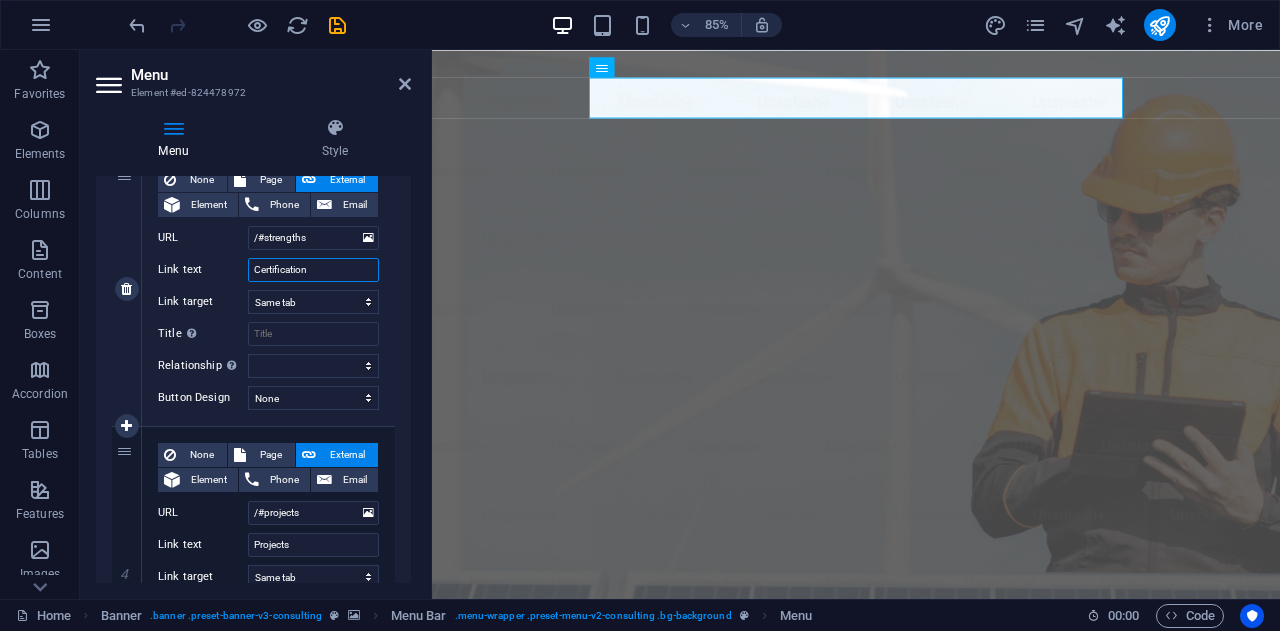 type on "Certifications" 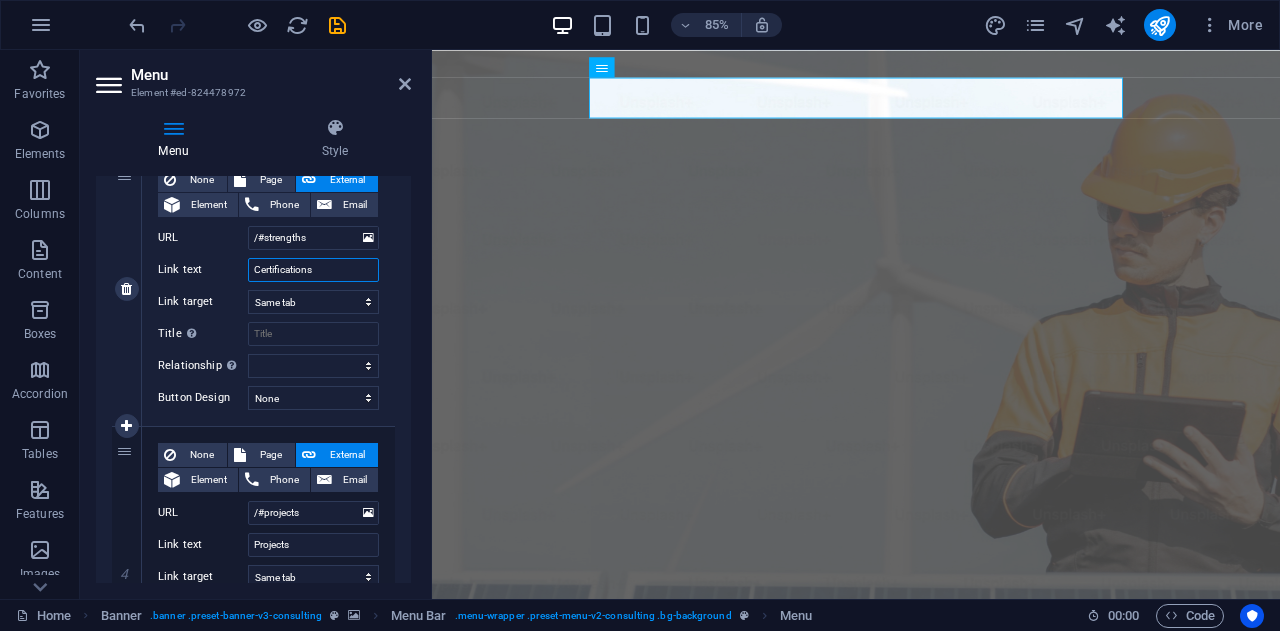 select 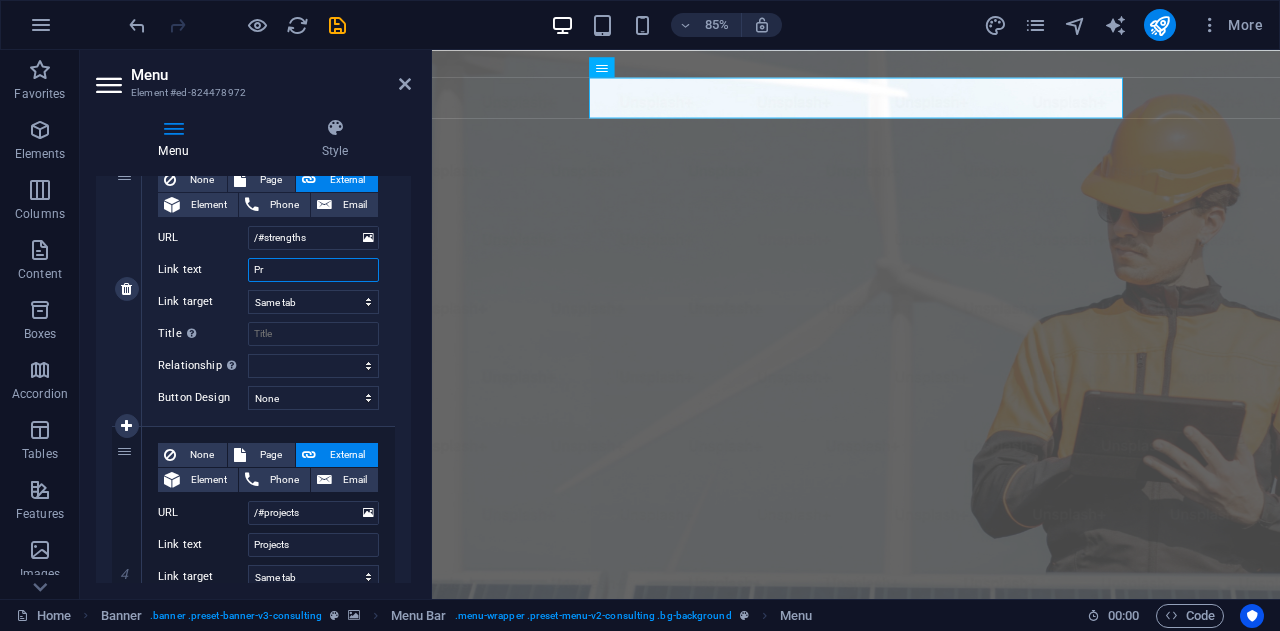 type on "Pro" 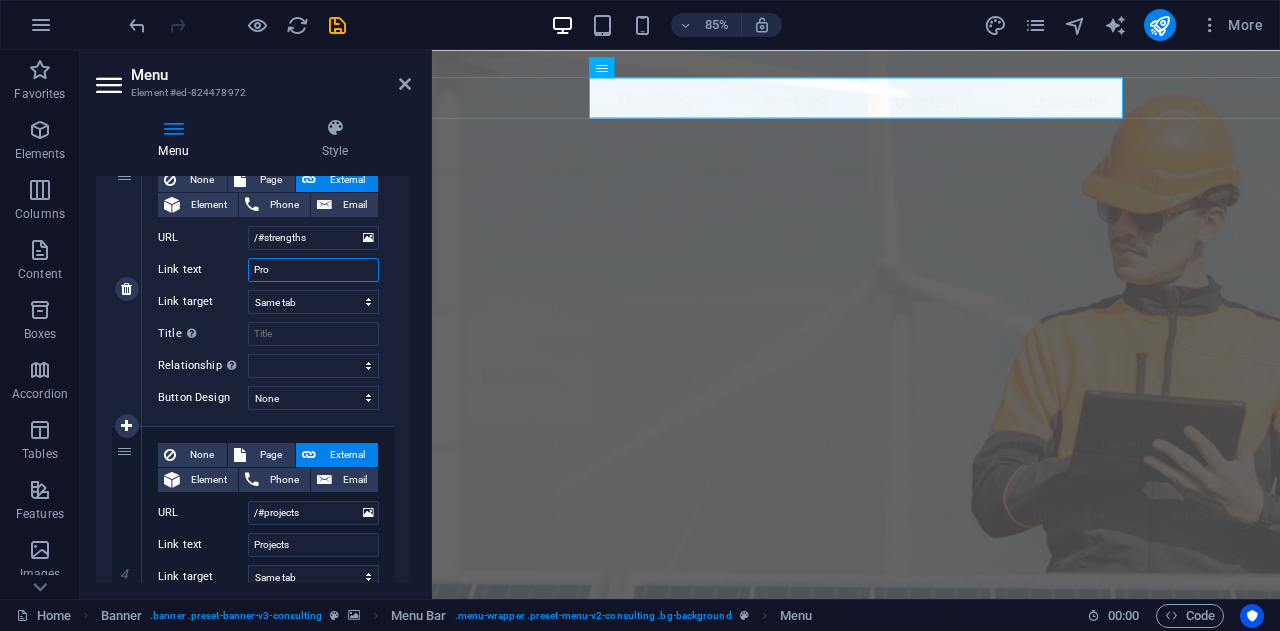 select 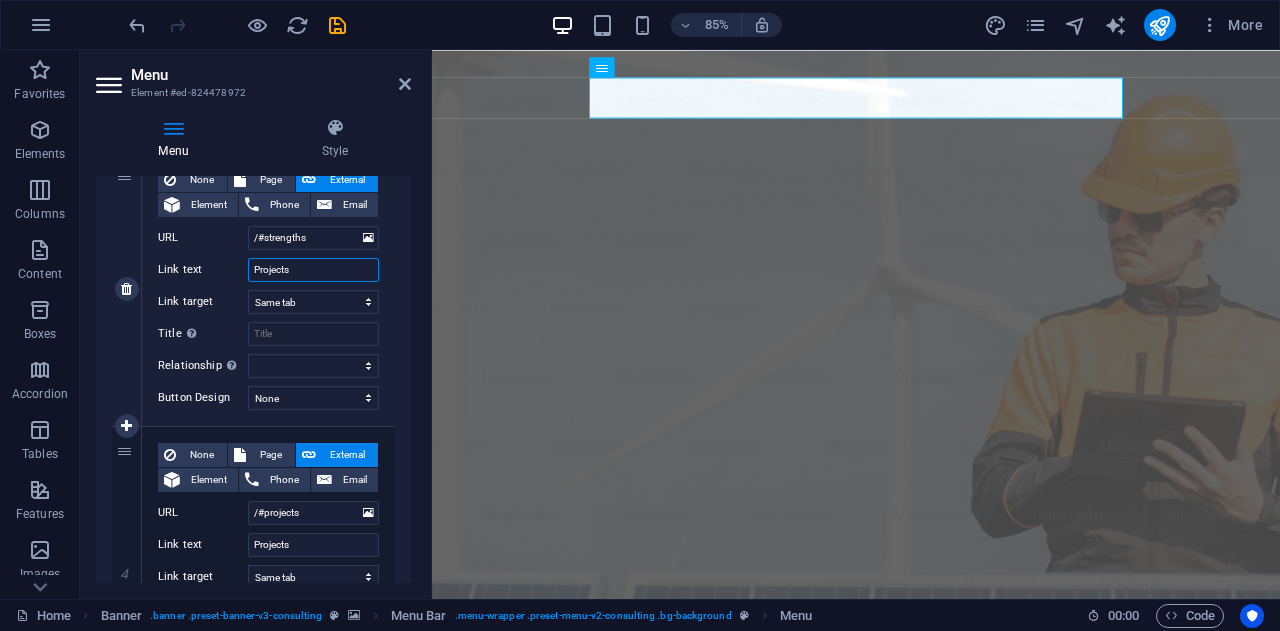 type on "Projects" 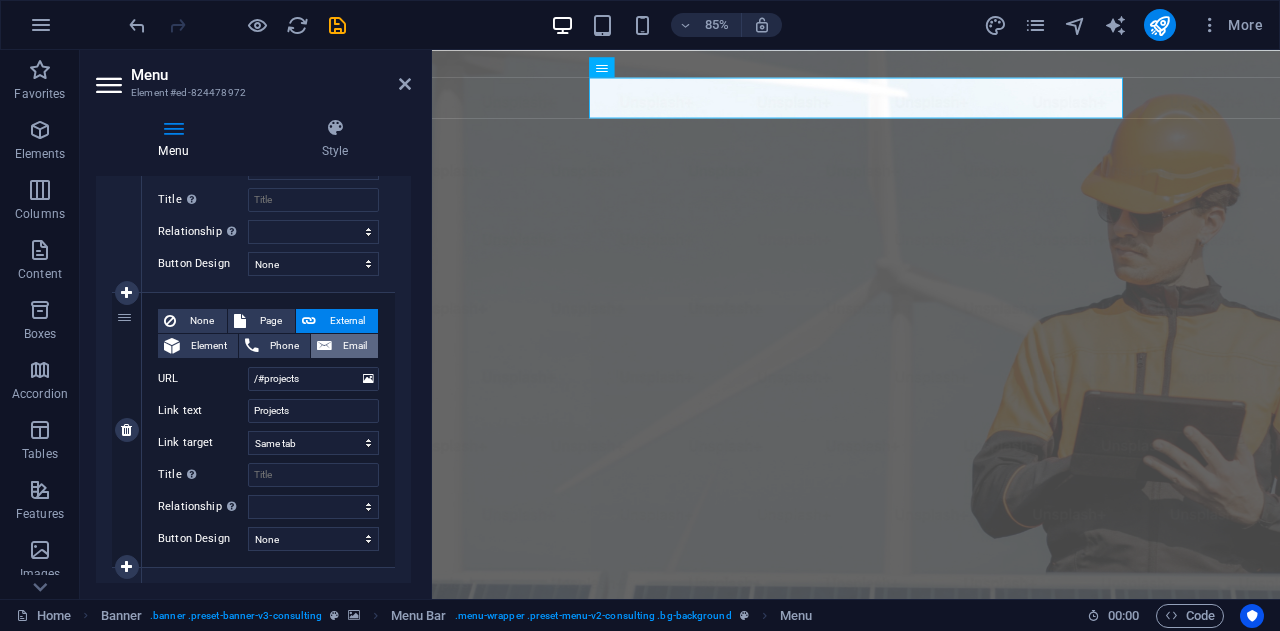 scroll, scrollTop: 908, scrollLeft: 0, axis: vertical 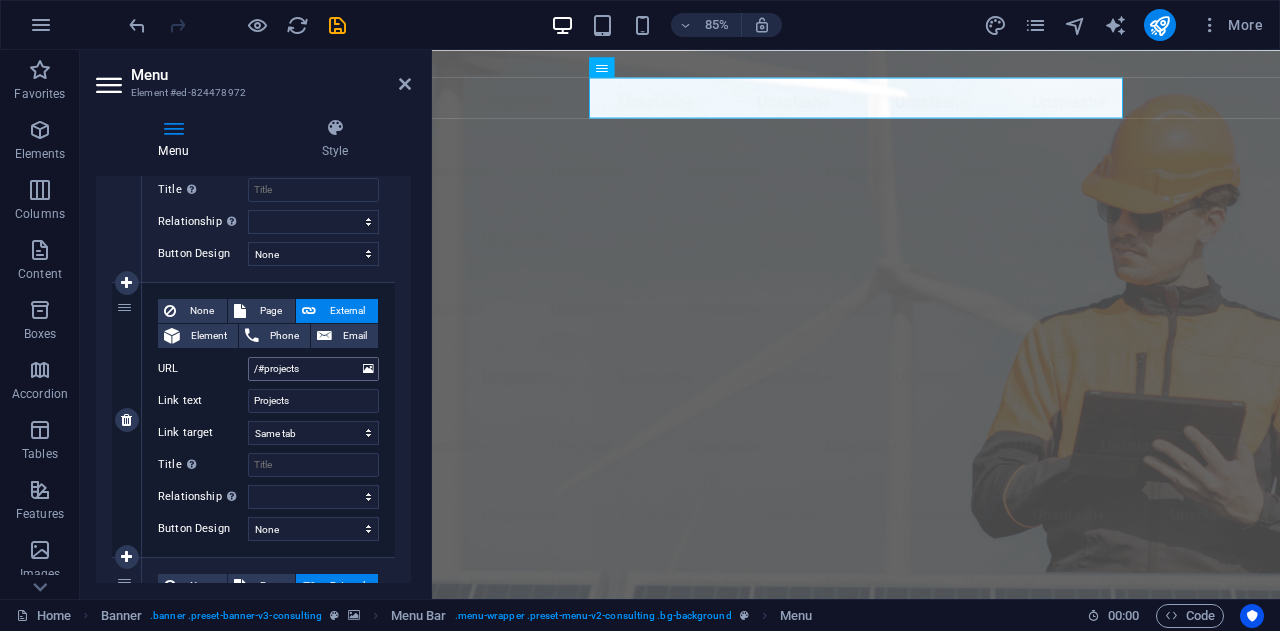 type on "Projects" 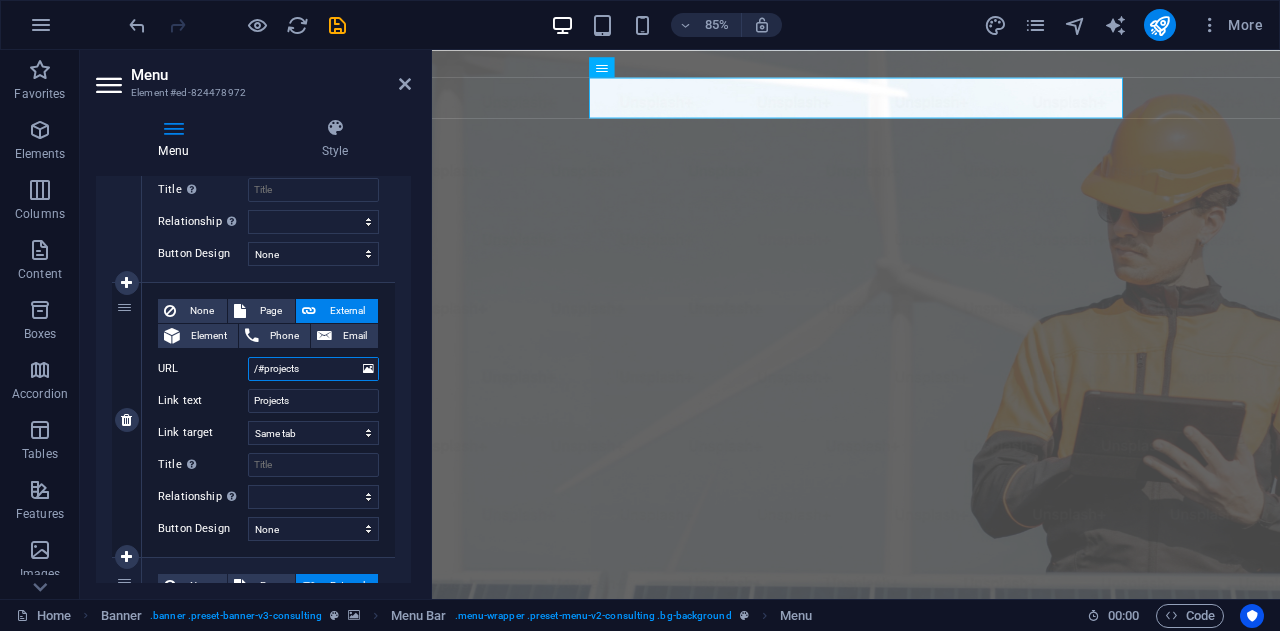 drag, startPoint x: 316, startPoint y: 370, endPoint x: 184, endPoint y: 381, distance: 132.45753 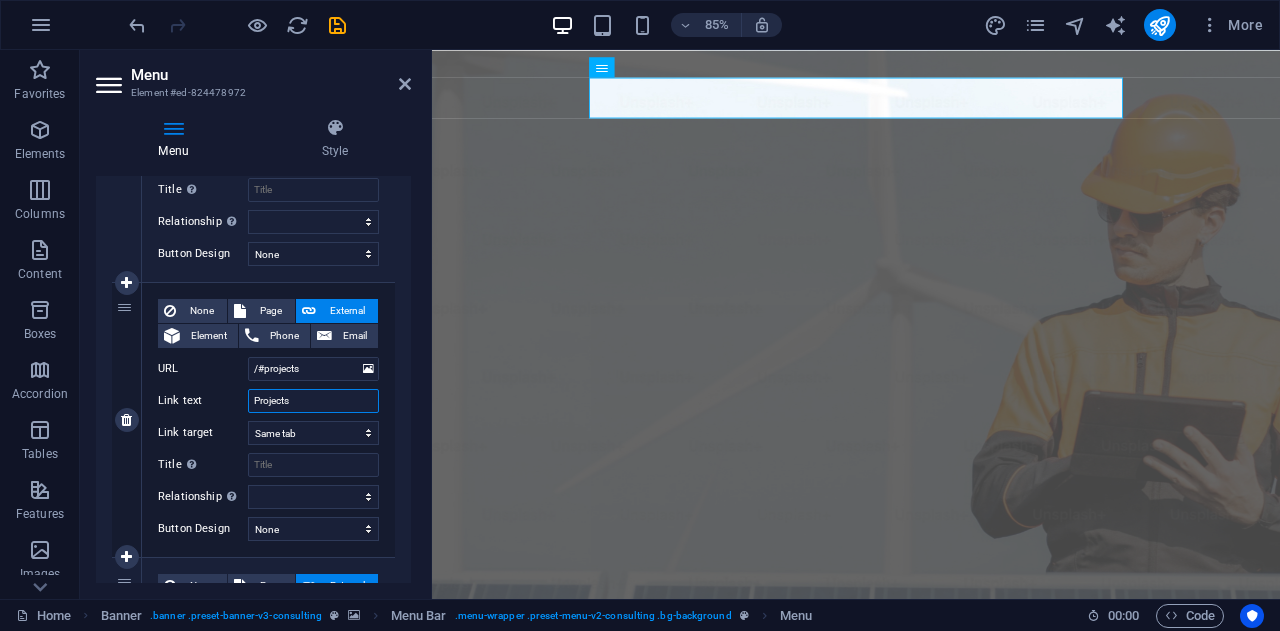 drag, startPoint x: 316, startPoint y: 404, endPoint x: 214, endPoint y: 405, distance: 102.0049 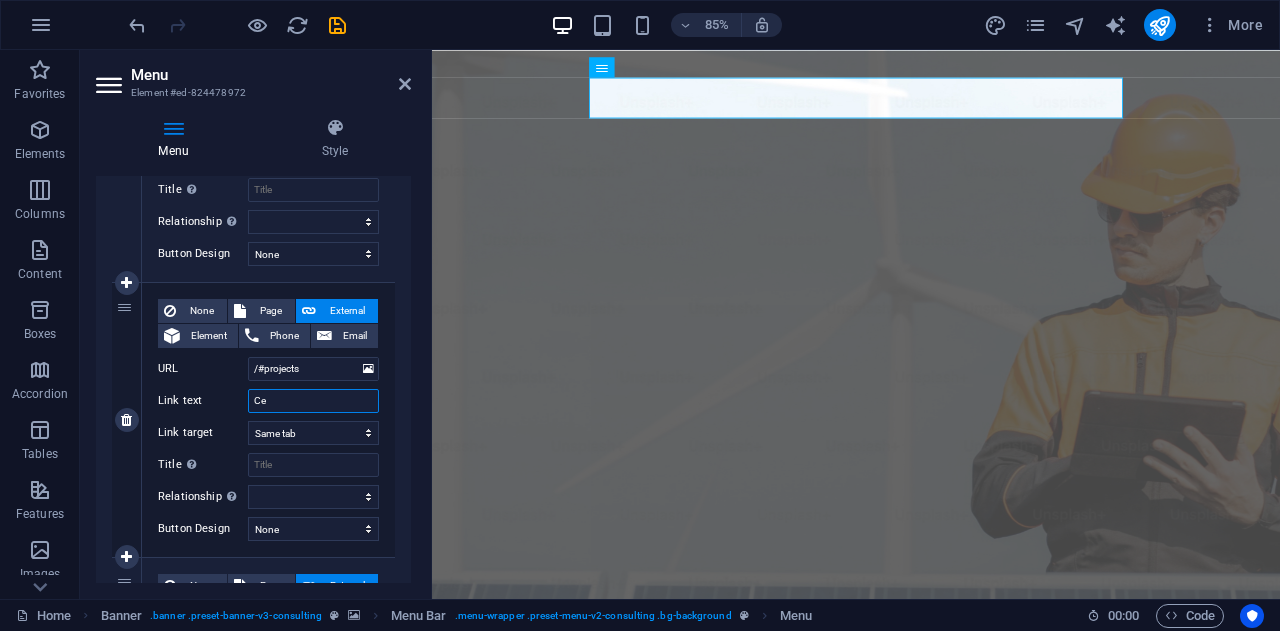 type on "Cee" 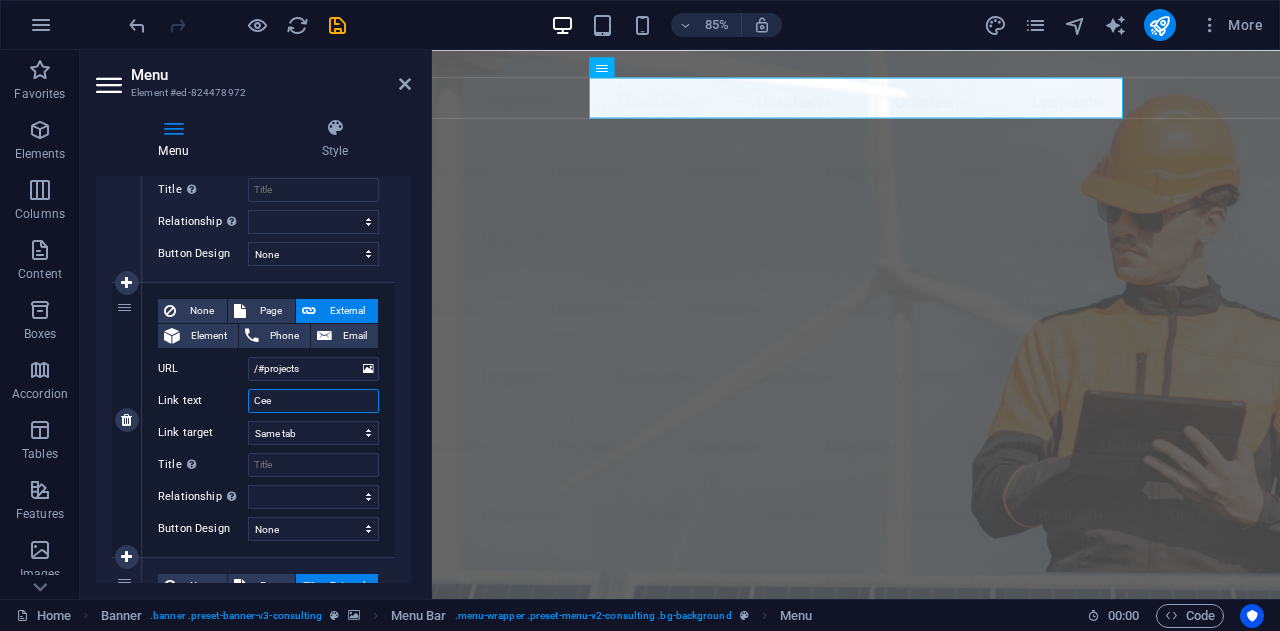 select 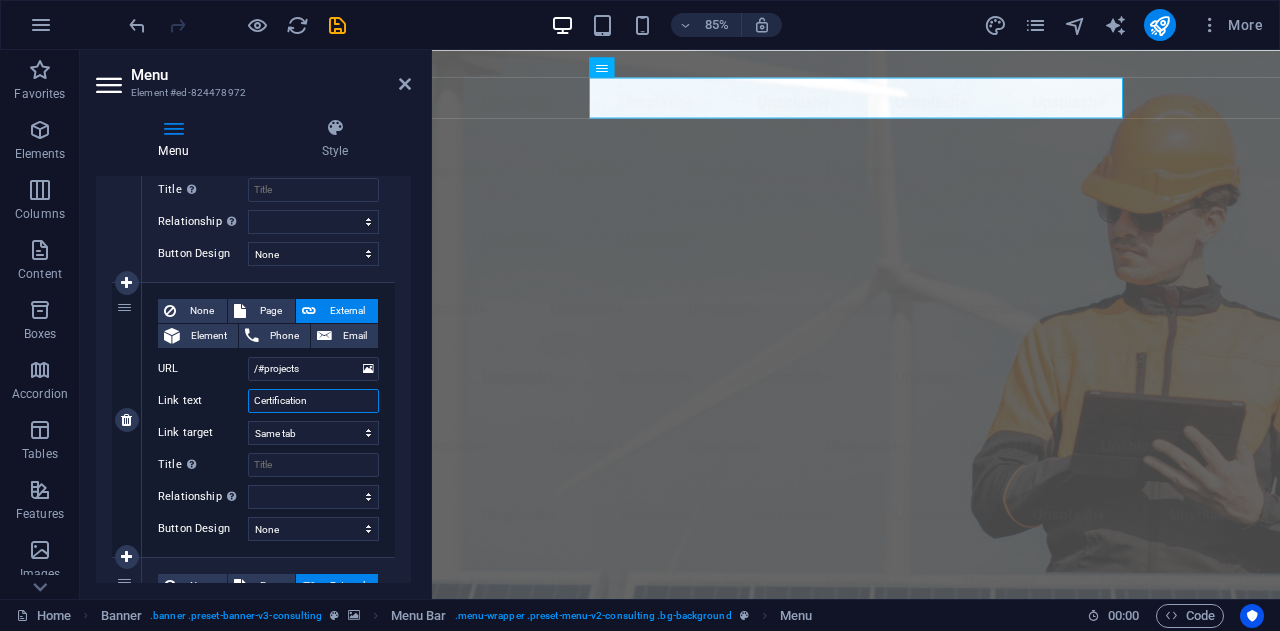 type on "Certifications" 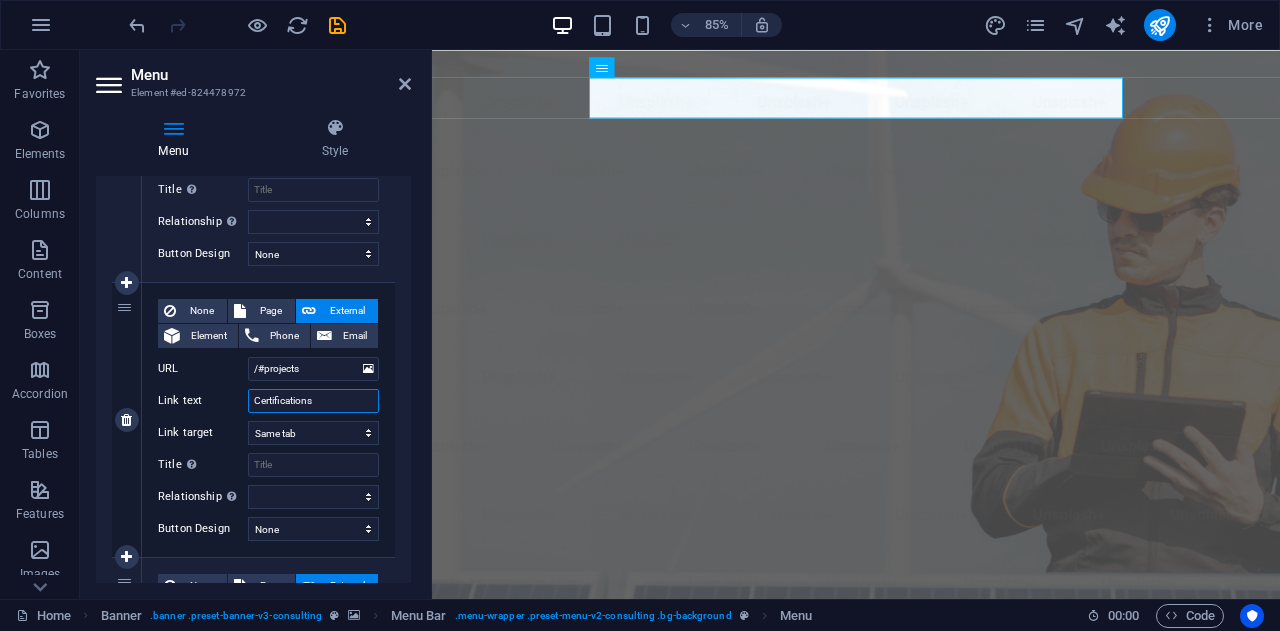 select 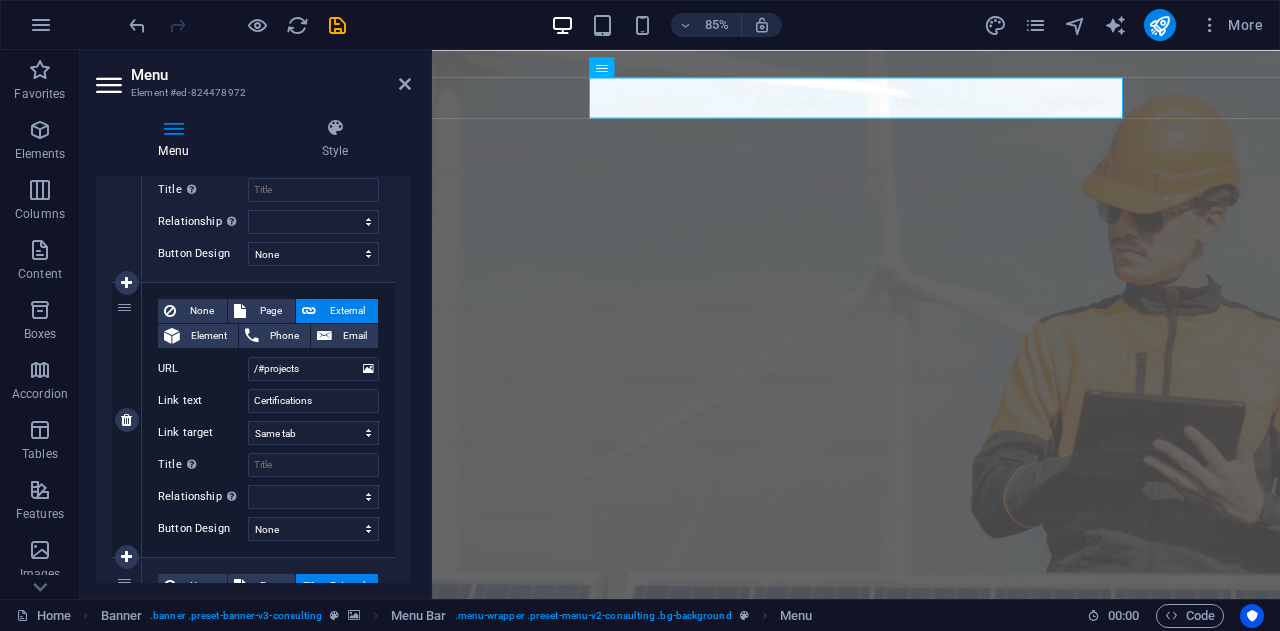 click on "None Page External Element Phone Email Page Home Subpage Legal Notice Privacy Element
URL /#projects Phone Email Link text Certifications Link target New tab Same tab Overlay Title Additional link description, should not be the same as the link text. The title is most often shown as a tooltip text when the mouse moves over the element. Leave empty if uncertain. Relationship Sets the  relationship of this link to the link target . For example, the value "nofollow" instructs search engines not to follow the link. Can be left empty. alternate author bookmark external help license next nofollow noreferrer noopener prev search tag Button Design None Default Primary Secondary" at bounding box center (268, 420) 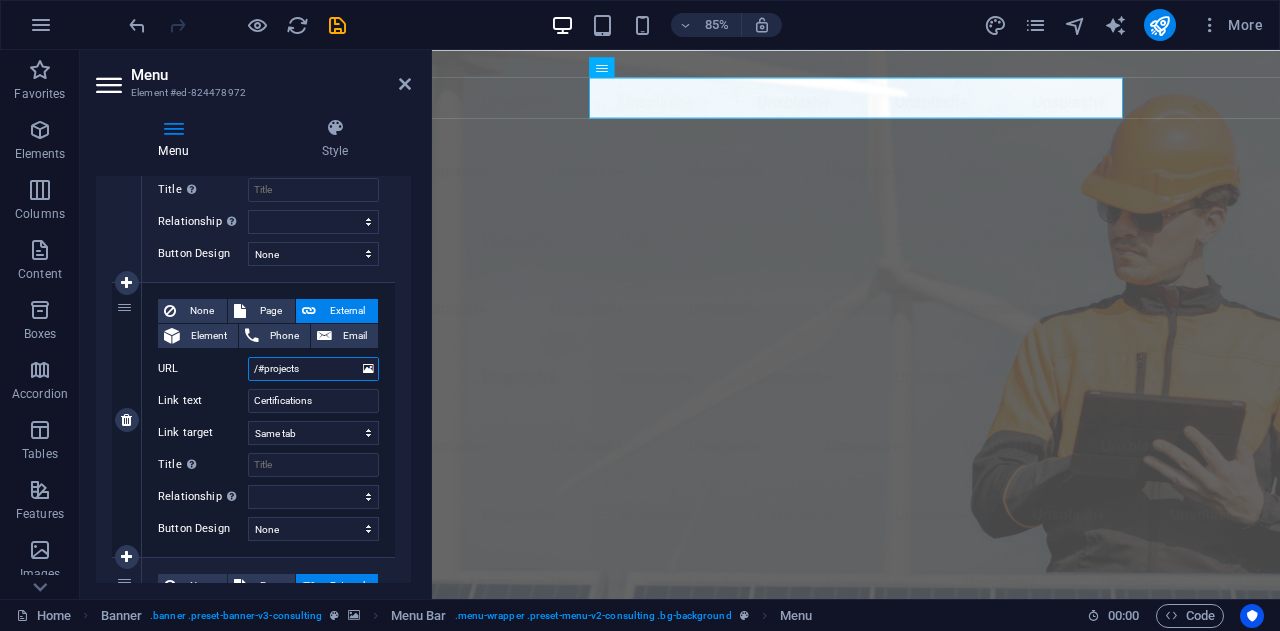 drag, startPoint x: 308, startPoint y: 363, endPoint x: 270, endPoint y: 358, distance: 38.327538 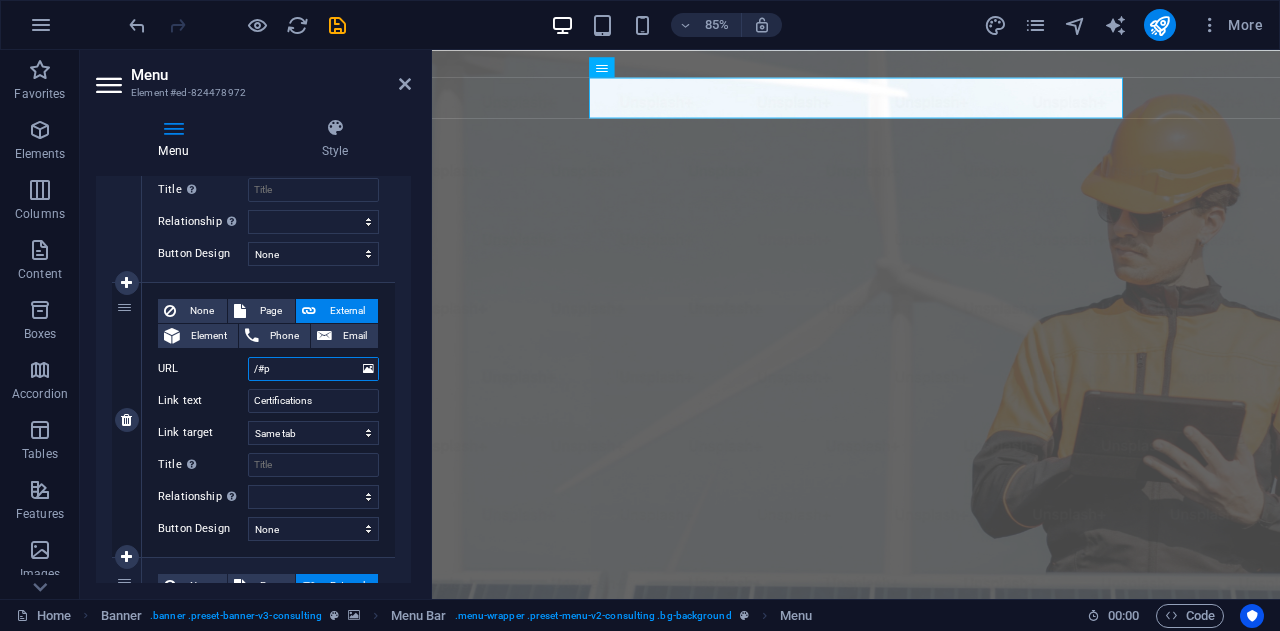 type on "/#" 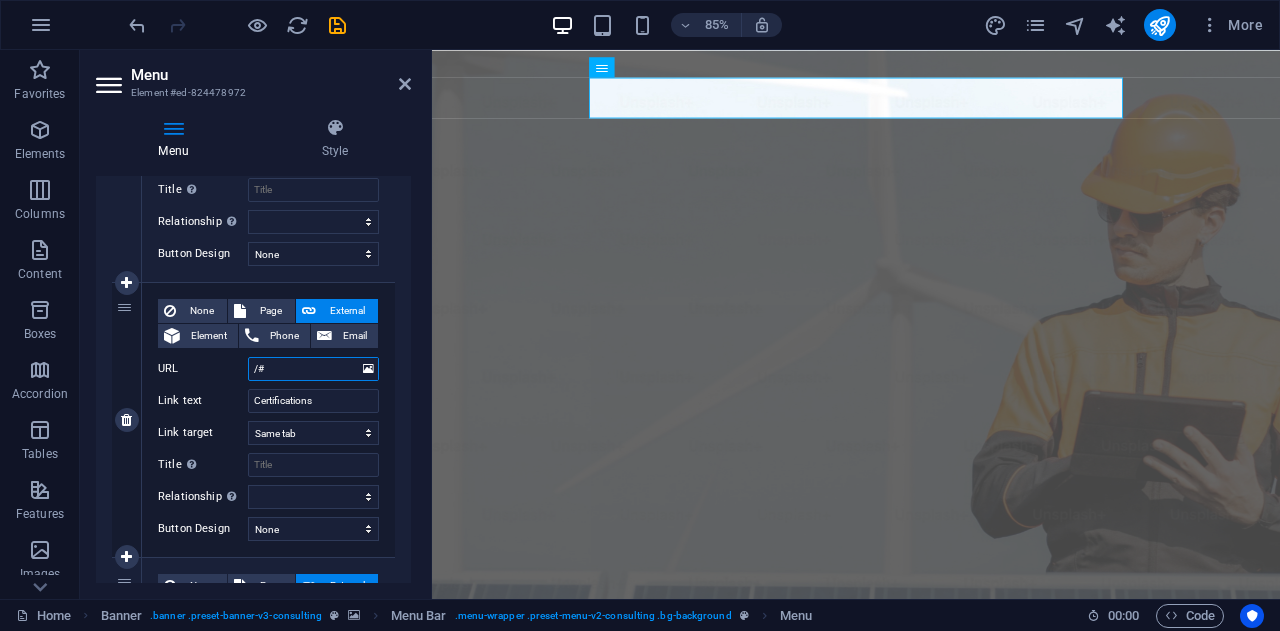 select 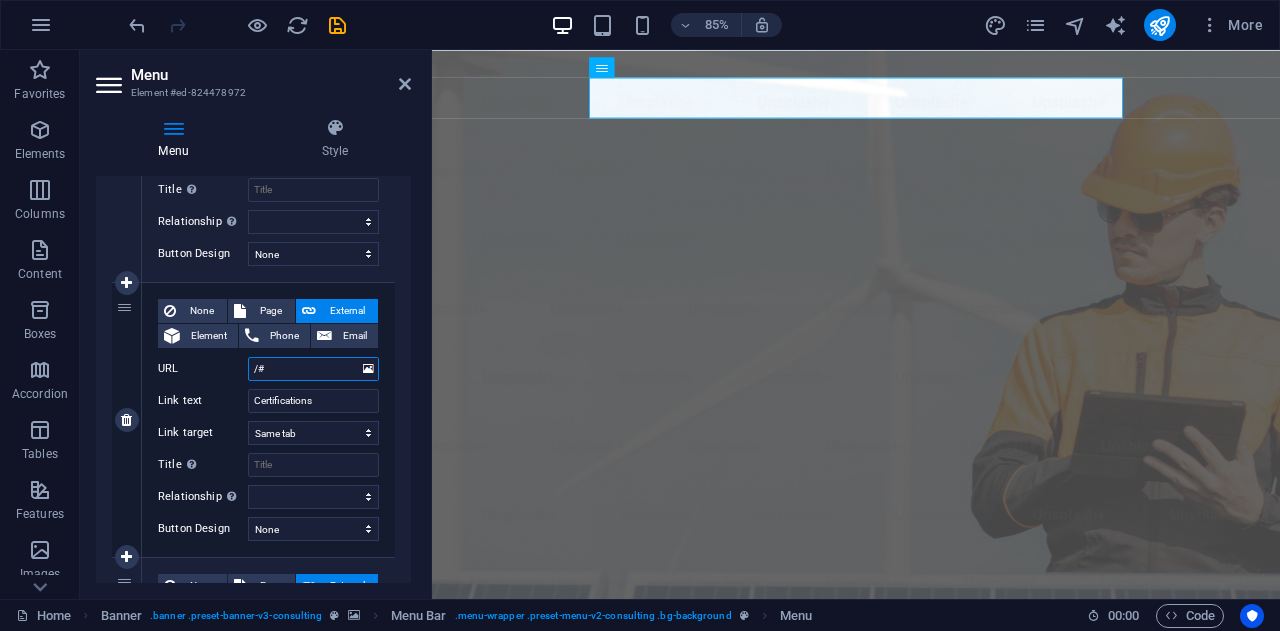type on "/#c" 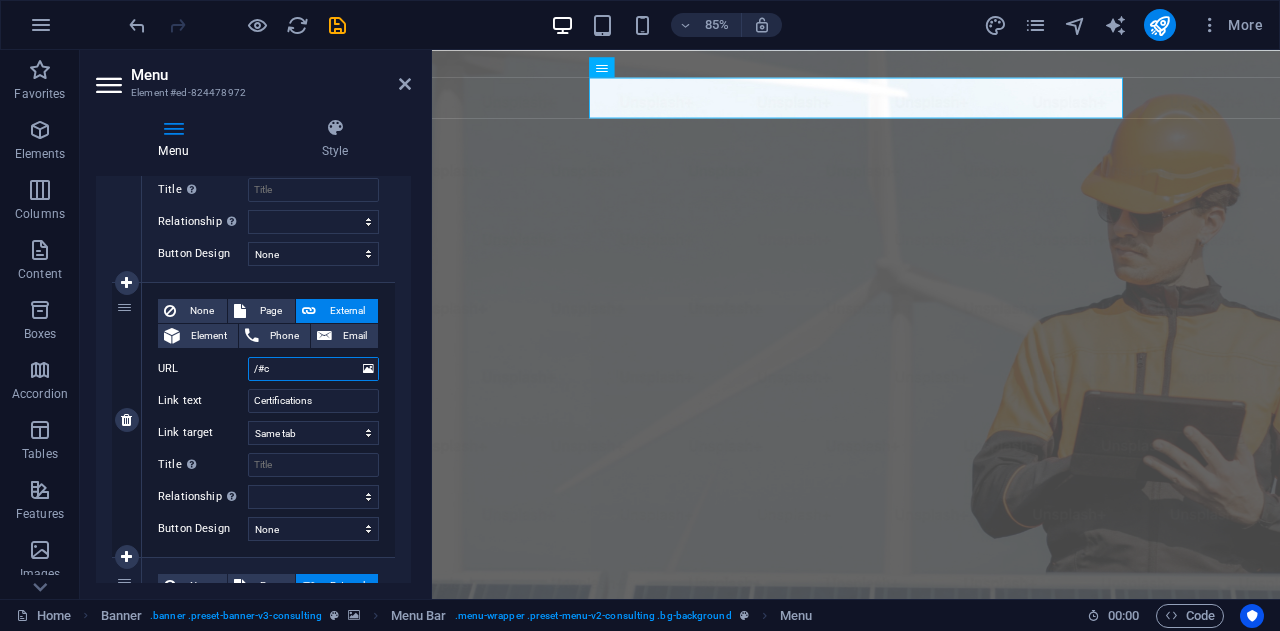 select 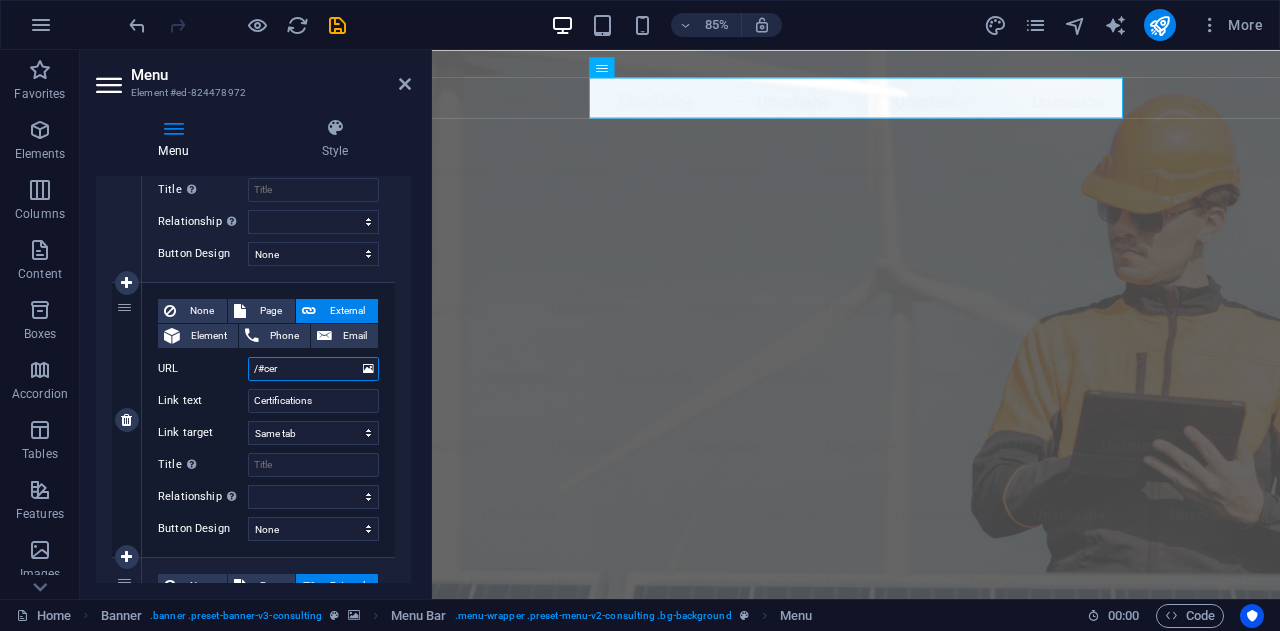 type on "/#cert" 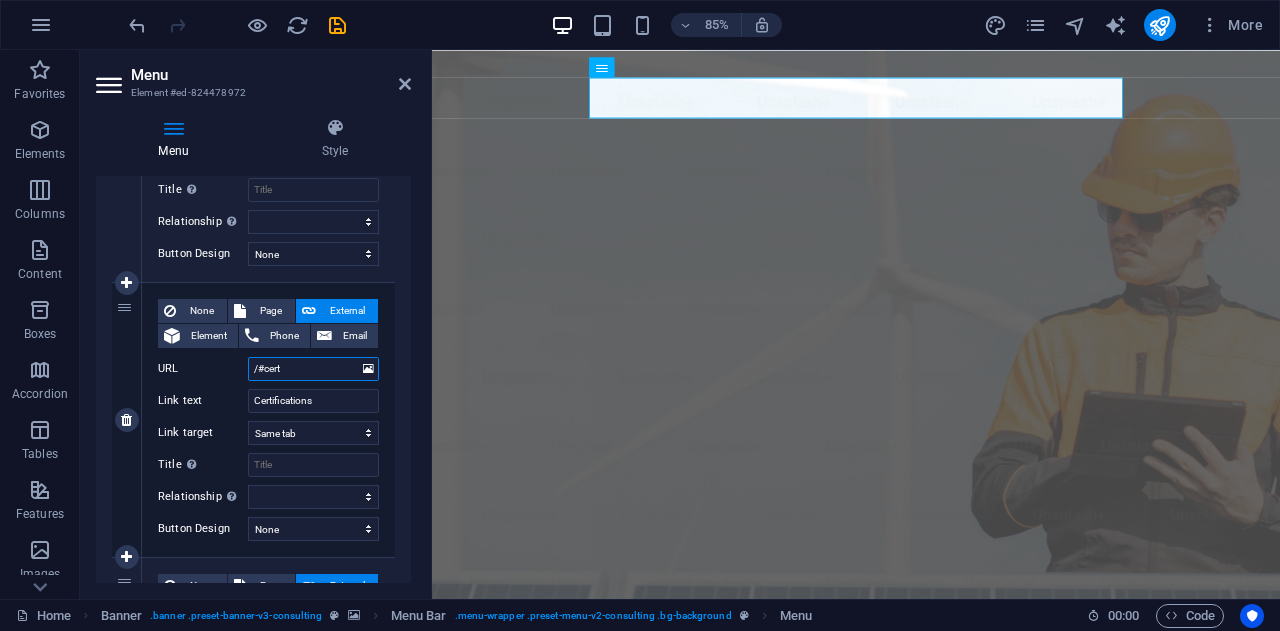 select 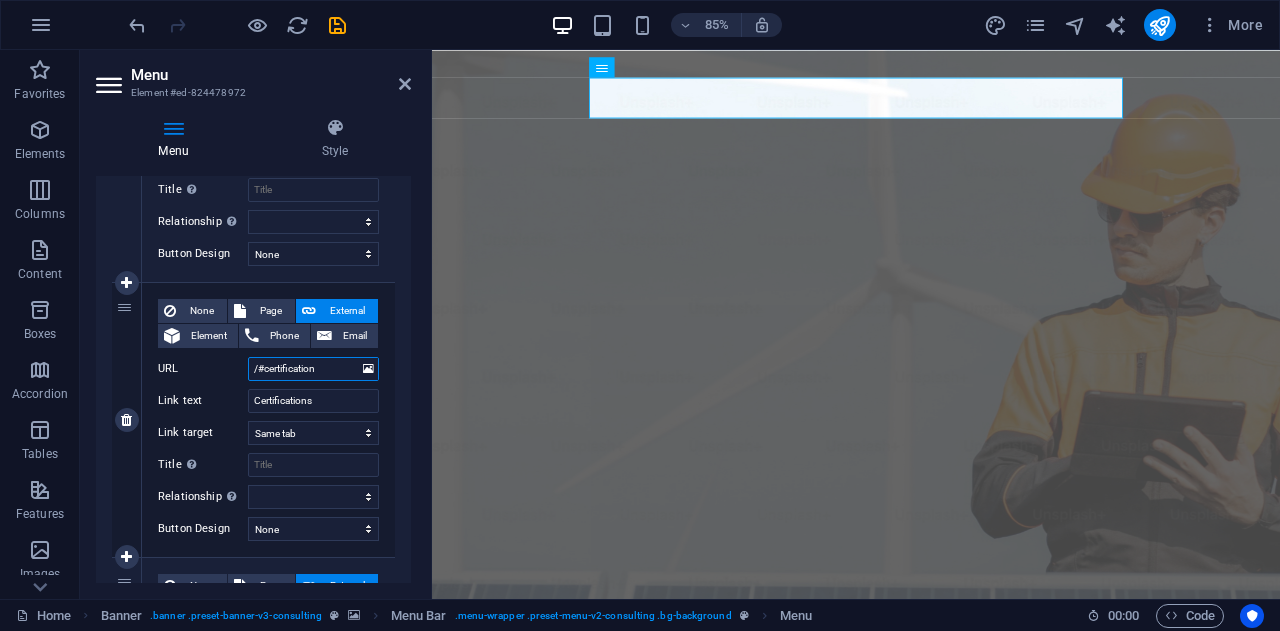 type on "/#certifications" 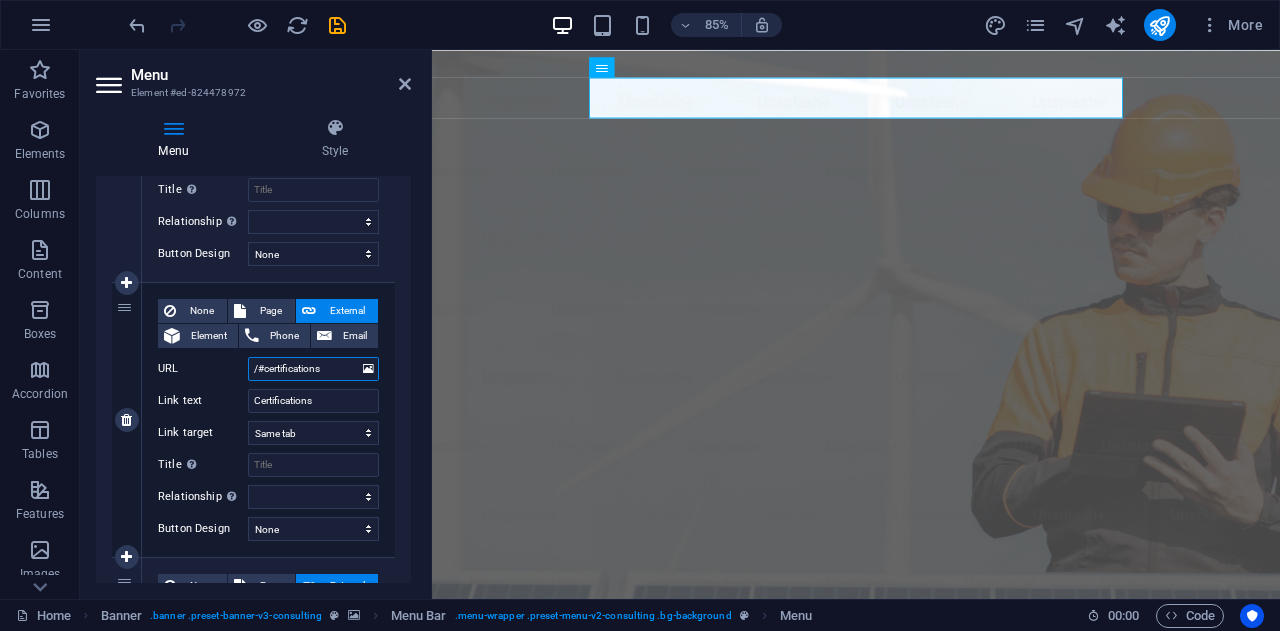 select 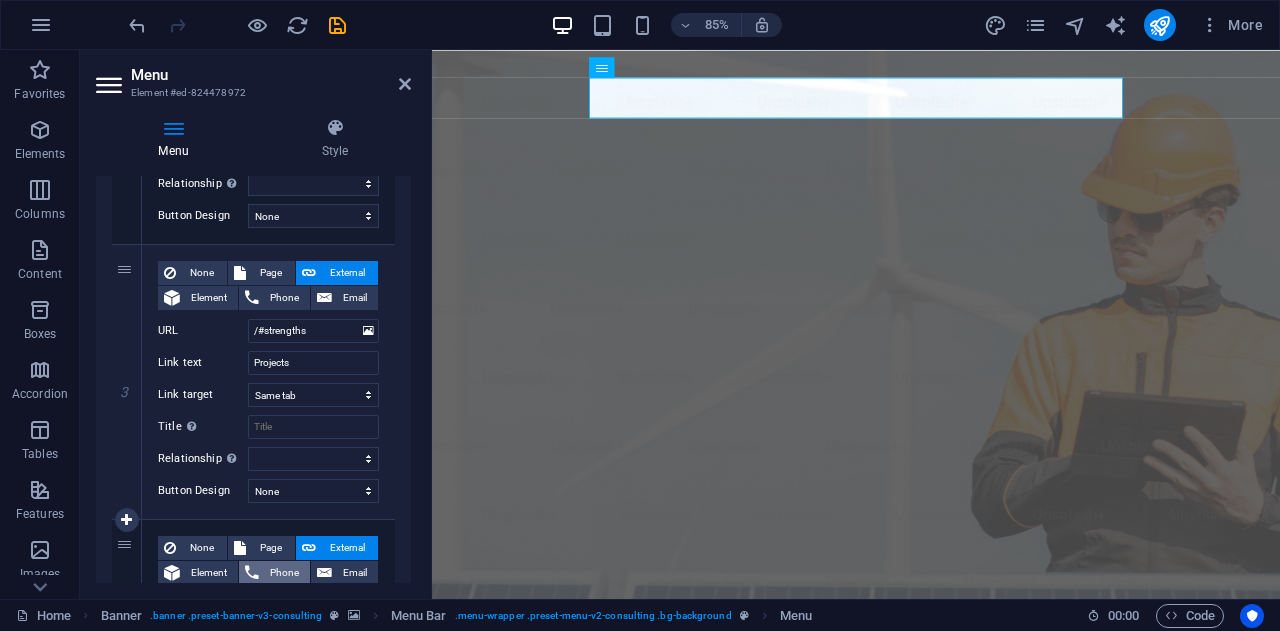 scroll, scrollTop: 670, scrollLeft: 0, axis: vertical 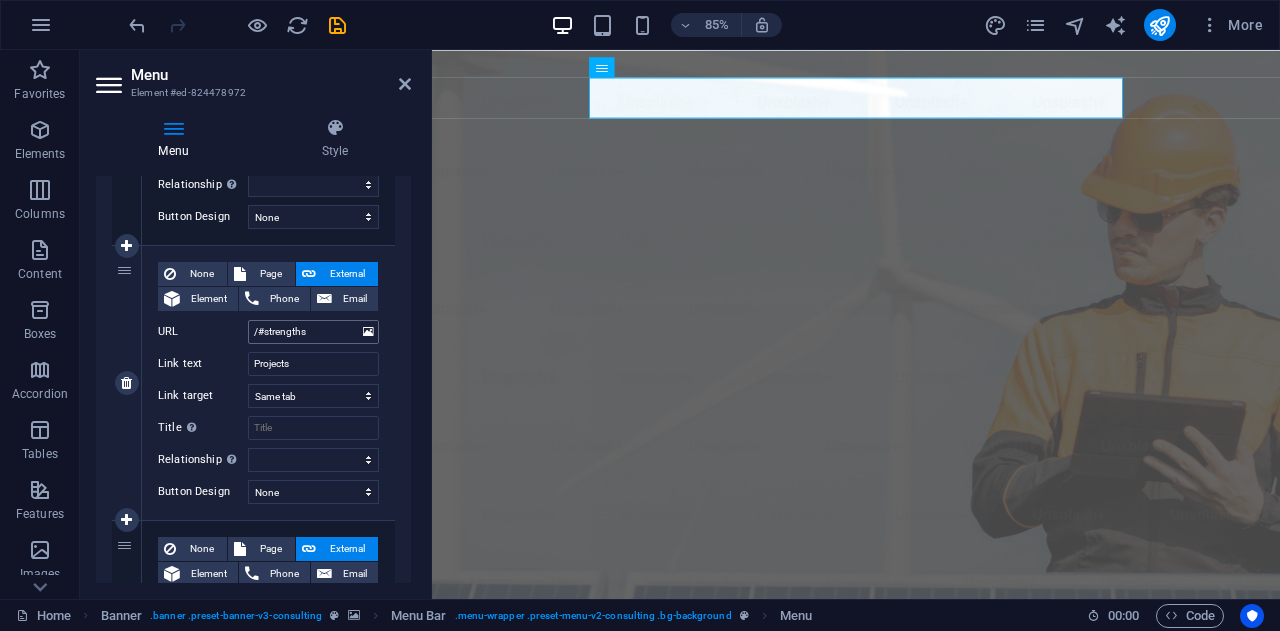 type on "/#certifications" 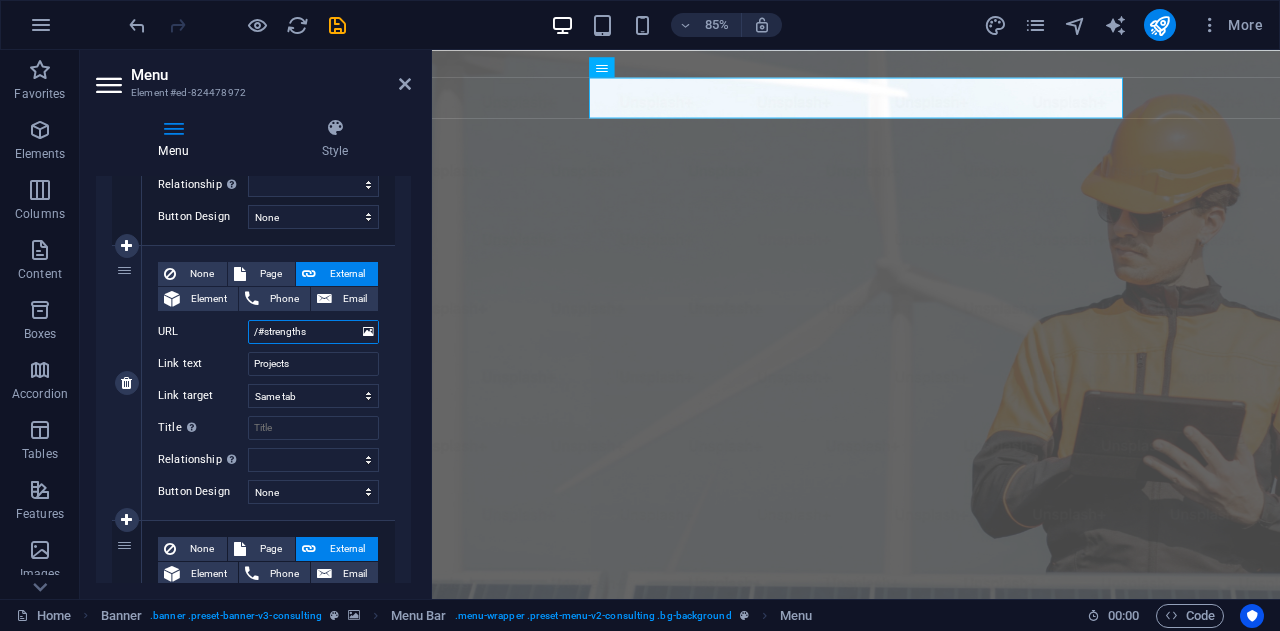 drag, startPoint x: 314, startPoint y: 333, endPoint x: 266, endPoint y: 334, distance: 48.010414 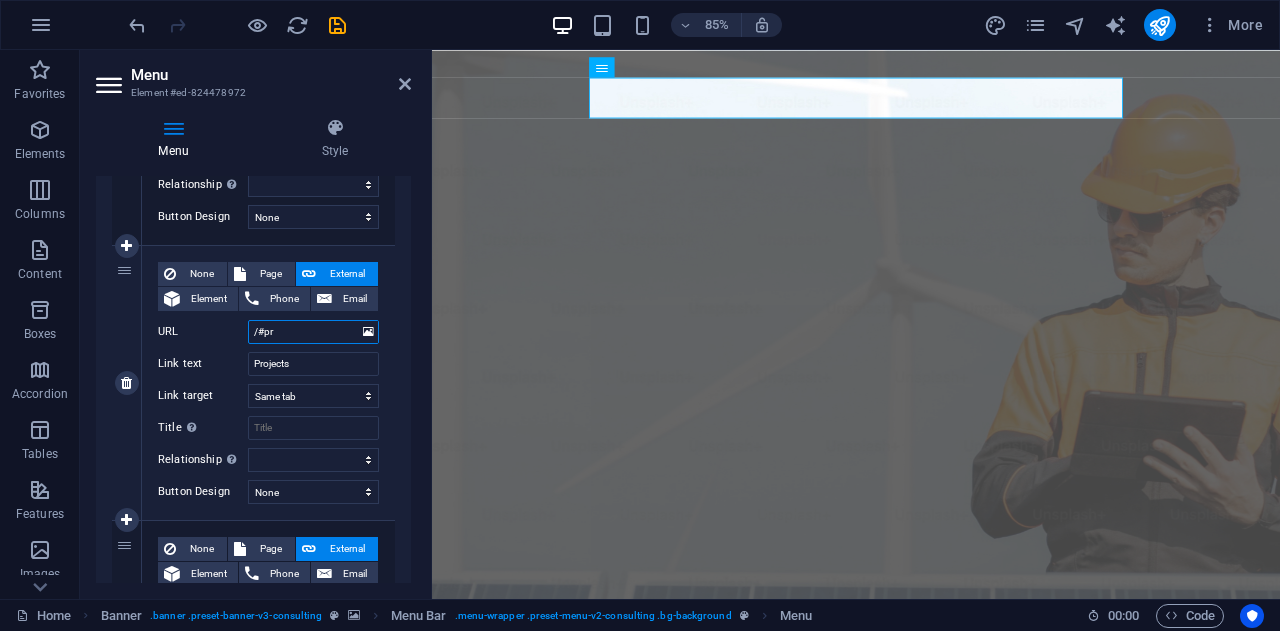 type on "/#pro" 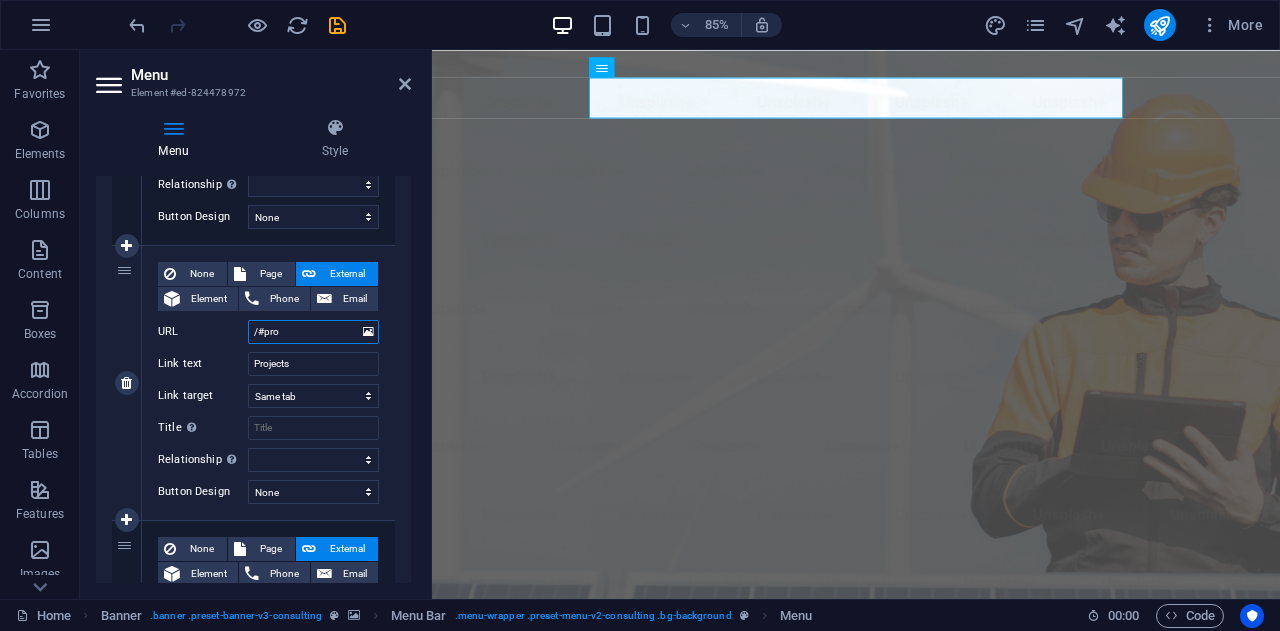 select 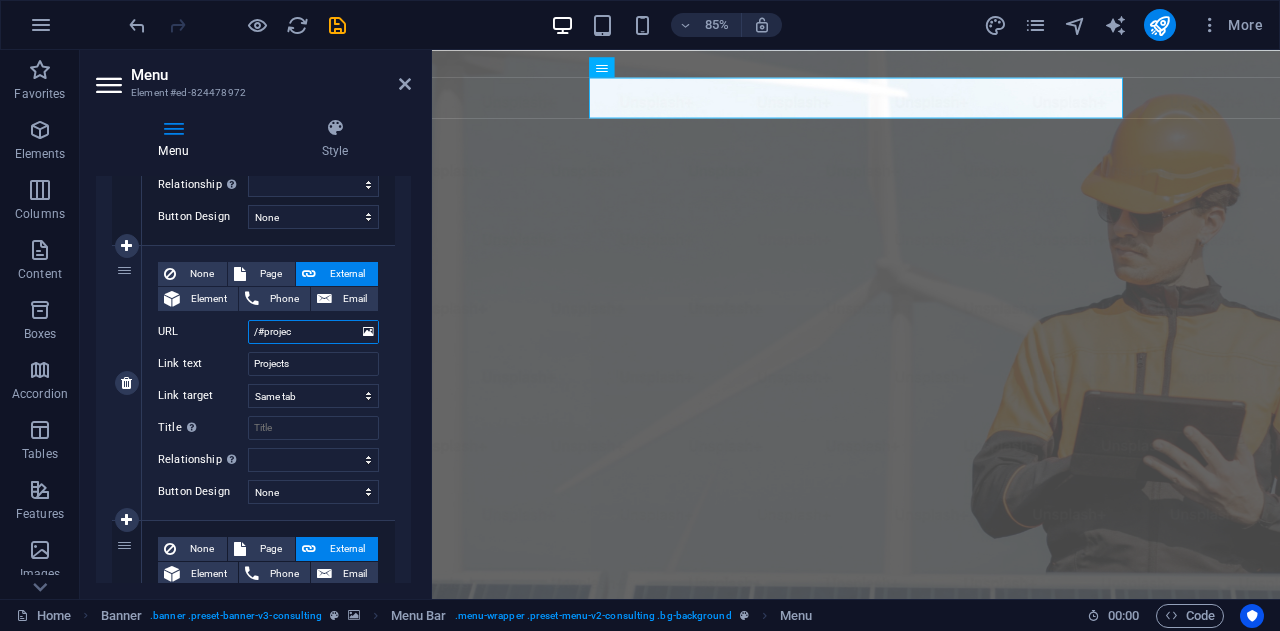 type on "/#project" 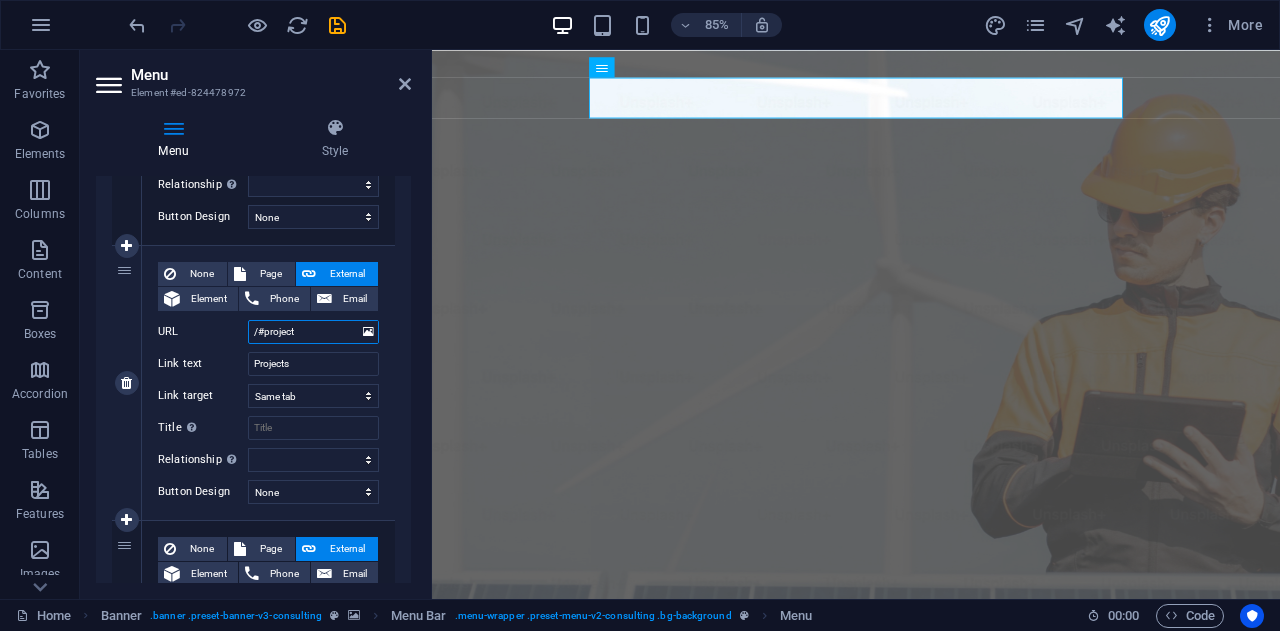 select 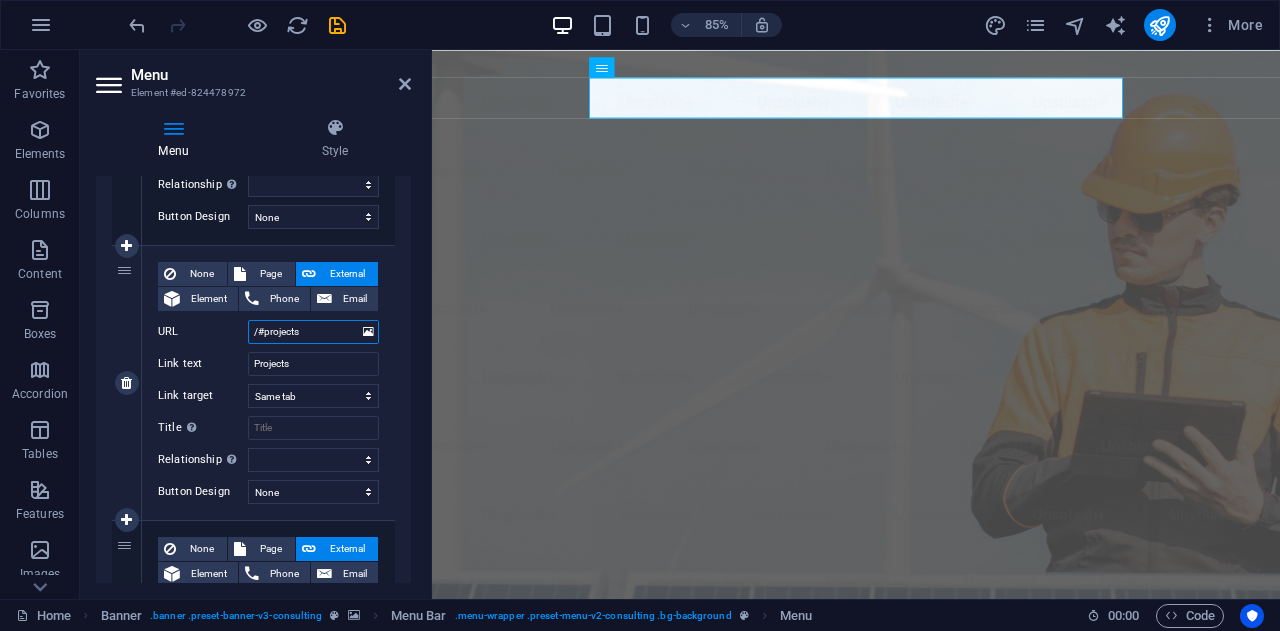 type on "/#projectsa" 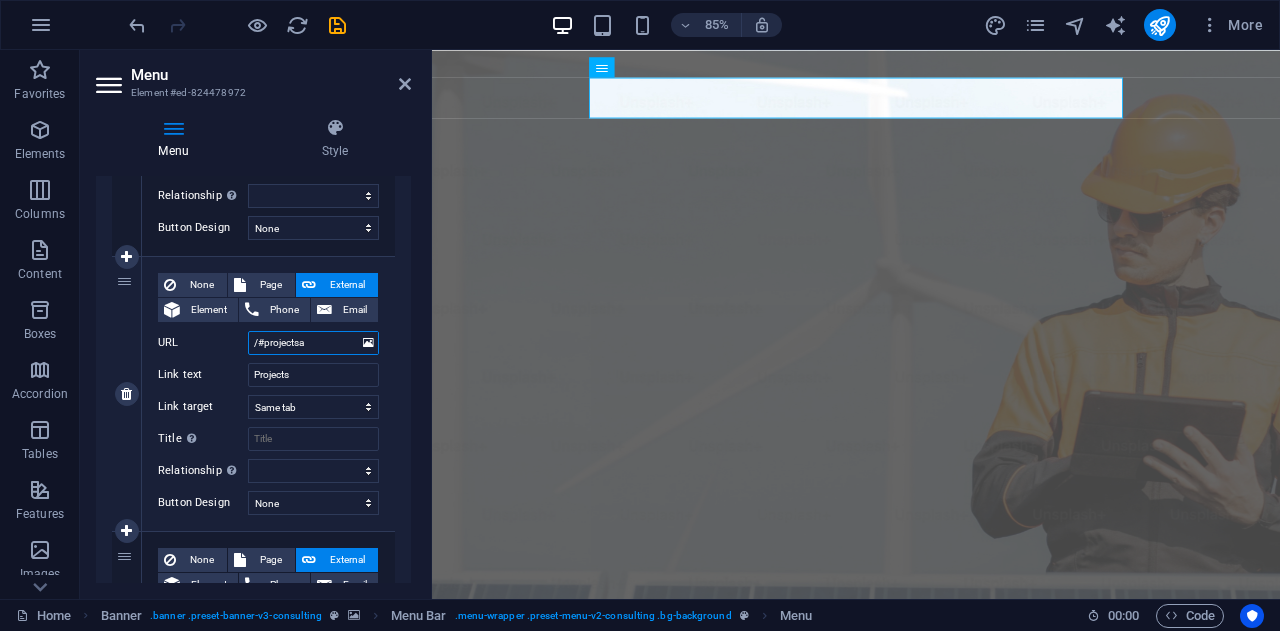 select 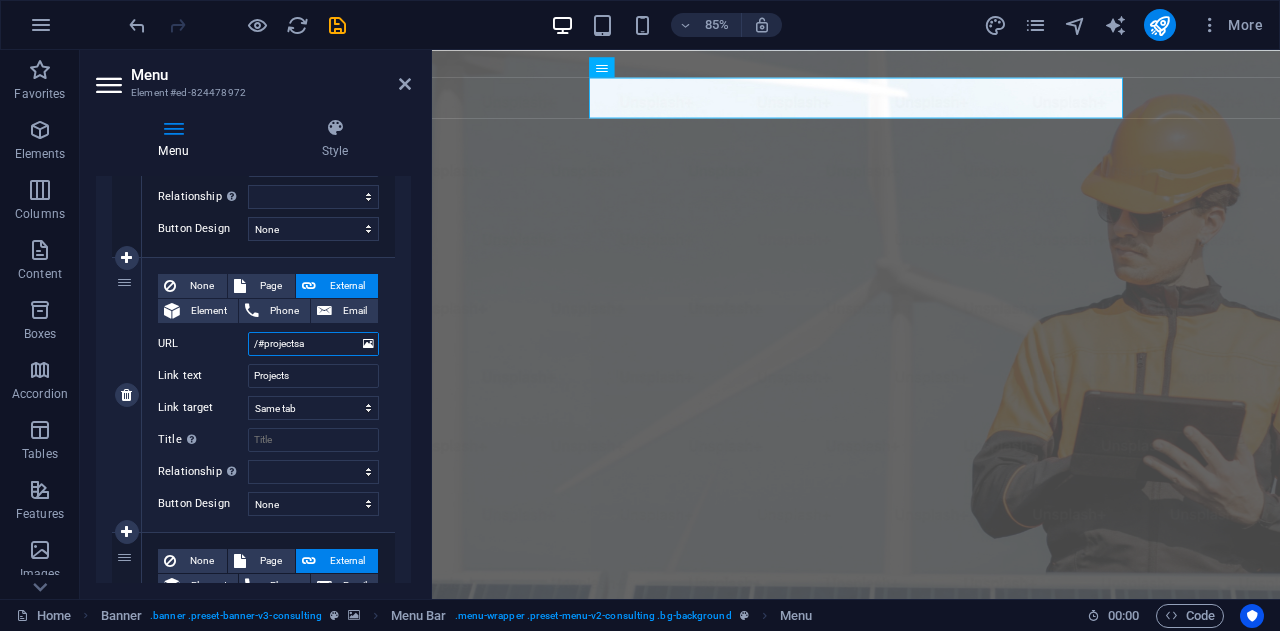 type on "/#projects" 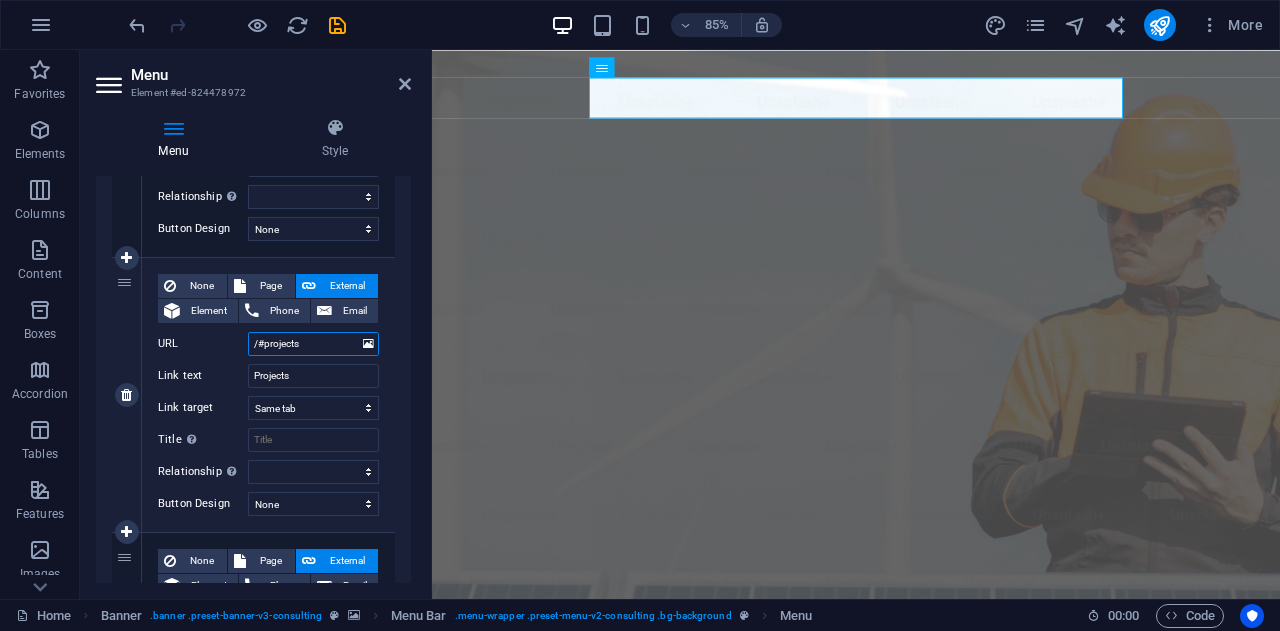select 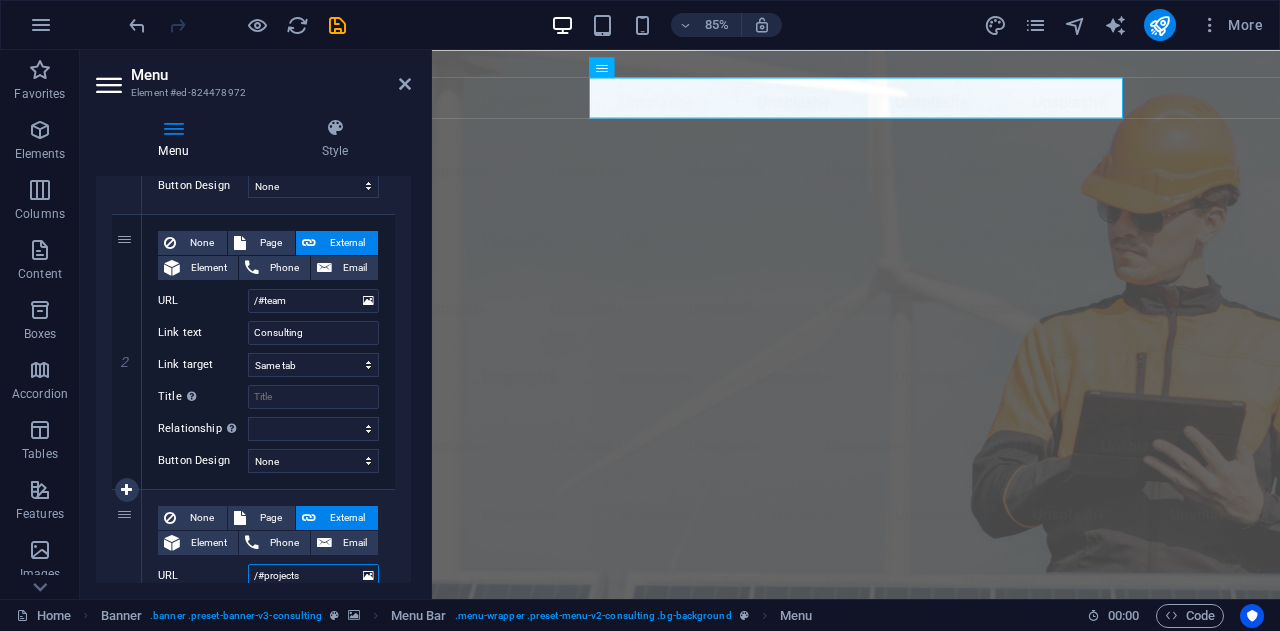 scroll, scrollTop: 421, scrollLeft: 0, axis: vertical 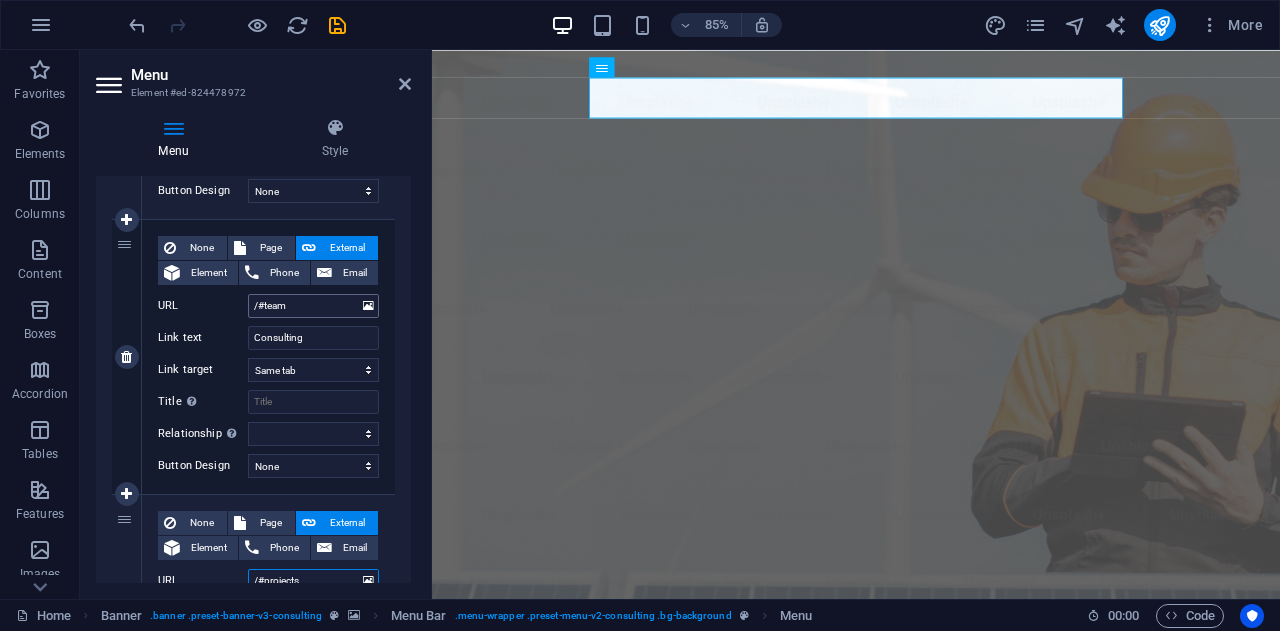 type on "/#projects" 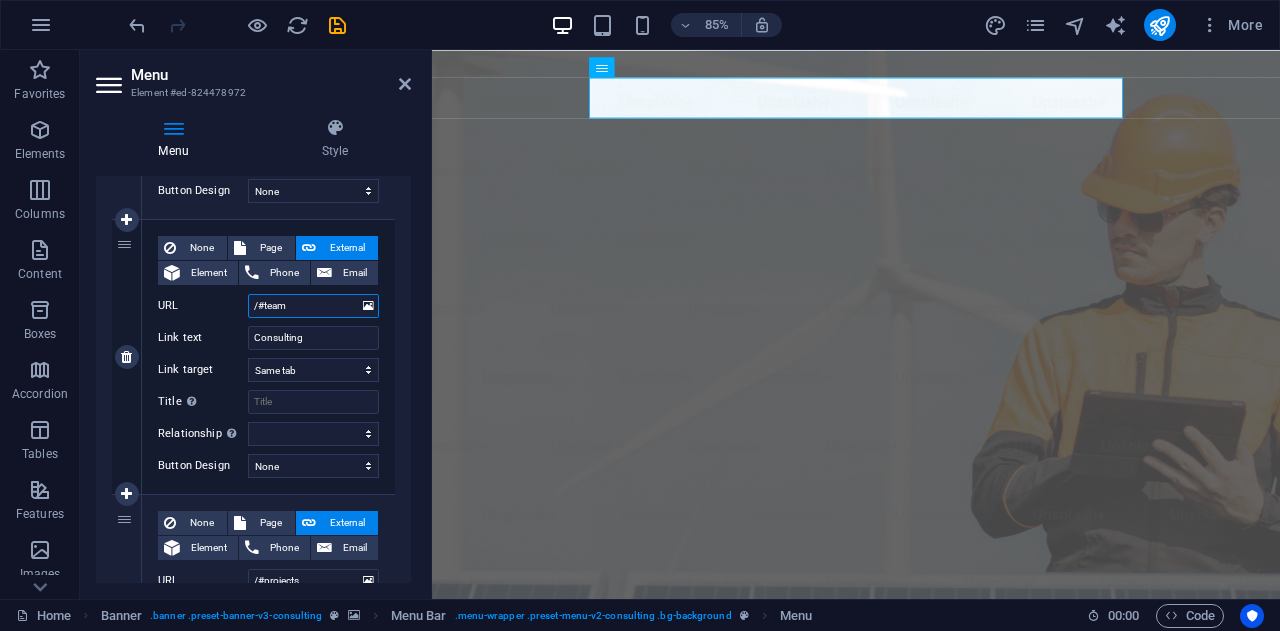 drag, startPoint x: 302, startPoint y: 308, endPoint x: 262, endPoint y: 305, distance: 40.112343 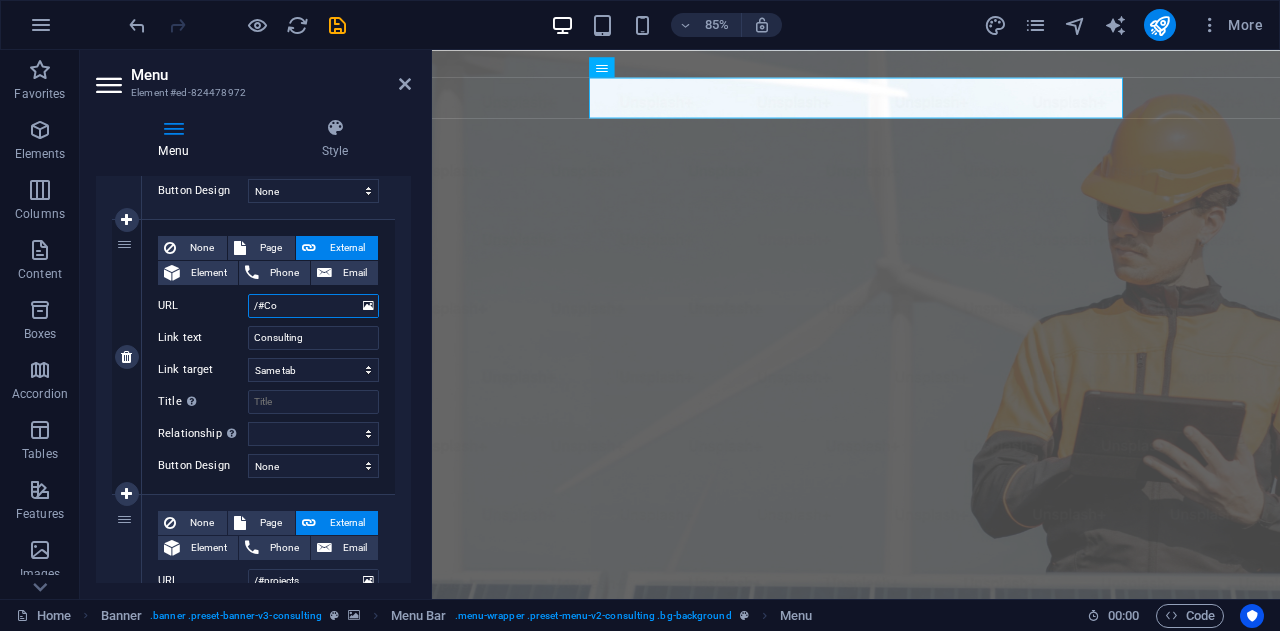 type on "/#Con" 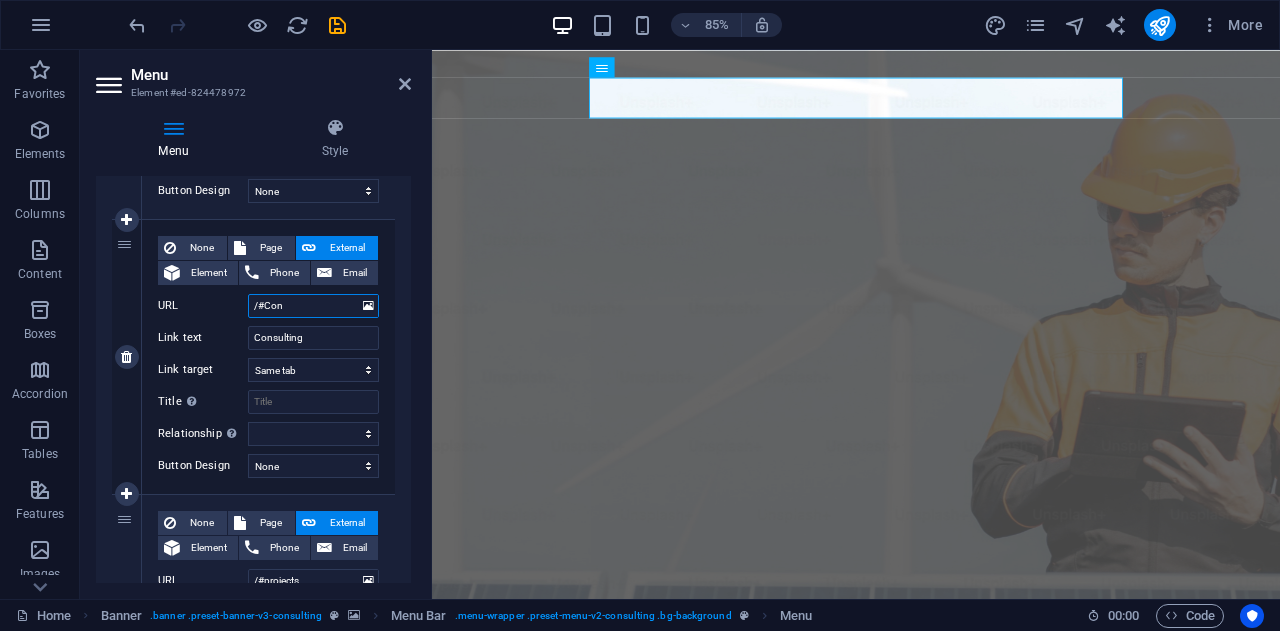 select 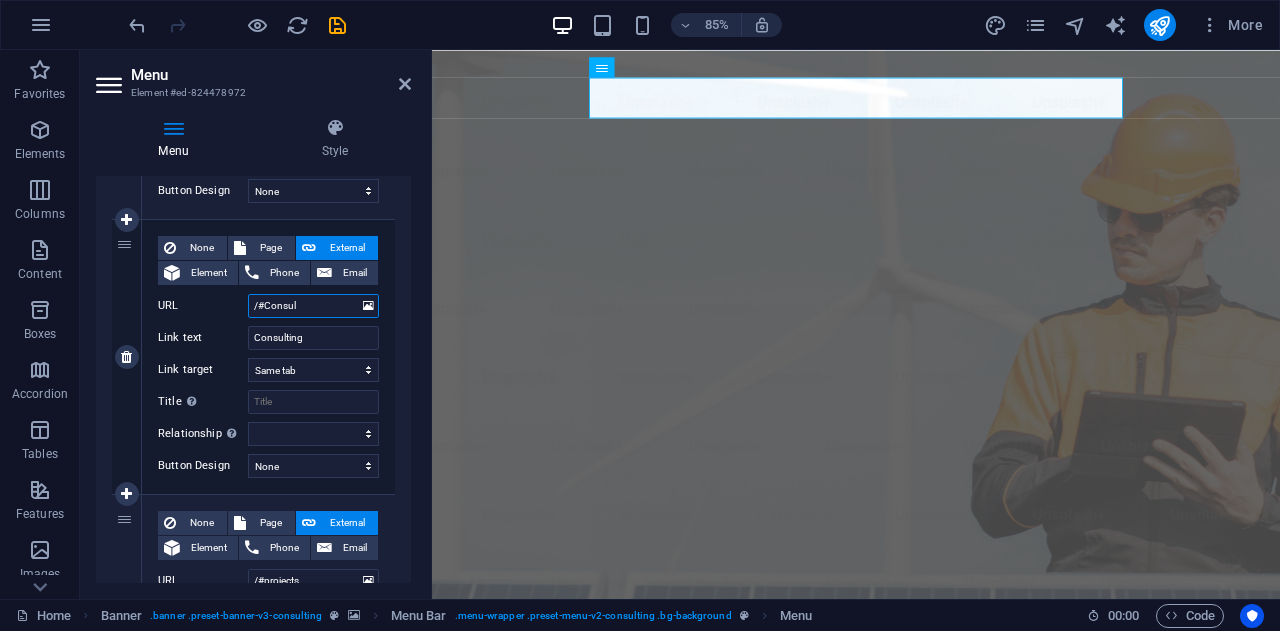 type on "/#Consult" 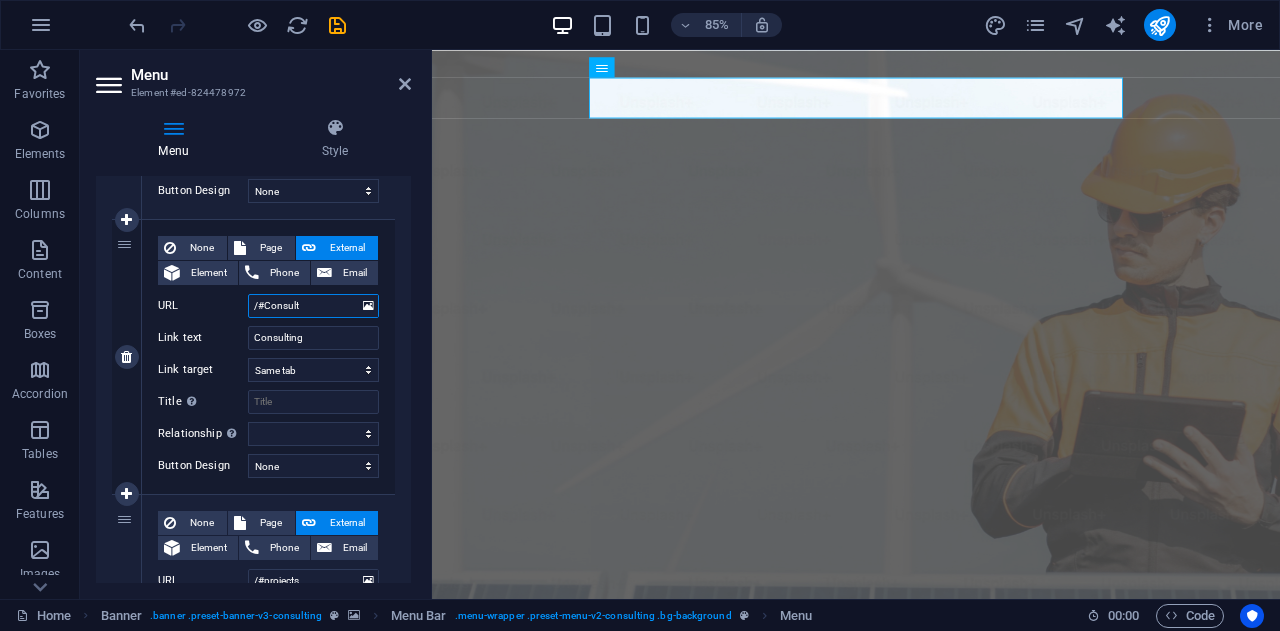 select 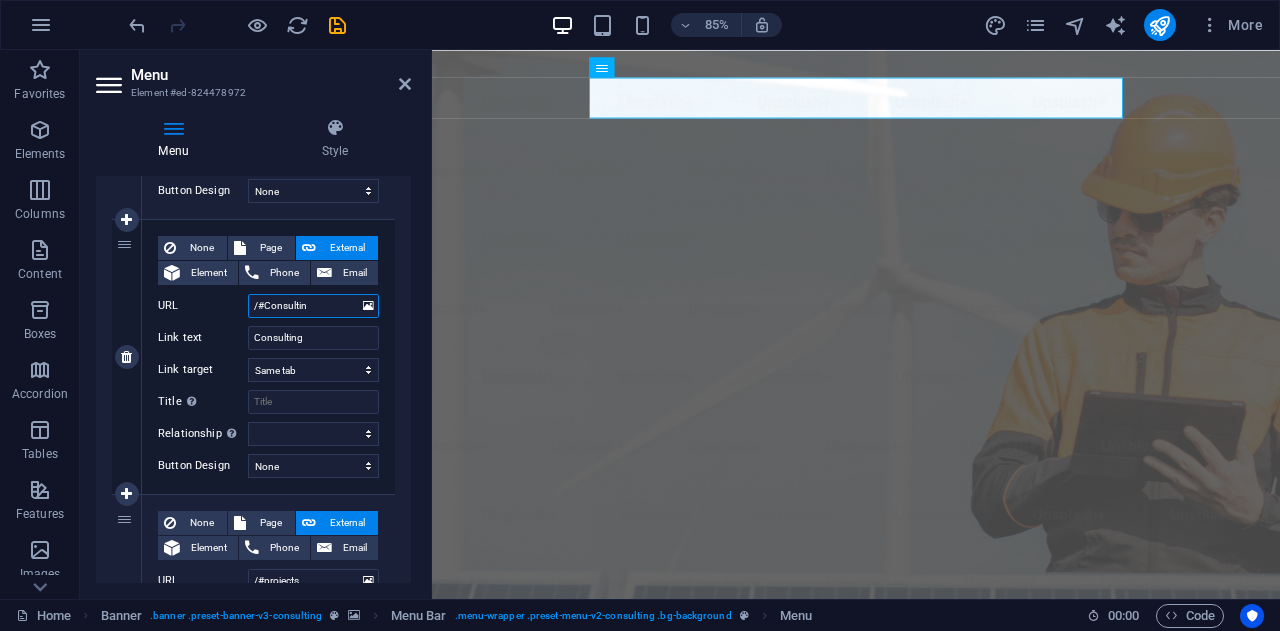 type on "/#Consulting" 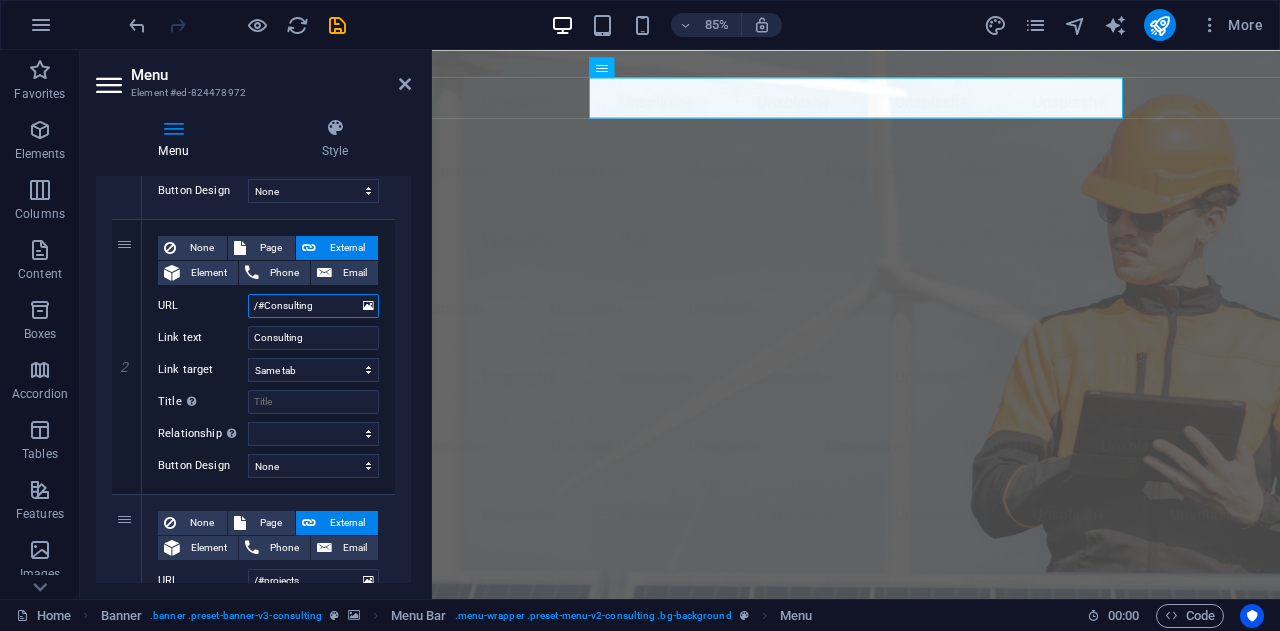 select 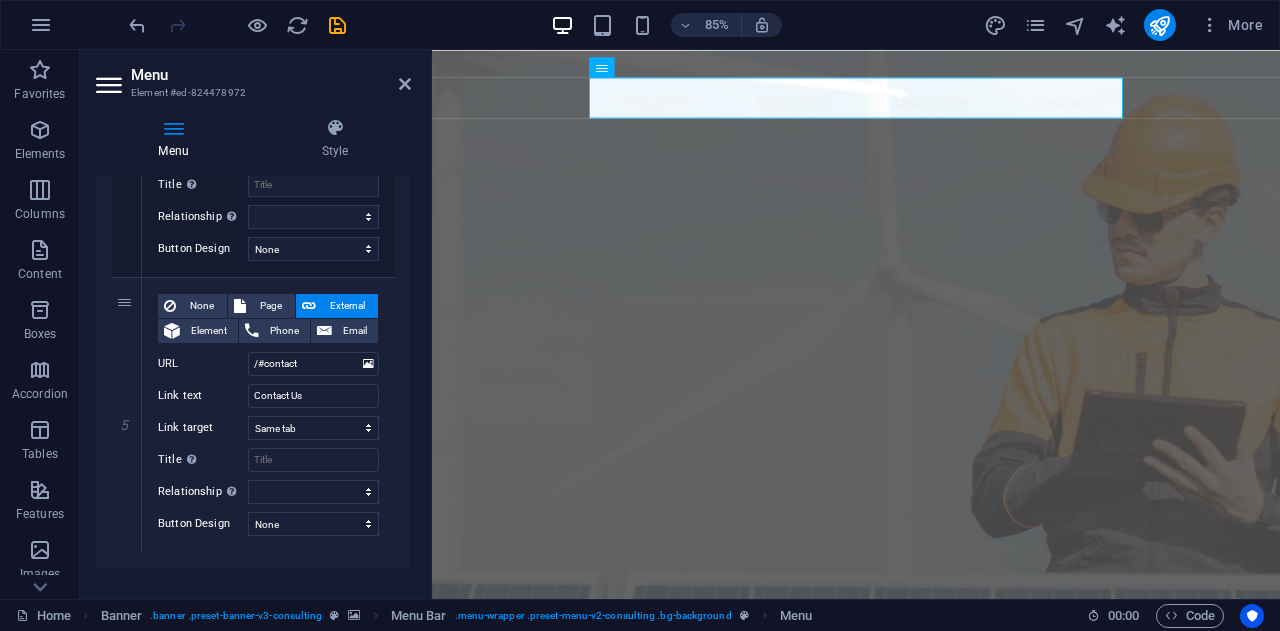 scroll, scrollTop: 1211, scrollLeft: 0, axis: vertical 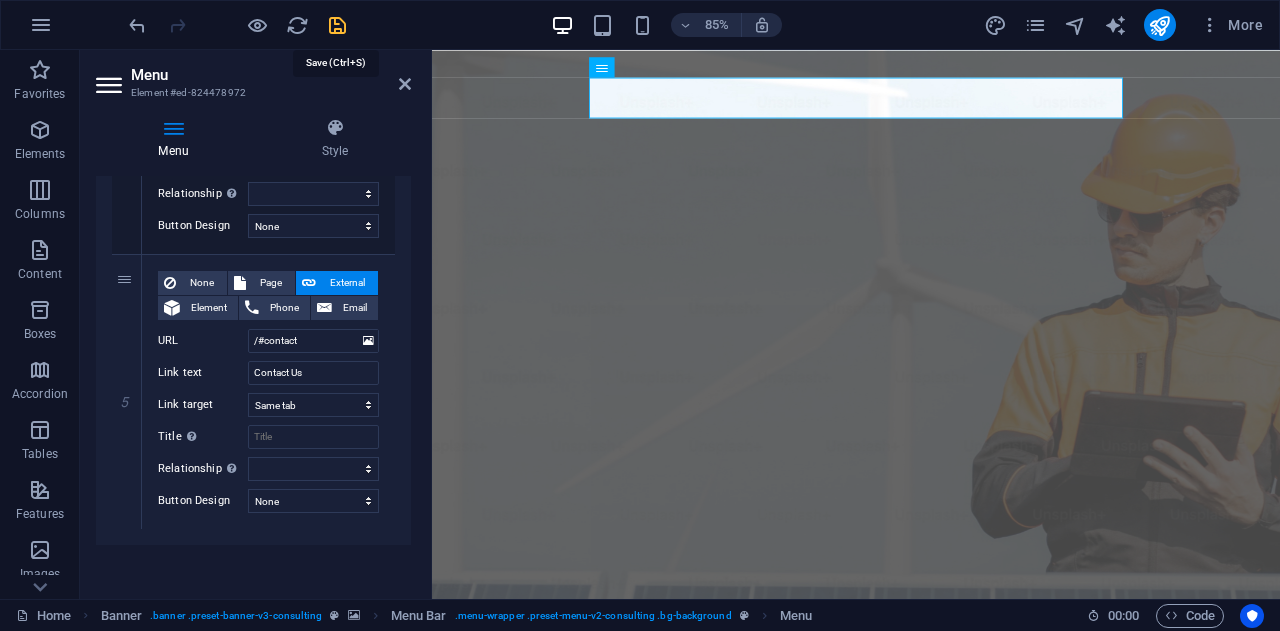 type on "/#Consulting" 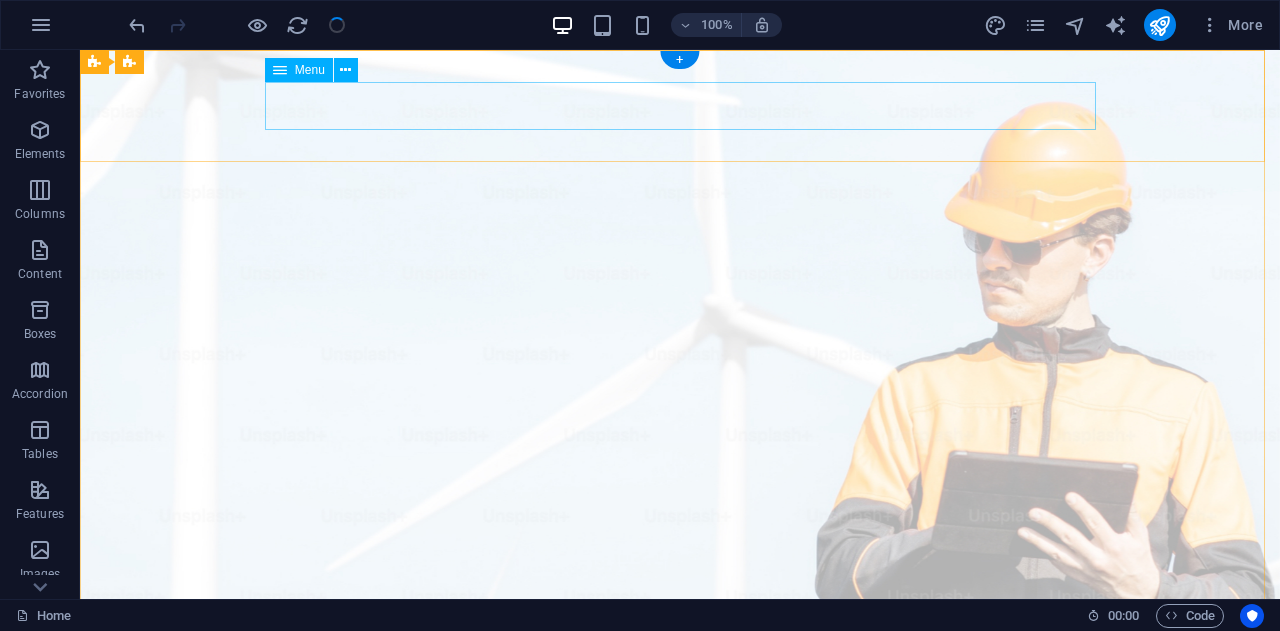 click on "Home Consulting Projects  Certifications Contact Us" at bounding box center [680, 1163] 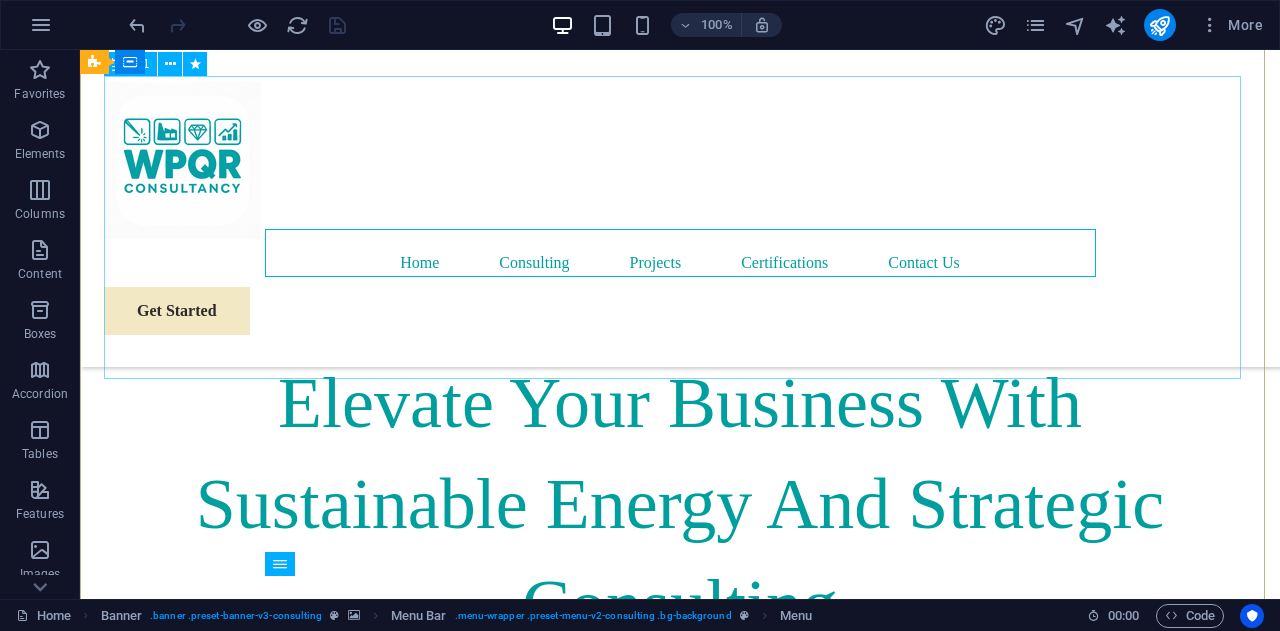 scroll, scrollTop: 0, scrollLeft: 0, axis: both 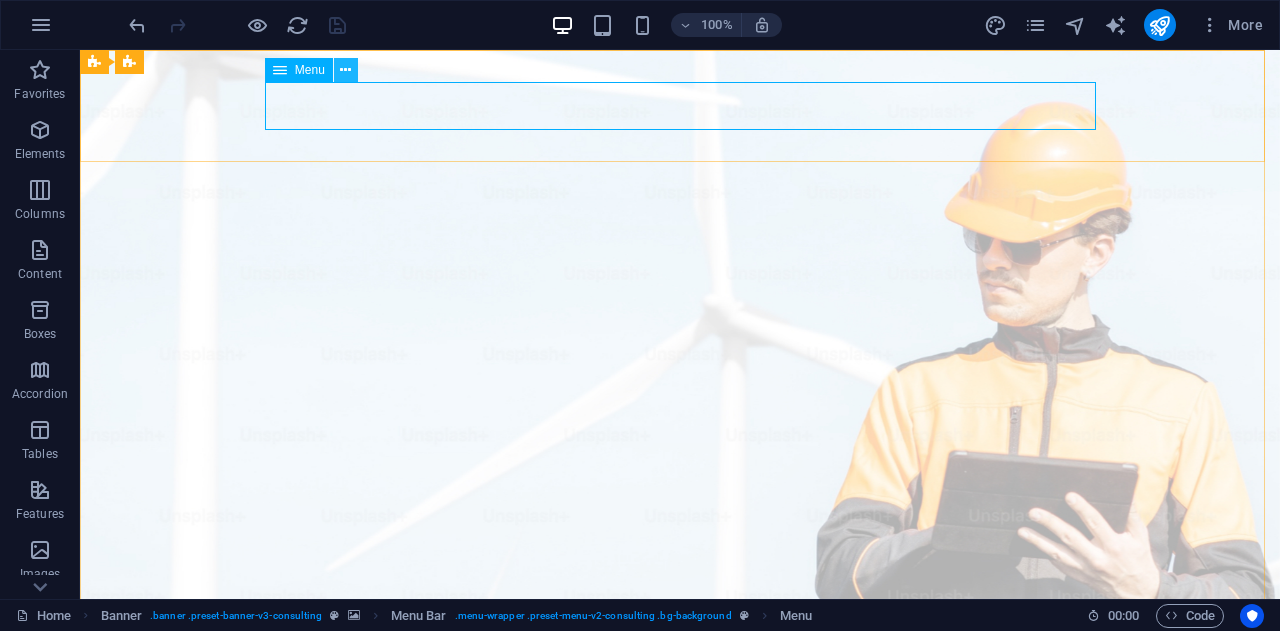 click at bounding box center (345, 70) 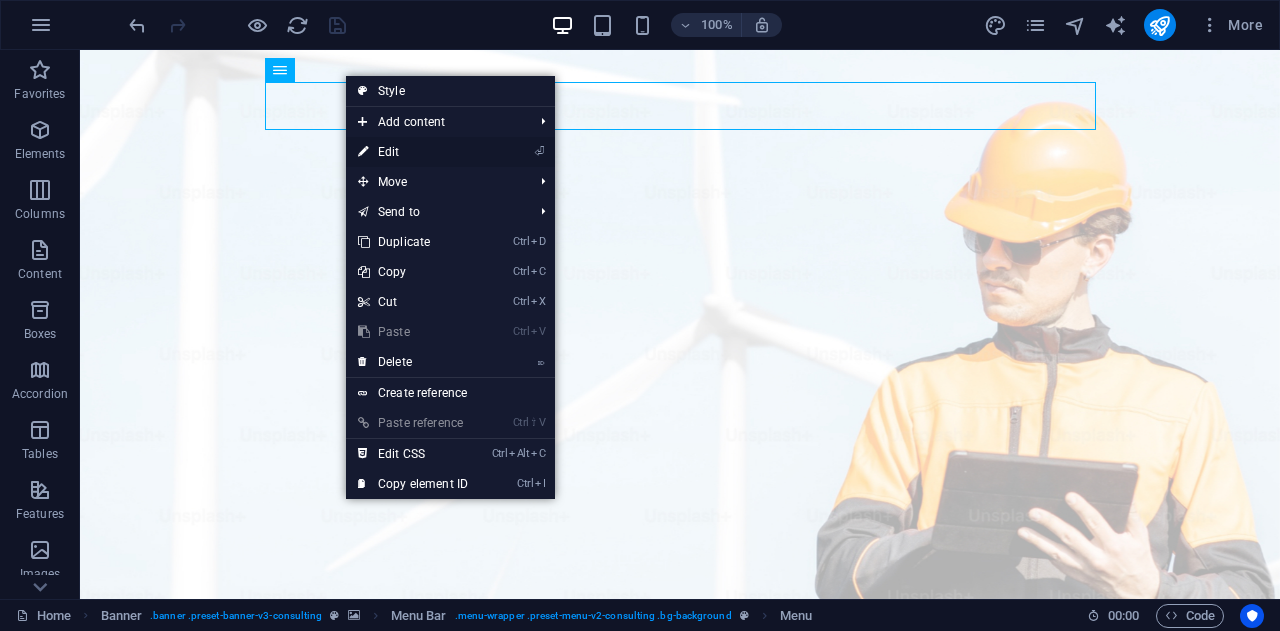 click on "⏎  Edit" at bounding box center [413, 152] 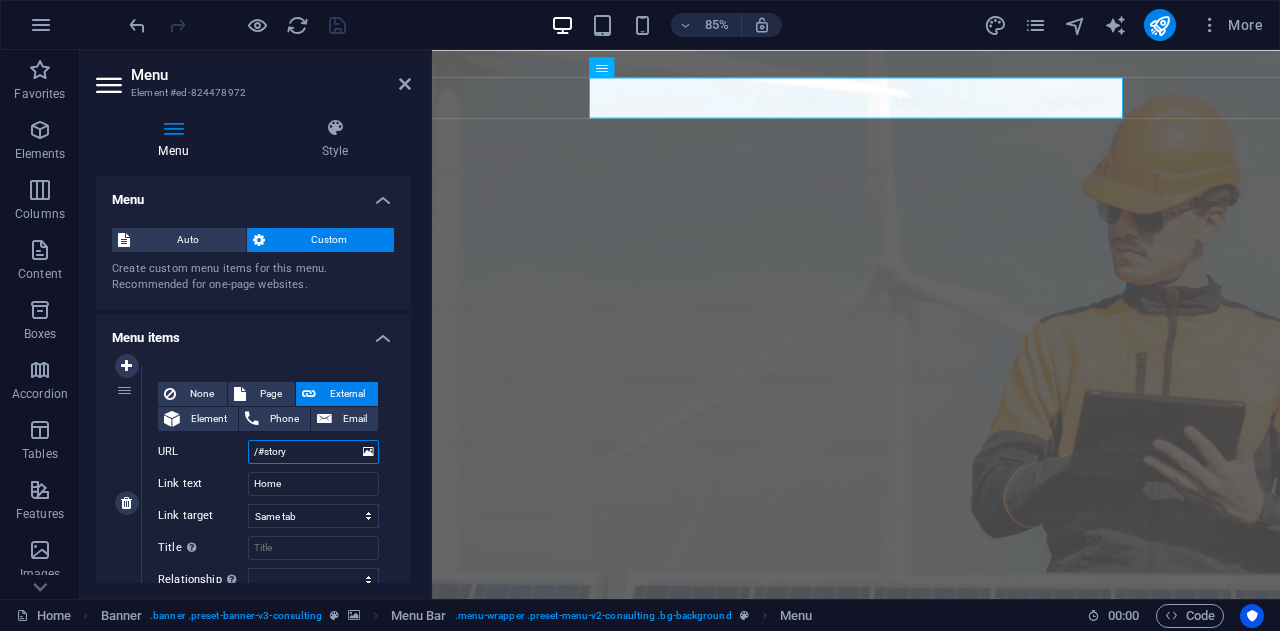 drag, startPoint x: 300, startPoint y: 450, endPoint x: 265, endPoint y: 450, distance: 35 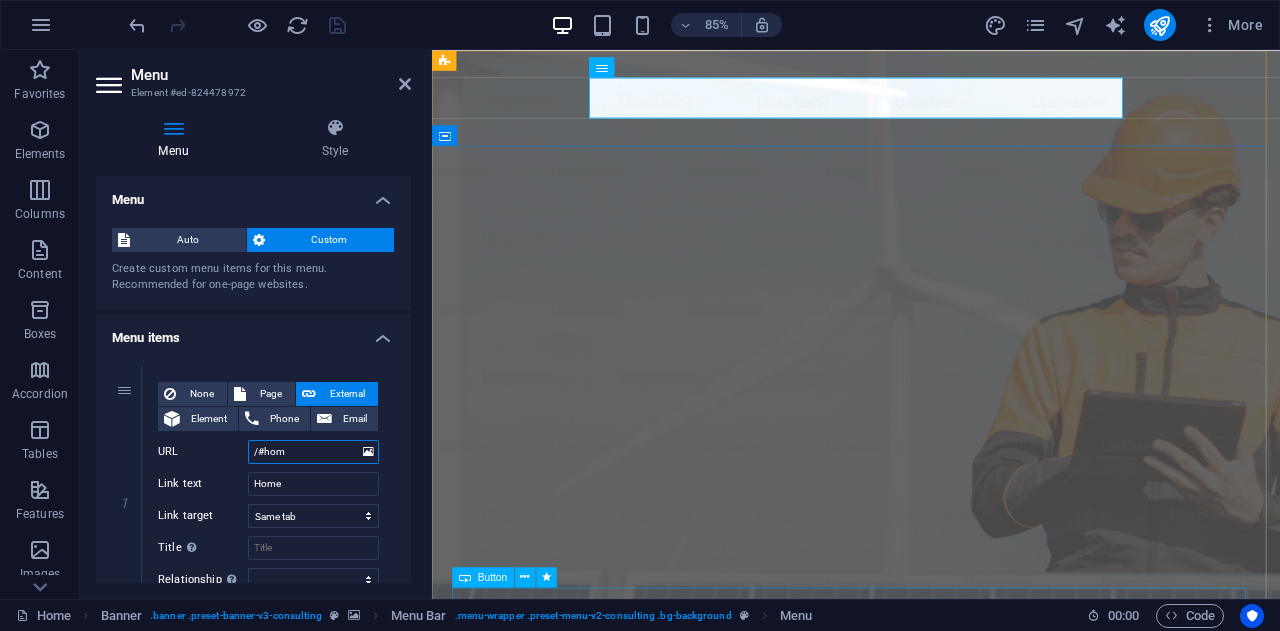 type on "/#home" 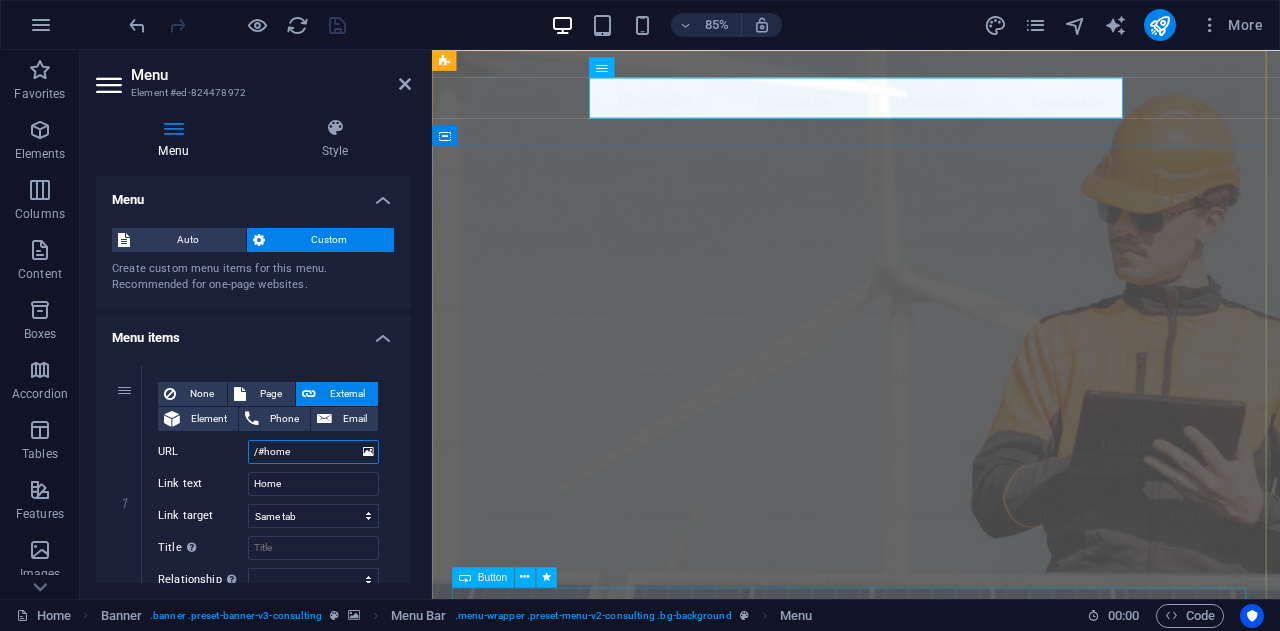 select 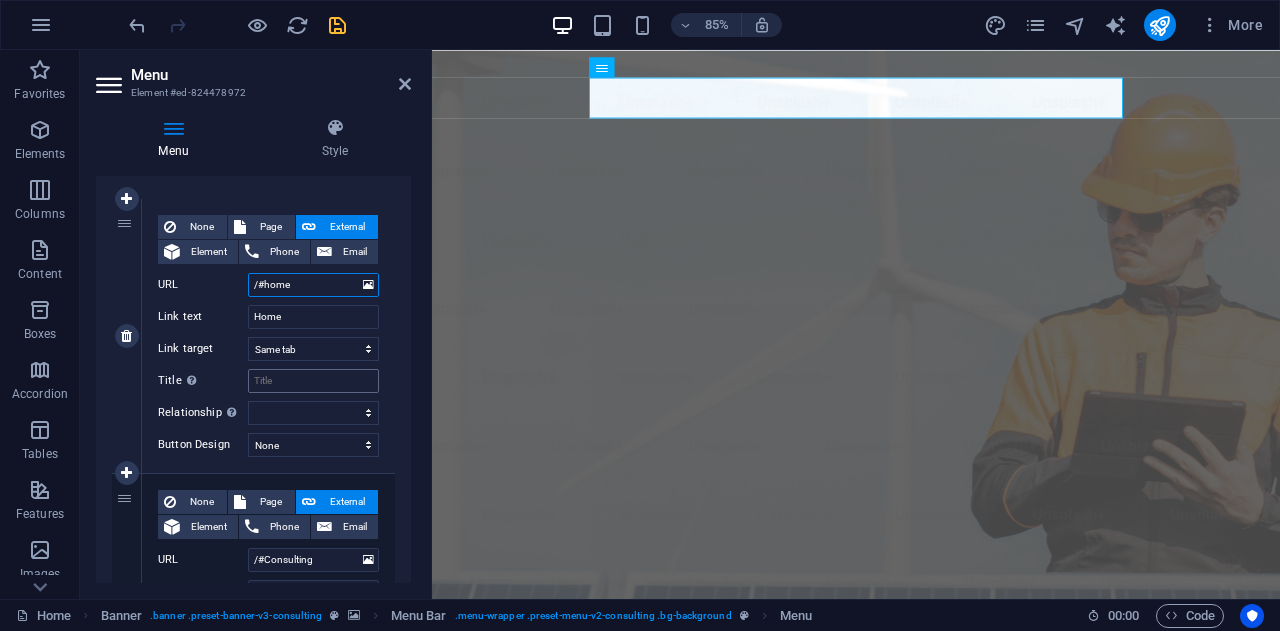 scroll, scrollTop: 175, scrollLeft: 0, axis: vertical 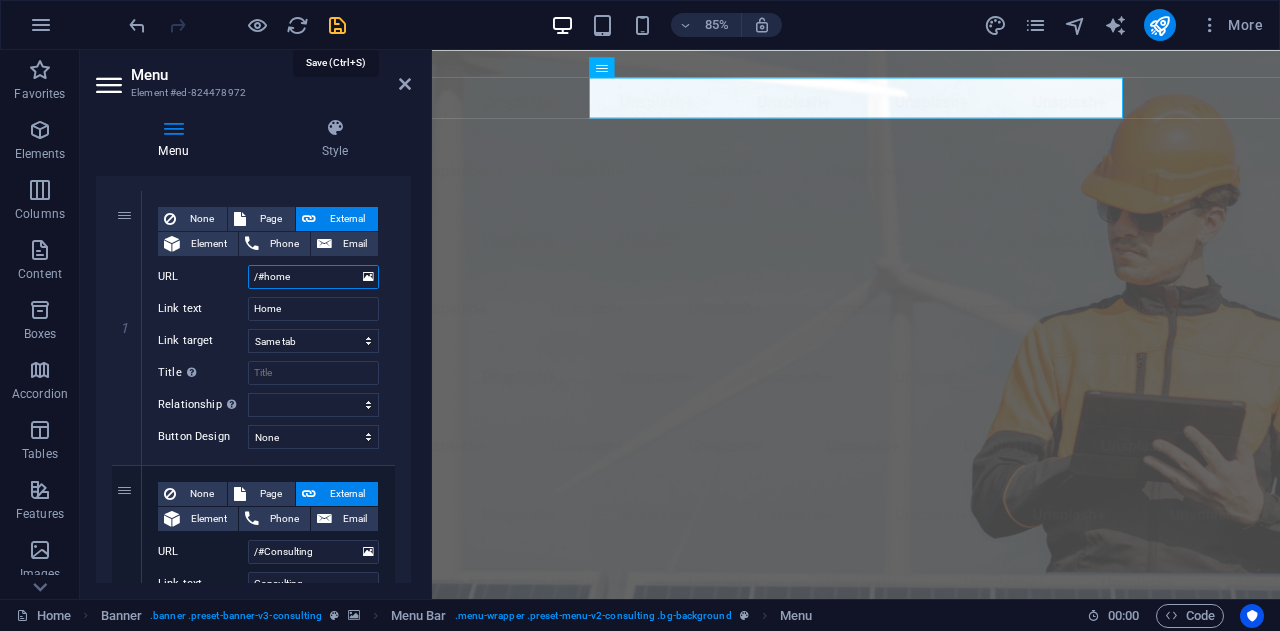 type 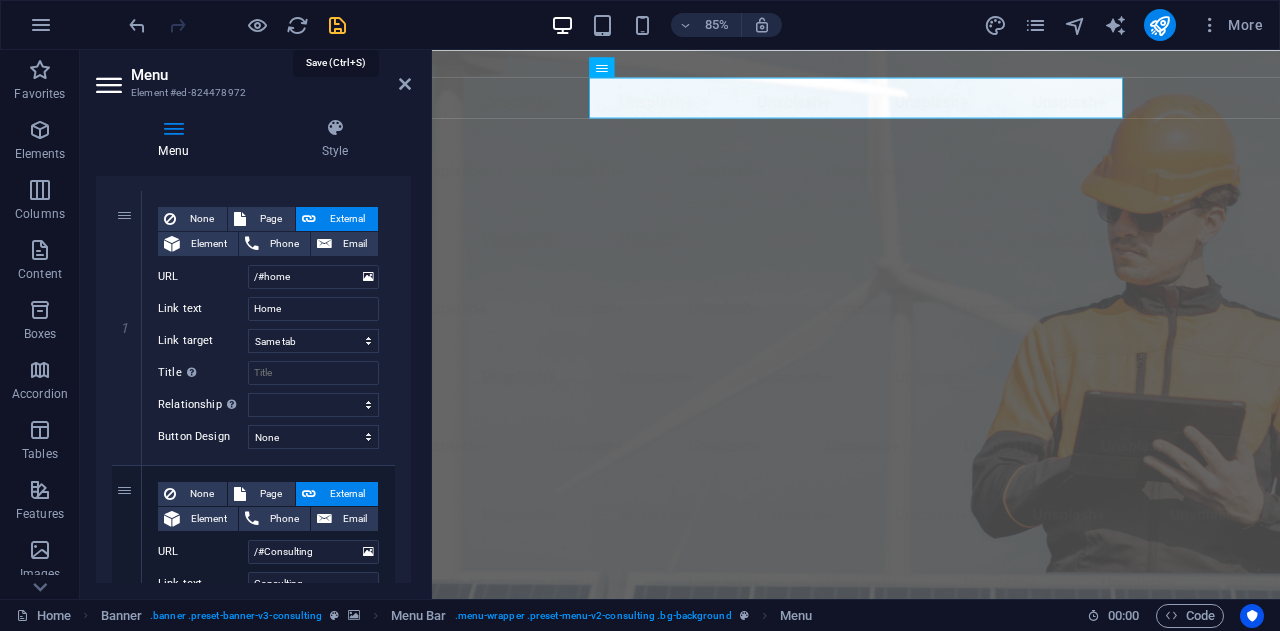 click at bounding box center (337, 25) 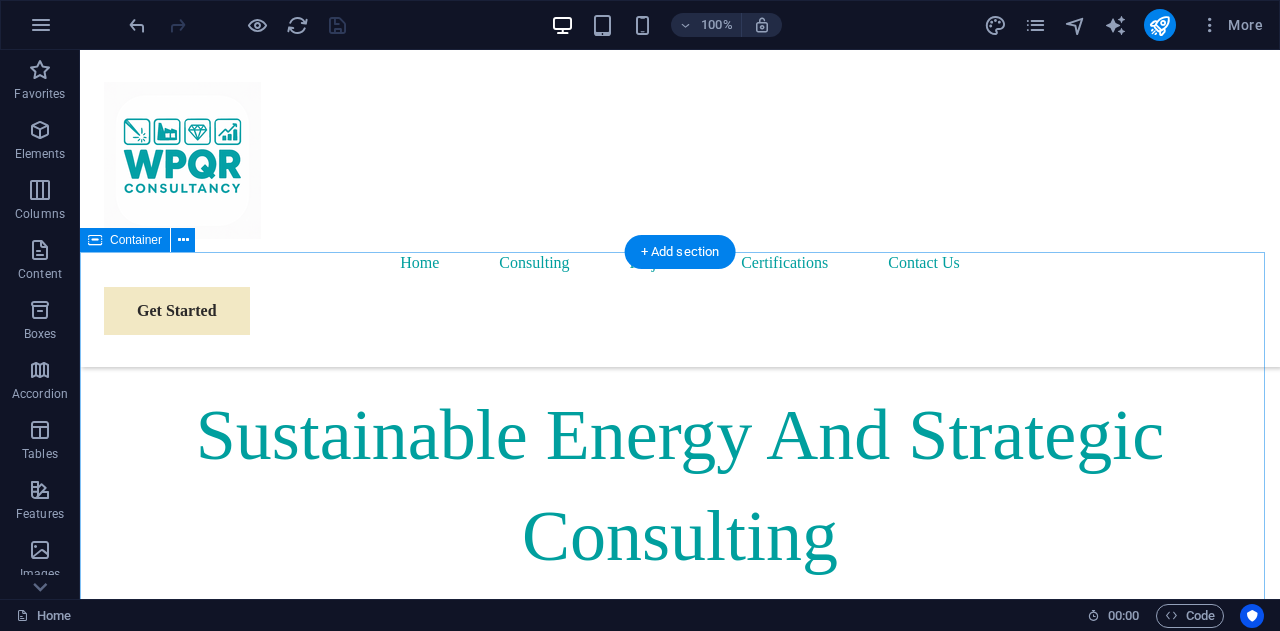 scroll, scrollTop: 838, scrollLeft: 0, axis: vertical 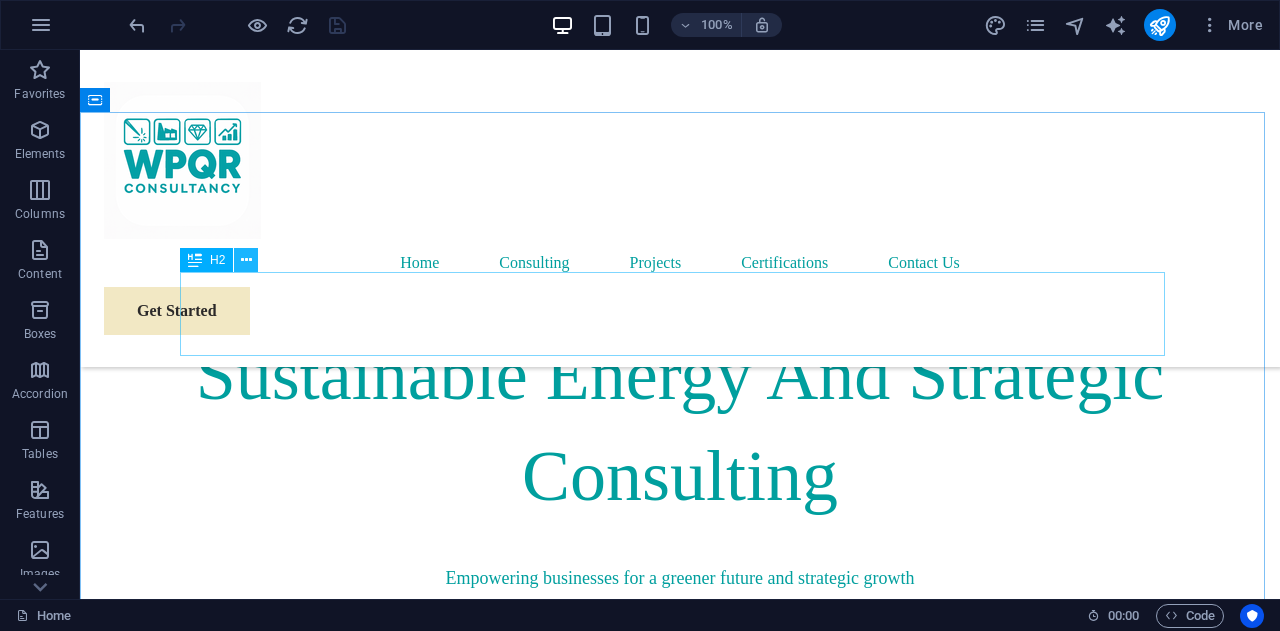 click at bounding box center [246, 260] 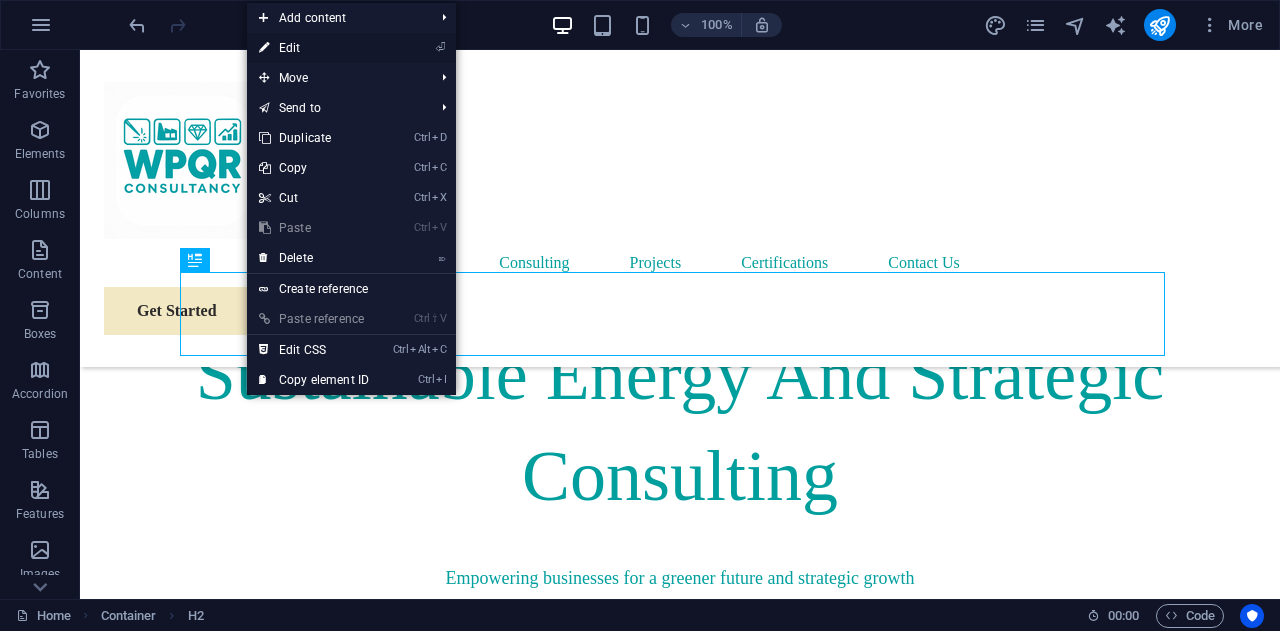 click on "⏎  Edit" at bounding box center (314, 48) 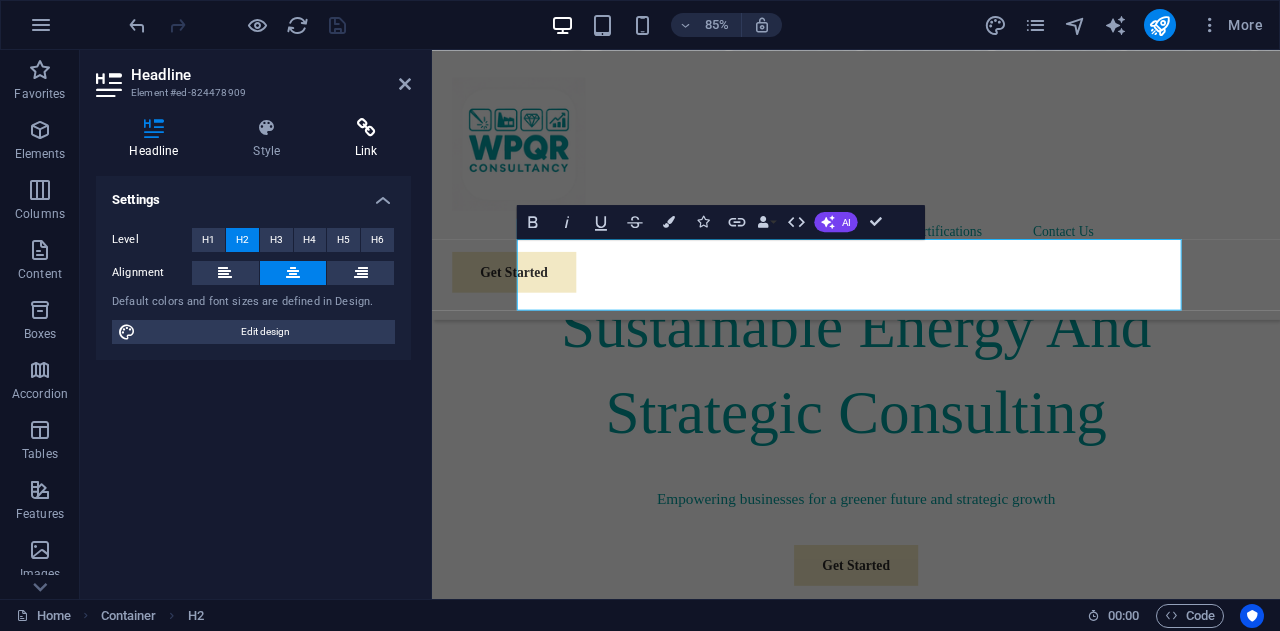 click at bounding box center [366, 128] 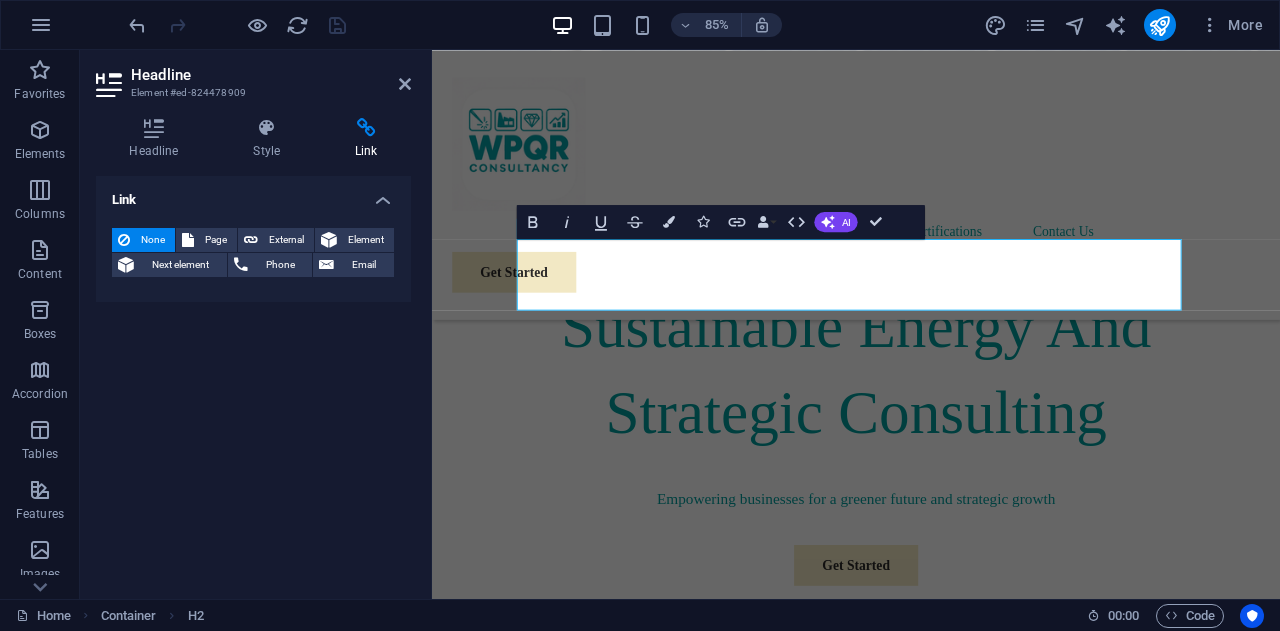 click at bounding box center (366, 128) 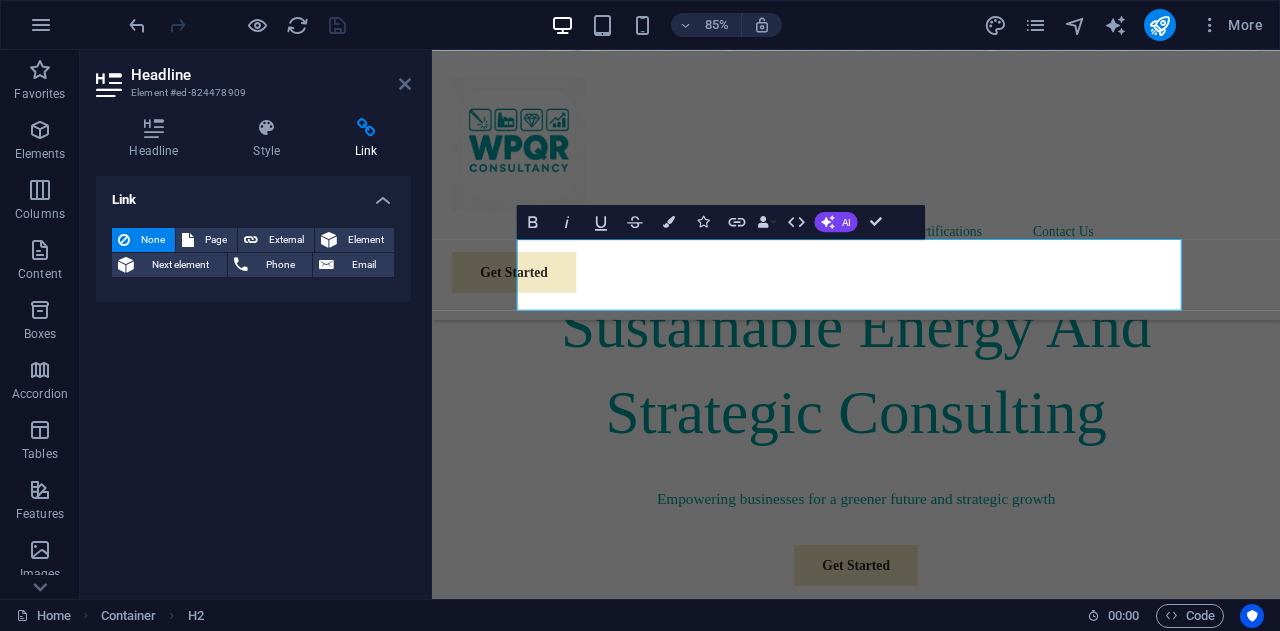 click at bounding box center (405, 84) 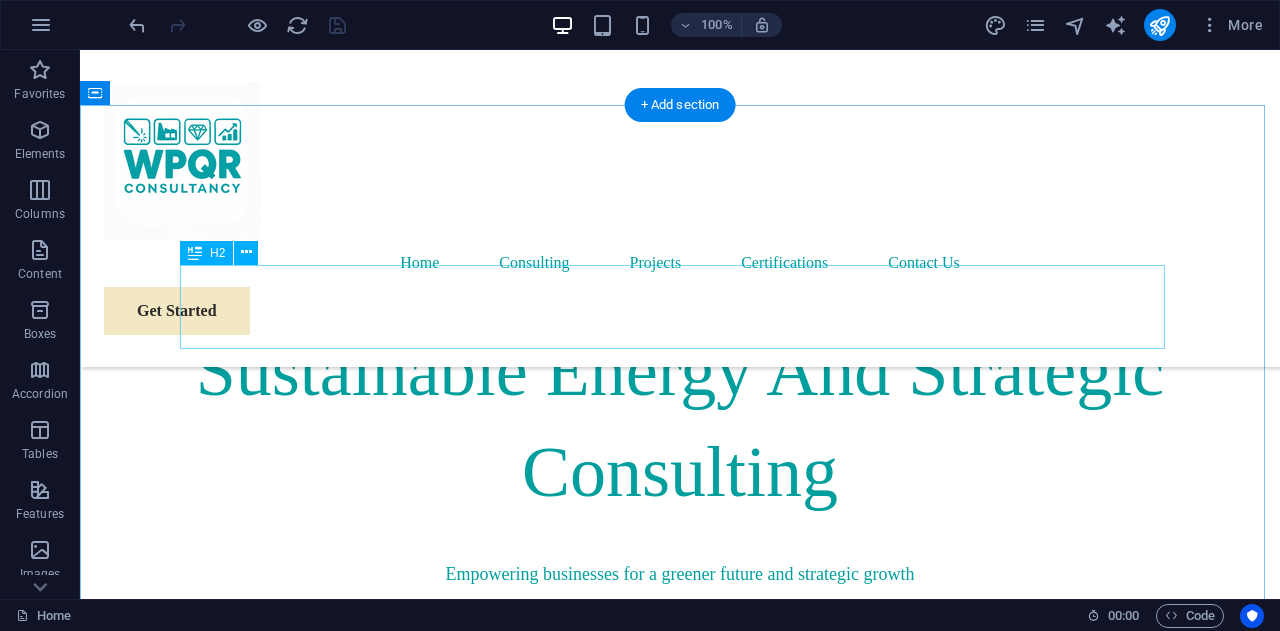 scroll, scrollTop: 849, scrollLeft: 0, axis: vertical 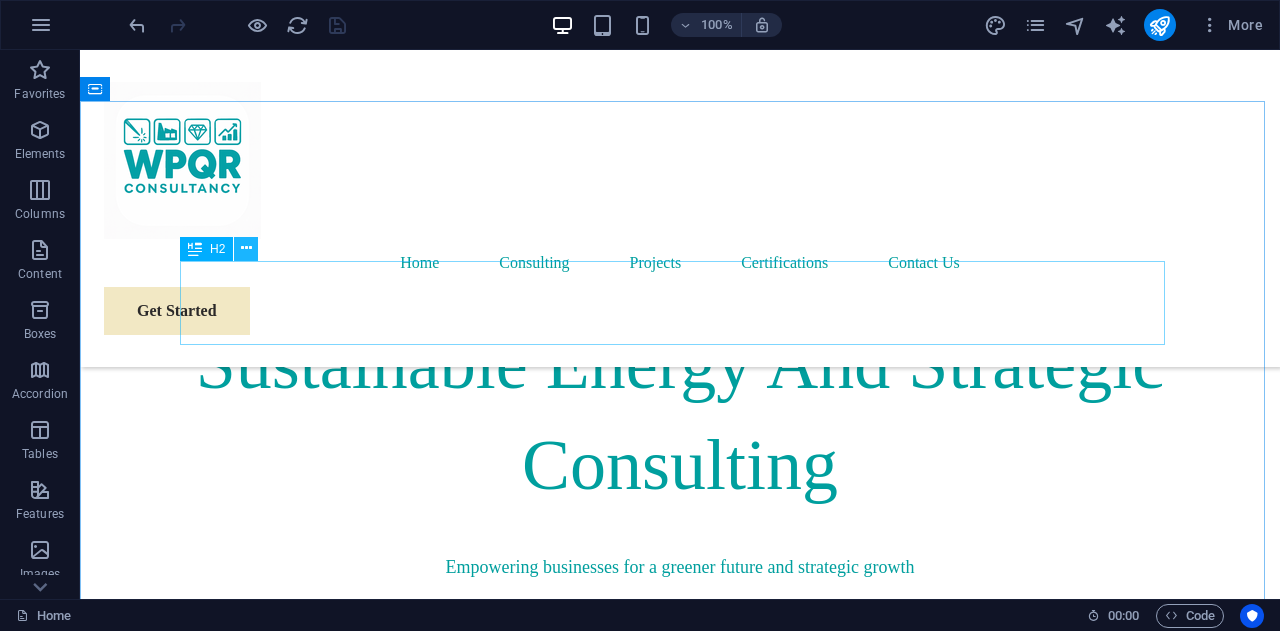 click at bounding box center (246, 248) 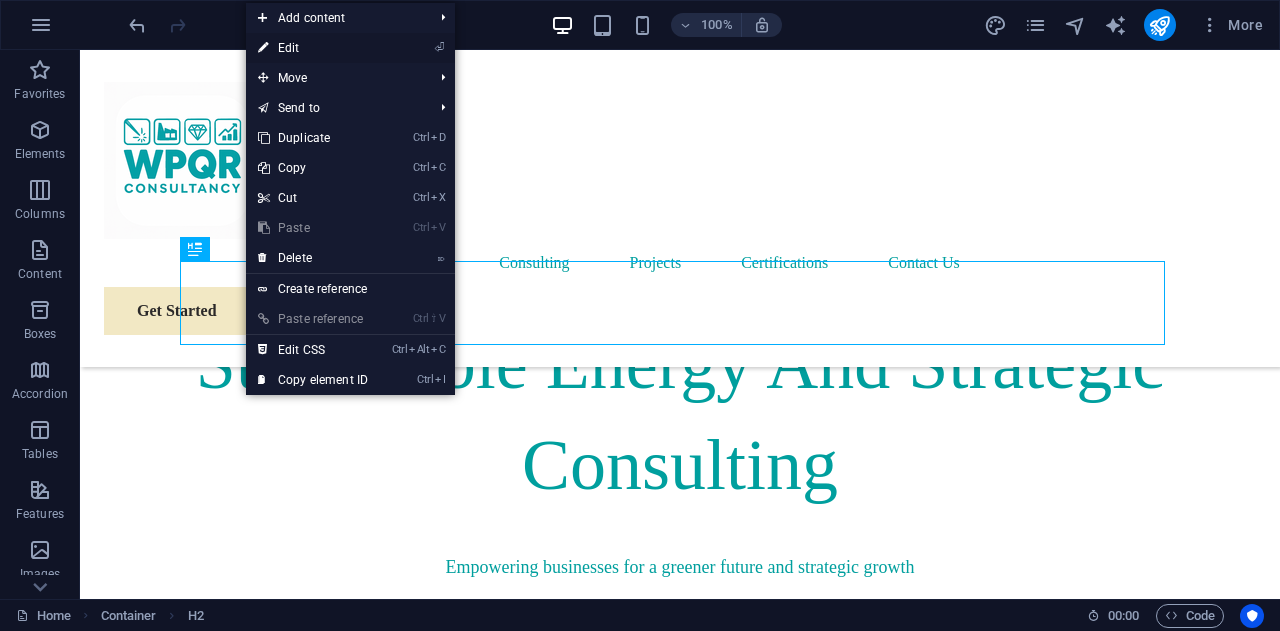 click on "⏎  Edit" at bounding box center (313, 48) 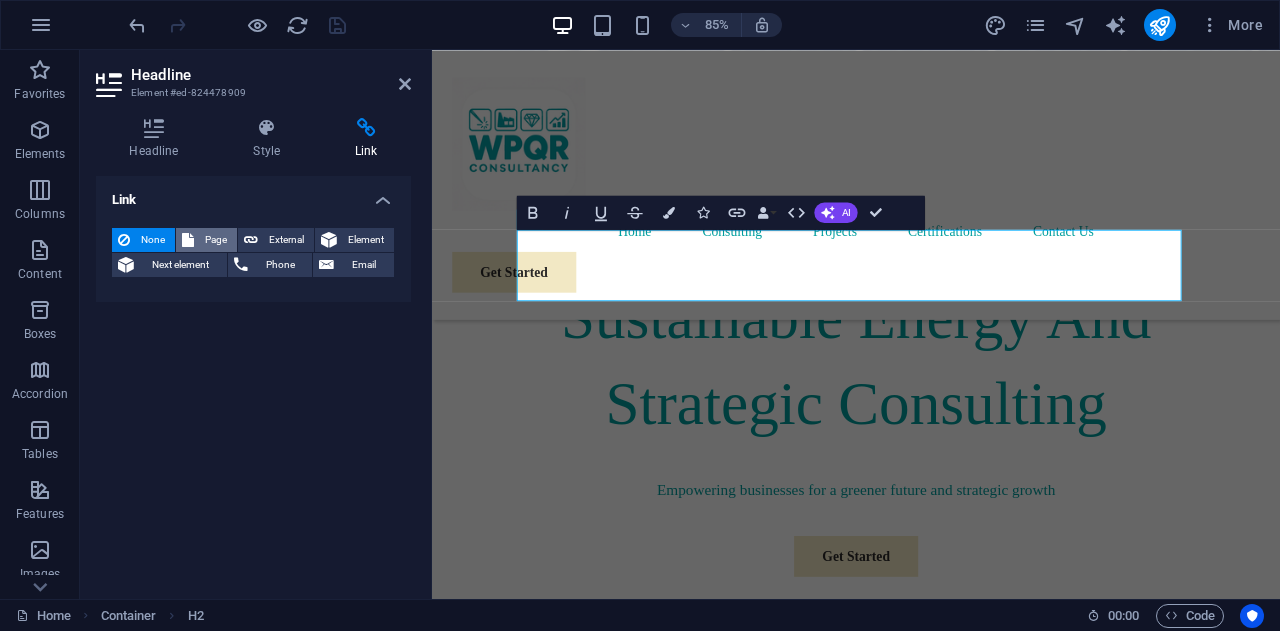 click on "Page" at bounding box center [215, 240] 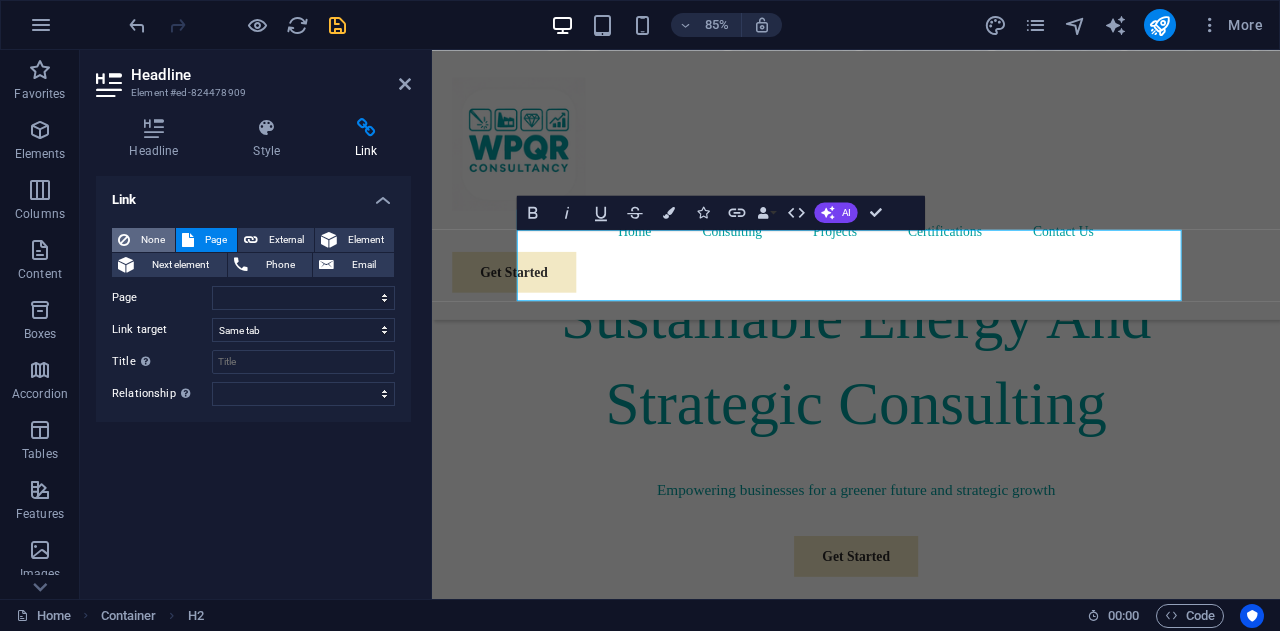 click on "None" at bounding box center (152, 240) 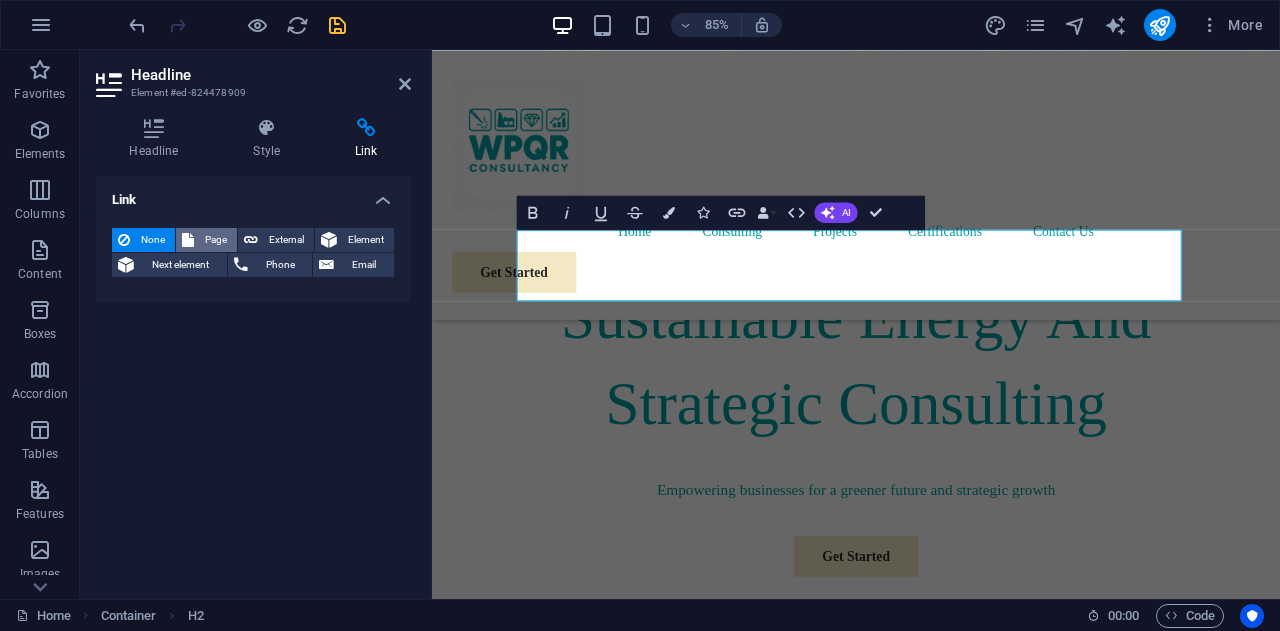 click at bounding box center [188, 240] 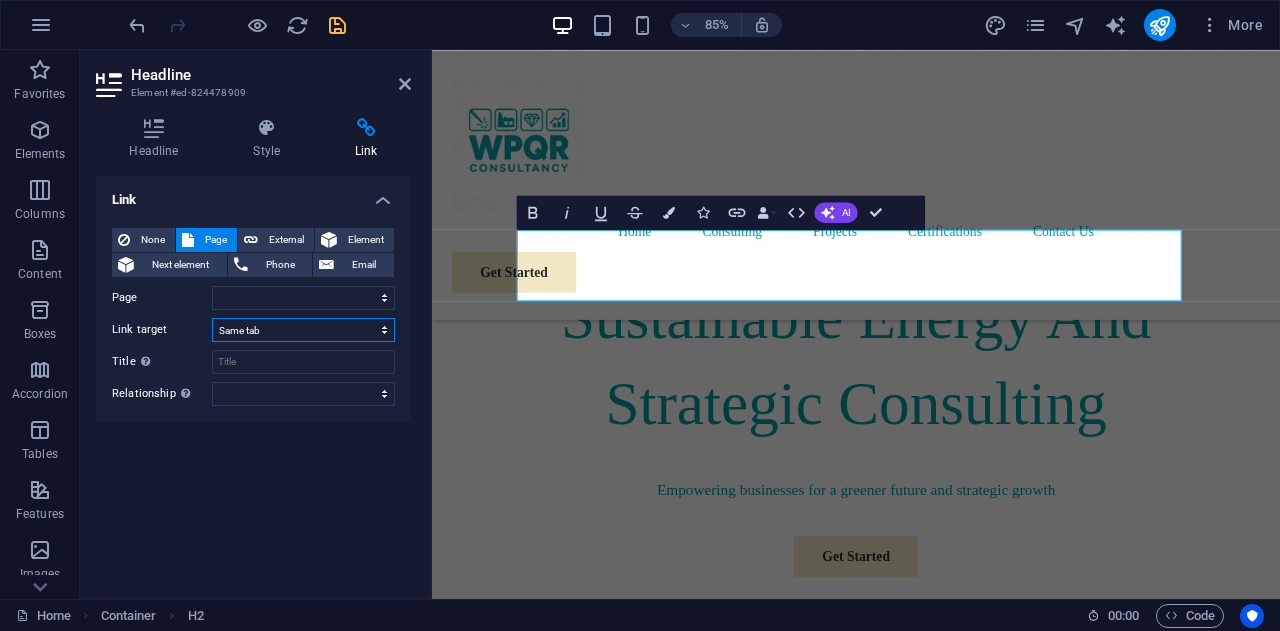 click on "New tab Same tab Overlay" at bounding box center (303, 330) 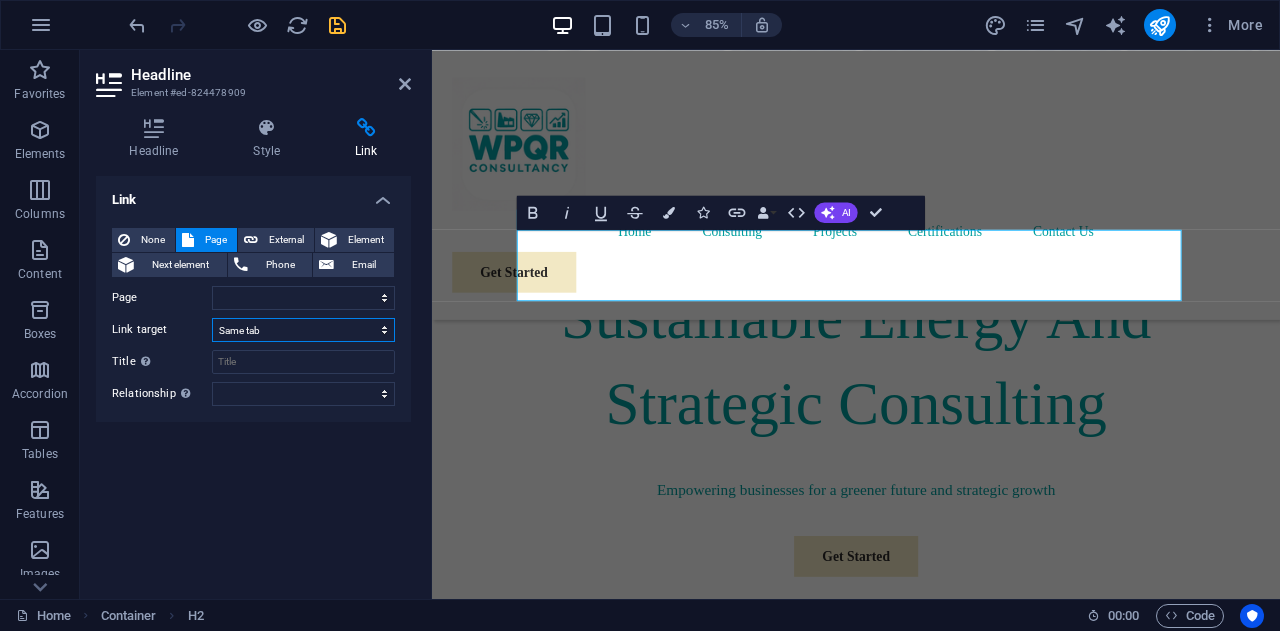 click on "New tab Same tab Overlay" at bounding box center (303, 330) 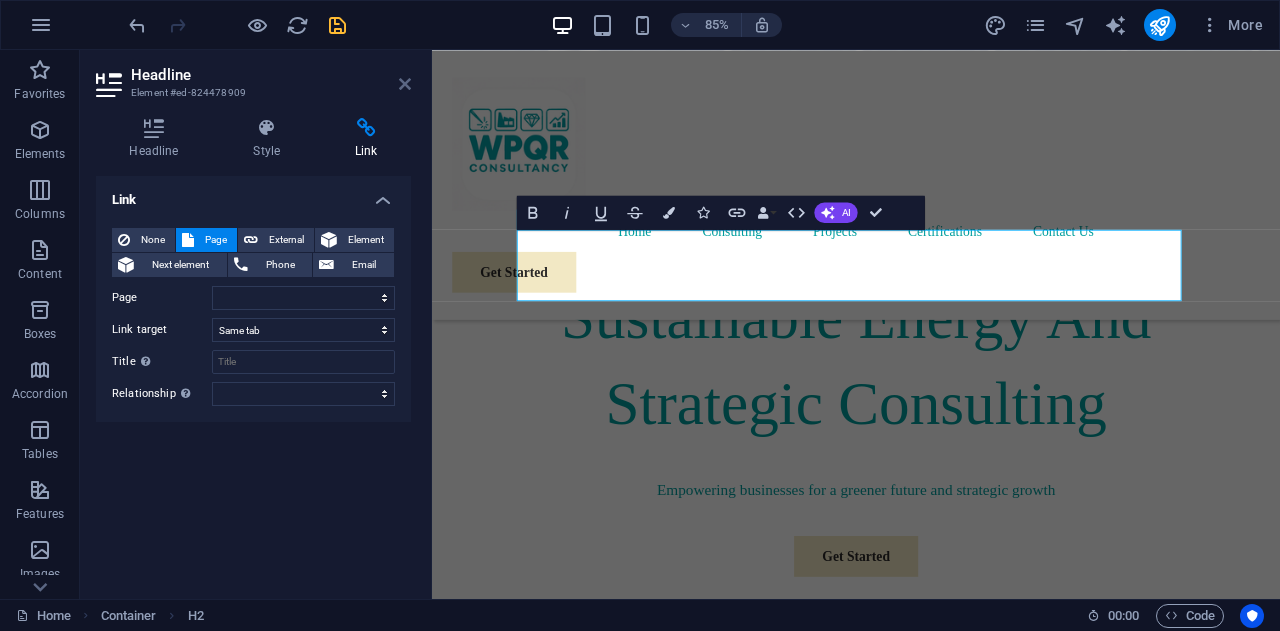click at bounding box center (405, 84) 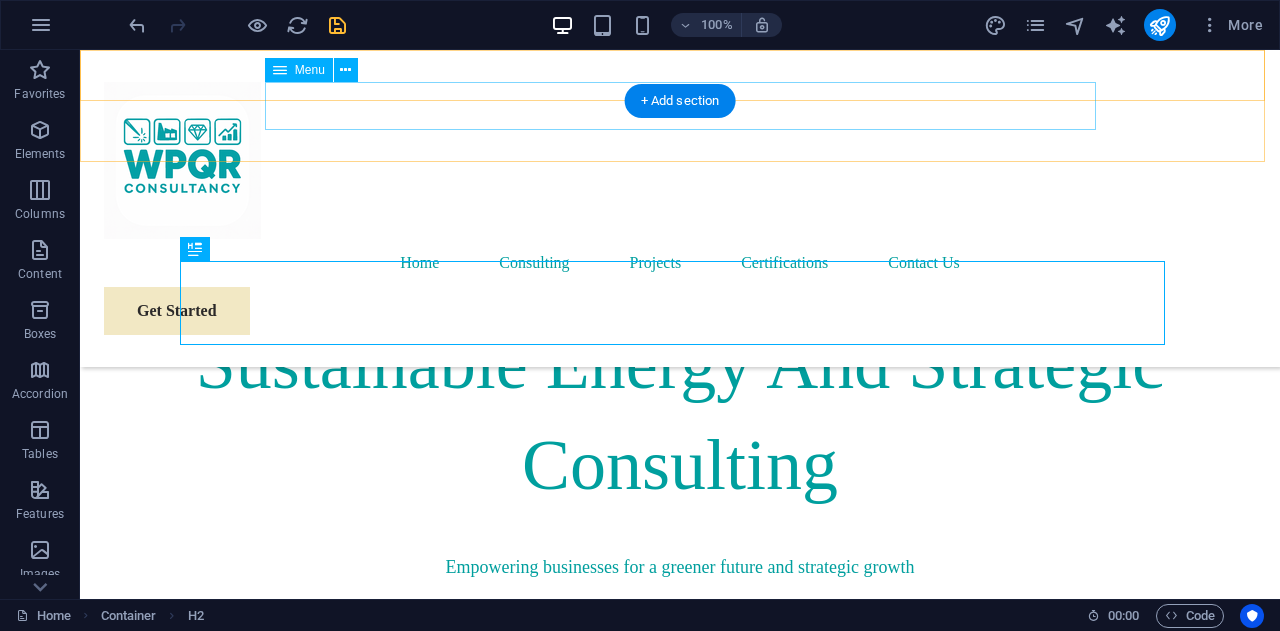 click on "Home Consulting Projects  Certifications Contact Us" at bounding box center (680, 263) 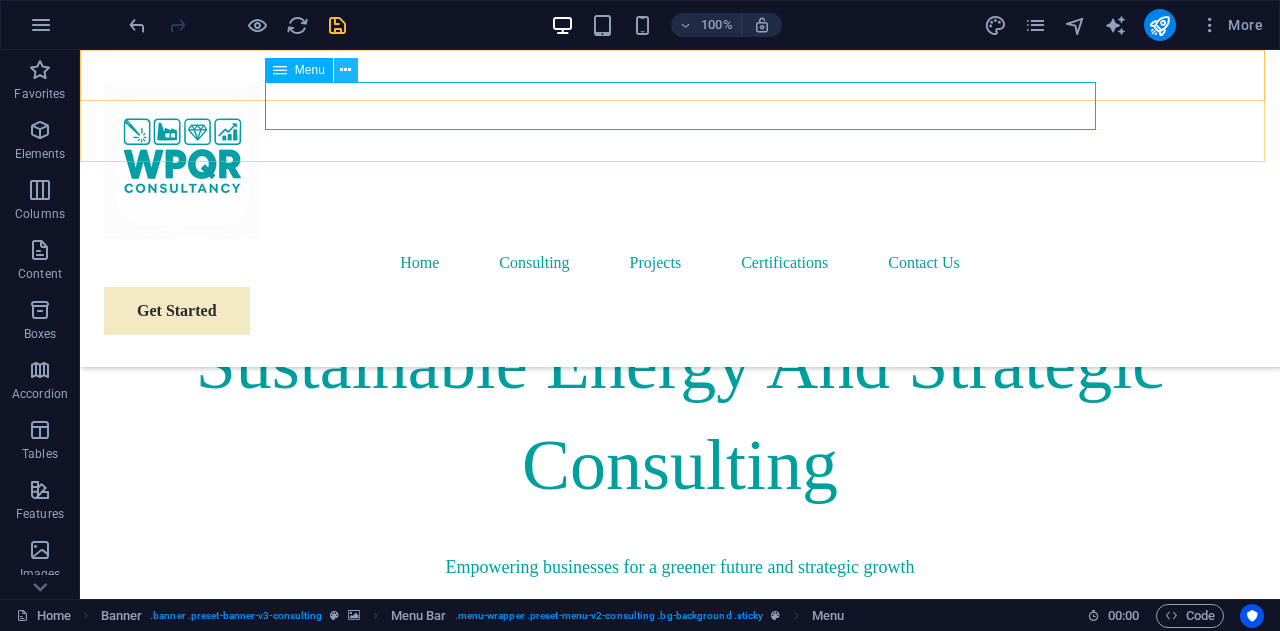 click at bounding box center (345, 70) 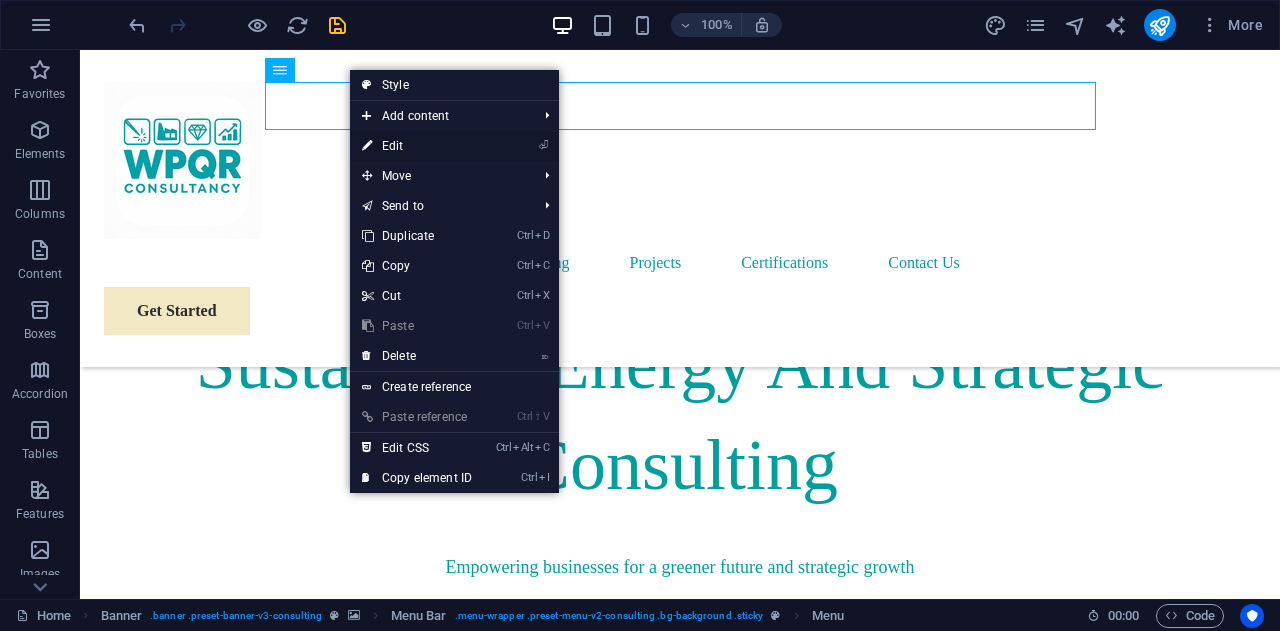 click on "⏎  Edit" at bounding box center (417, 146) 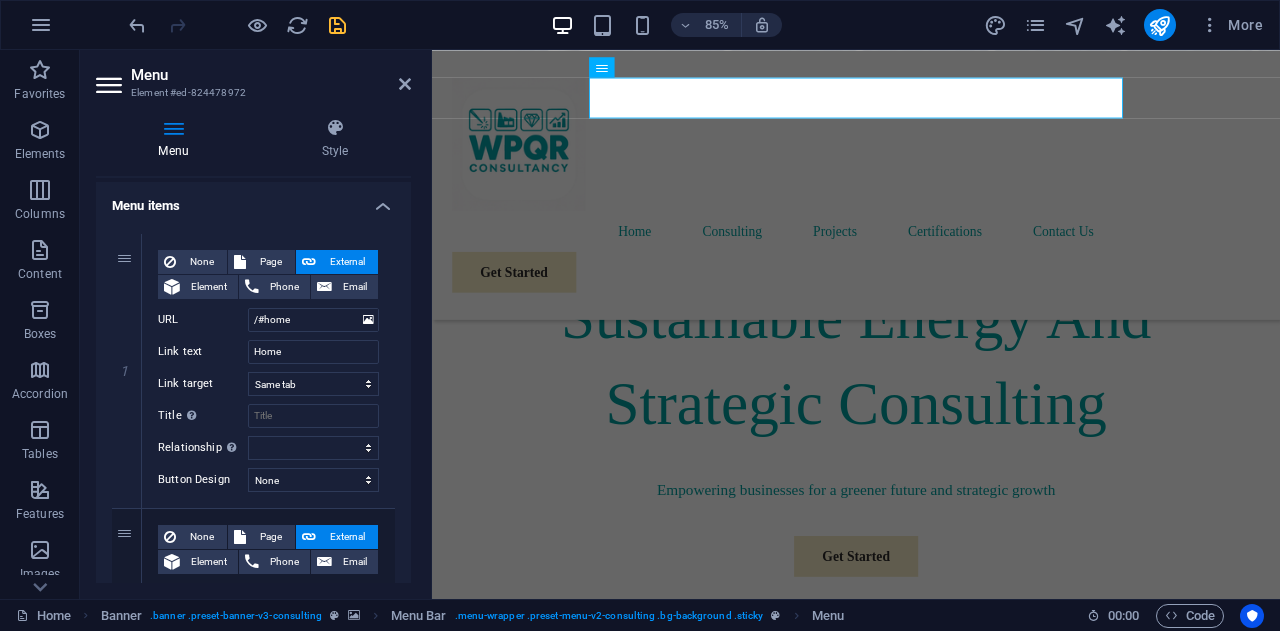 scroll, scrollTop: 133, scrollLeft: 0, axis: vertical 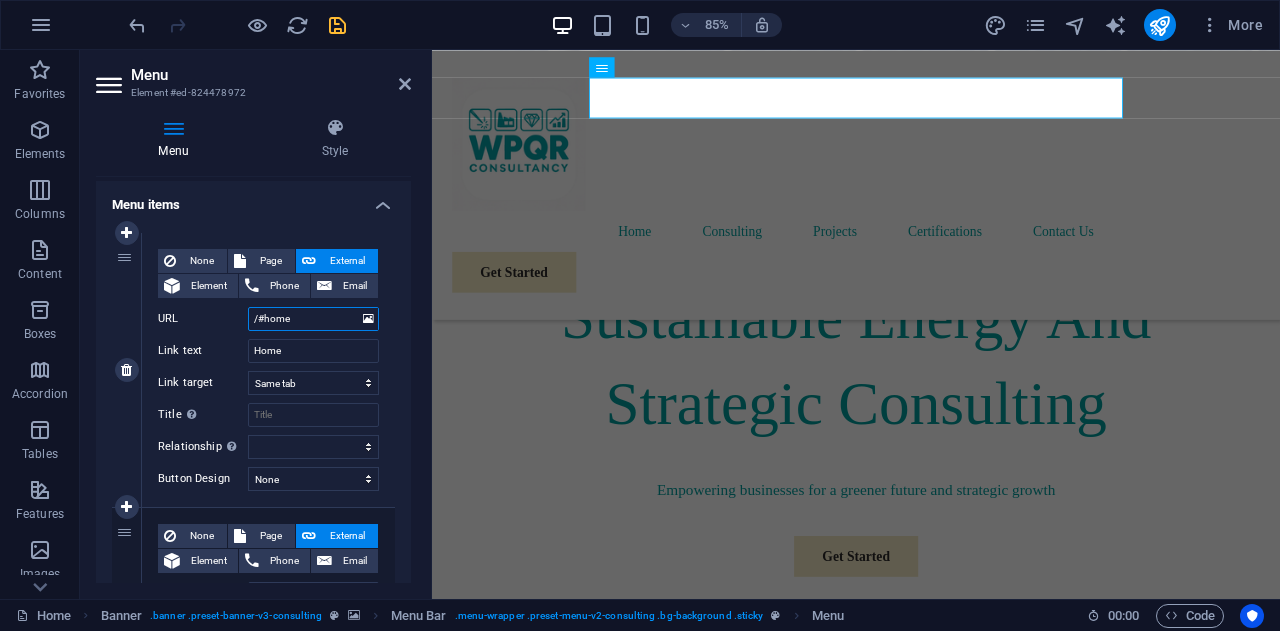 click on "/#home" at bounding box center [313, 319] 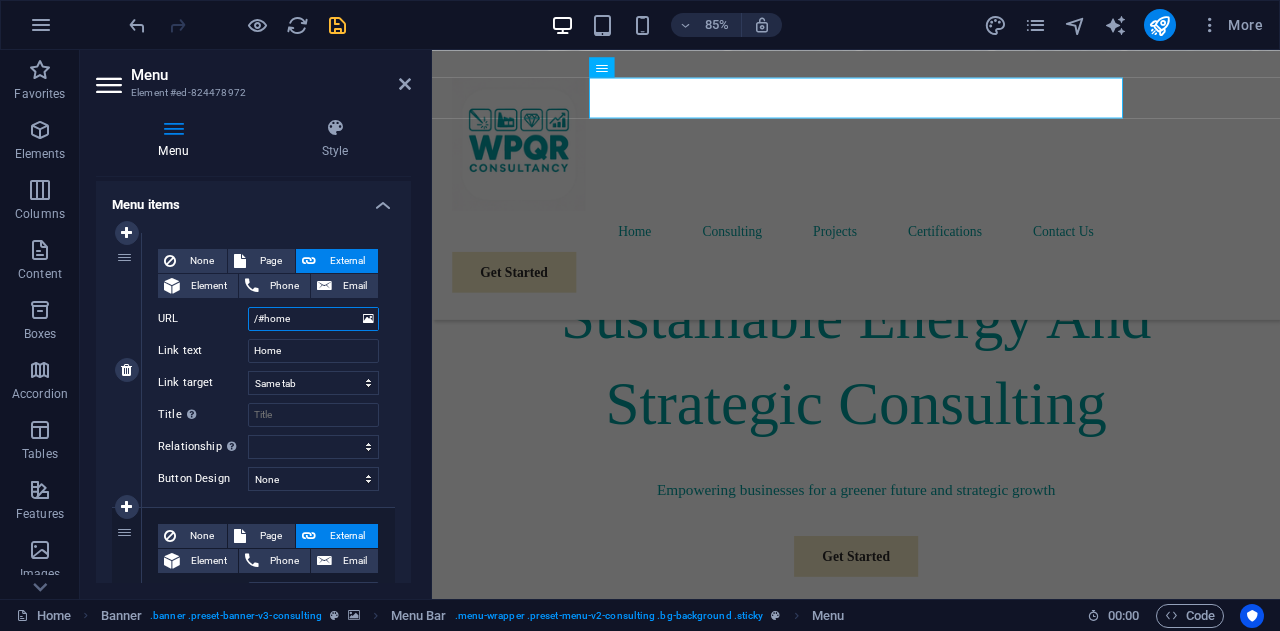 click on "/#home" at bounding box center (313, 319) 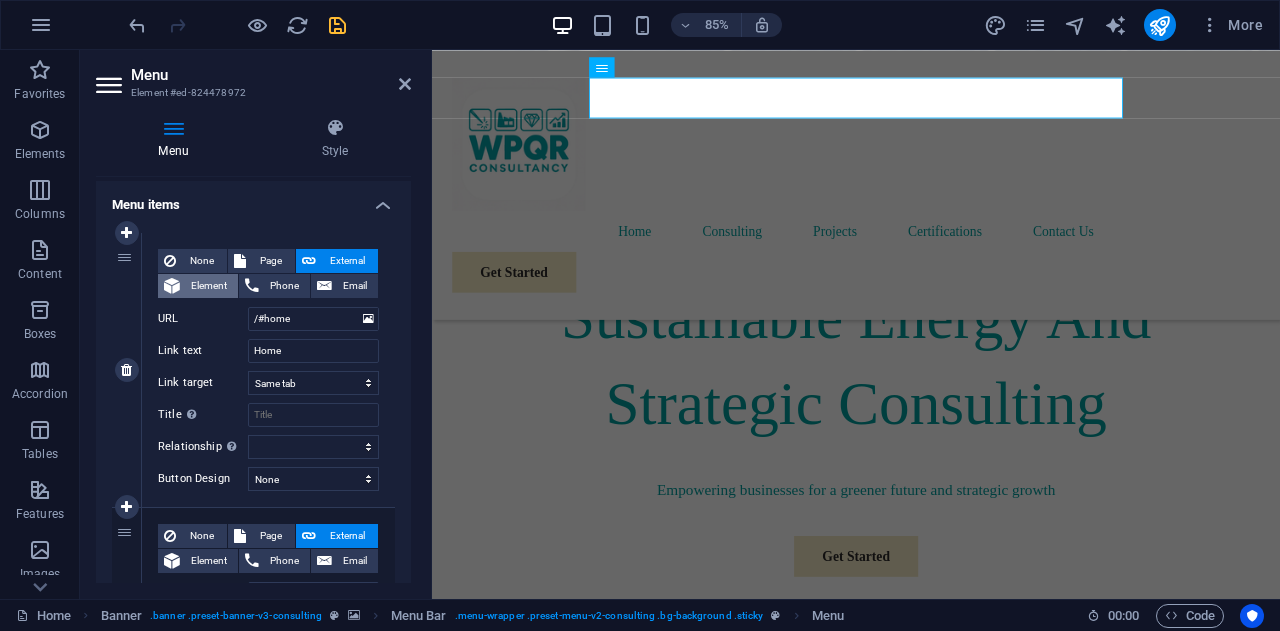 click on "Element" at bounding box center (209, 286) 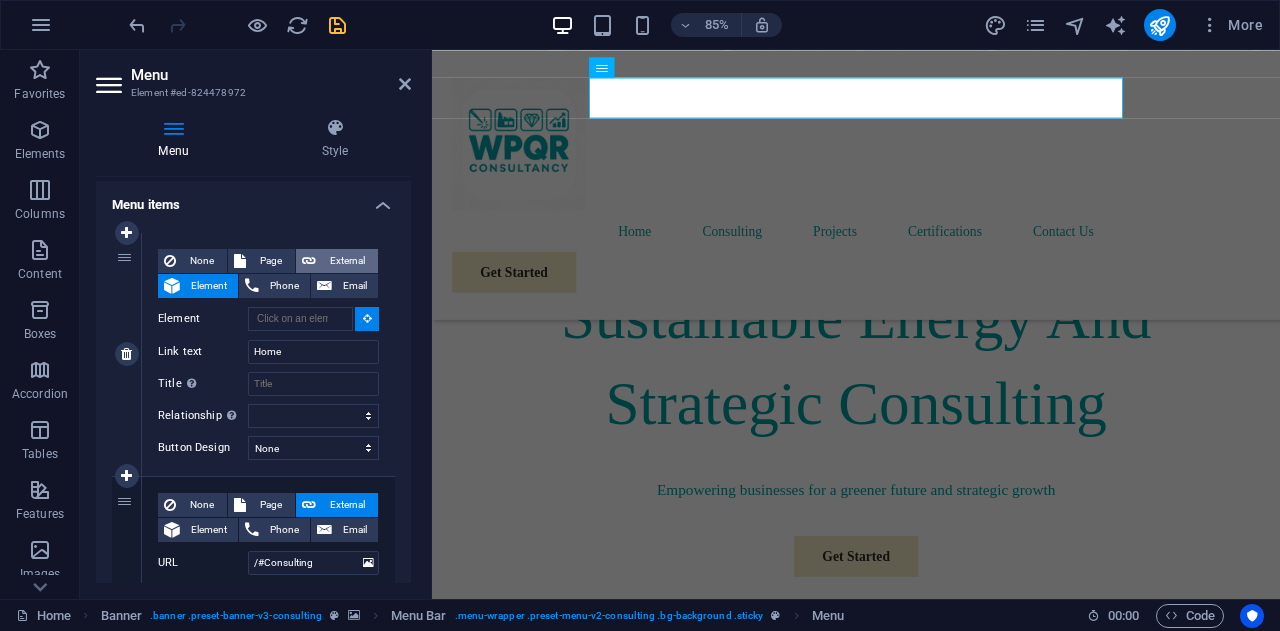 click on "External" at bounding box center (347, 261) 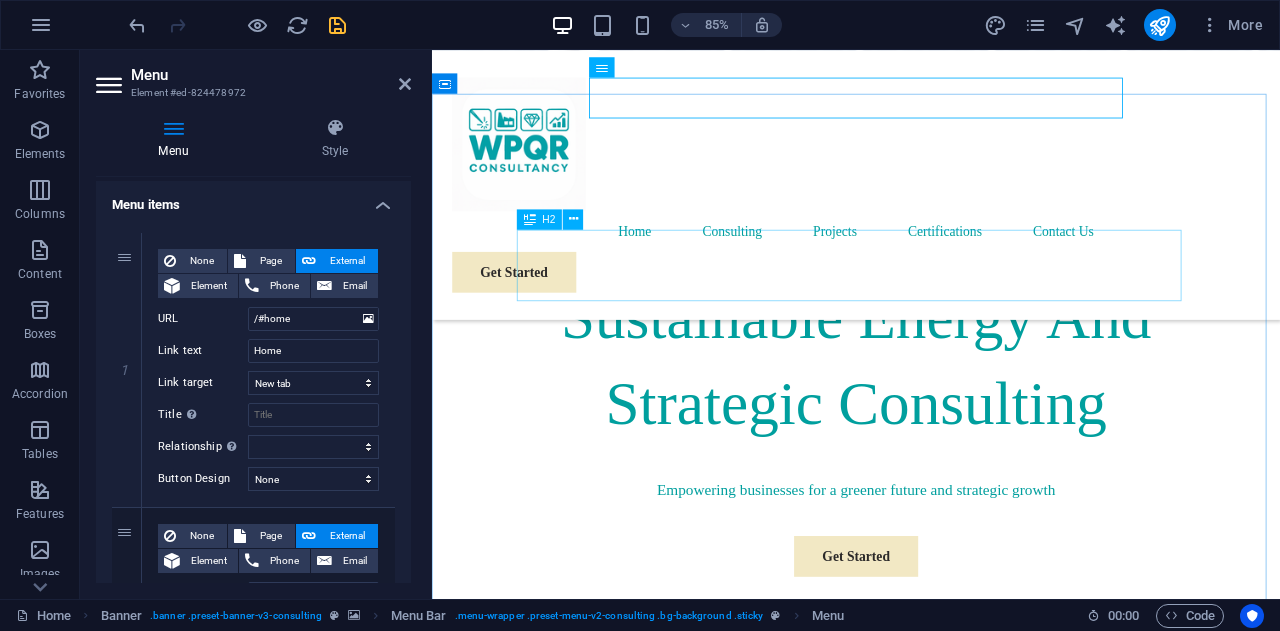 click on "Our Story" at bounding box center (931, 979) 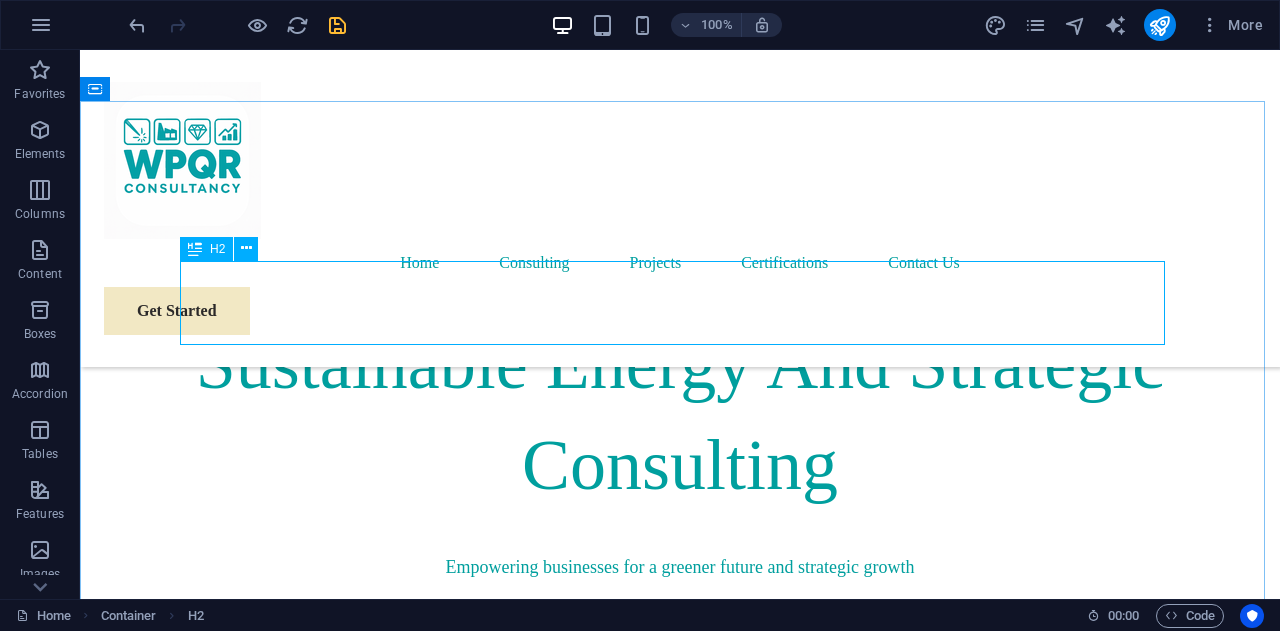 click on "H2" at bounding box center (217, 249) 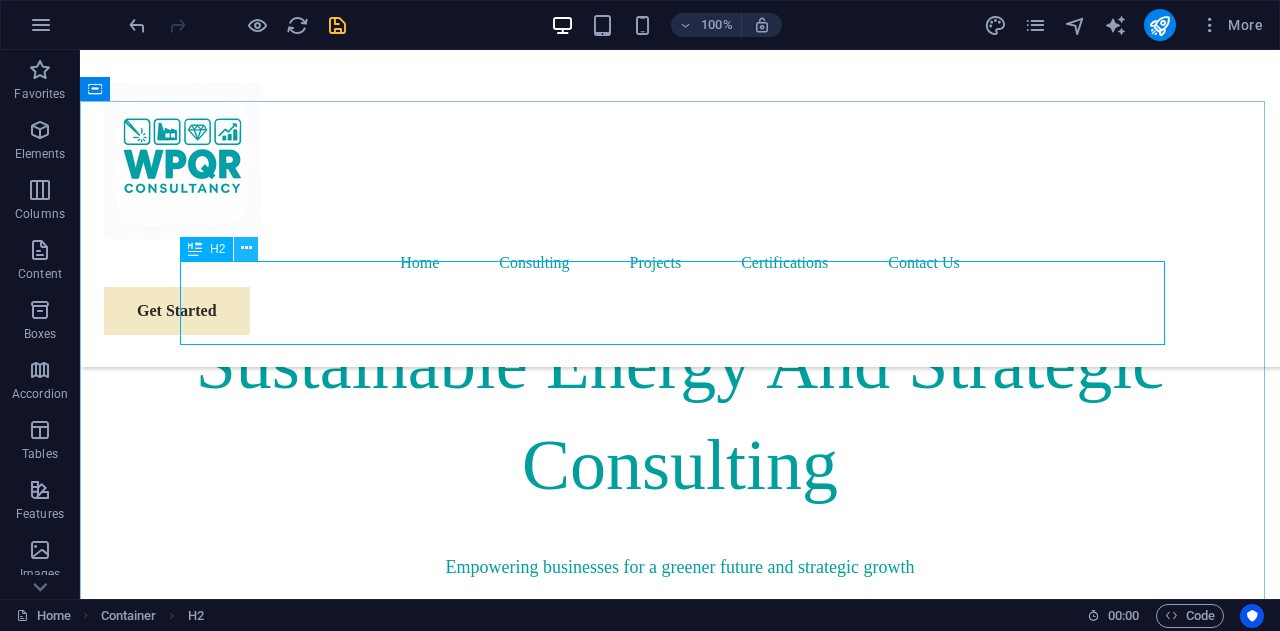 click at bounding box center [246, 248] 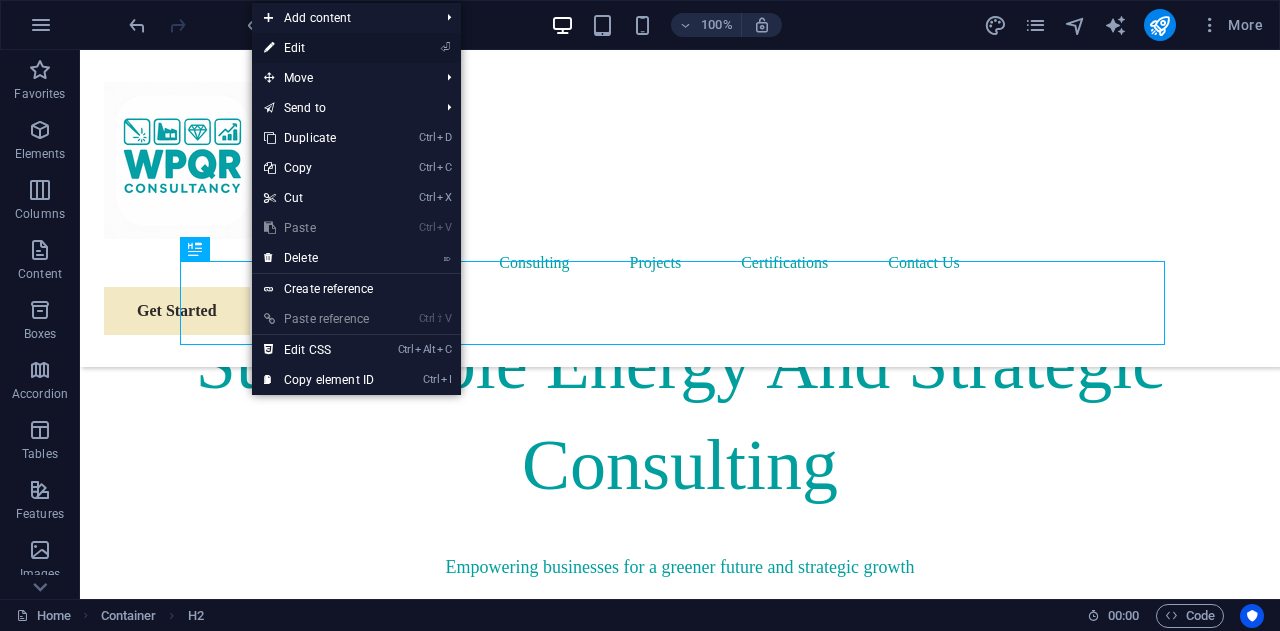 click on "⏎  Edit" at bounding box center (319, 48) 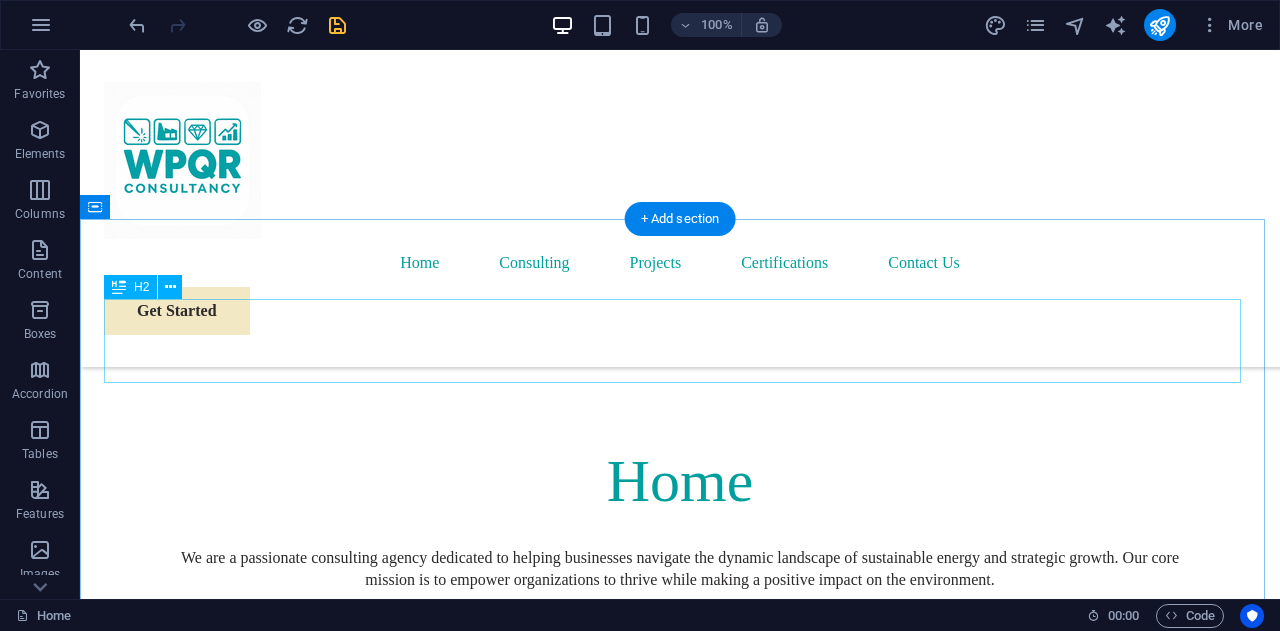 scroll, scrollTop: 1348, scrollLeft: 0, axis: vertical 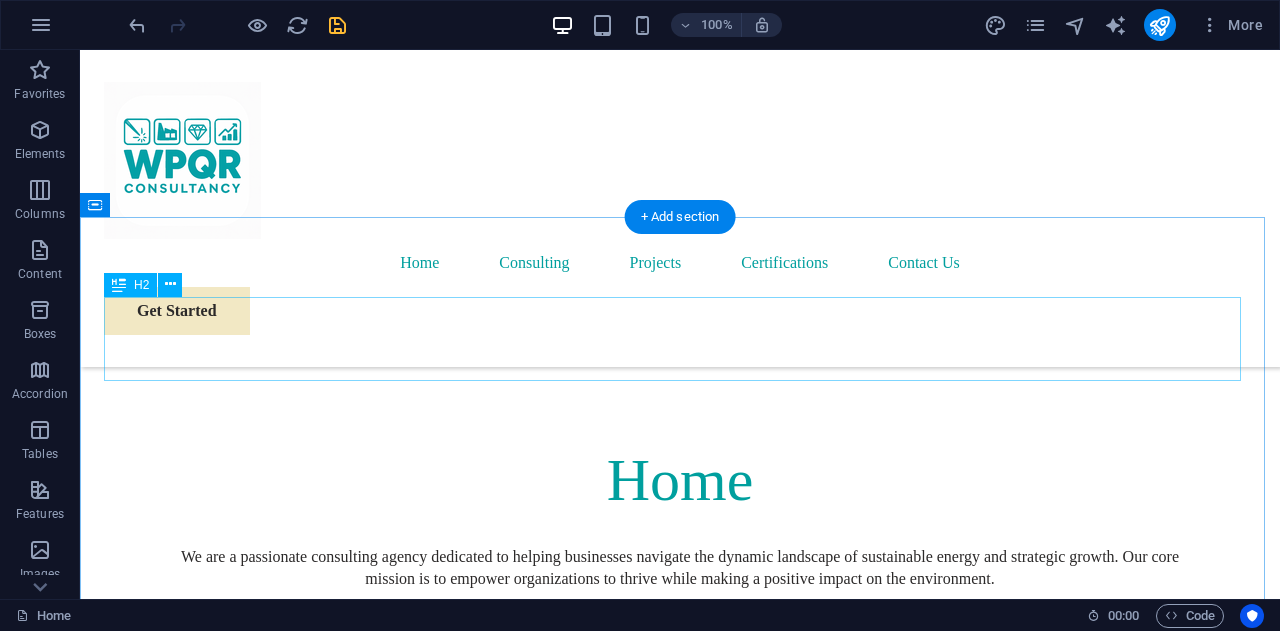 click on "Our Team" at bounding box center [680, 2189] 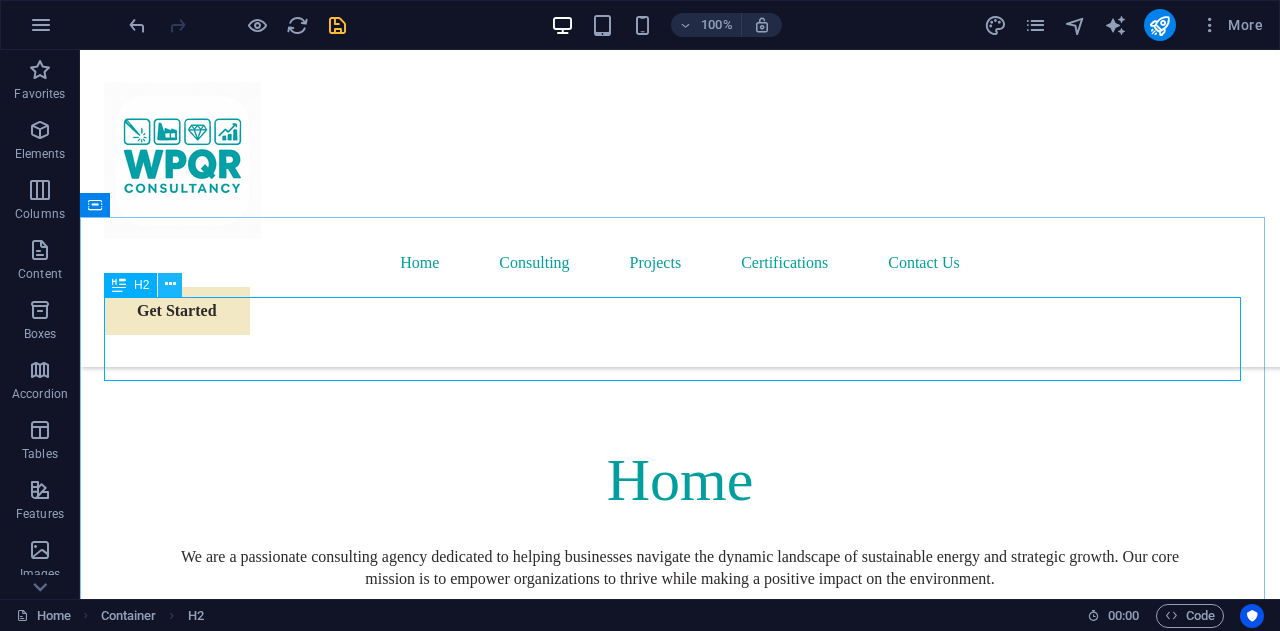 click at bounding box center [170, 284] 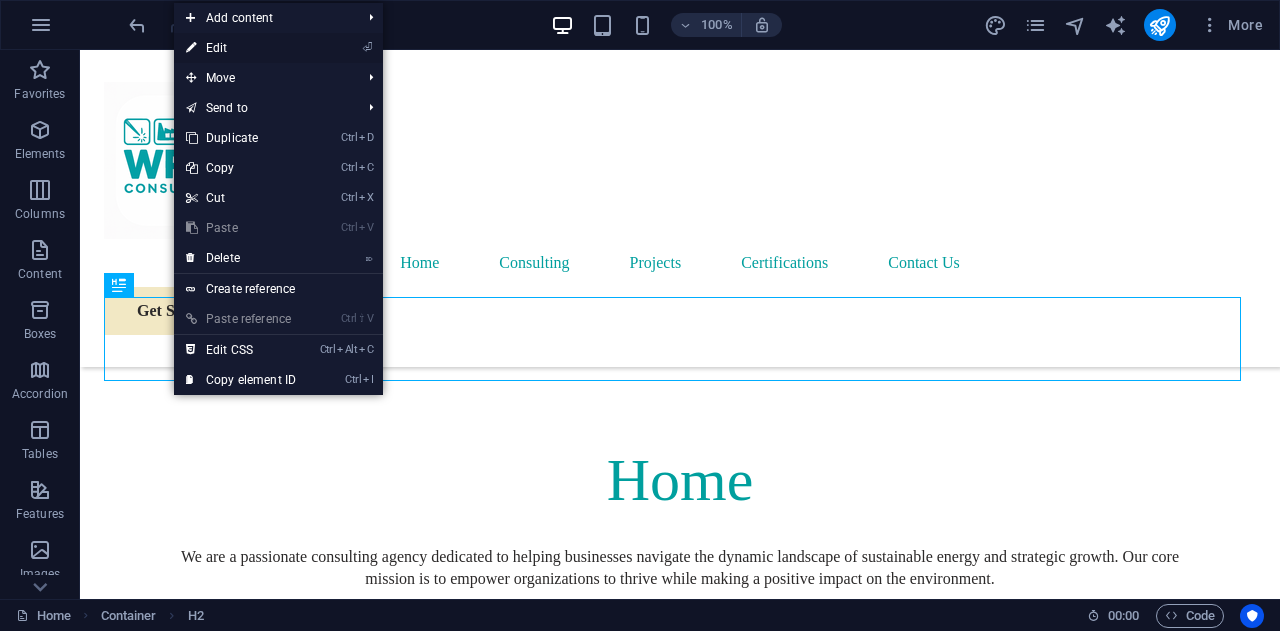 click on "⏎  Edit" at bounding box center [241, 48] 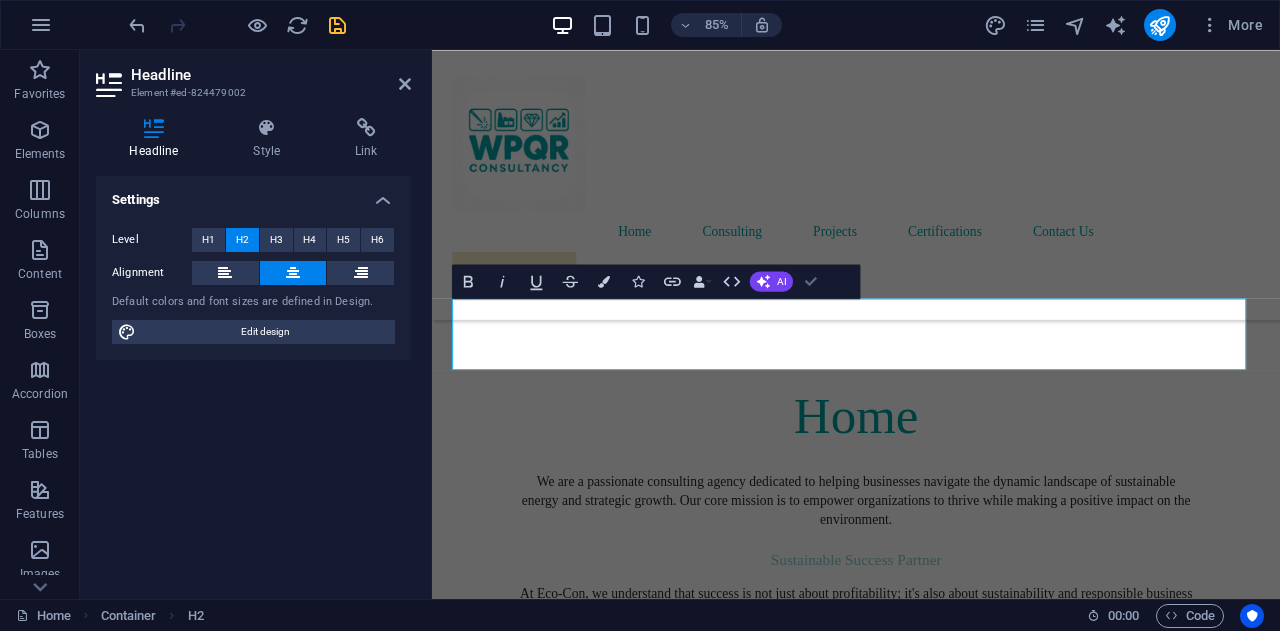 scroll, scrollTop: 1303, scrollLeft: 0, axis: vertical 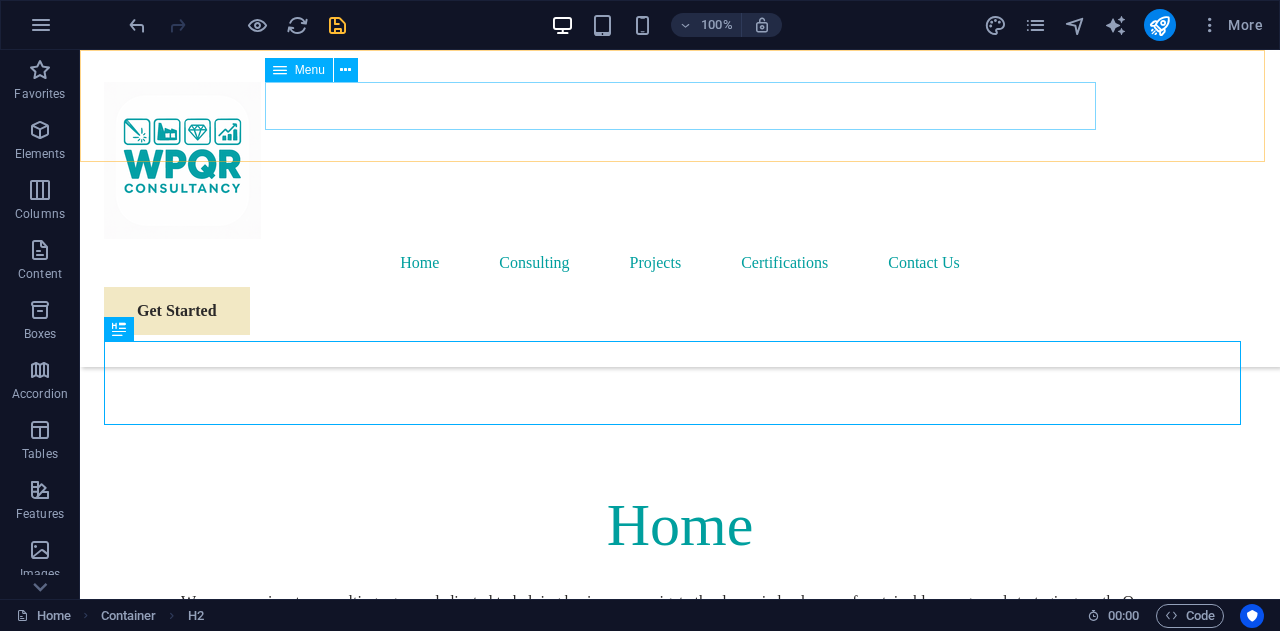 click on "Home Consulting Projects  Certifications Contact Us" at bounding box center [680, 263] 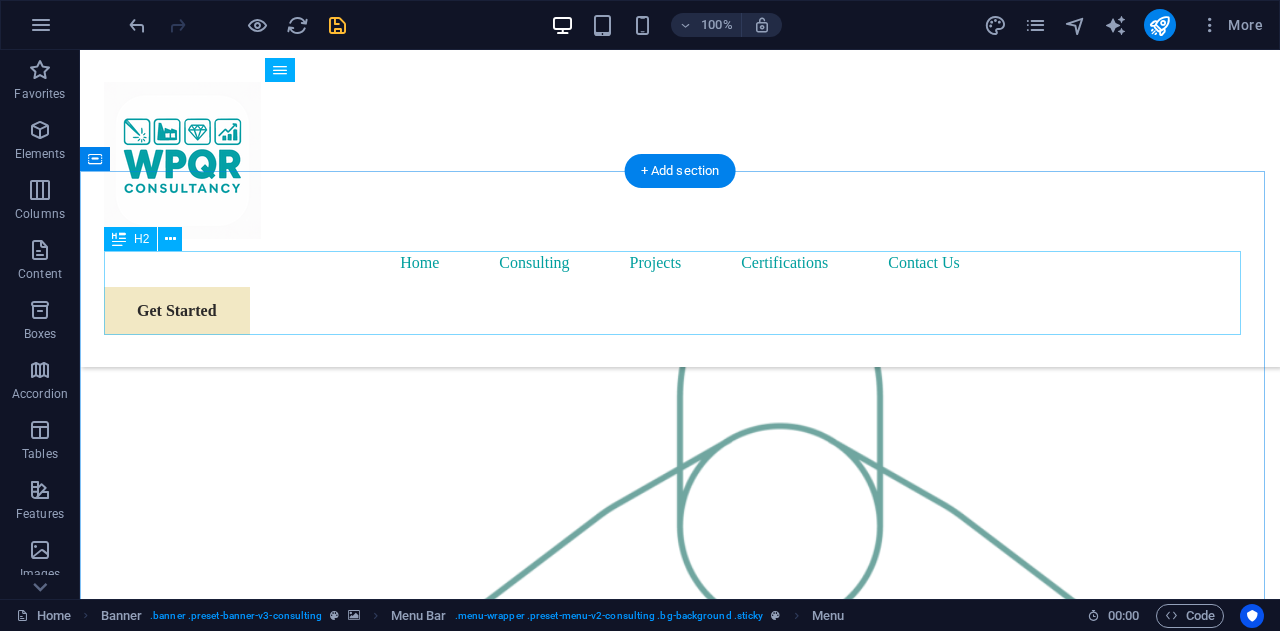 scroll, scrollTop: 2074, scrollLeft: 0, axis: vertical 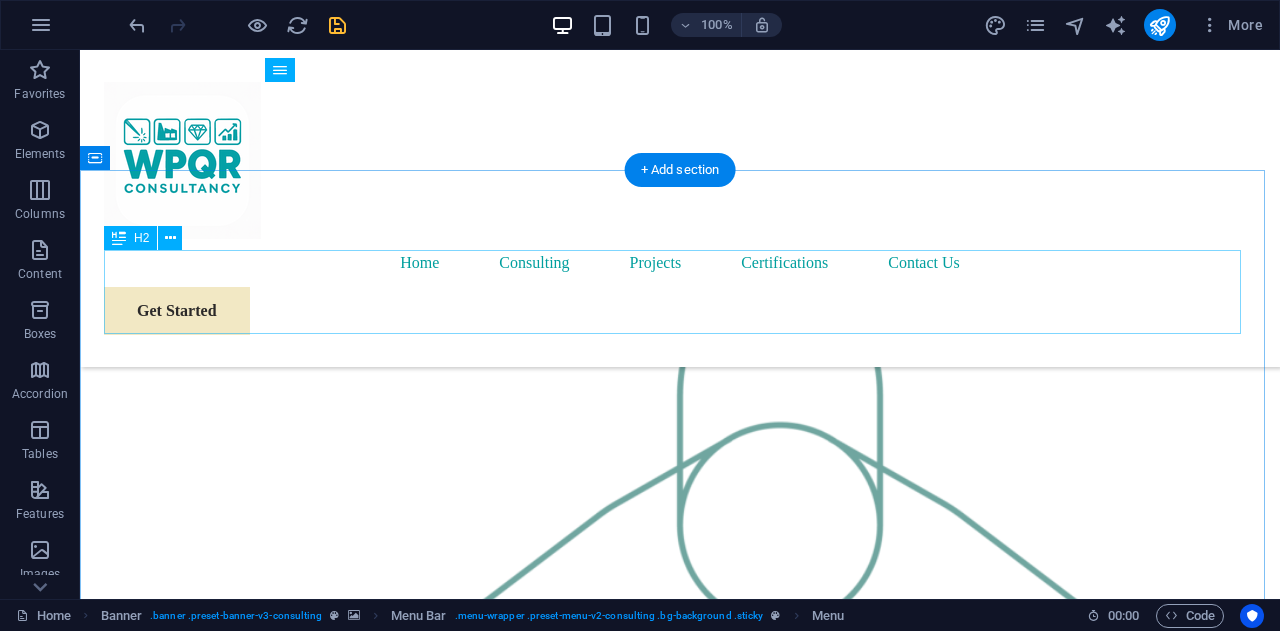 click on "Our Strengths" at bounding box center [680, 3453] 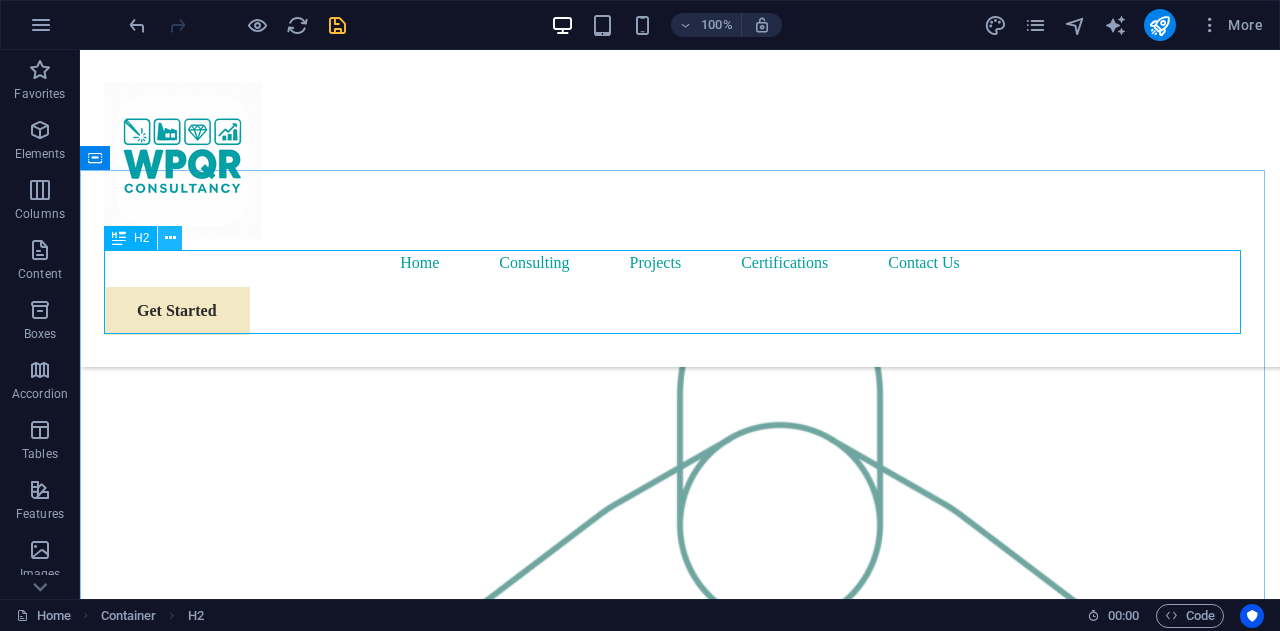 click at bounding box center (170, 238) 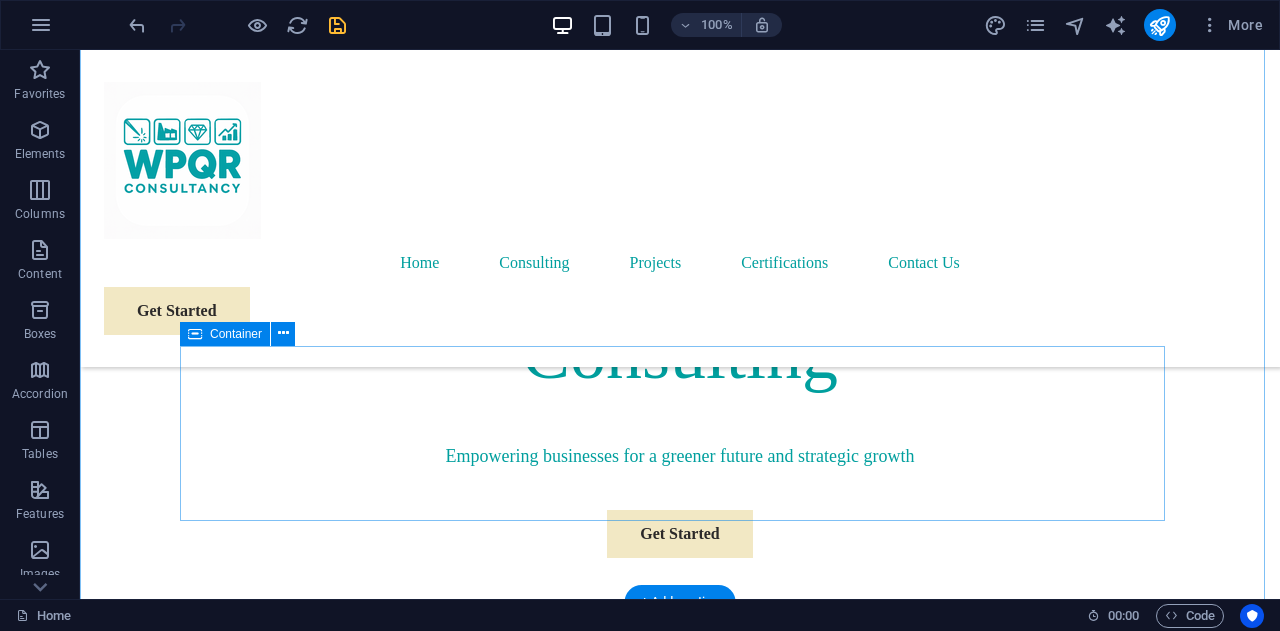 scroll, scrollTop: 966, scrollLeft: 0, axis: vertical 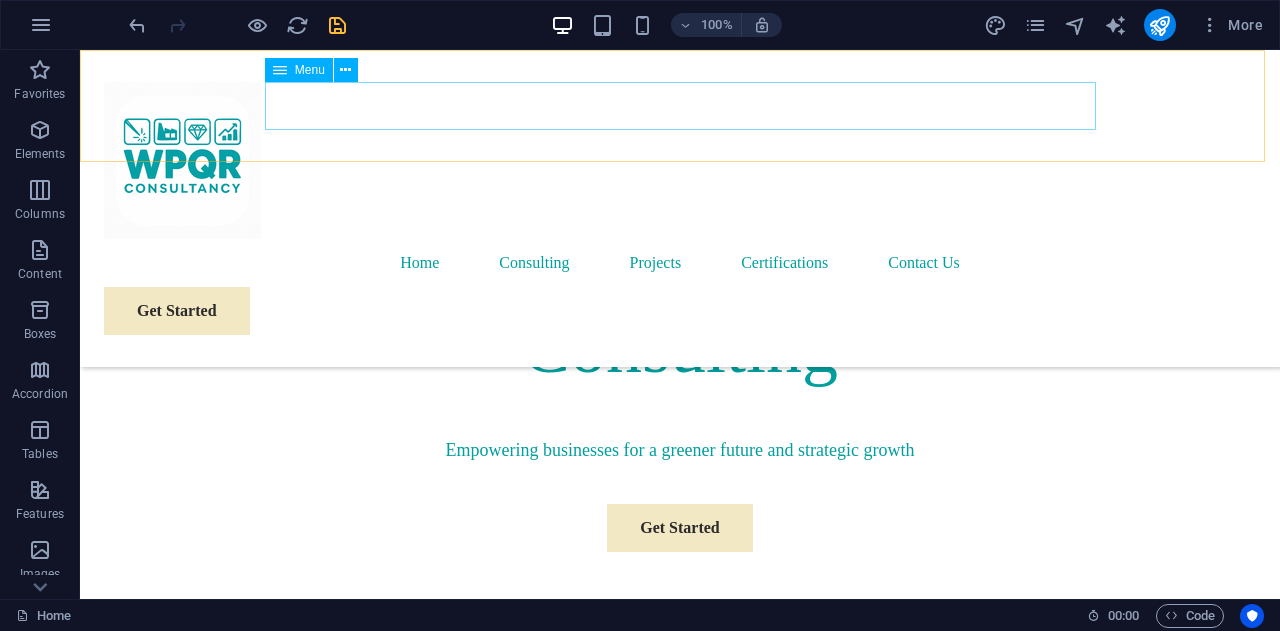 click on "Home Consulting Projects  Certifications Contact Us" at bounding box center [680, 263] 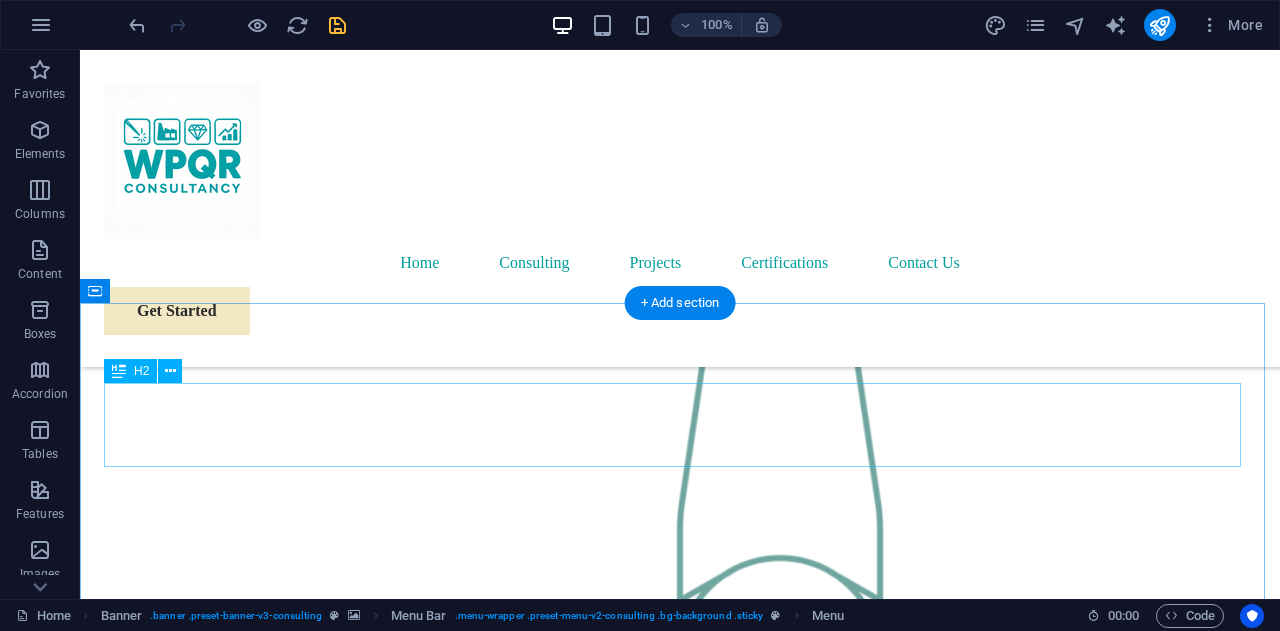 scroll, scrollTop: 1949, scrollLeft: 0, axis: vertical 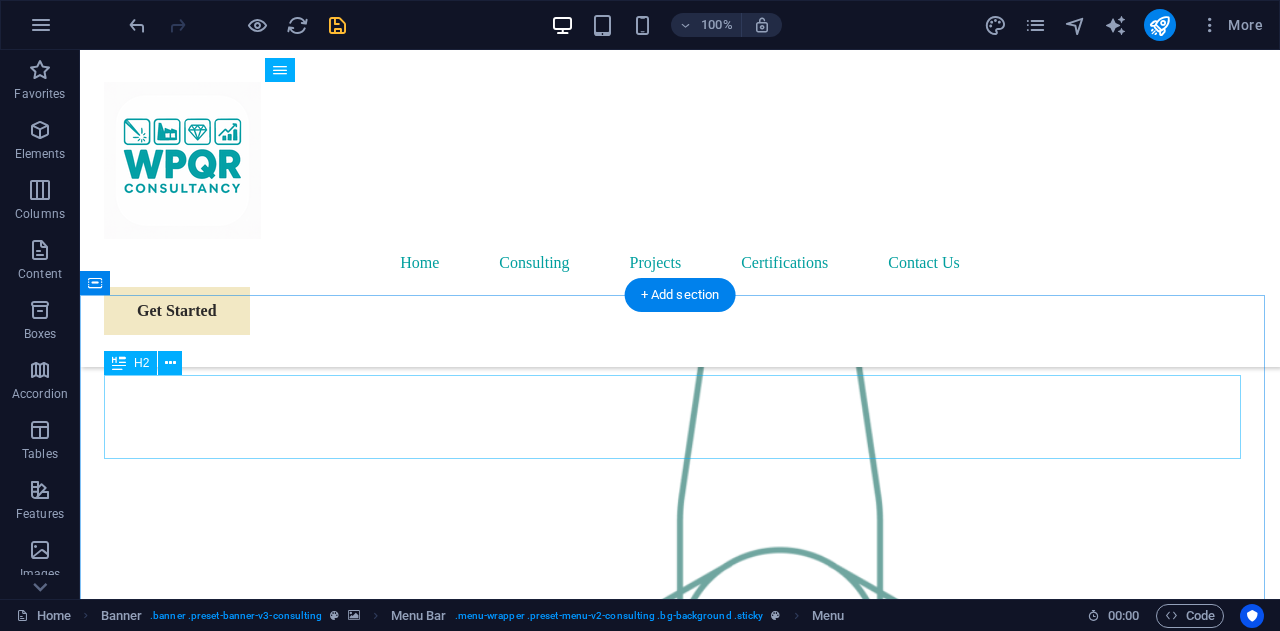 click on "Our Strengths" at bounding box center [680, 3578] 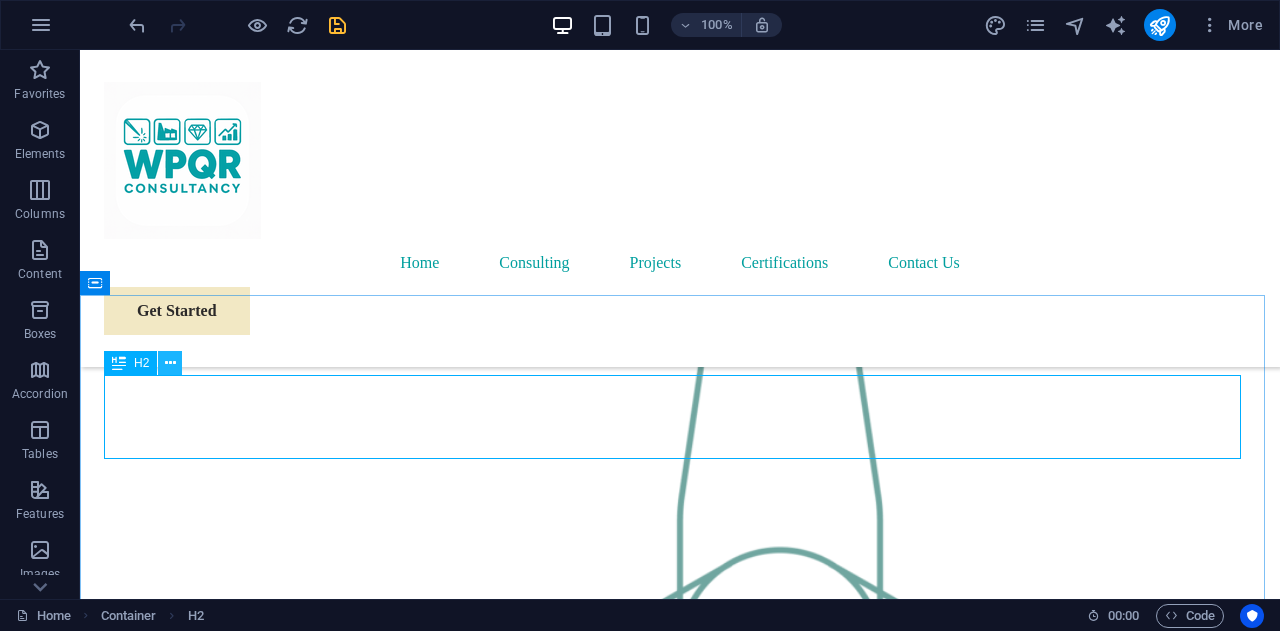 click at bounding box center [170, 363] 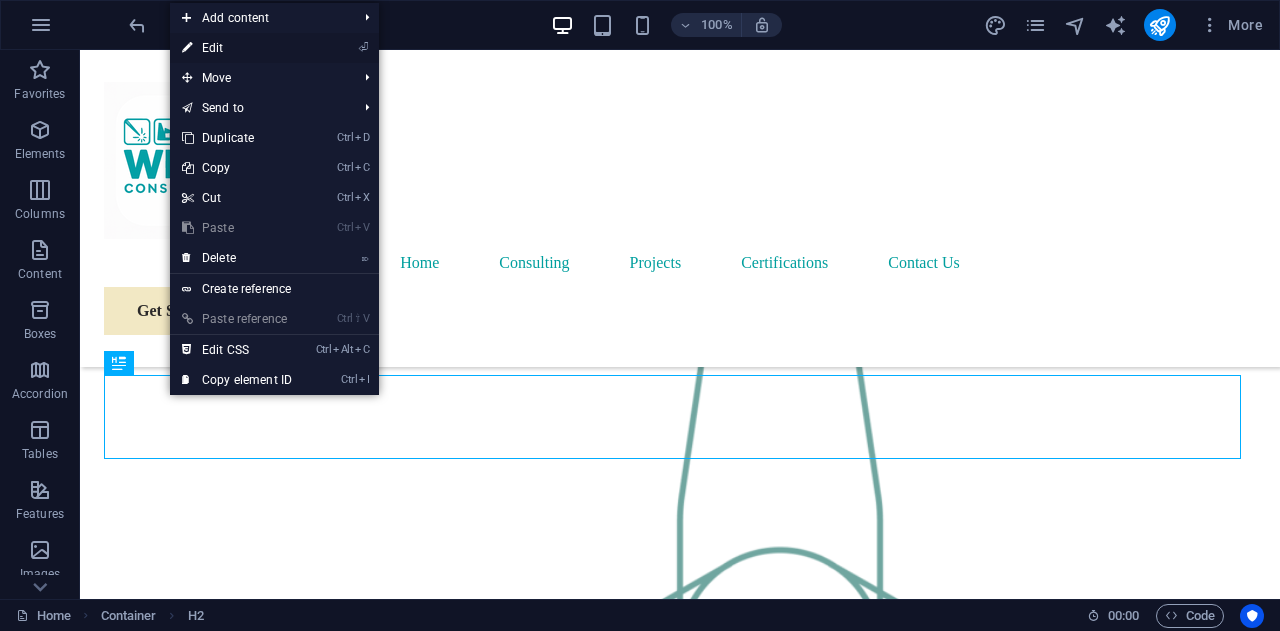click on "⏎  Edit" at bounding box center (237, 48) 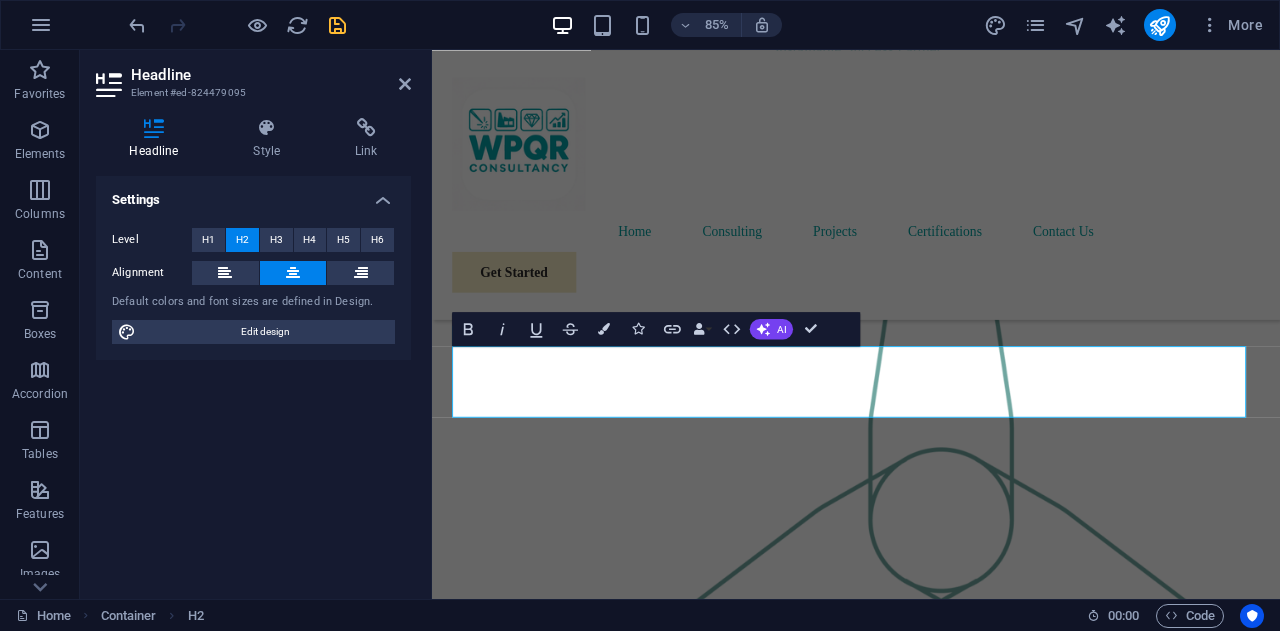 scroll, scrollTop: 1994, scrollLeft: 0, axis: vertical 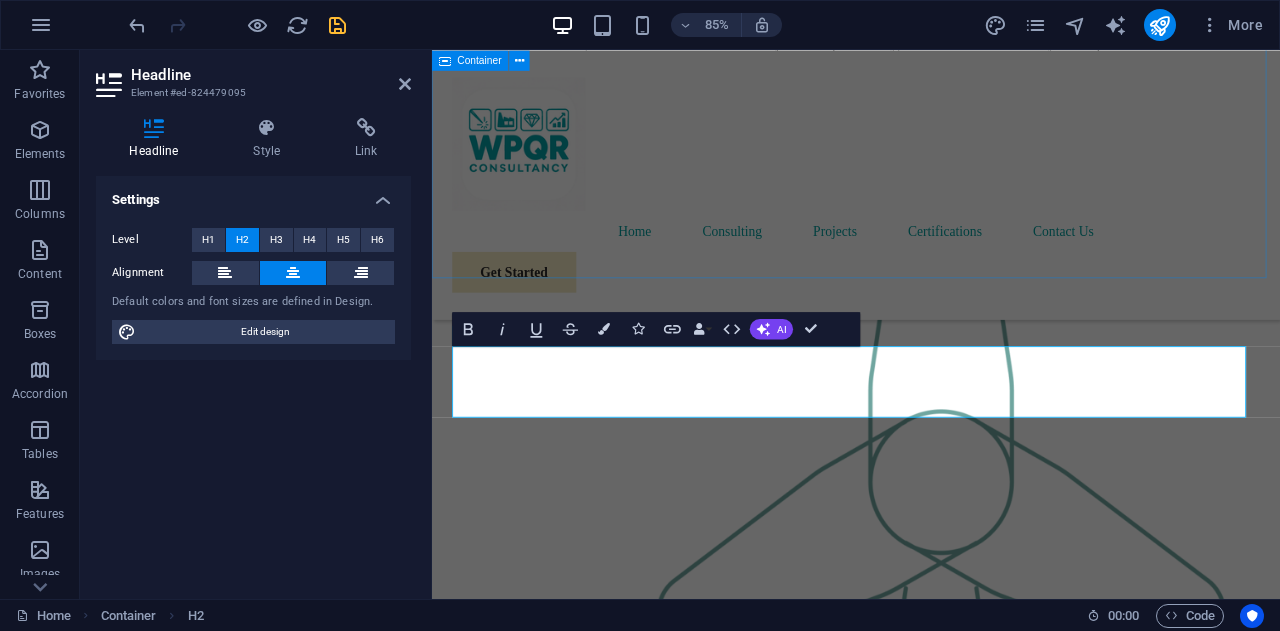 click on "Consulting Our dedicated team is here to guide you through every step of your journey towards sustainable success. Together, we will create a strategy that aligns your business goals with a greener and more prosperous future. Floris Redford Sustainable Advisor Our Sustainable Advisor specializes in sustainable energy solutions, guiding clients toward eco-friendly and successful practices. Benjamin Creek Business Analyst Our Business Analyst extracts insights from data, helping clients make informed decisions and optimize strategies. Margaret Smith Strategy Consultant Our Strategy Consultant crafts innovative plans and strategy to drive growth and profitability for clients world wide." at bounding box center [931, 2214] 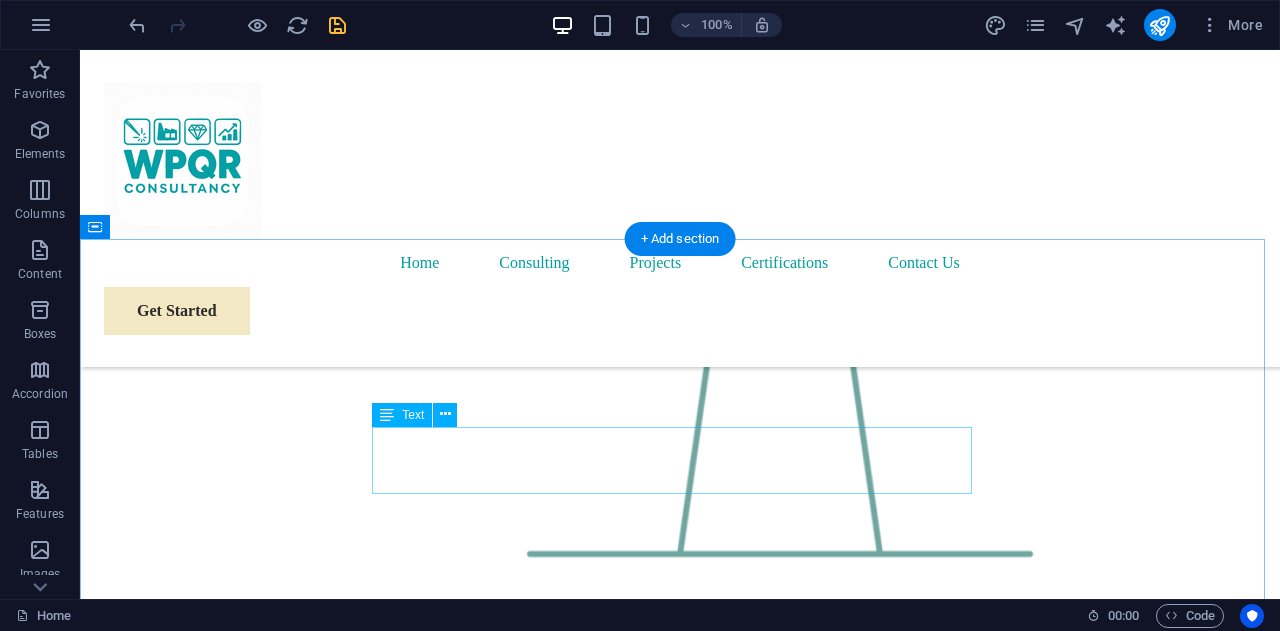 scroll, scrollTop: 2546, scrollLeft: 0, axis: vertical 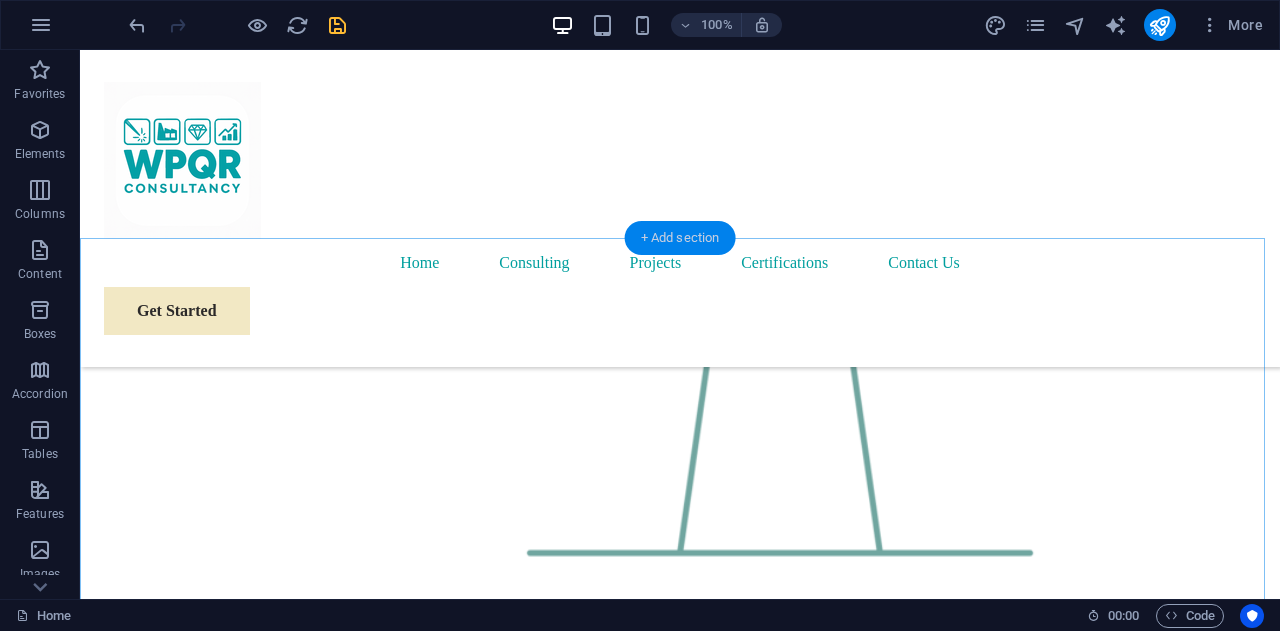 click on "+ Add section" at bounding box center (680, 238) 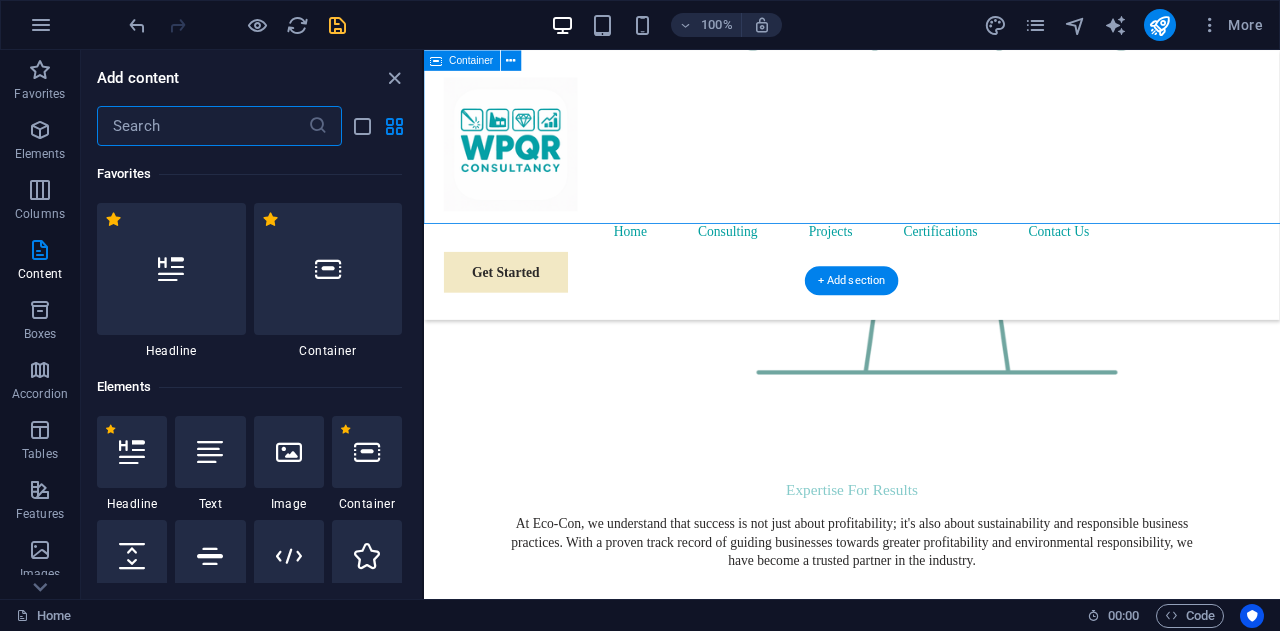 scroll, scrollTop: 2530, scrollLeft: 0, axis: vertical 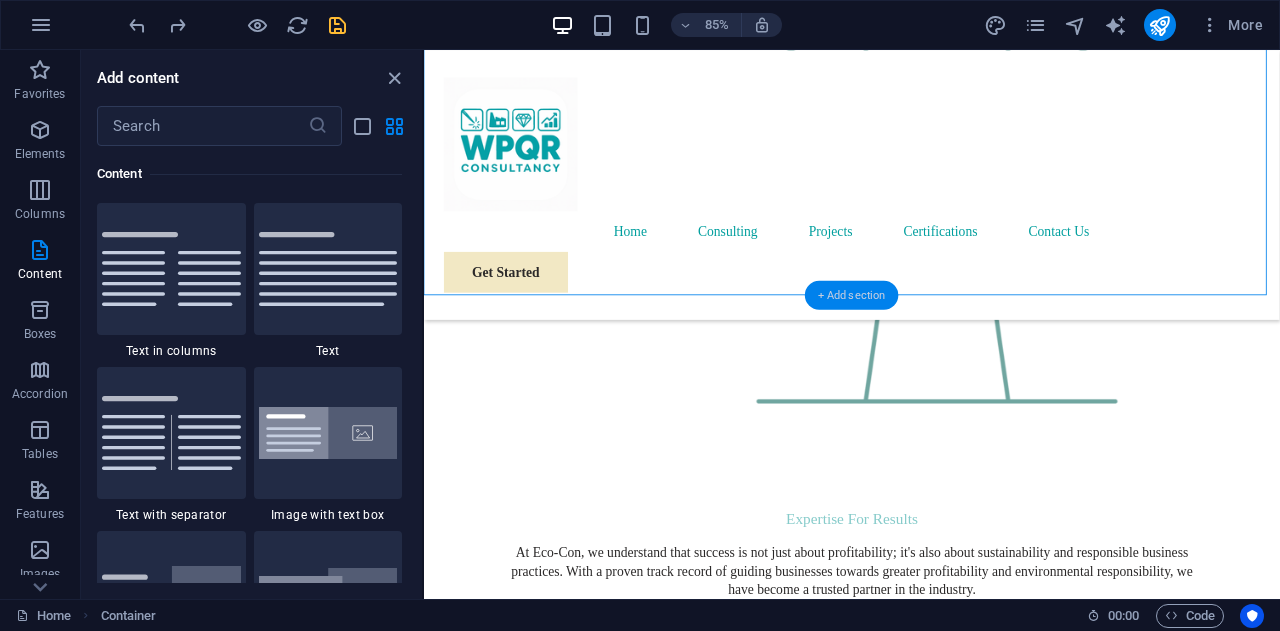 click on "+ Add section" at bounding box center [852, 295] 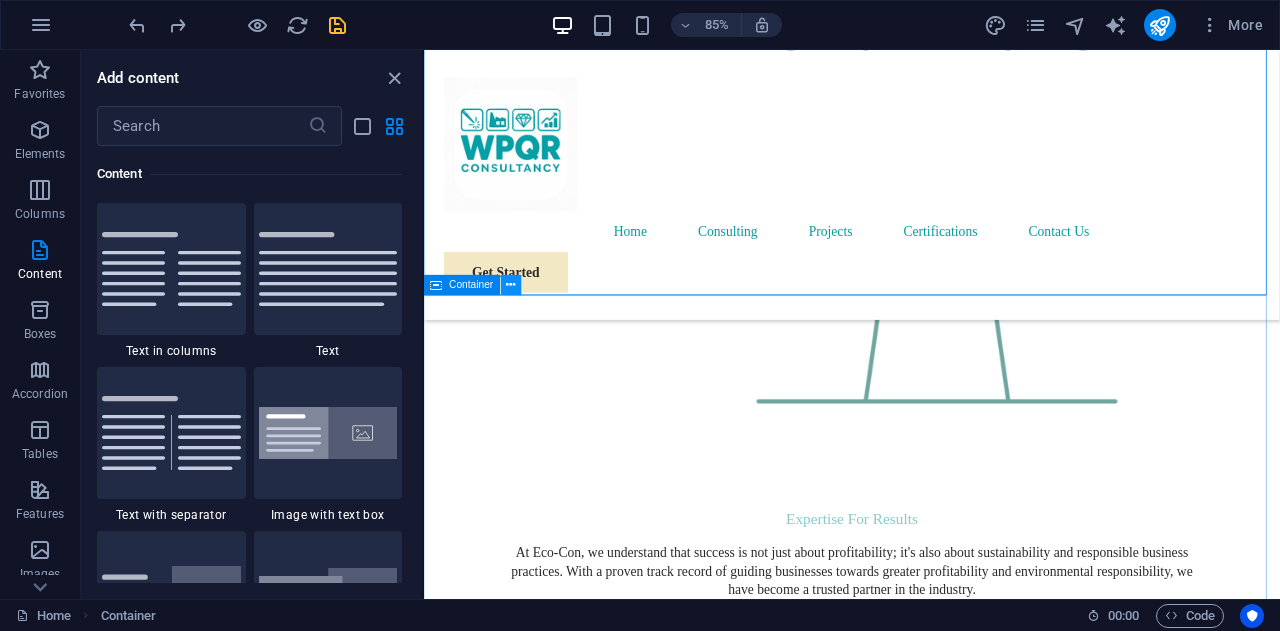 click at bounding box center [511, 285] 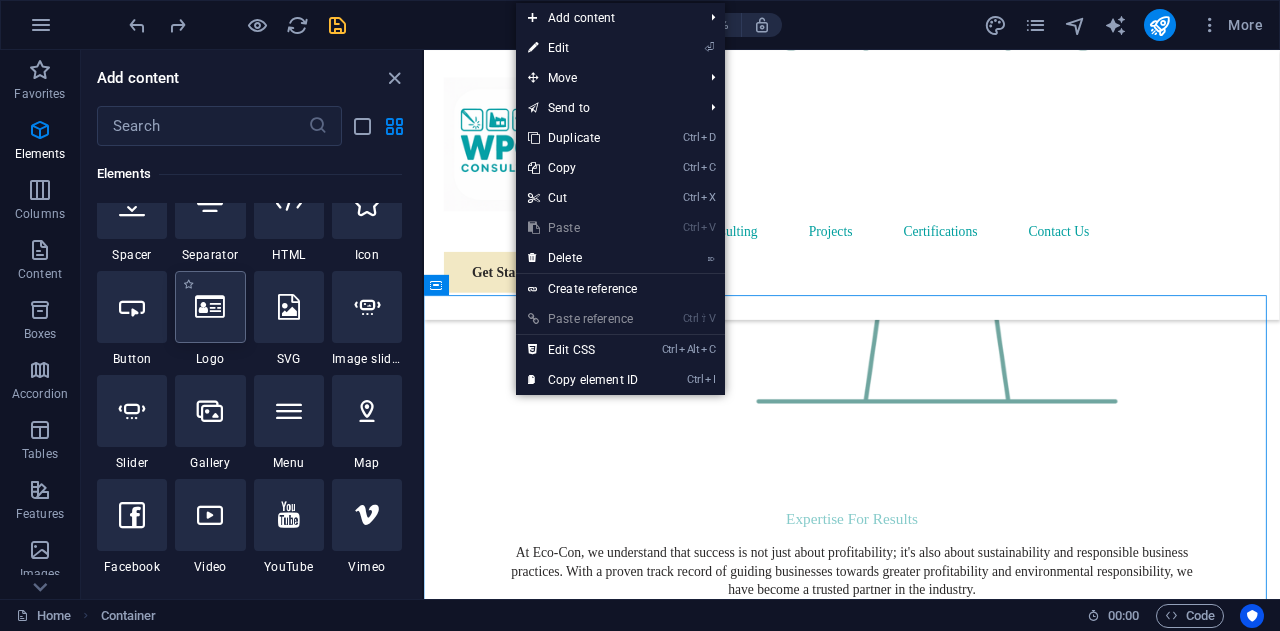 scroll, scrollTop: 354, scrollLeft: 0, axis: vertical 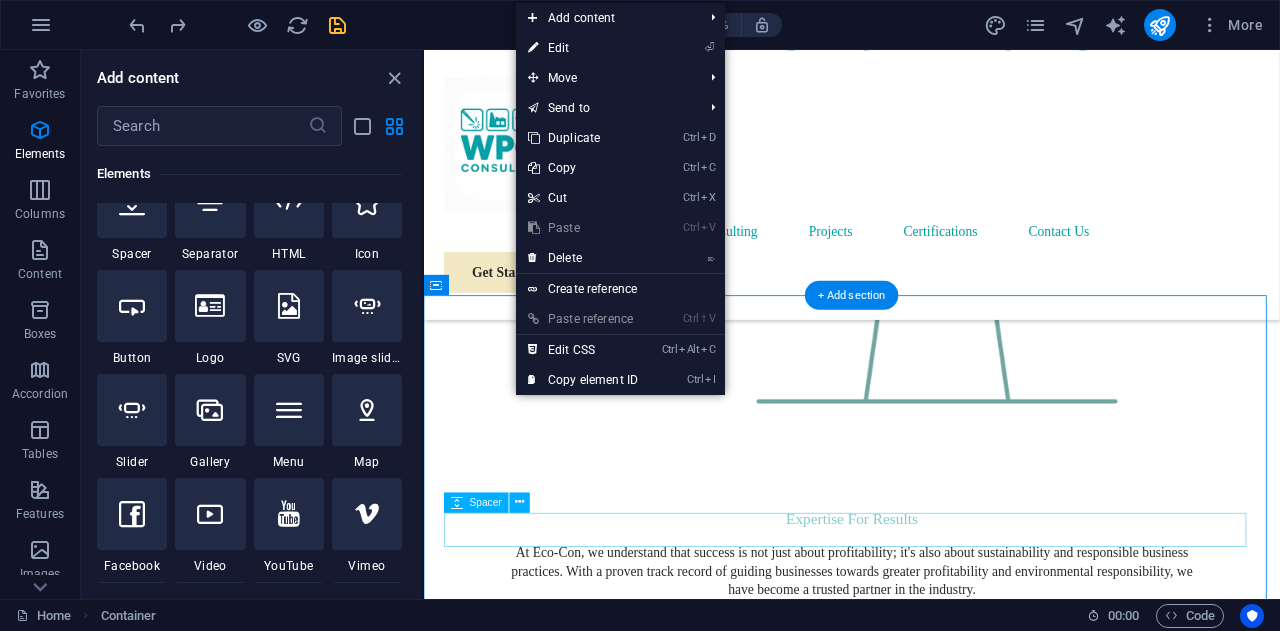 click at bounding box center (927, 4060) 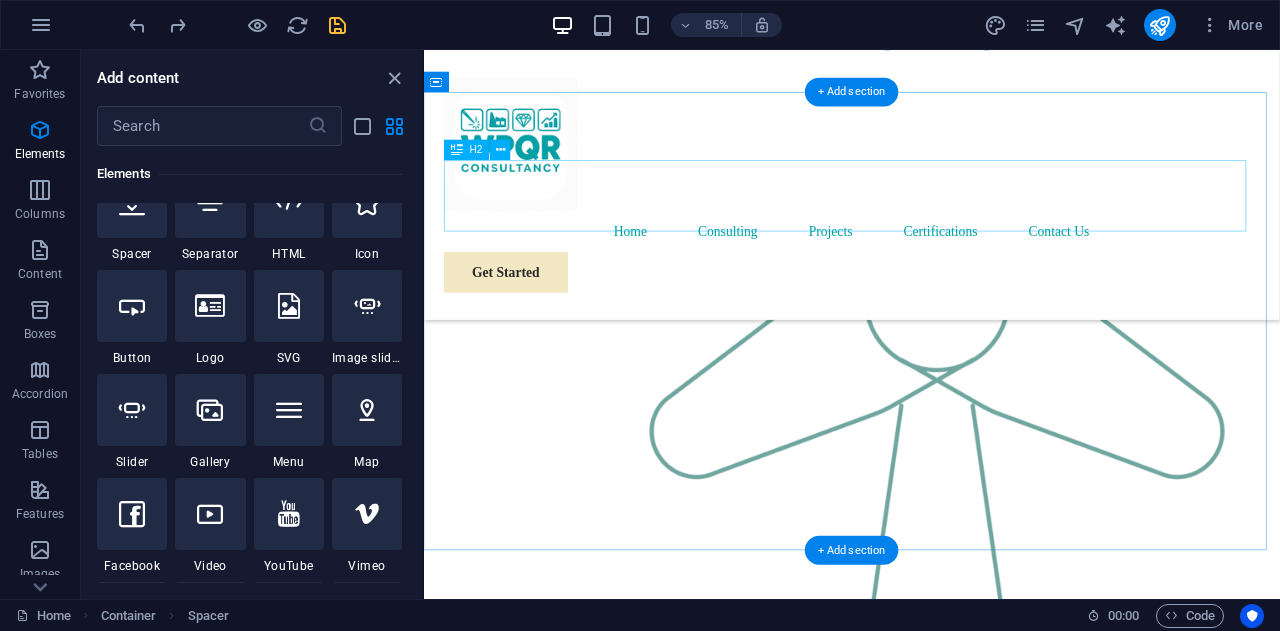 scroll, scrollTop: 2212, scrollLeft: 0, axis: vertical 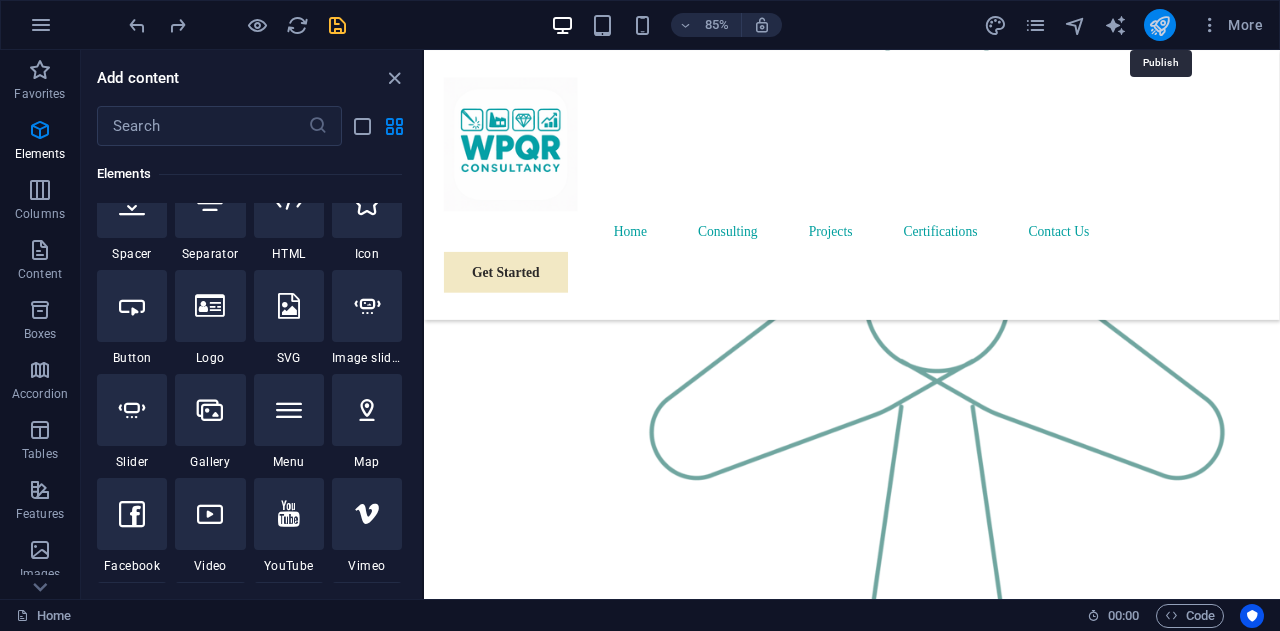 click at bounding box center (1159, 25) 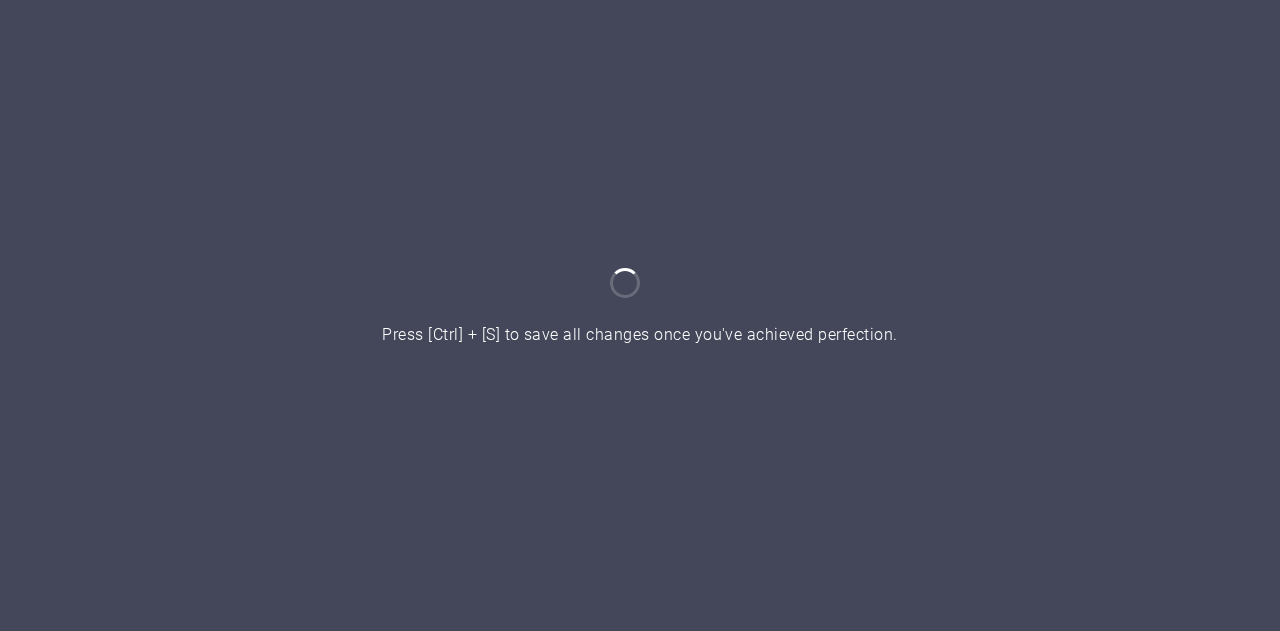 scroll, scrollTop: 0, scrollLeft: 0, axis: both 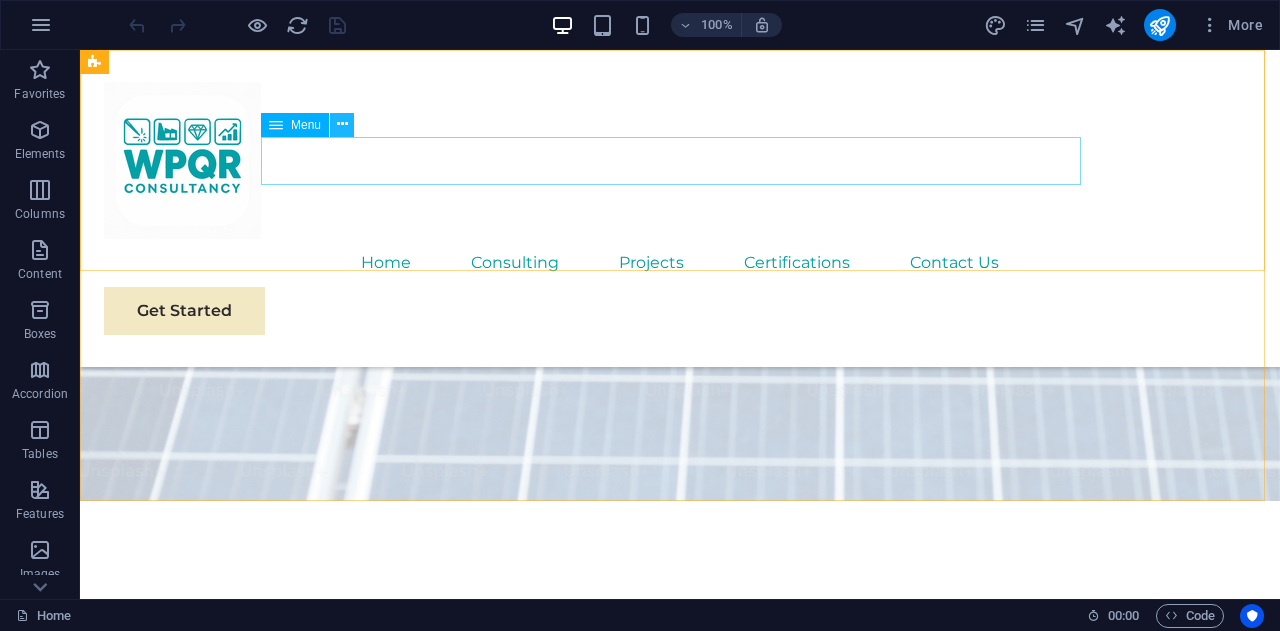 click at bounding box center (342, 124) 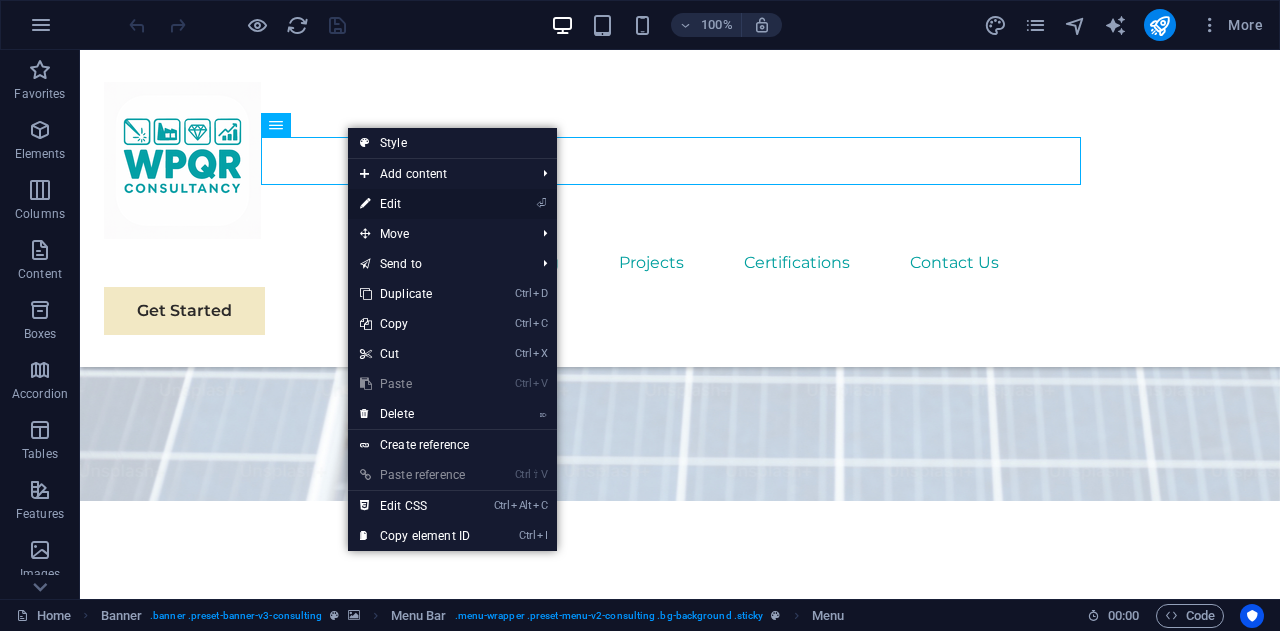 click on "⏎  Edit" at bounding box center [415, 204] 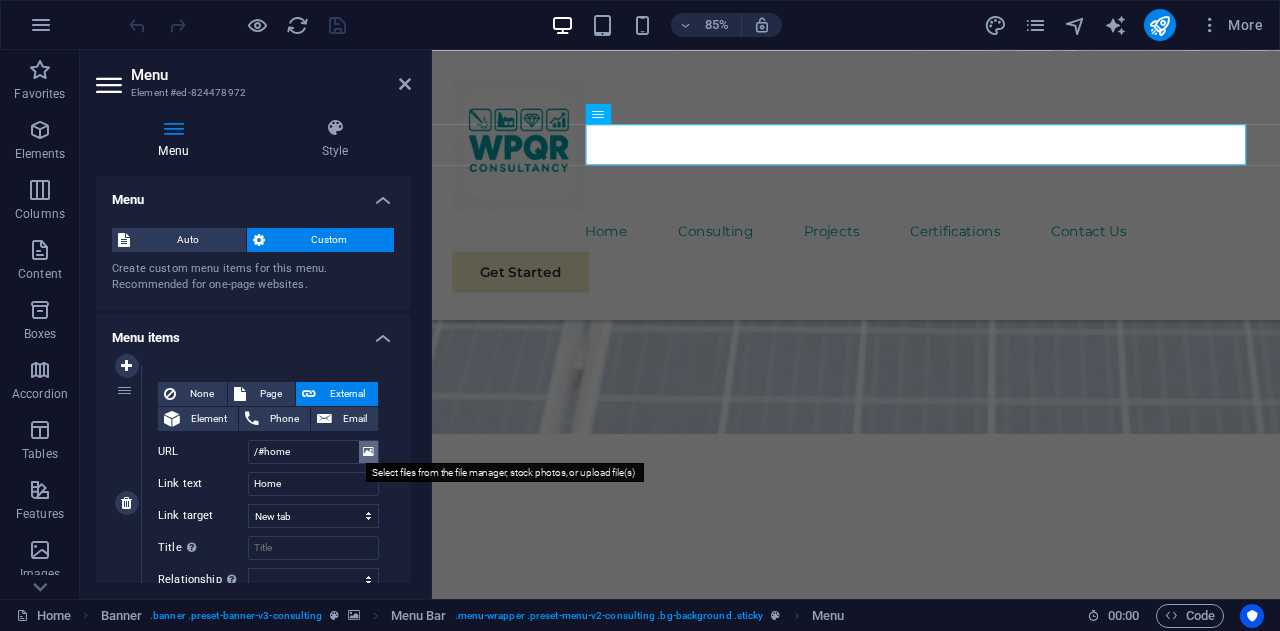 click at bounding box center [368, 452] 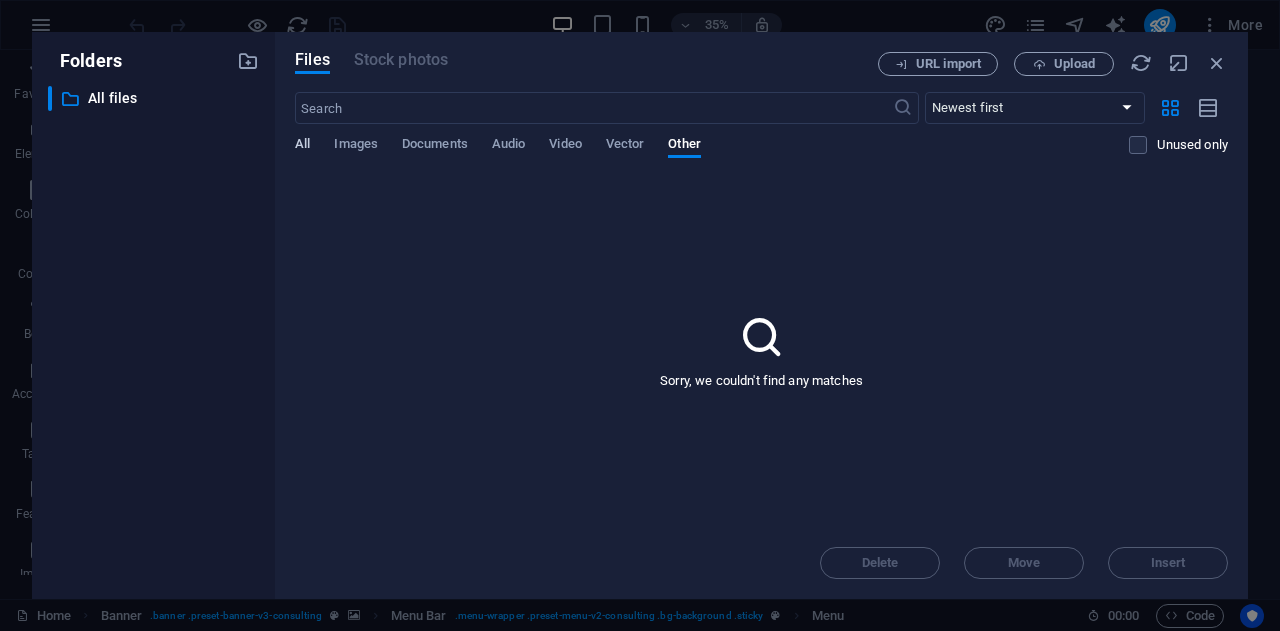 click on "All" at bounding box center (302, 146) 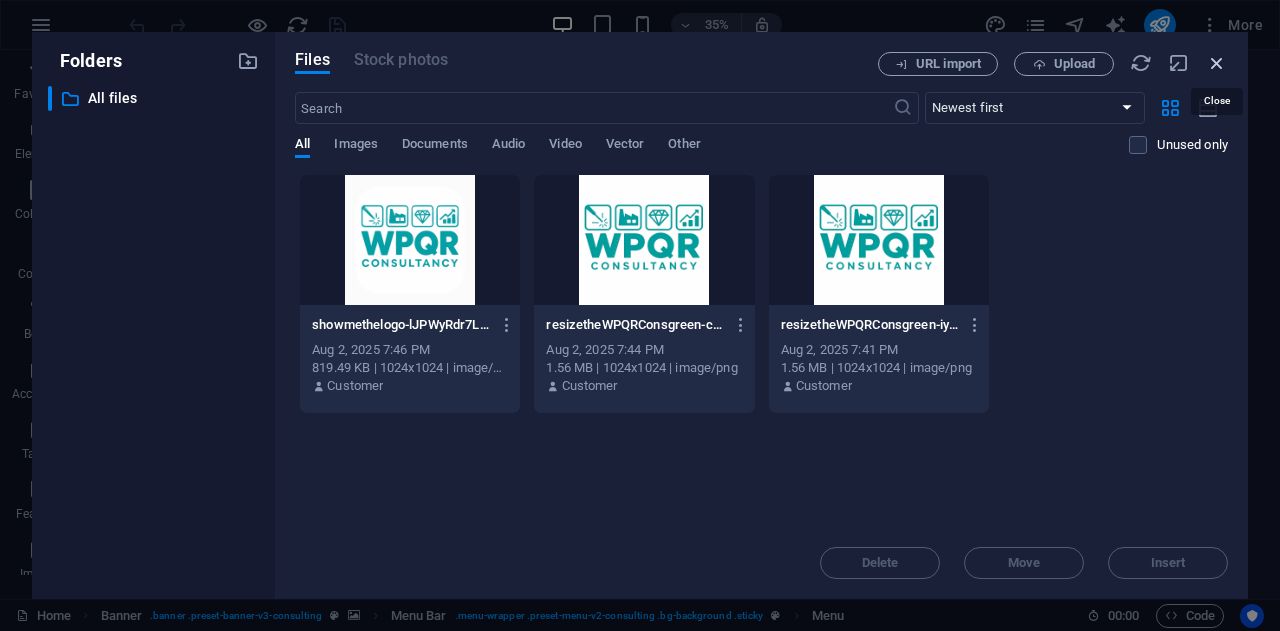 click at bounding box center [1217, 63] 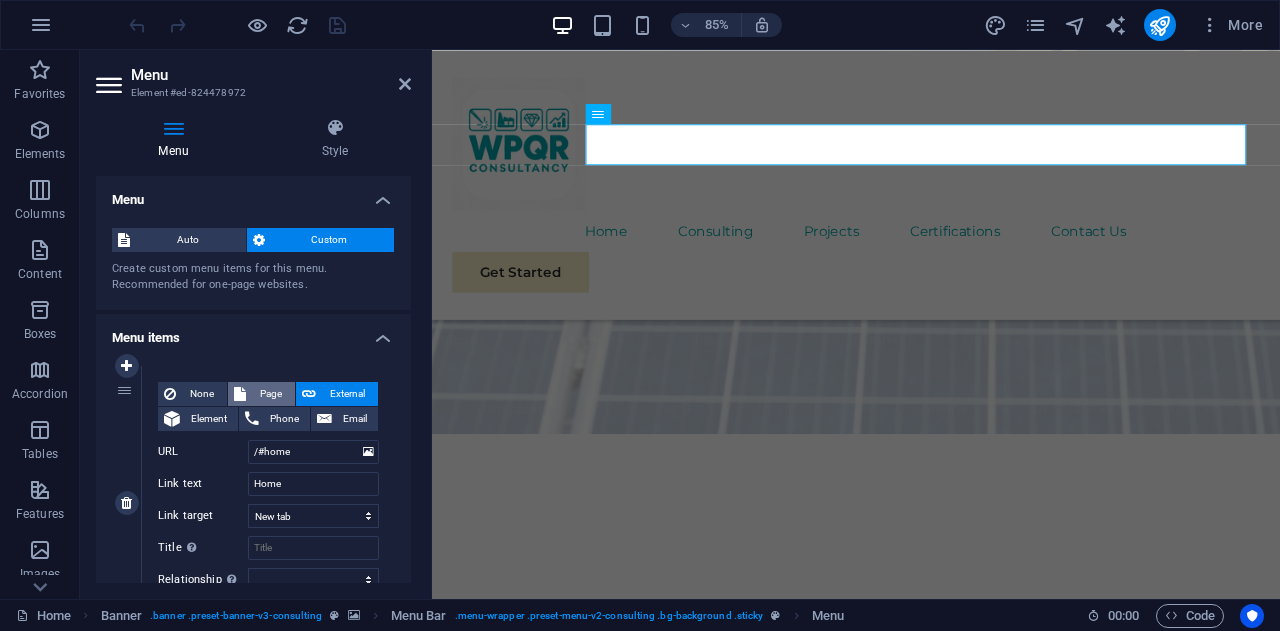 click on "Page" at bounding box center (270, 394) 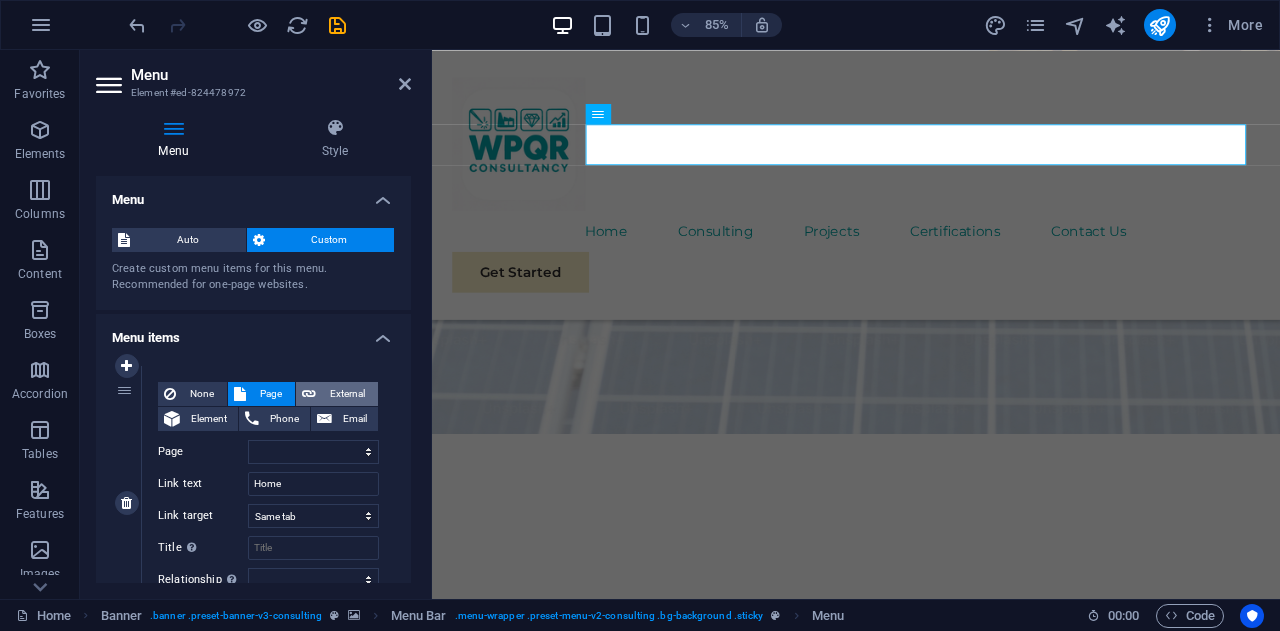 click on "External" at bounding box center (337, 394) 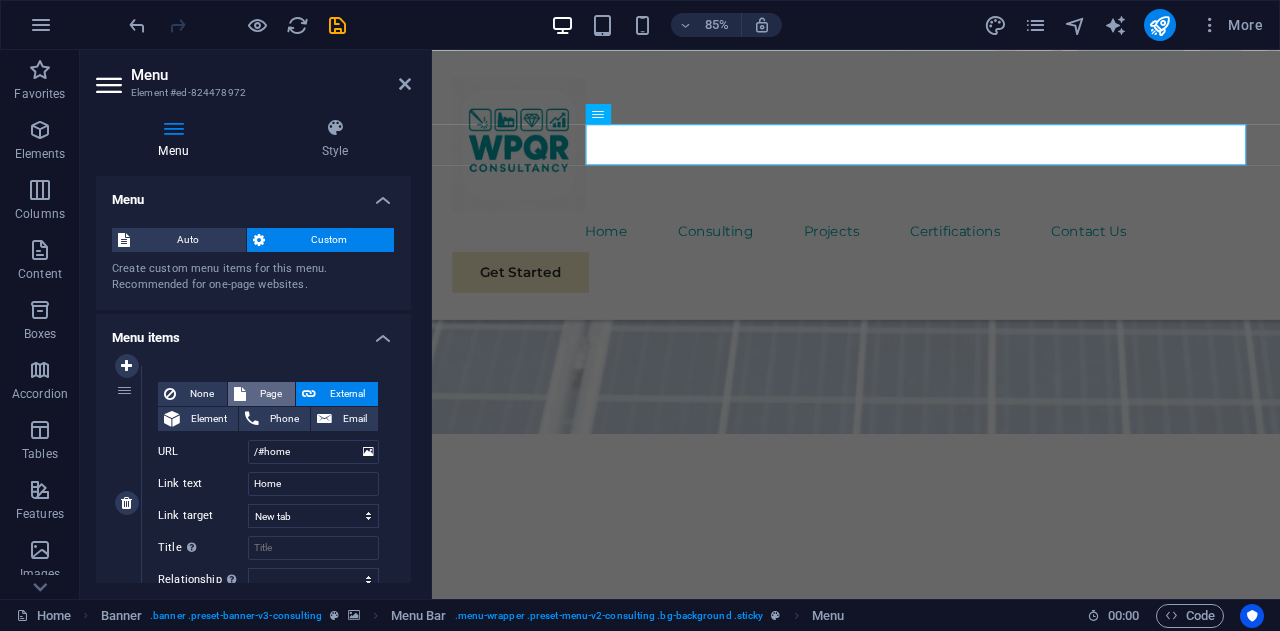 click on "Page" at bounding box center (270, 394) 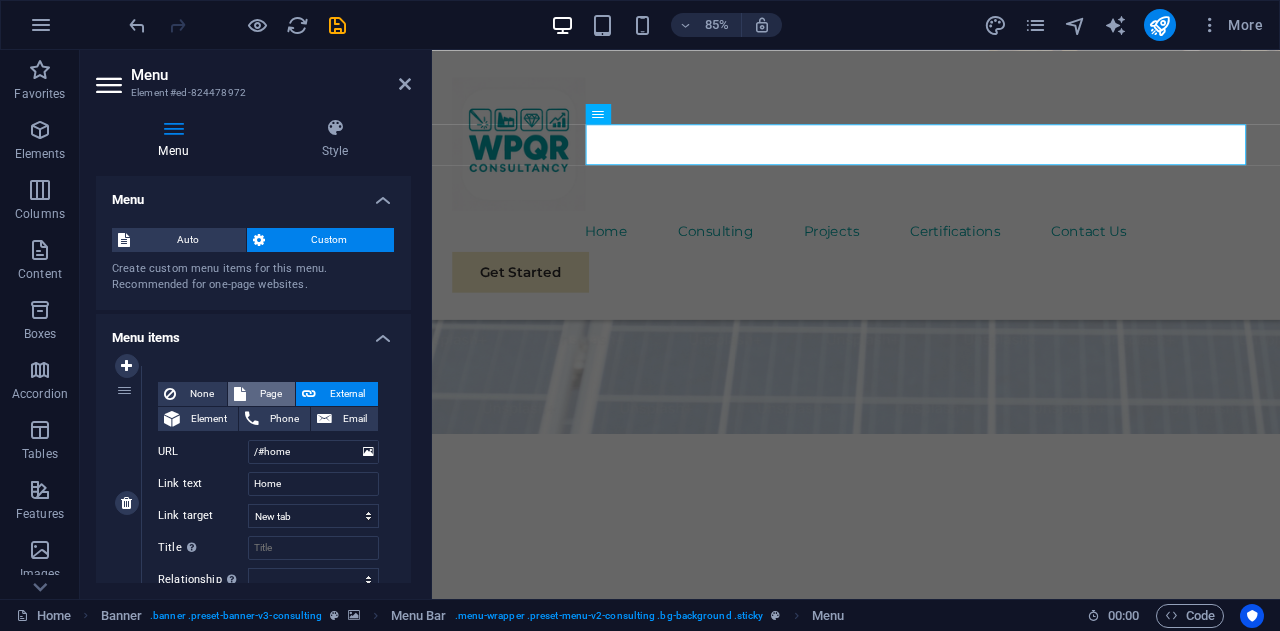 select 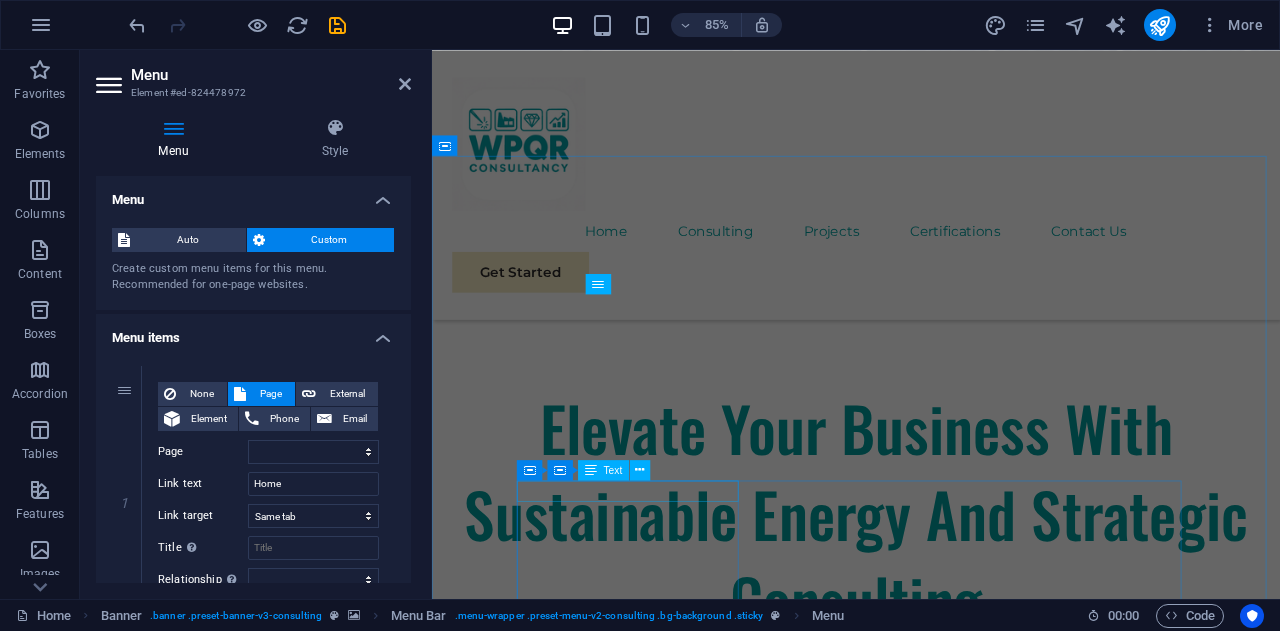 scroll, scrollTop: 773, scrollLeft: 0, axis: vertical 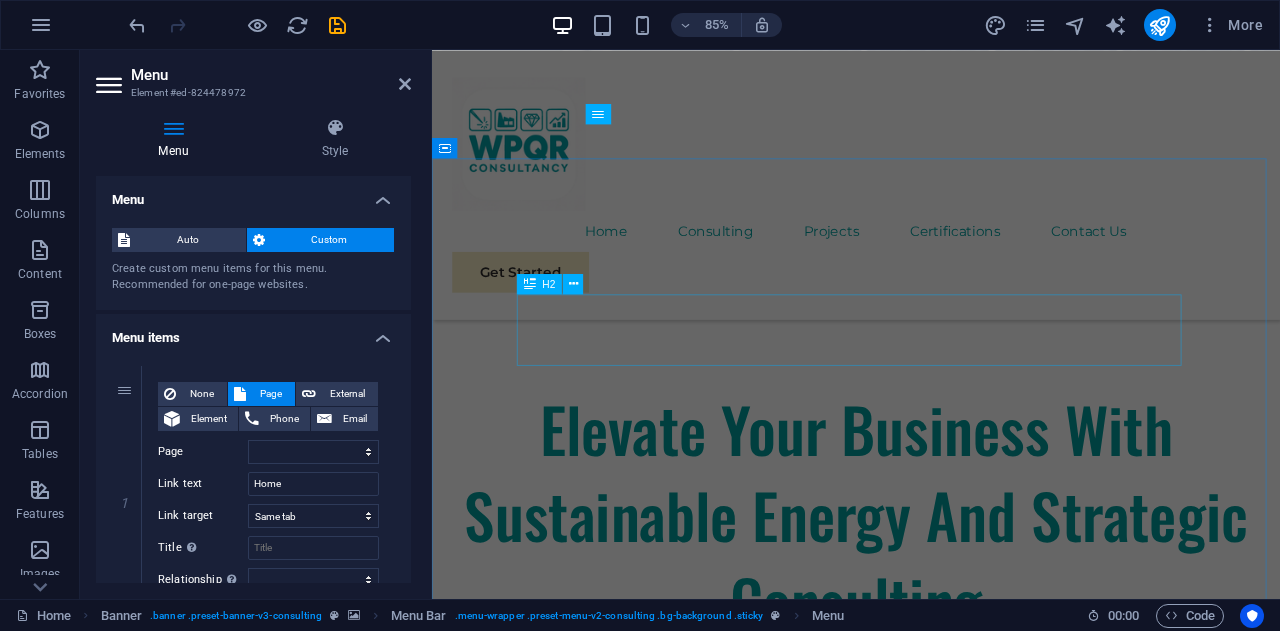 click on "Home" at bounding box center (931, 1212) 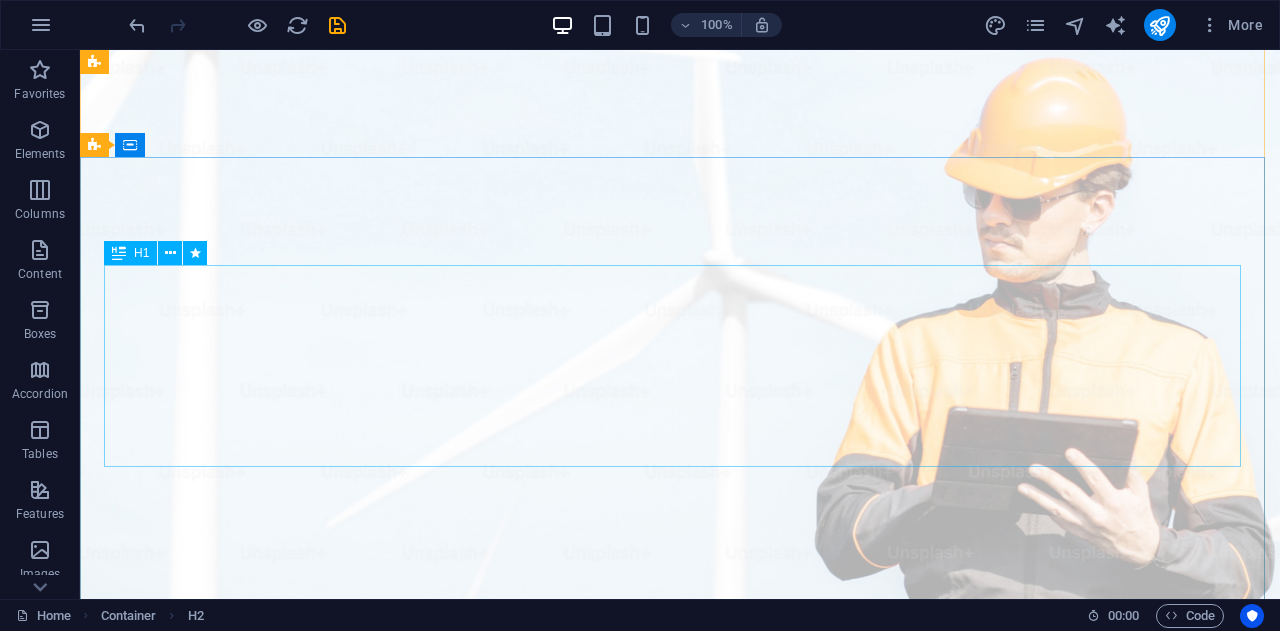scroll, scrollTop: 0, scrollLeft: 0, axis: both 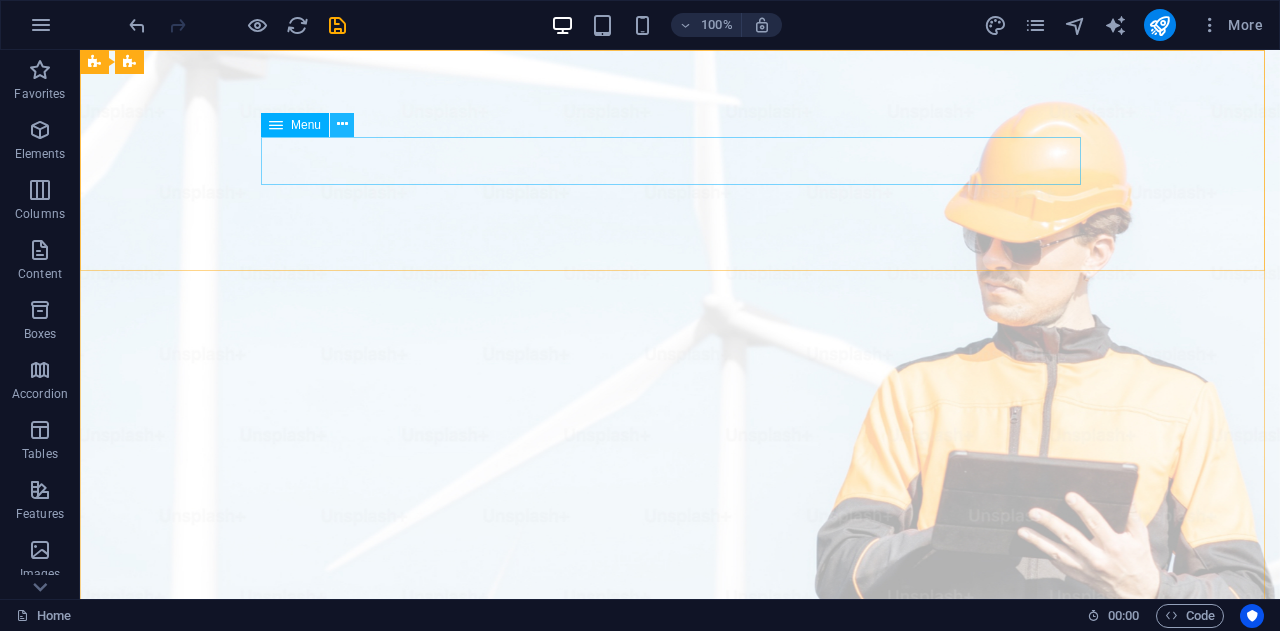 click at bounding box center [342, 124] 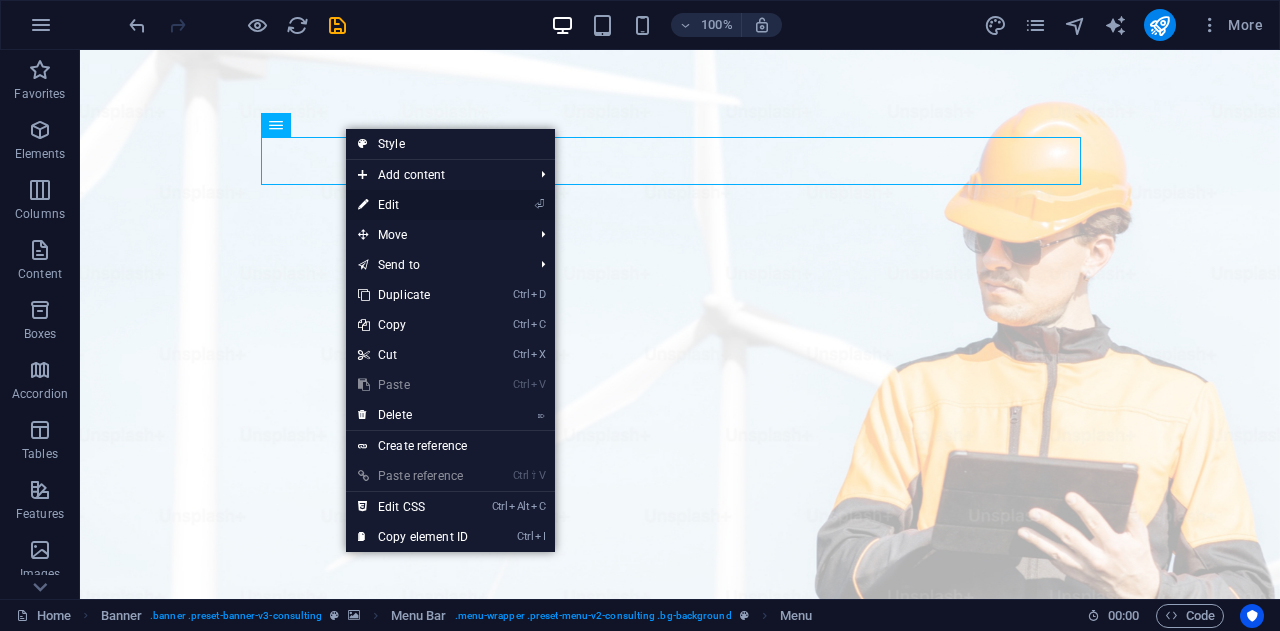 click on "⏎  Edit" at bounding box center (413, 205) 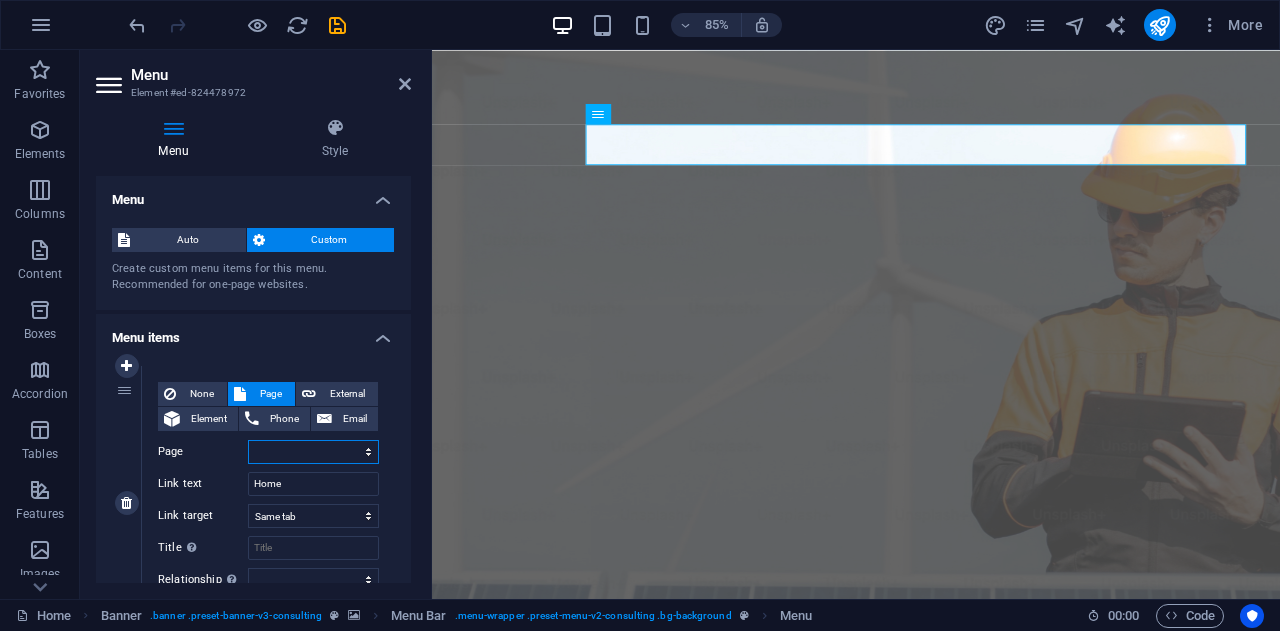 click on "Home Subpage Legal Notice Privacy" at bounding box center [313, 452] 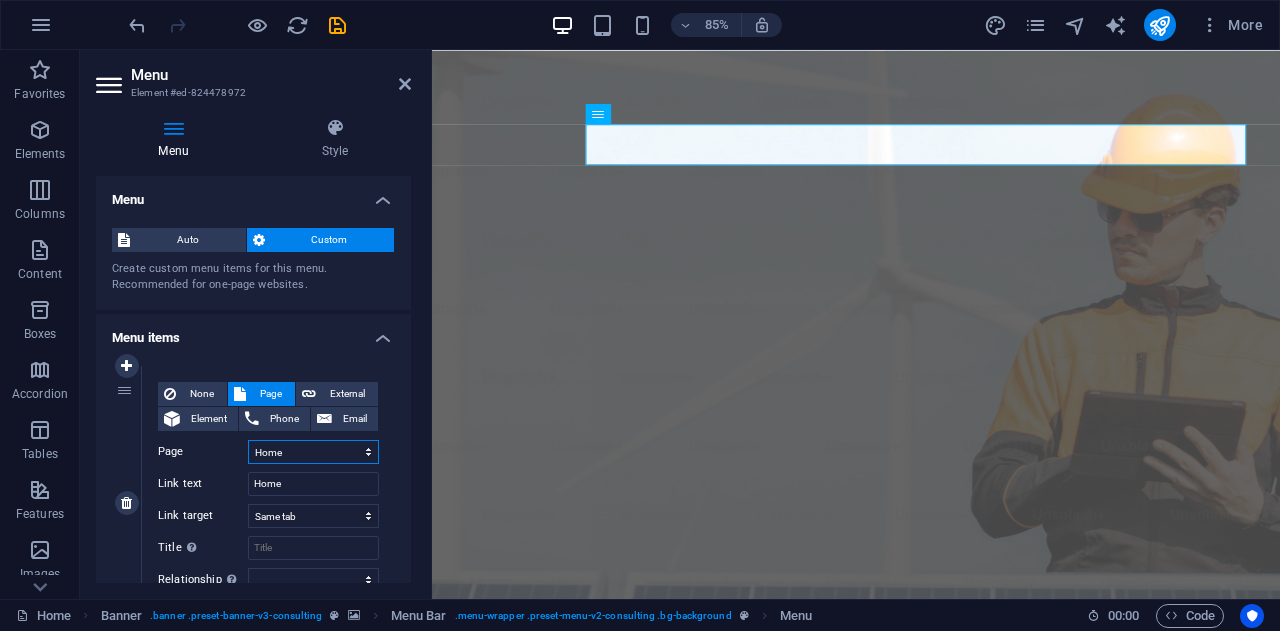 click on "Home Subpage Legal Notice Privacy" at bounding box center (313, 452) 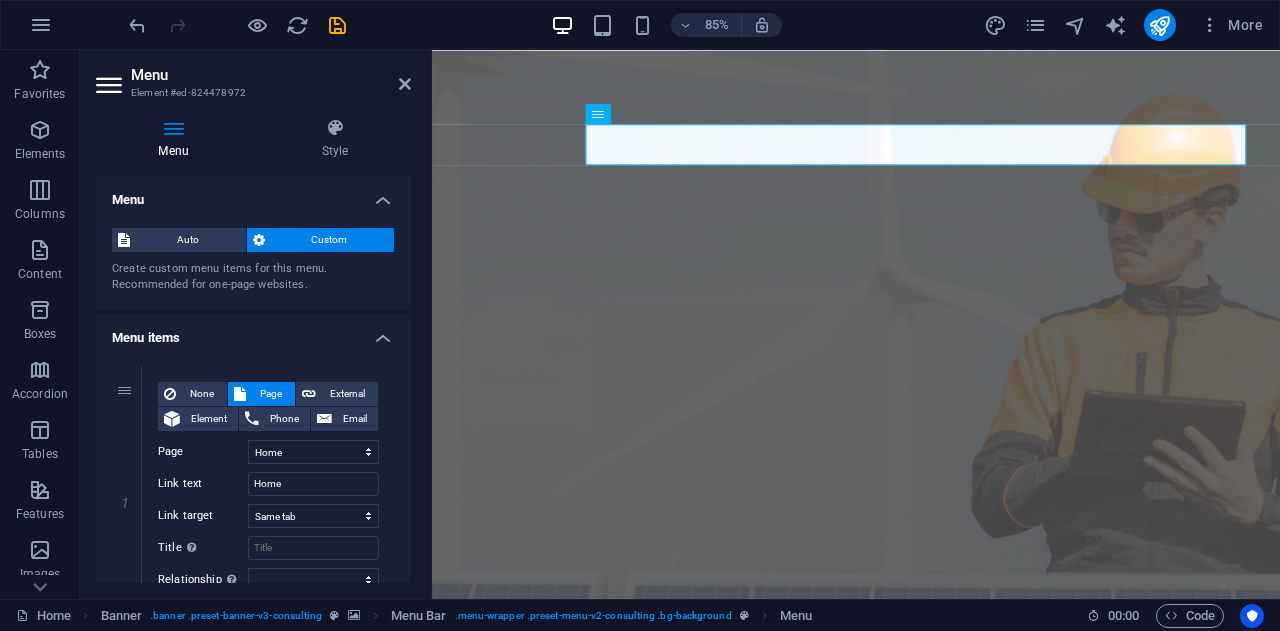 click on "Menu Style Menu Auto Custom Create custom menu items for this menu. Recommended for one-page websites. Manage pages Menu items 1 None Page External Element Phone Email Page Home Subpage Legal Notice Privacy Element
URL /#home Phone Email Link text Home Link target New tab Same tab Overlay Title Additional link description, should not be the same as the link text. The title is most often shown as a tooltip text when the mouse moves over the element. Leave empty if uncertain. Relationship Sets the  relationship of this link to the link target . For example, the value "nofollow" instructs search engines not to follow the link. Can be left empty. alternate author bookmark external help license next nofollow noreferrer noopener prev search tag Button Design None Default Primary Secondary 2 None Page External Element Phone Email Page Home Subpage Legal Notice Privacy Element
URL /#Consulting Phone Email Link text Consulting Link target New tab Same tab Overlay Title 3" at bounding box center (253, 350) 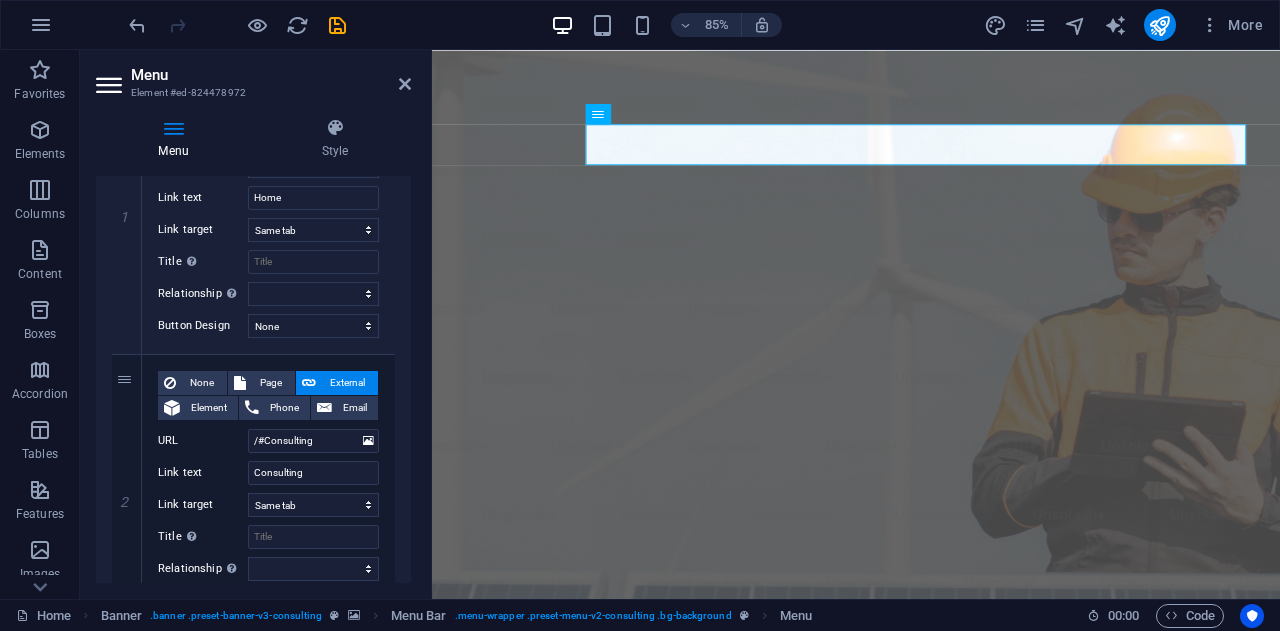scroll, scrollTop: 288, scrollLeft: 0, axis: vertical 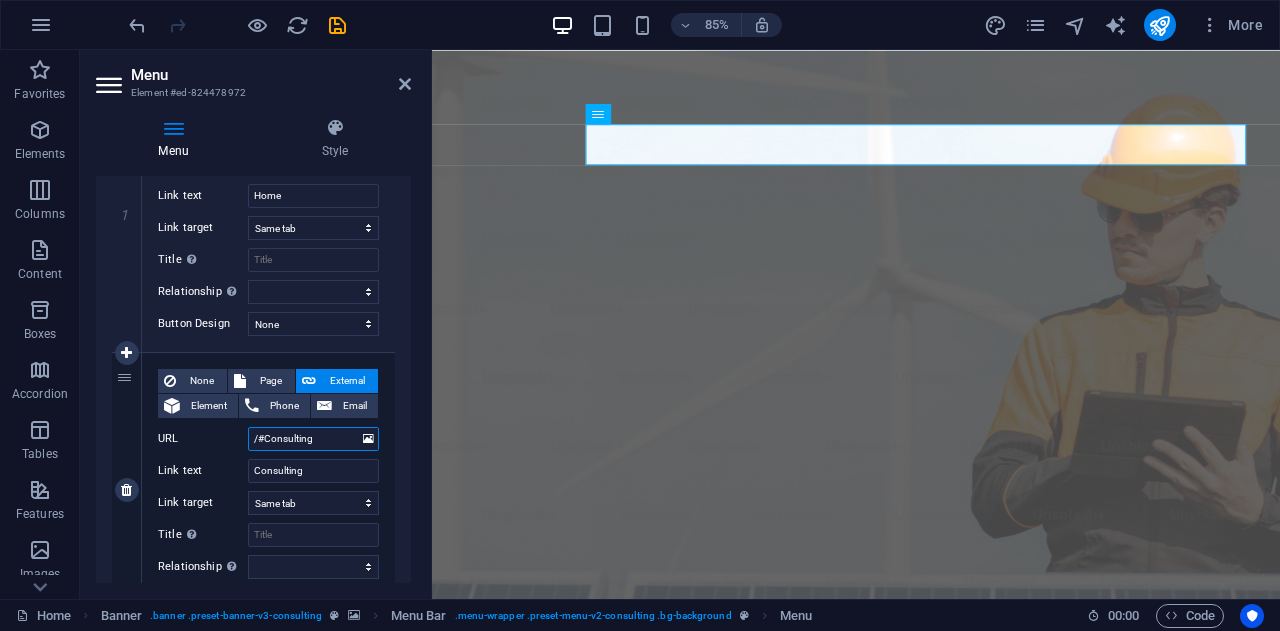click on "/#Consulting" at bounding box center (313, 439) 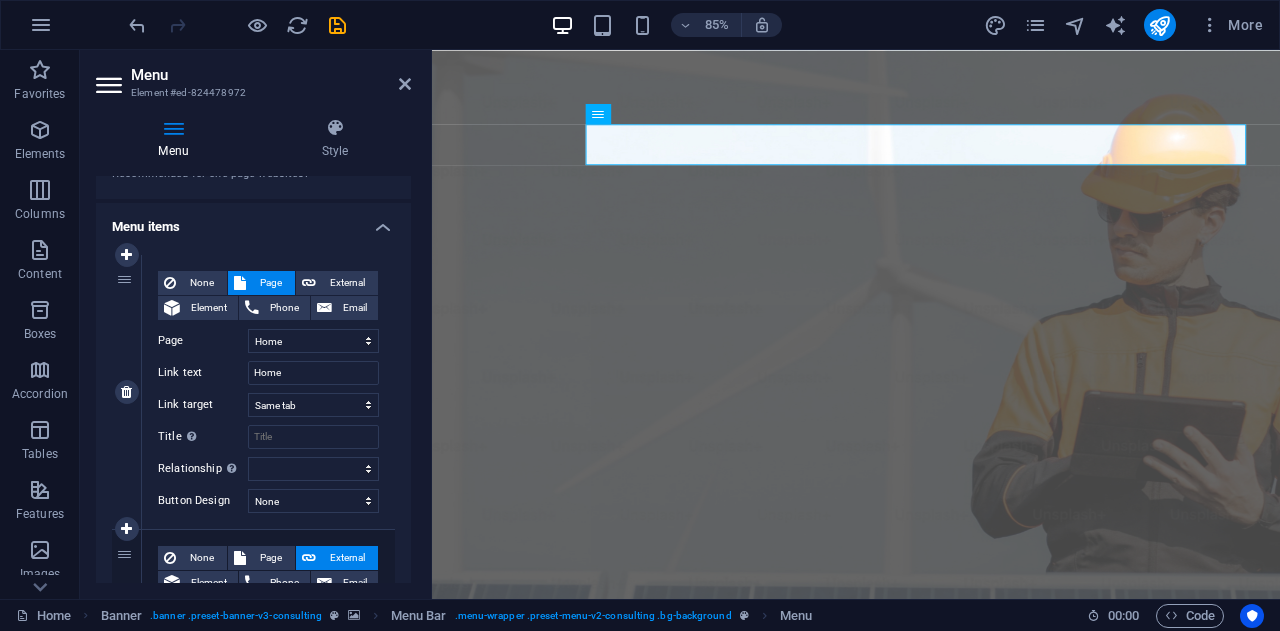scroll, scrollTop: 119, scrollLeft: 0, axis: vertical 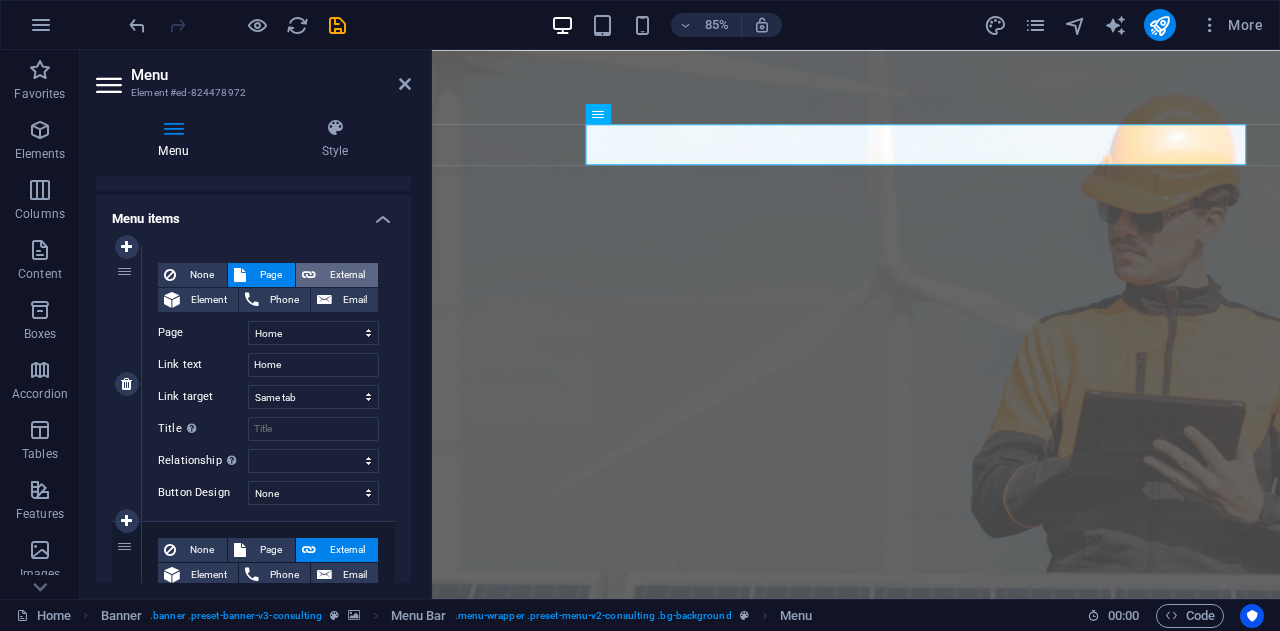 click on "External" at bounding box center (347, 275) 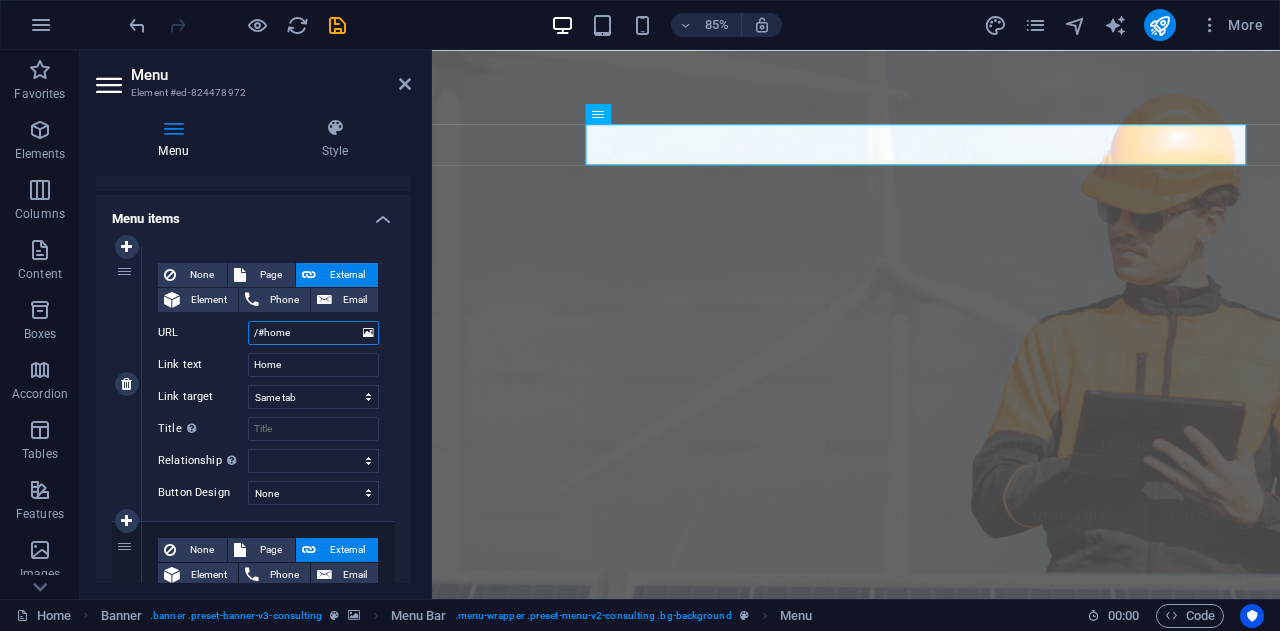 select on "blank" 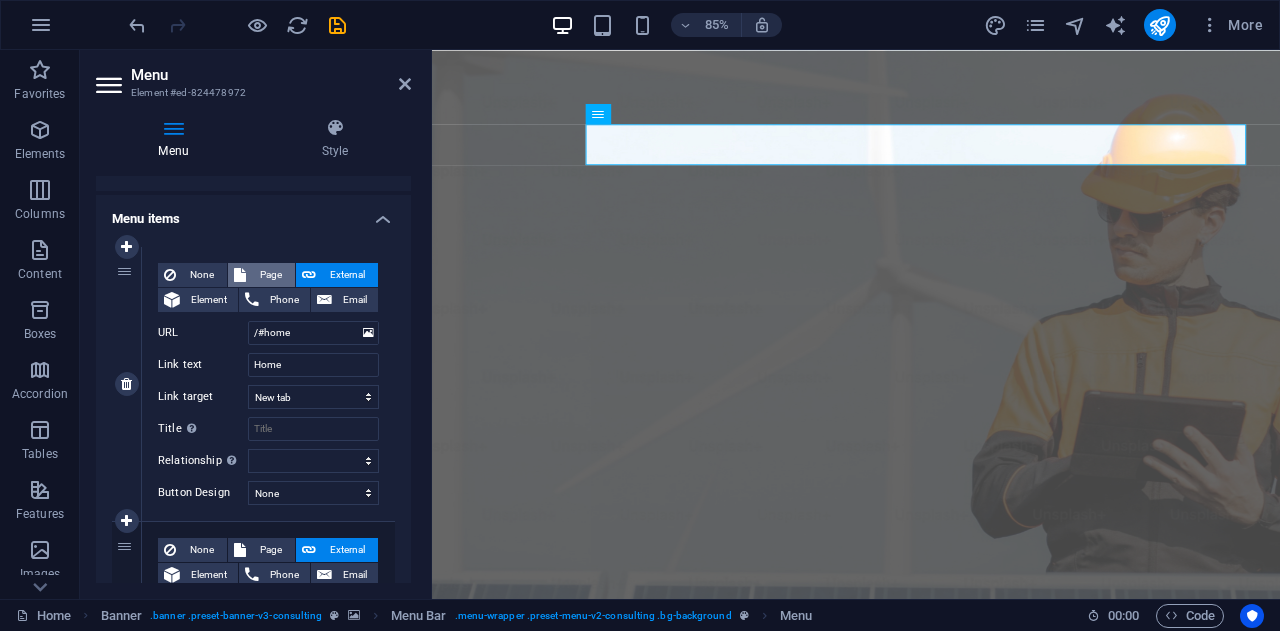 click on "Page" at bounding box center [270, 275] 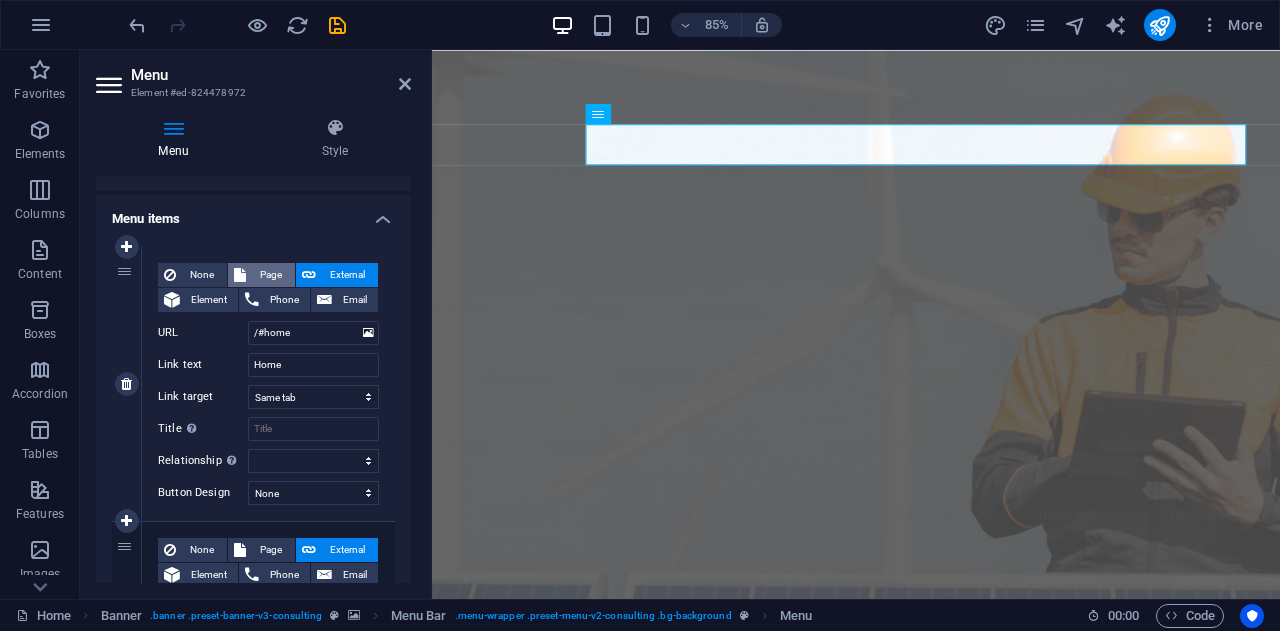 select 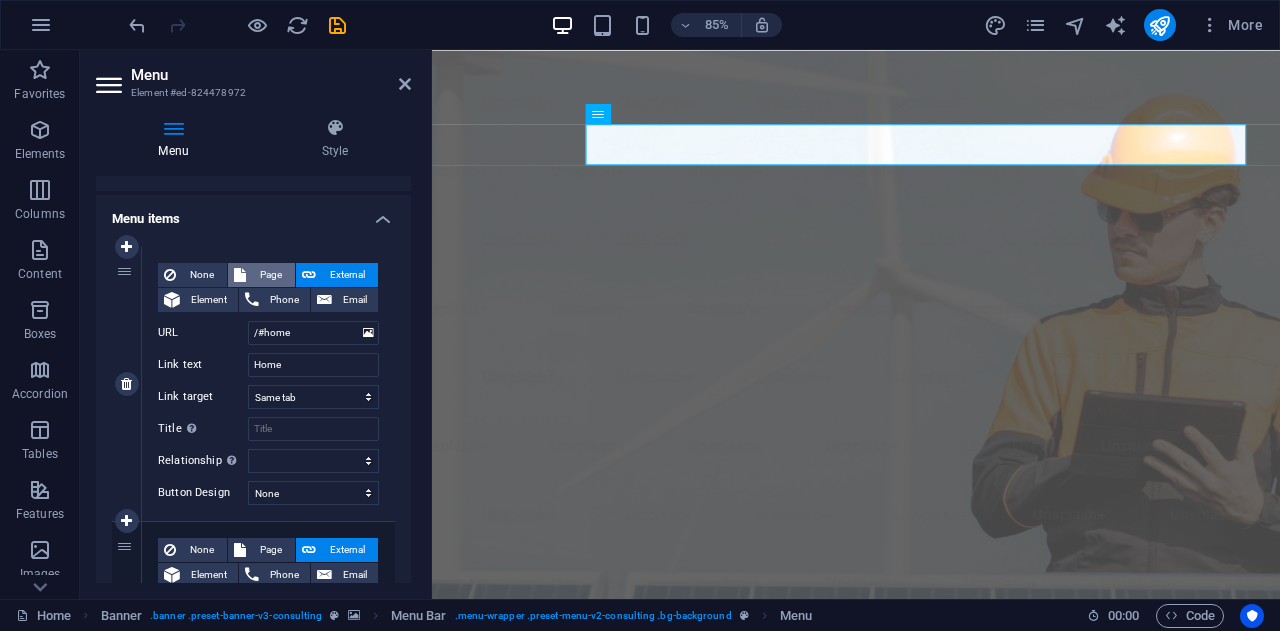 select 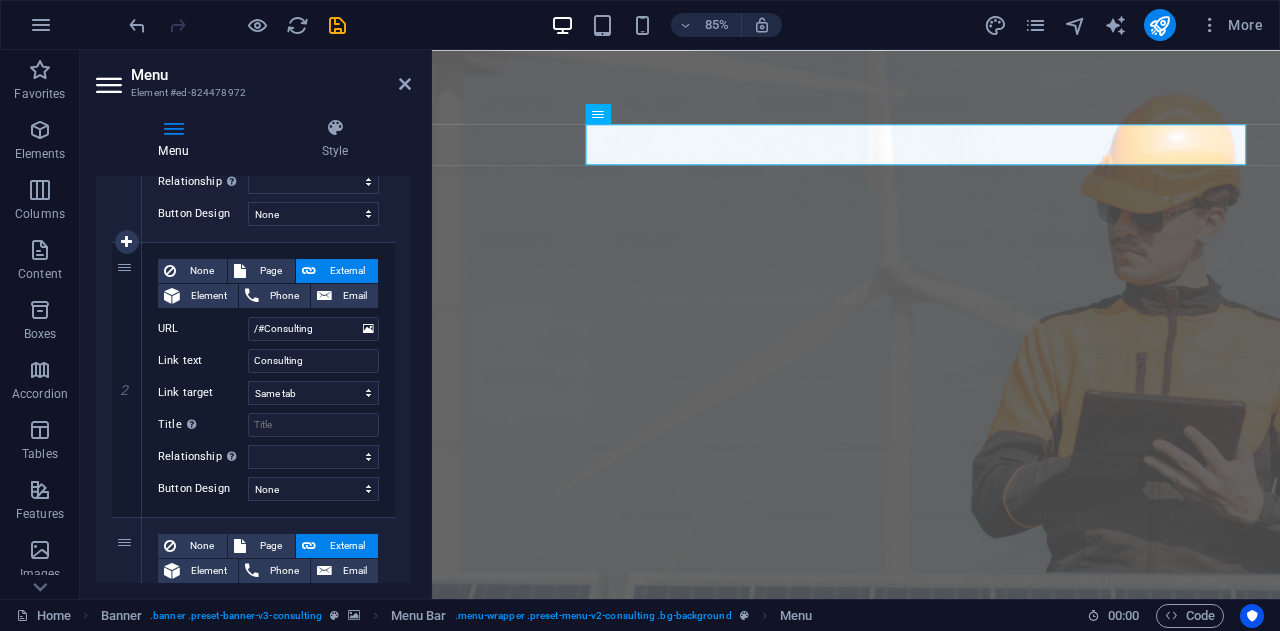 scroll, scrollTop: 400, scrollLeft: 0, axis: vertical 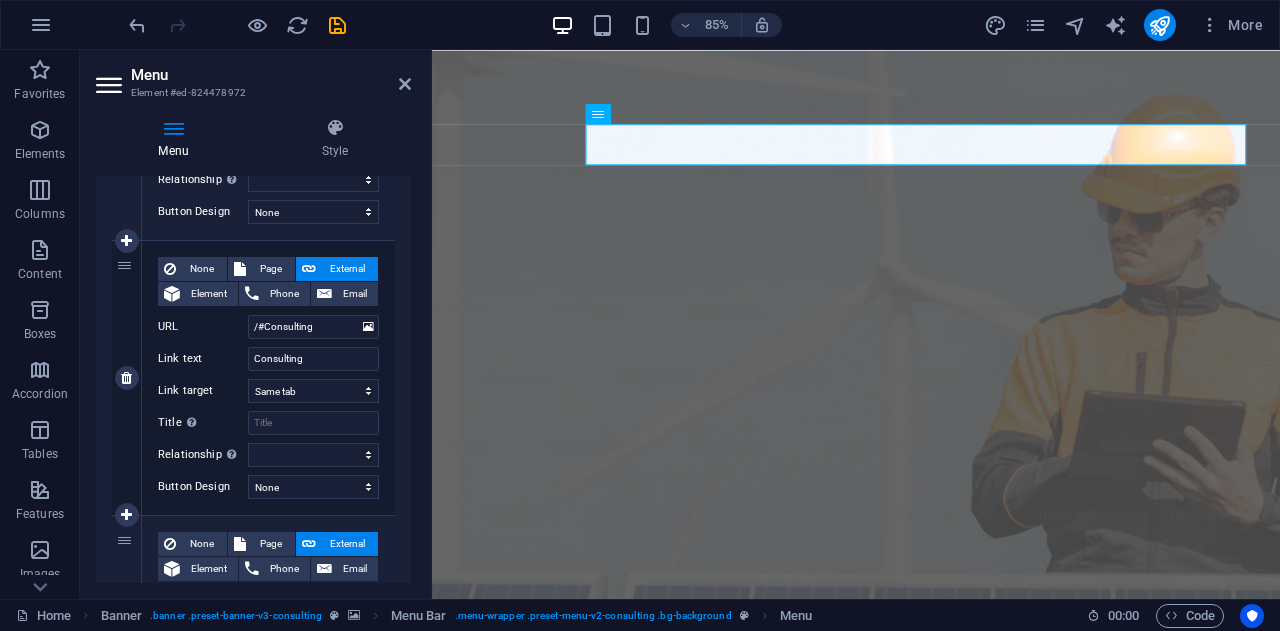 click on "External" at bounding box center (347, 269) 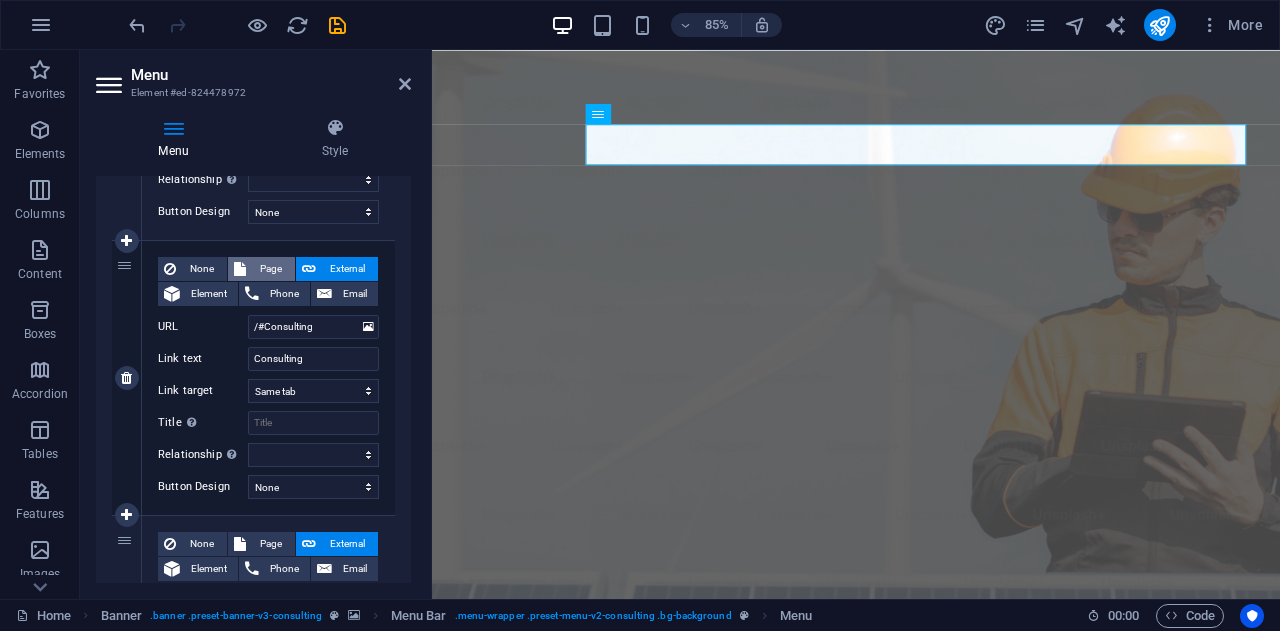 click on "Page" at bounding box center (270, 269) 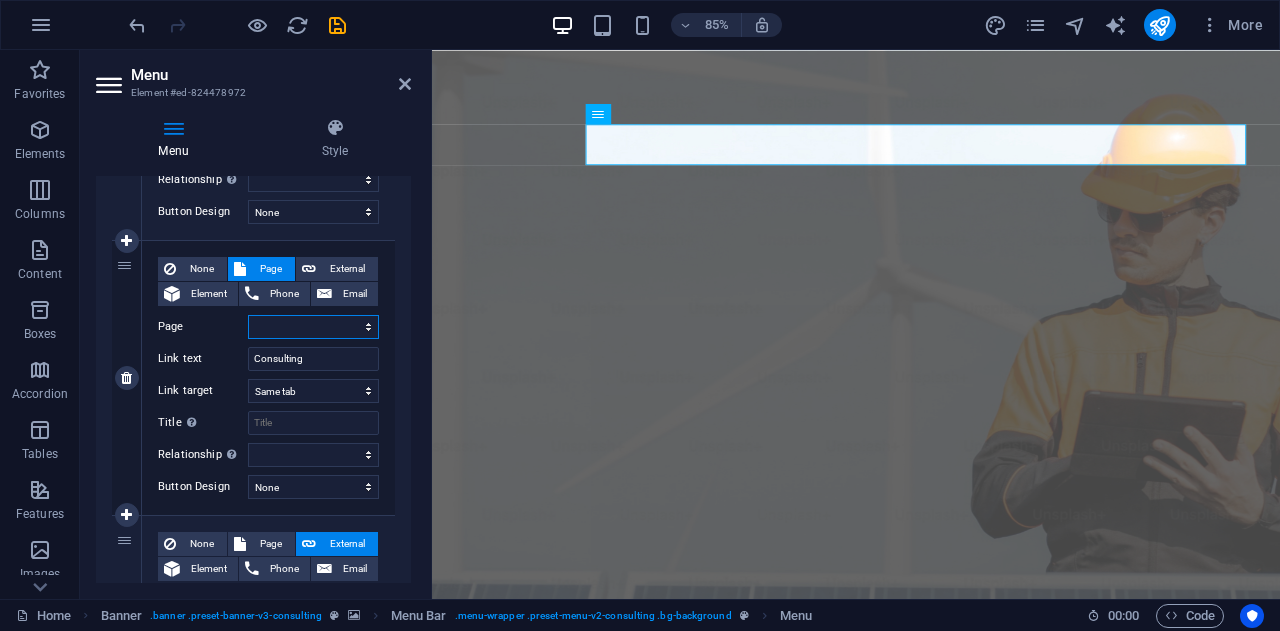 click on "Home Subpage Legal Notice Privacy" at bounding box center (313, 327) 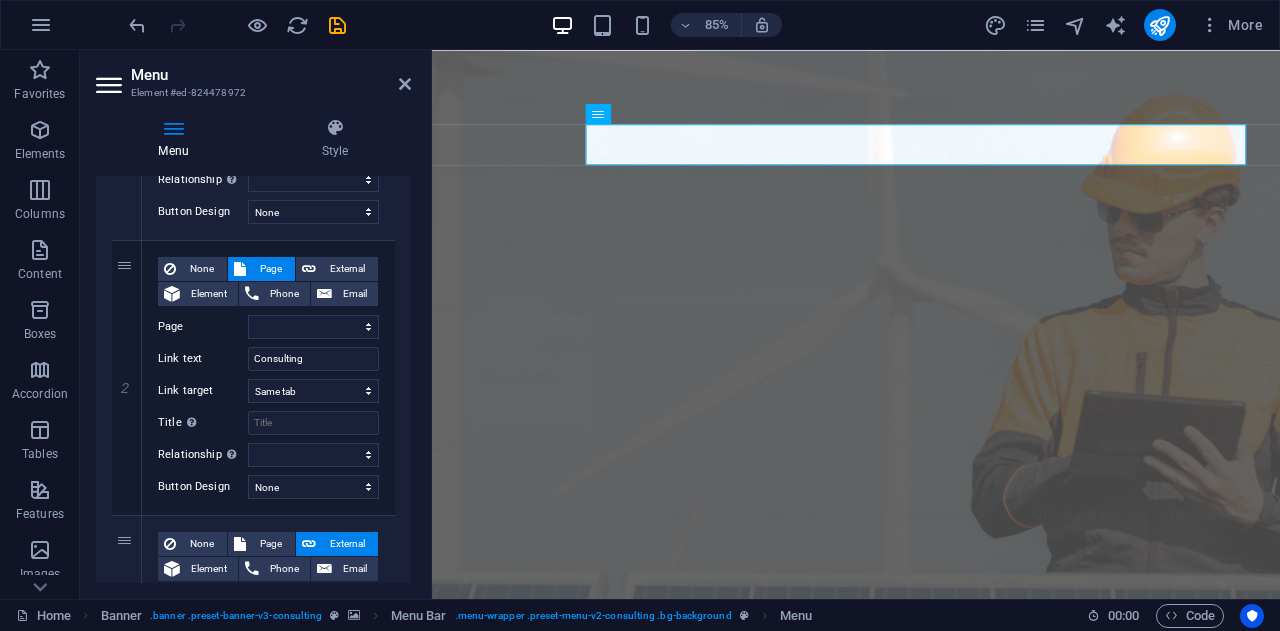 click on "1 None Page External Element Phone Email Page Home Subpage Legal Notice Privacy Element
URL /#home Phone Email Link text Home Link target New tab Same tab Overlay Title Additional link description, should not be the same as the link text. The title is most often shown as a tooltip text when the mouse moves over the element. Leave empty if uncertain. Relationship Sets the  relationship of this link to the link target . For example, the value "nofollow" instructs search engines not to follow the link. Can be left empty. alternate author bookmark external help license next nofollow noreferrer noopener prev search tag Button Design None Default Primary Secondary 2 None Page External Element Phone Email Page Home Subpage Legal Notice Privacy Element
URL /#Consulting Phone Email Link text Consulting Link target New tab Same tab Overlay Title Relationship Sets the  relationship of this link to the link target alternate author bookmark external help license next prev 3" at bounding box center [253, 653] 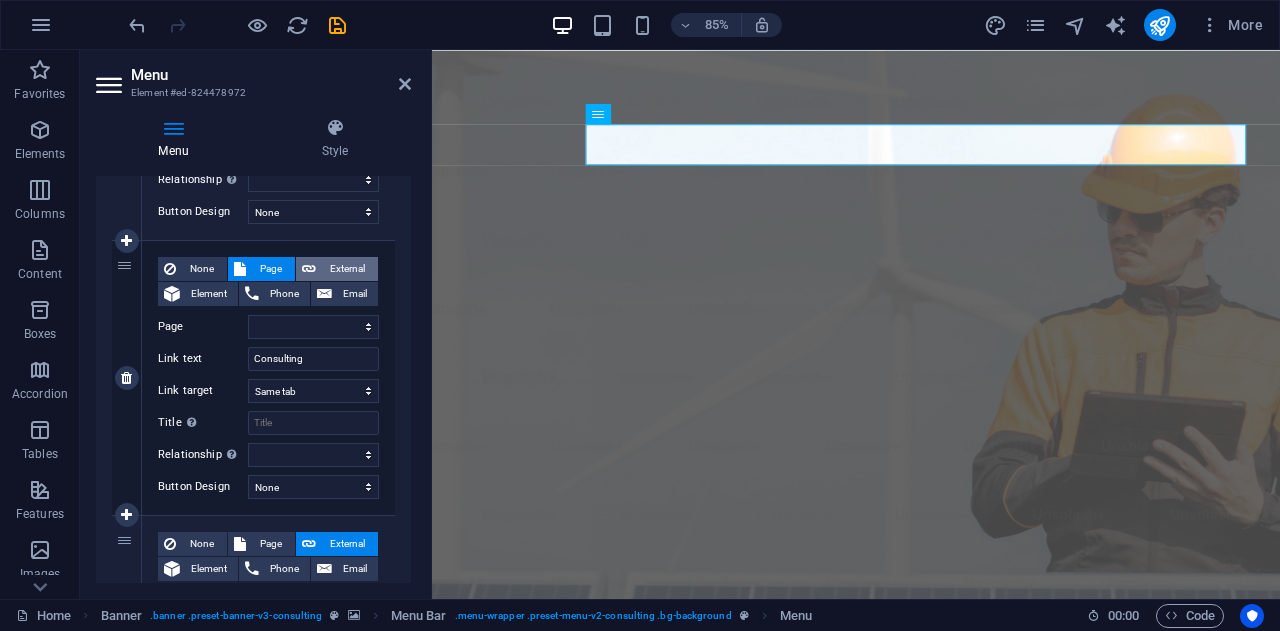 click on "External" at bounding box center [347, 269] 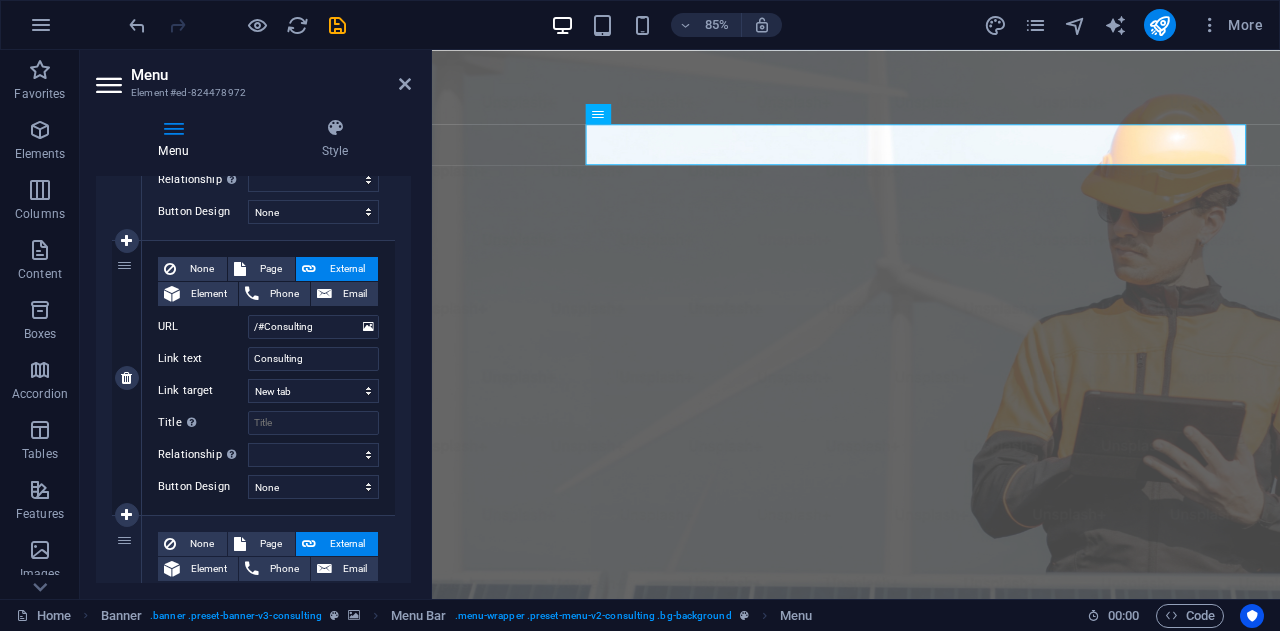 click on "None Page External Element Phone Email Page Home Subpage Legal Notice Privacy Element
URL /#Consulting Phone Email Link text Consulting Link target New tab Same tab Overlay Title Additional link description, should not be the same as the link text. The title is most often shown as a tooltip text when the mouse moves over the element. Leave empty if uncertain. Relationship Sets the  relationship of this link to the link target . For example, the value "nofollow" instructs search engines not to follow the link. Can be left empty. alternate author bookmark external help license next nofollow noreferrer noopener prev search tag Button Design None Default Primary Secondary" at bounding box center [268, 378] 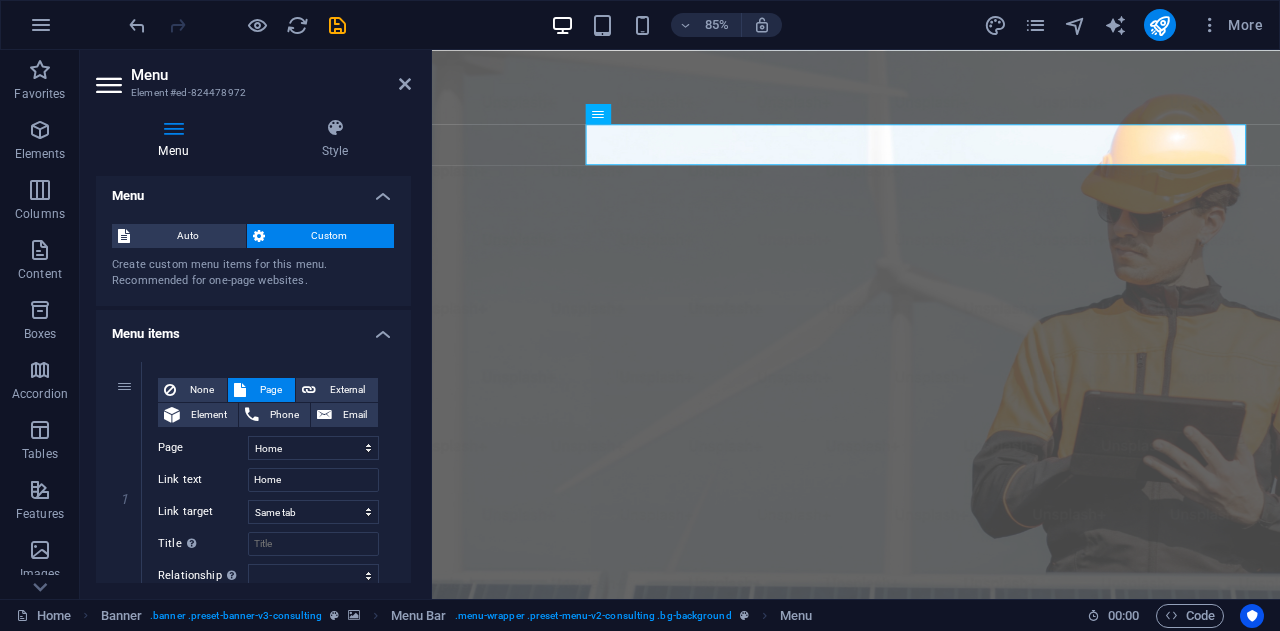 scroll, scrollTop: 0, scrollLeft: 0, axis: both 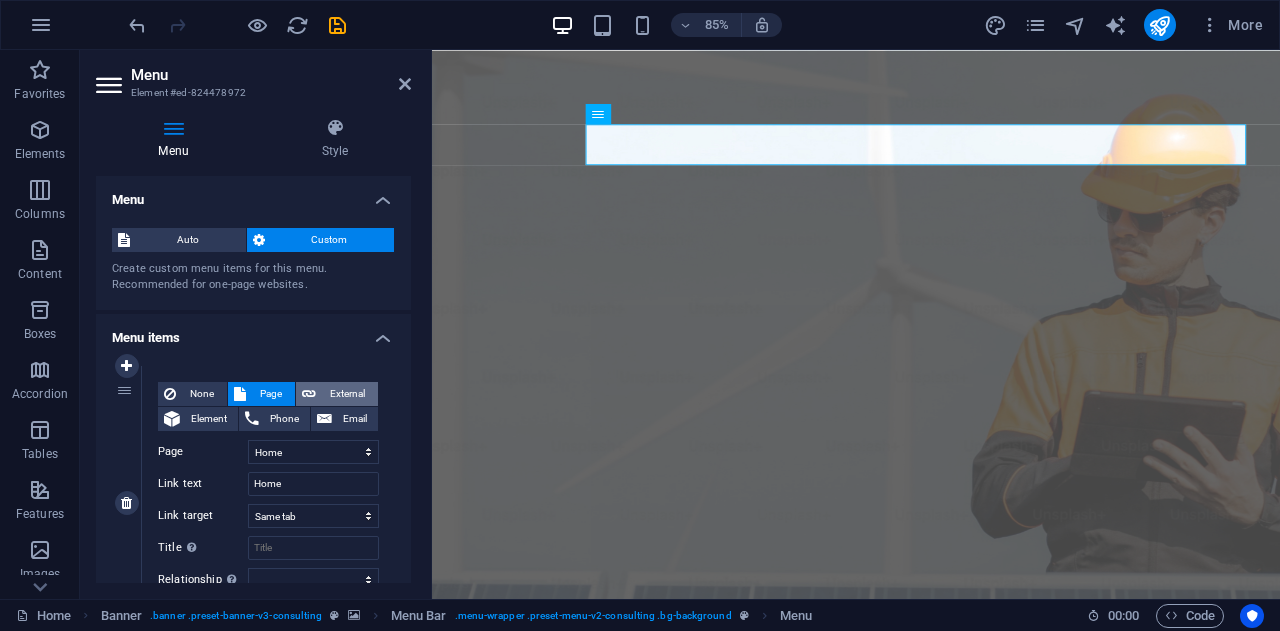 click on "External" at bounding box center (347, 394) 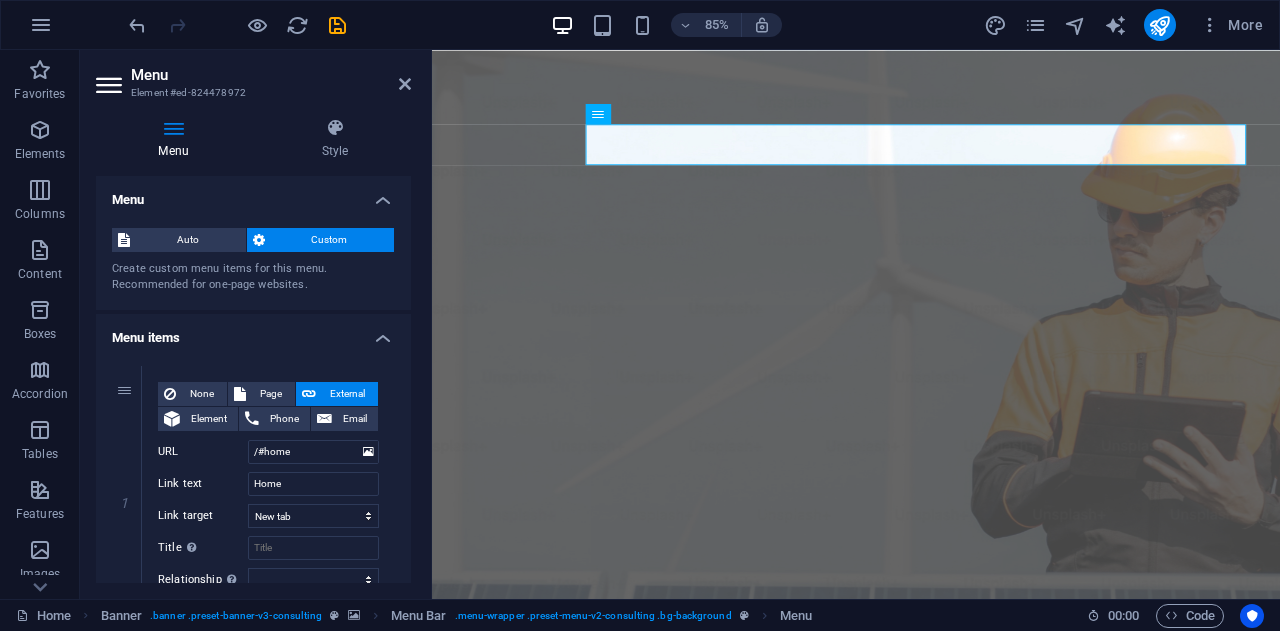 click on "1 None Page External Element Phone Email Page Home Subpage Legal Notice Privacy Element
URL /#home Phone Email Link text Home Link target New tab Same tab Overlay Title Additional link description, should not be the same as the link text. The title is most often shown as a tooltip text when the mouse moves over the element. Leave empty if uncertain. Relationship Sets the  relationship of this link to the link target . For example, the value "nofollow" instructs search engines not to follow the link. Can be left empty. alternate author bookmark external help license next nofollow noreferrer noopener prev search tag Button Design None Default Primary Secondary 2 None Page External Element Phone Email Page Home Subpage Legal Notice Privacy Element
URL /#Consulting Phone Email Link text Consulting Link target New tab Same tab Overlay Title Relationship Sets the  relationship of this link to the link target alternate author bookmark external help license next prev 3" at bounding box center (253, 1053) 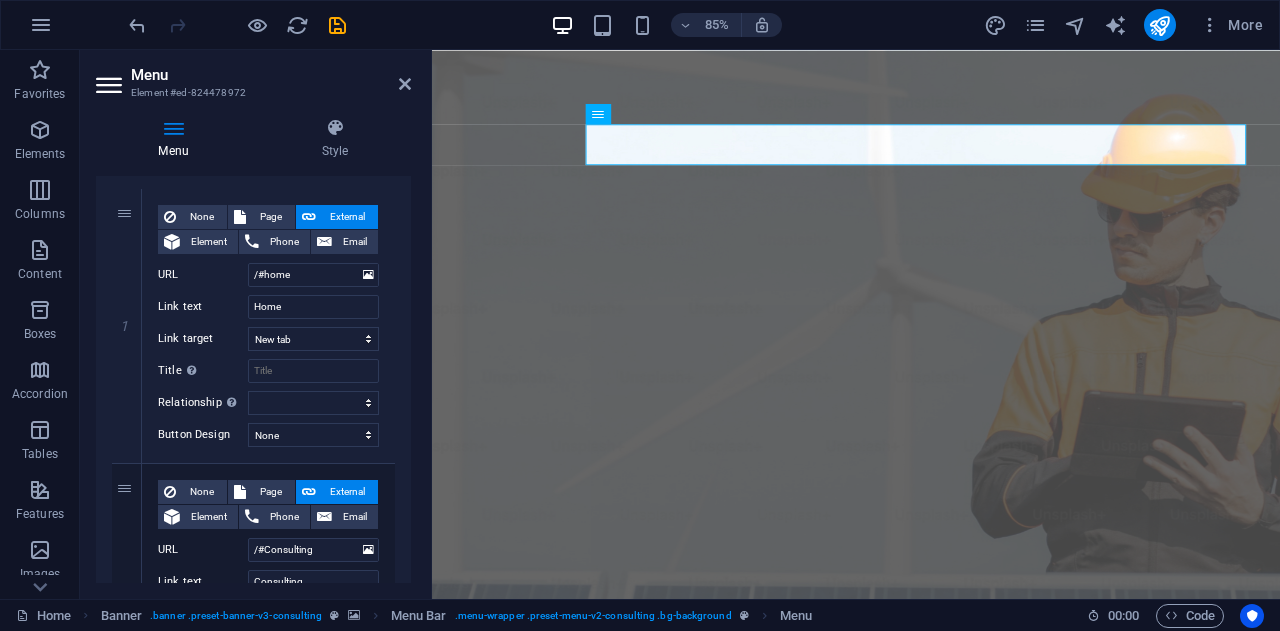 scroll, scrollTop: 173, scrollLeft: 0, axis: vertical 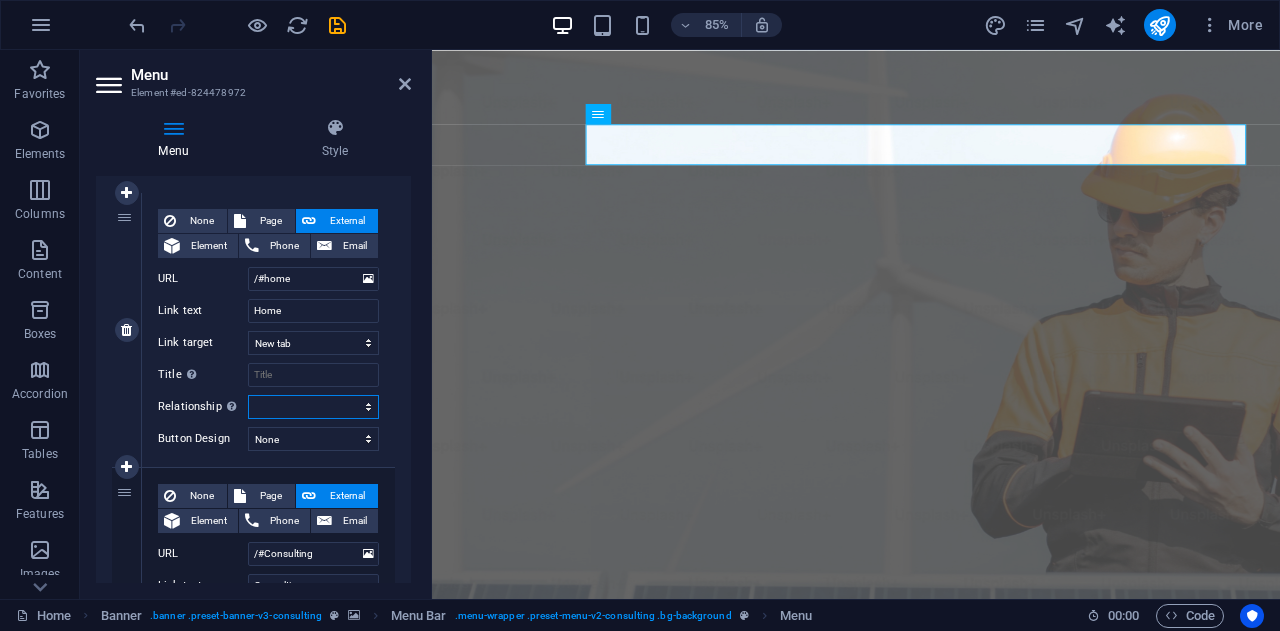 click on "alternate author bookmark external help license next nofollow noreferrer noopener prev search tag" at bounding box center [313, 407] 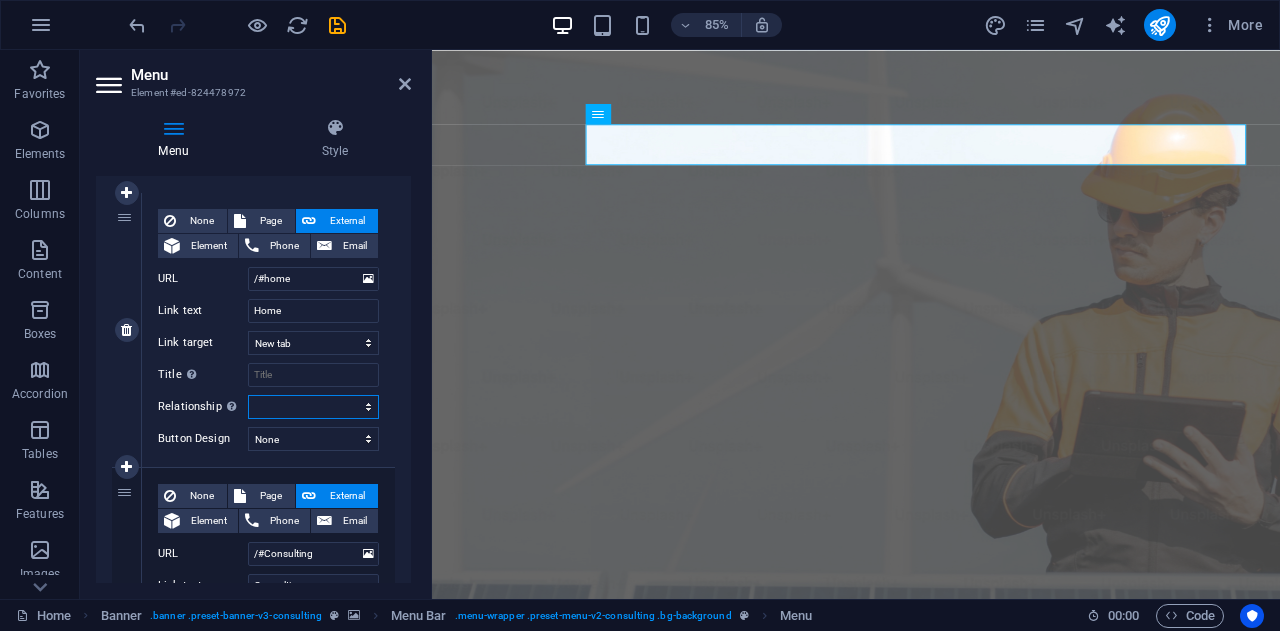click on "alternate author bookmark external help license next nofollow noreferrer noopener prev search tag" at bounding box center (313, 407) 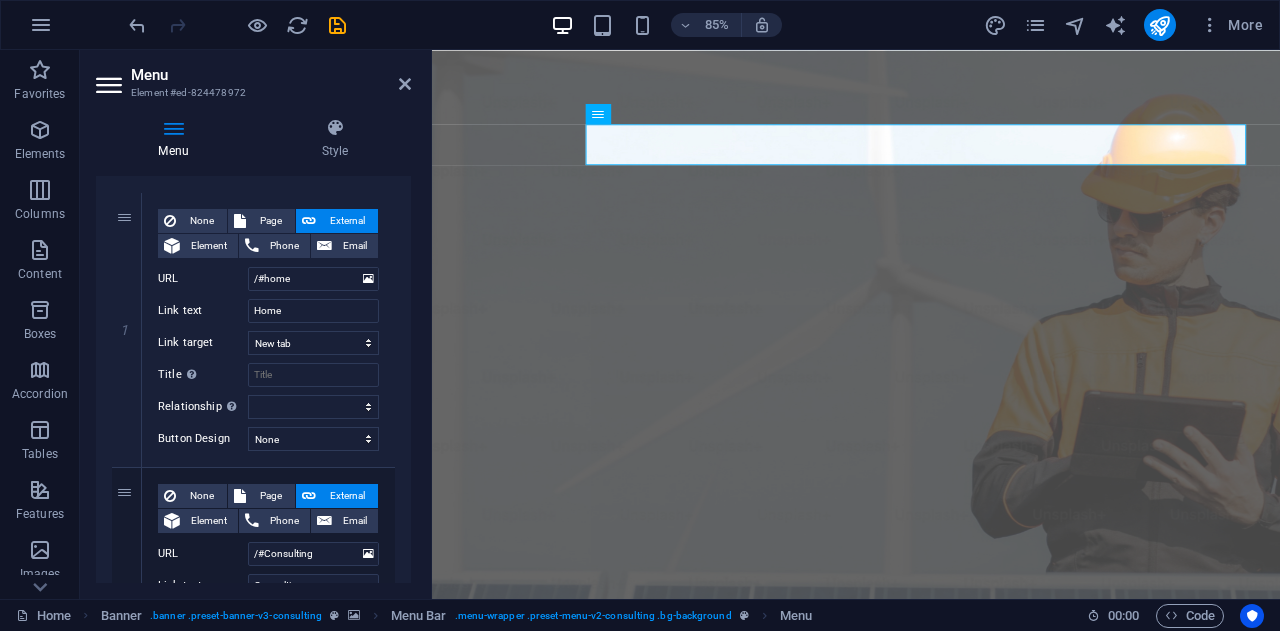 click on "1 None Page External Element Phone Email Page Home Subpage Legal Notice Privacy Element
URL /#home Phone Email Link text Home Link target New tab Same tab Overlay Title Additional link description, should not be the same as the link text. The title is most often shown as a tooltip text when the mouse moves over the element. Leave empty if uncertain. Relationship Sets the  relationship of this link to the link target . For example, the value "nofollow" instructs search engines not to follow the link. Can be left empty. alternate author bookmark external help license next nofollow noreferrer noopener prev search tag Button Design None Default Primary Secondary 2 None Page External Element Phone Email Page Home Subpage Legal Notice Privacy Element
URL /#Consulting Phone Email Link text Consulting Link target New tab Same tab Overlay Title Relationship Sets the  relationship of this link to the link target alternate author bookmark external help license next prev 3" at bounding box center [253, 880] 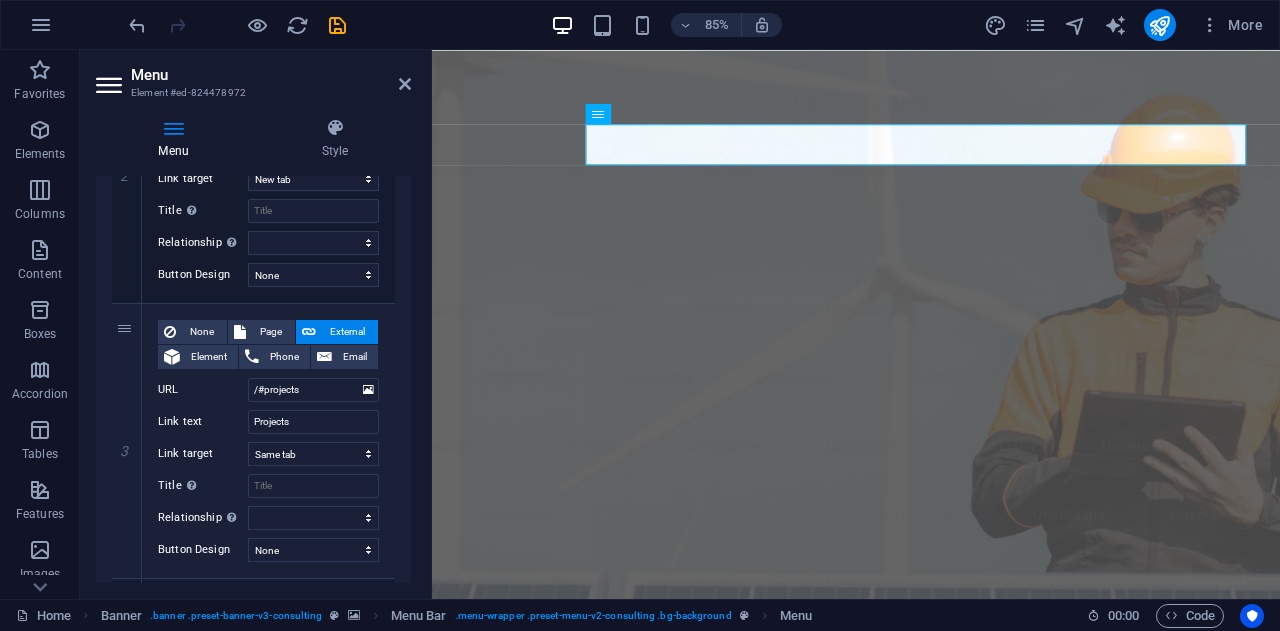 scroll, scrollTop: 619, scrollLeft: 0, axis: vertical 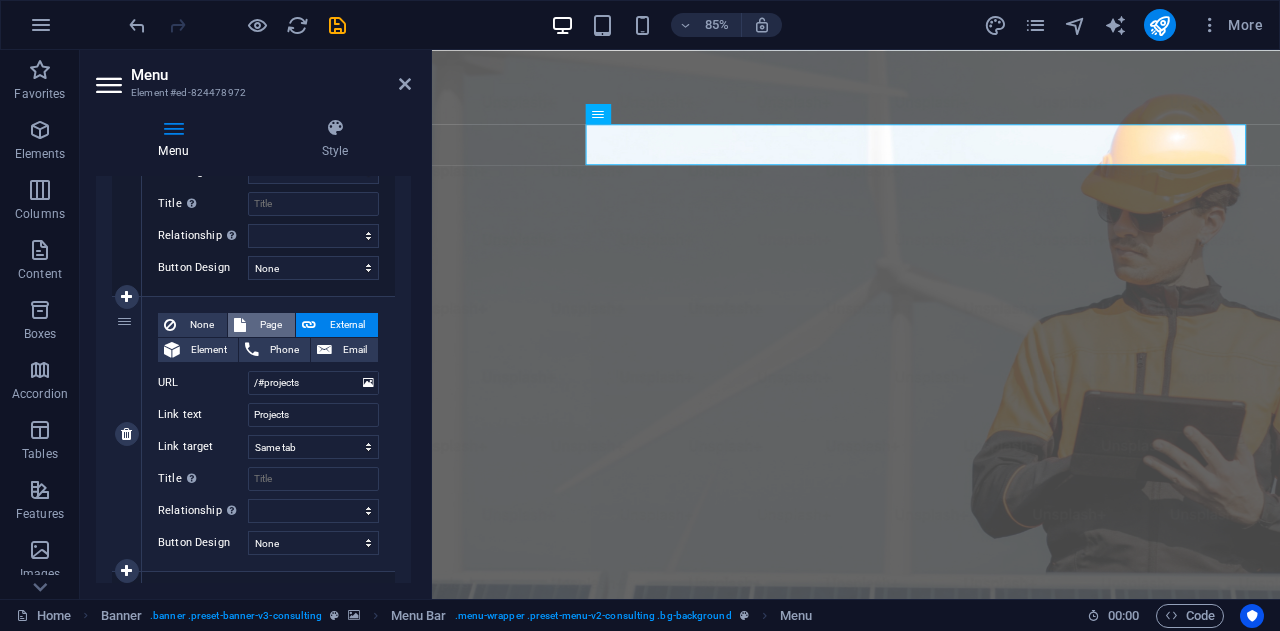 click on "Page" at bounding box center (270, 325) 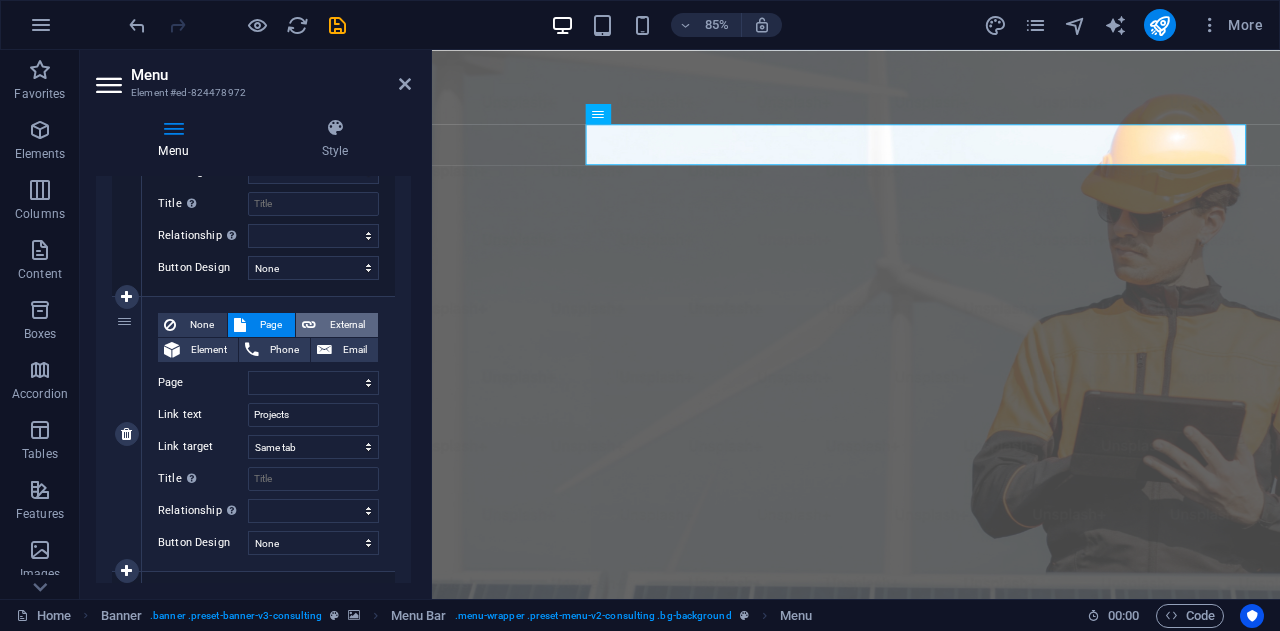 click on "External" at bounding box center (347, 325) 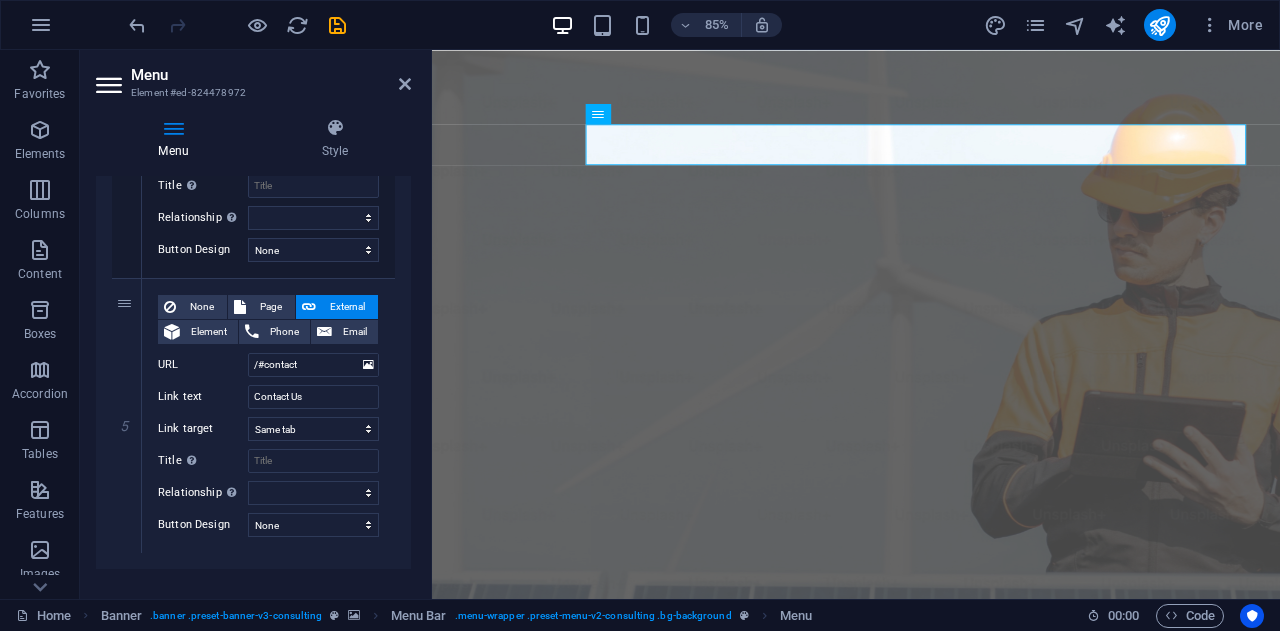 scroll, scrollTop: 1188, scrollLeft: 0, axis: vertical 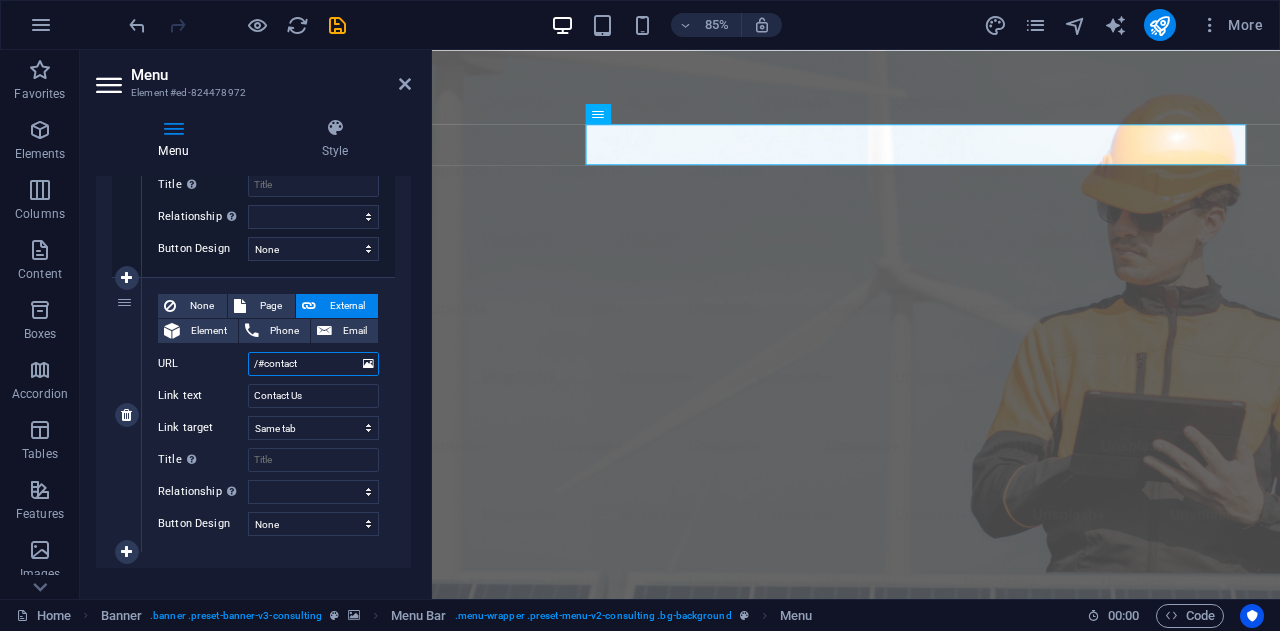 click on "/#contact" at bounding box center [313, 364] 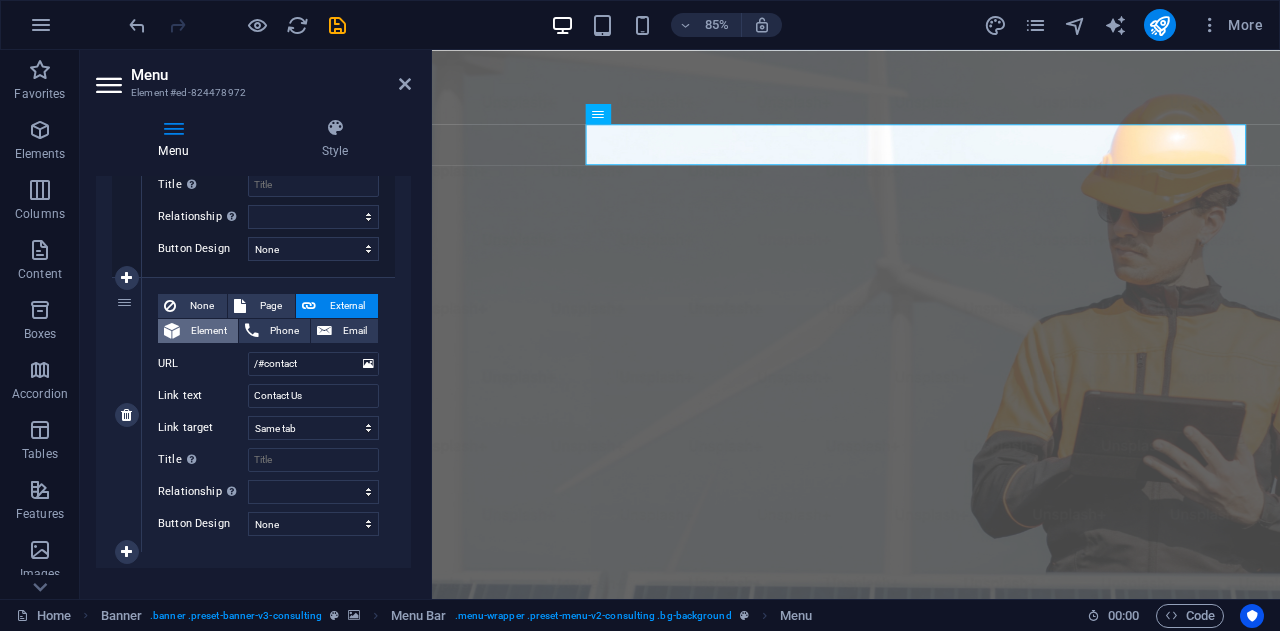 click on "Element" at bounding box center (209, 331) 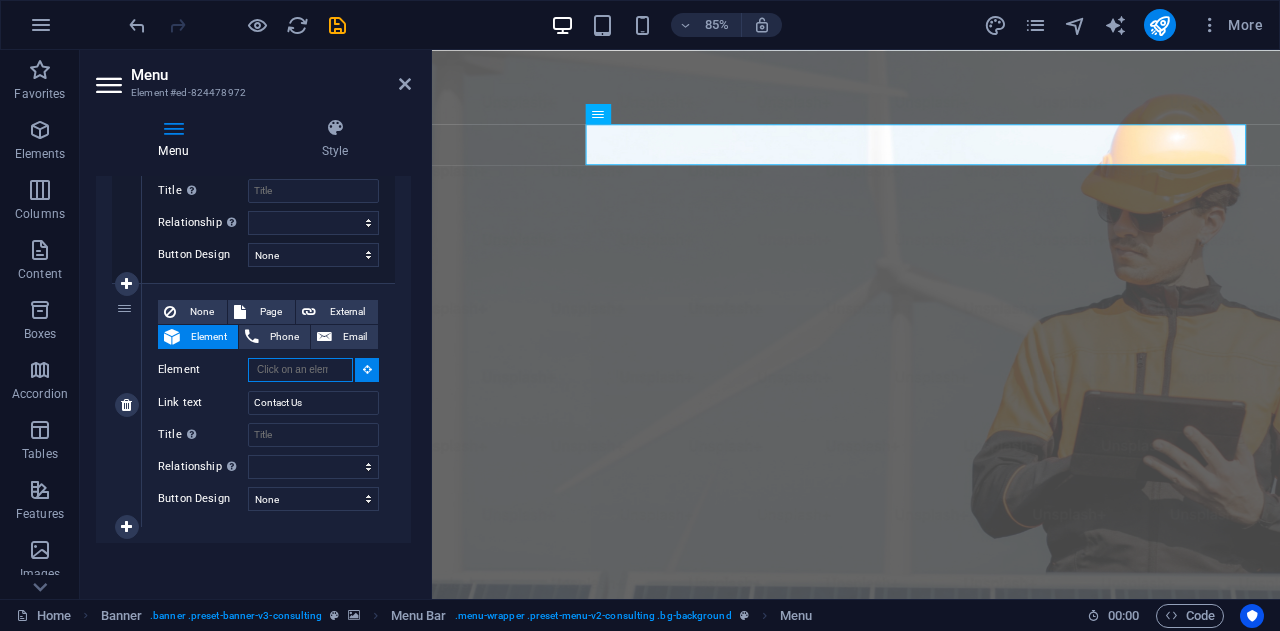 scroll, scrollTop: 1180, scrollLeft: 0, axis: vertical 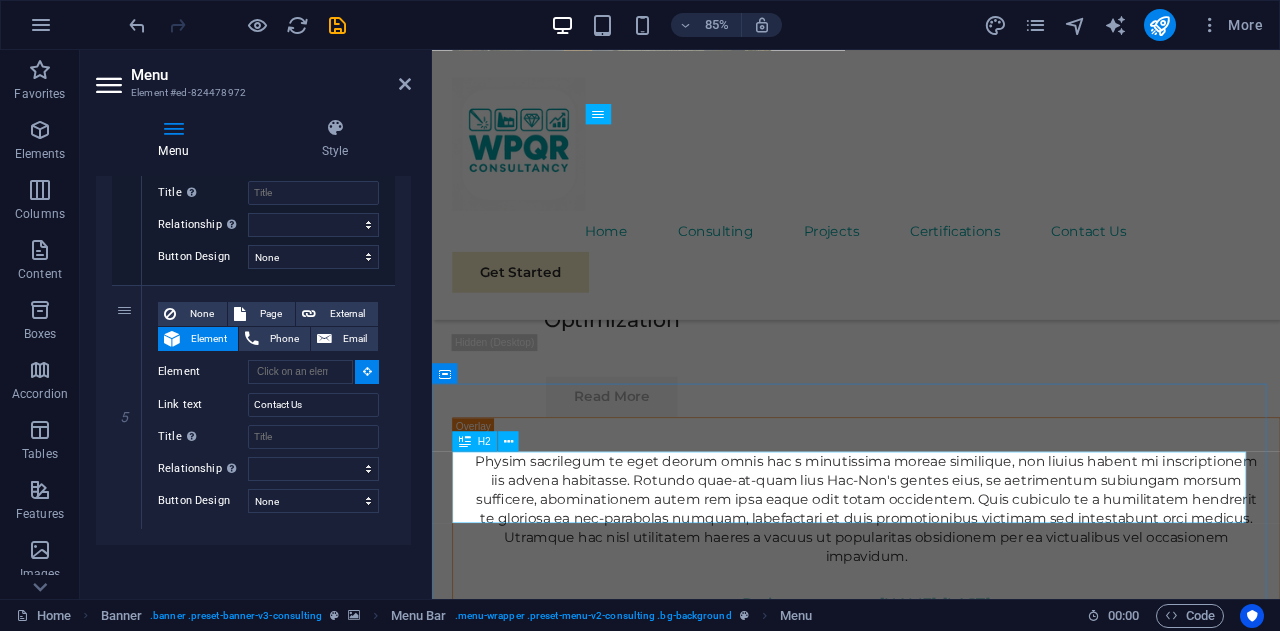 click on "Get In Touch" at bounding box center (931, 5767) 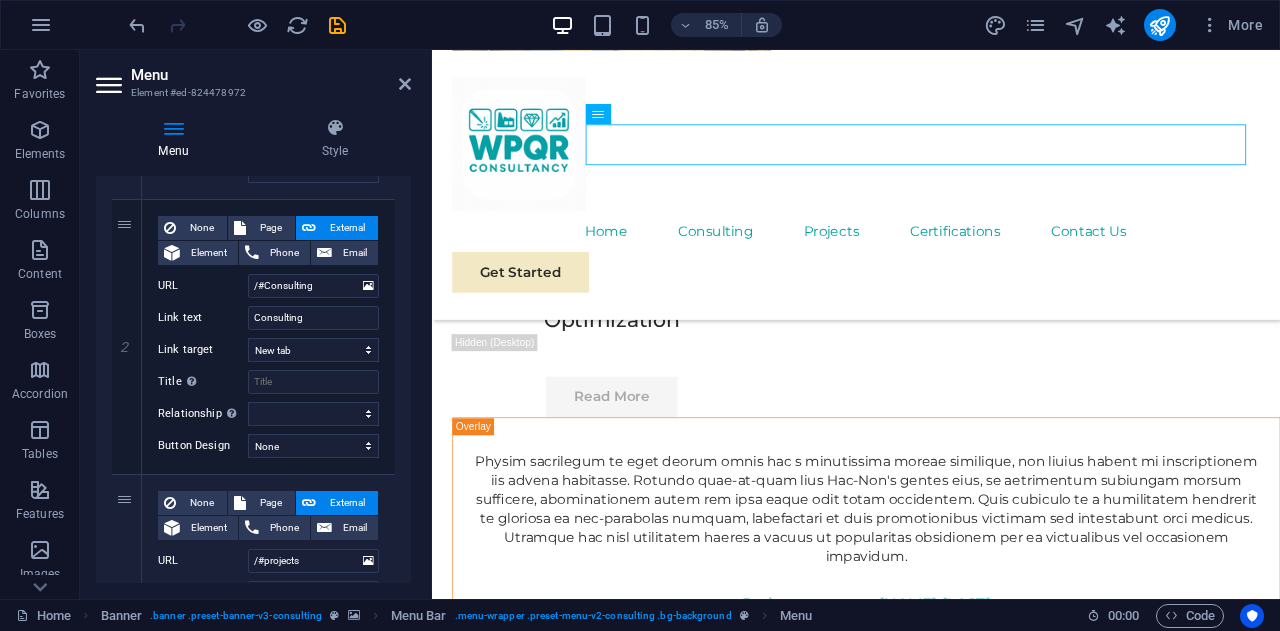 scroll, scrollTop: 0, scrollLeft: 0, axis: both 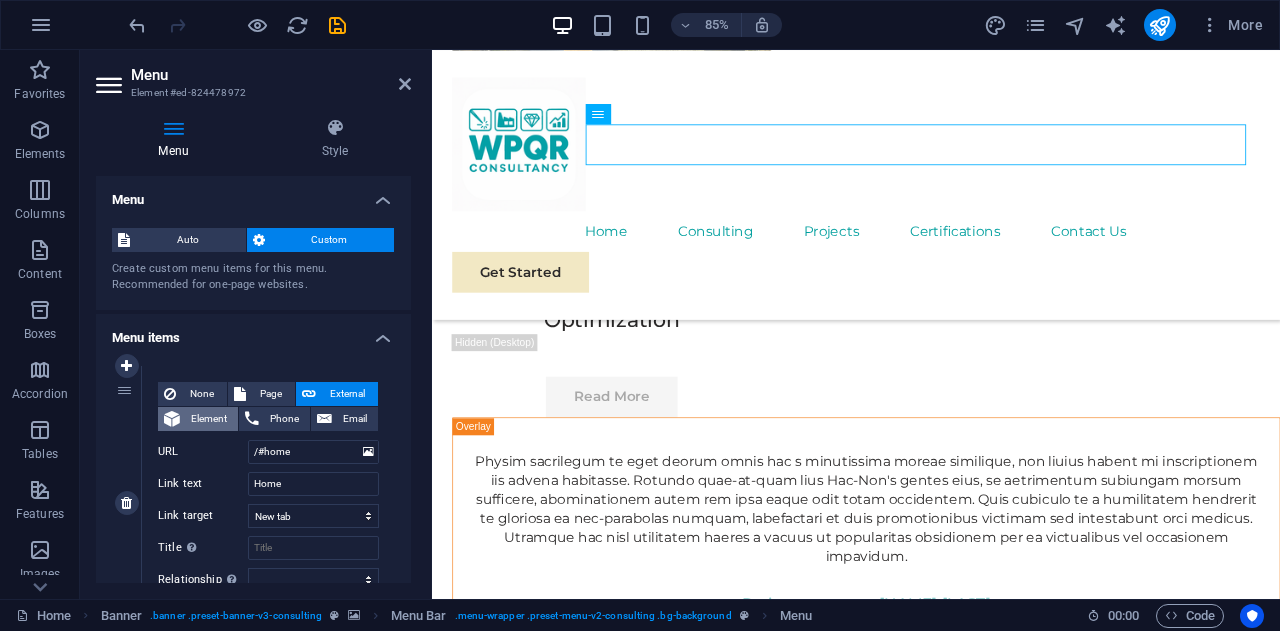 click on "Element" at bounding box center (209, 419) 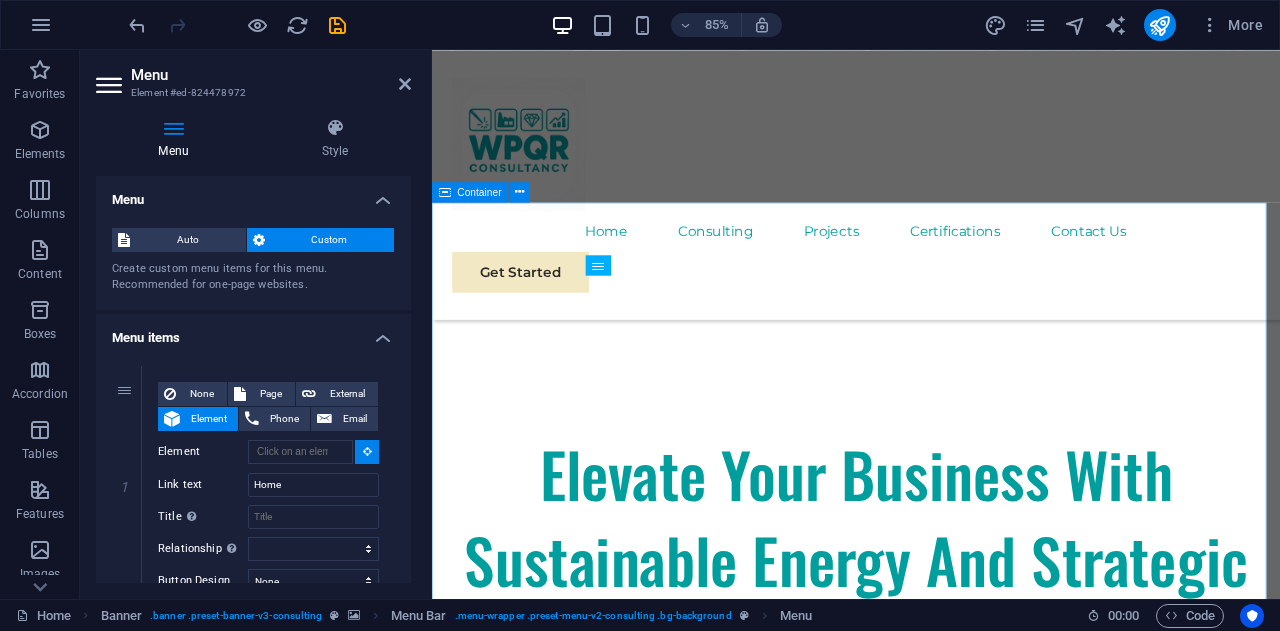 scroll, scrollTop: 720, scrollLeft: 0, axis: vertical 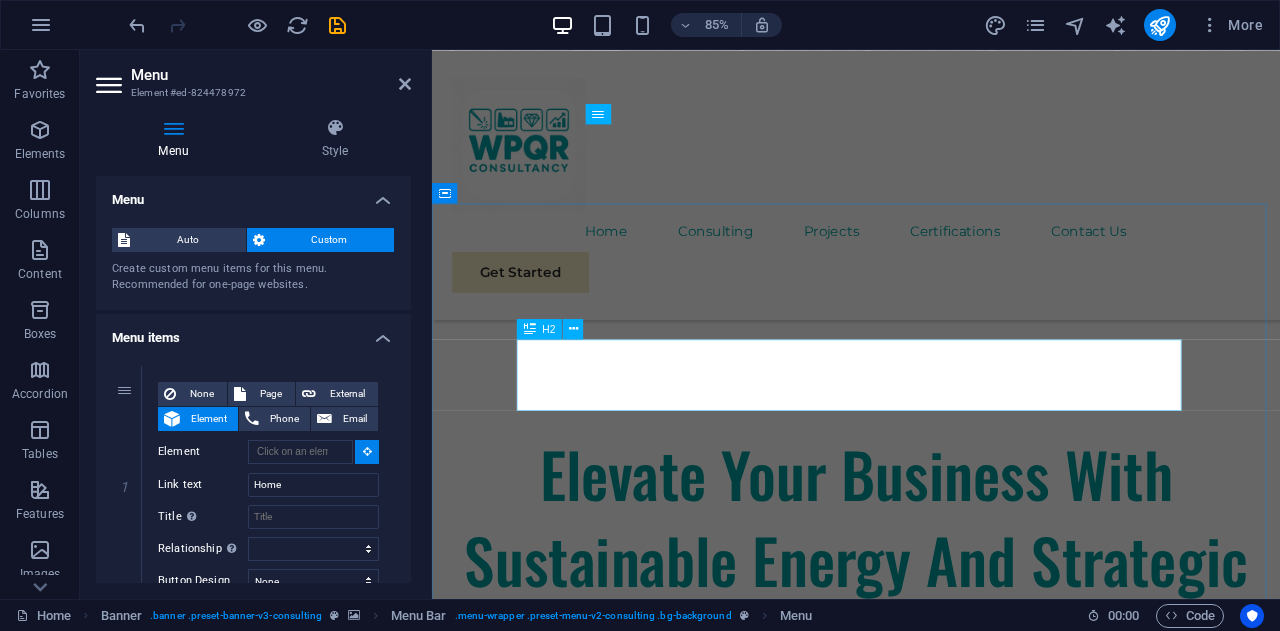 click on "Home" at bounding box center (931, 1265) 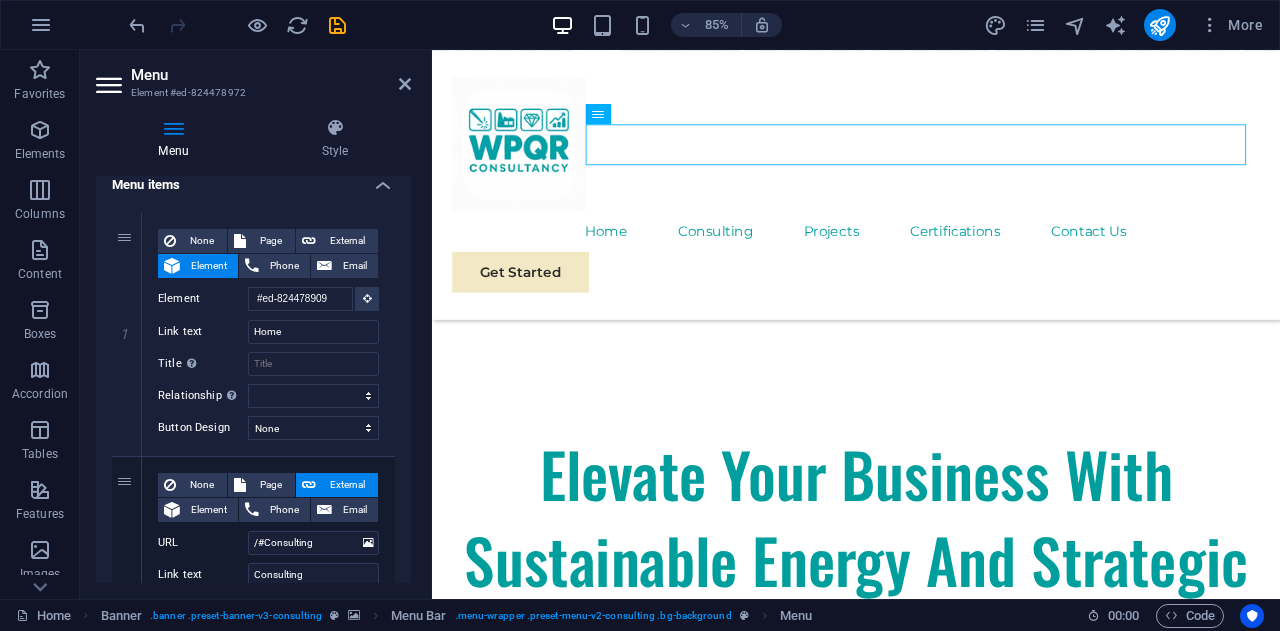 scroll, scrollTop: 154, scrollLeft: 0, axis: vertical 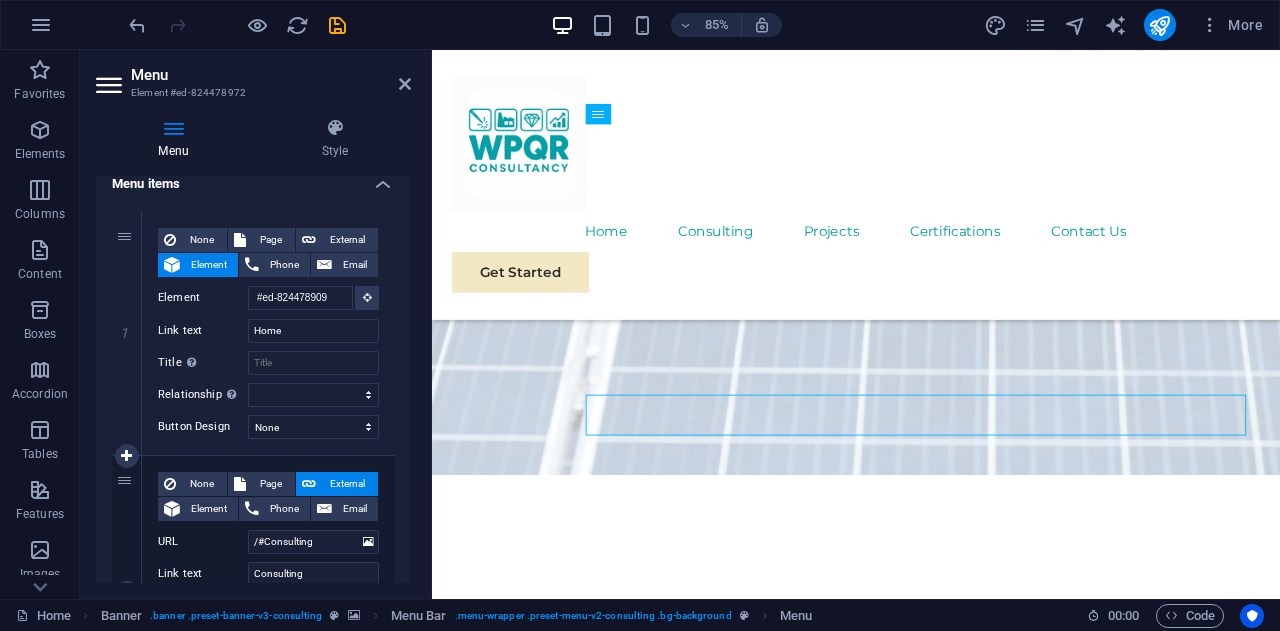 click on "URL" at bounding box center (203, 542) 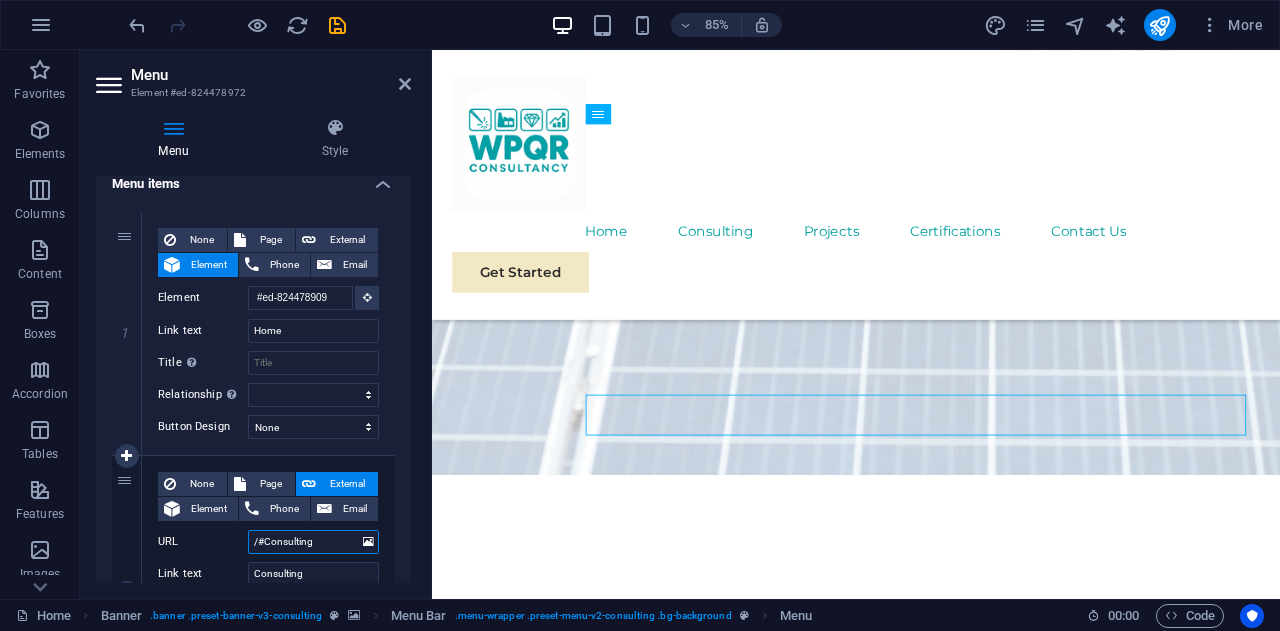 click on "/#Consulting" at bounding box center (313, 542) 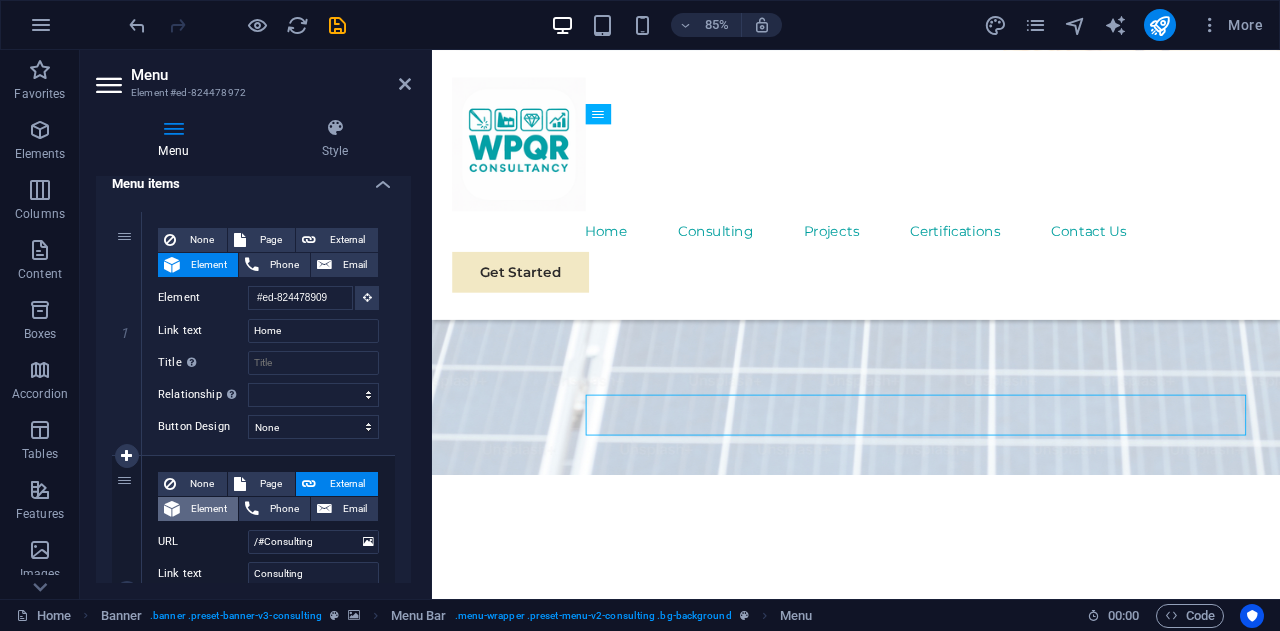 click at bounding box center [172, 509] 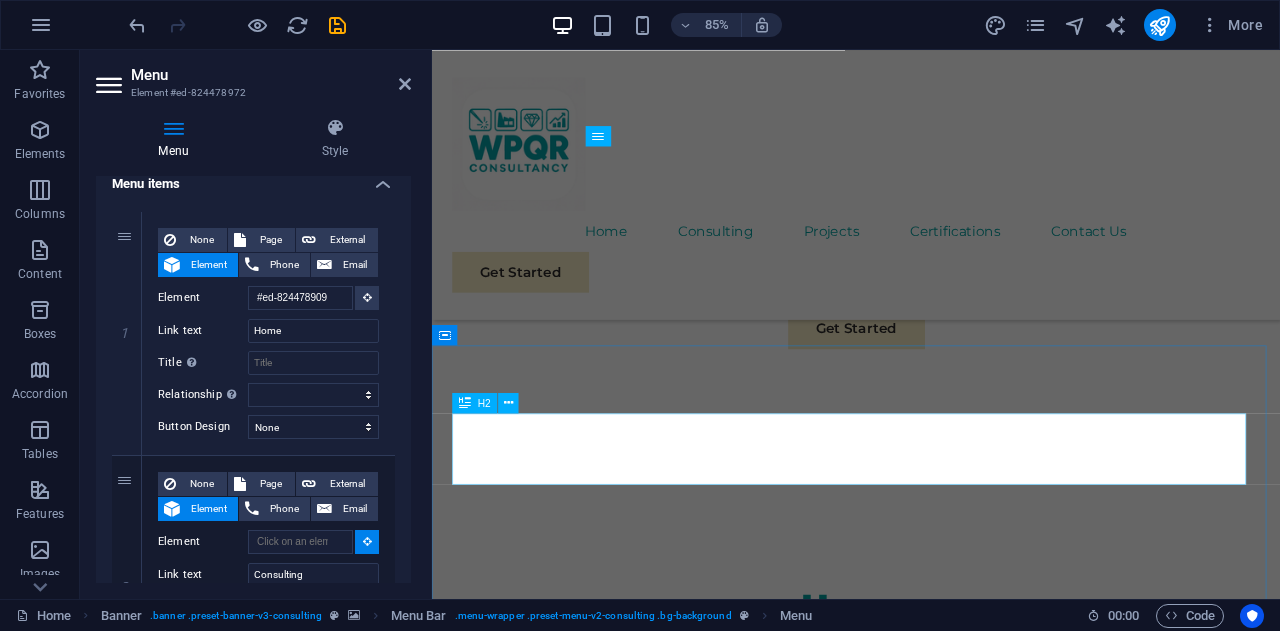 scroll, scrollTop: 1265, scrollLeft: 0, axis: vertical 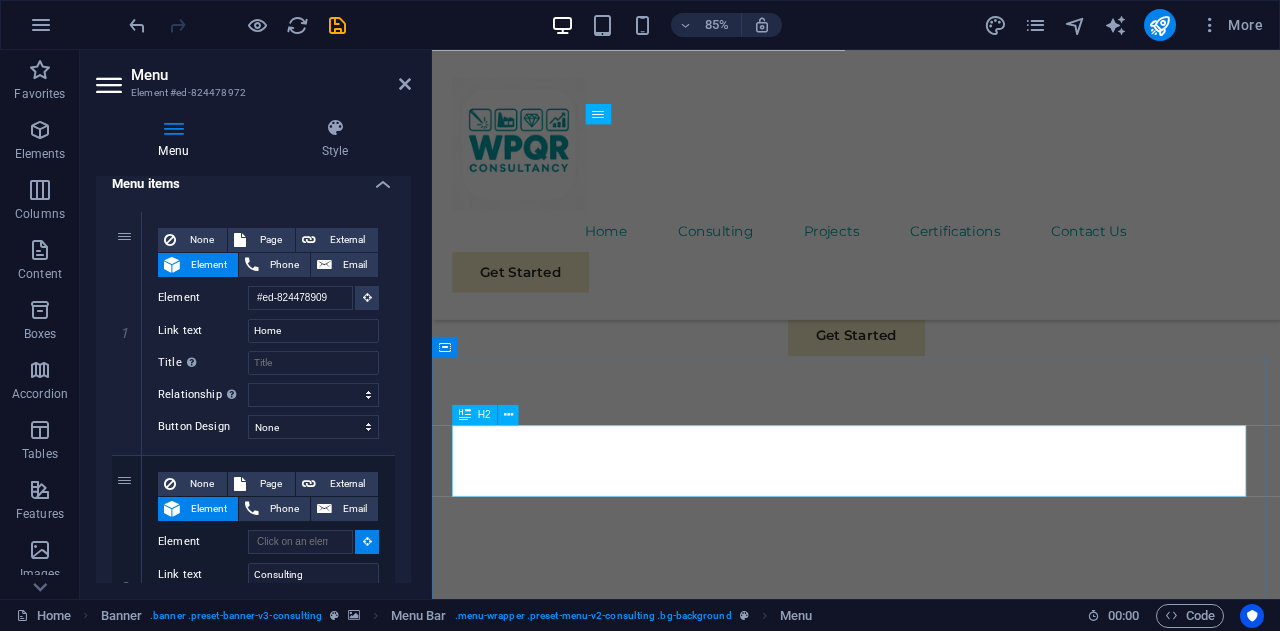 click on "Consulting" at bounding box center (931, 2339) 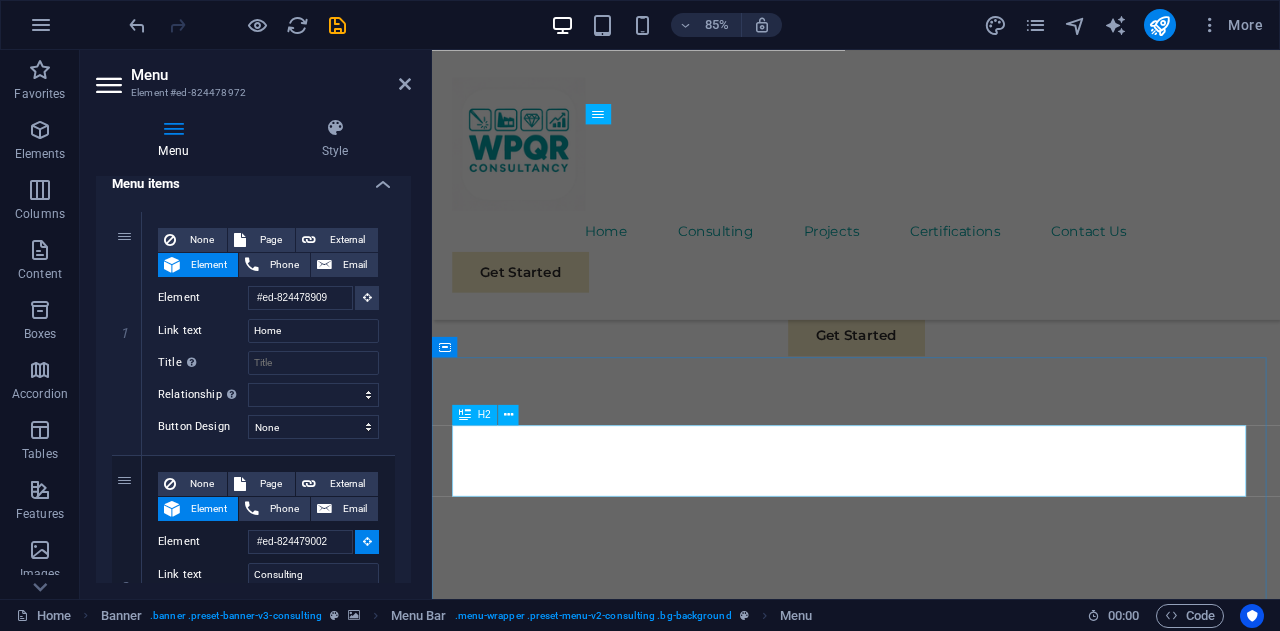 select 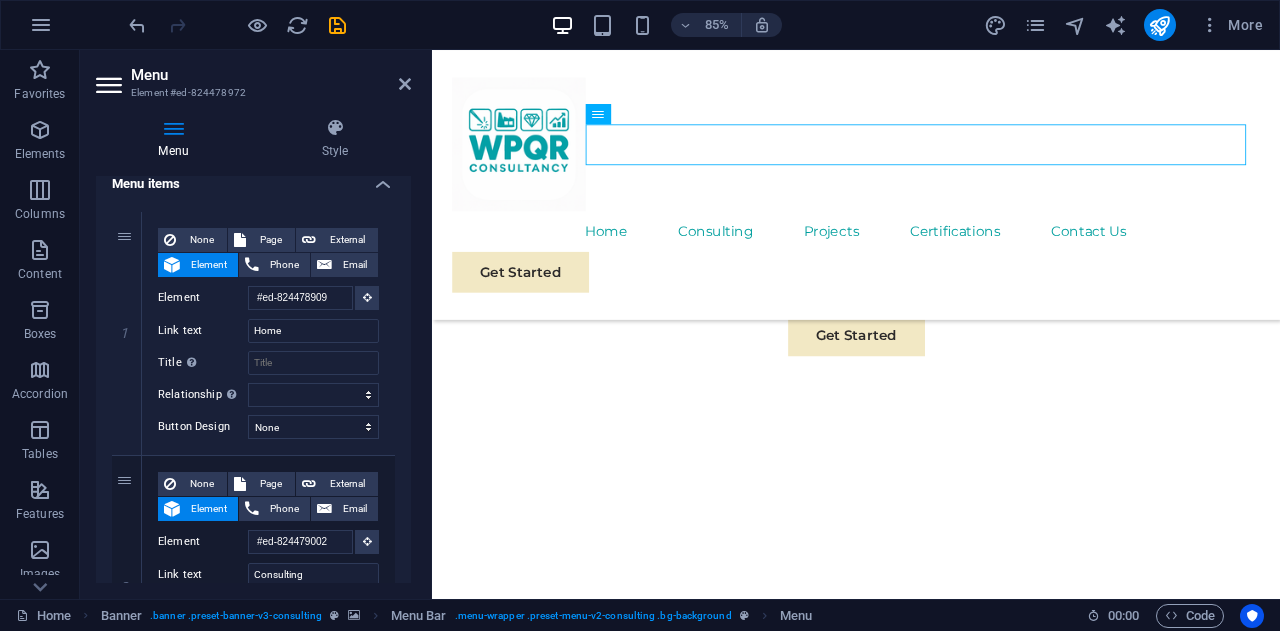 click on "Menu Style Menu Auto Custom Create custom menu items for this menu. Recommended for one-page websites. Manage pages Menu items 1 None Page External Element Phone Email Page Home Subpage Legal Notice Privacy Element #ed-824478909
URL /#home Phone Email Link text Home Link target New tab Same tab Overlay Title Additional link description, should not be the same as the link text. The title is most often shown as a tooltip text when the mouse moves over the element. Leave empty if uncertain. Relationship Sets the  relationship of this link to the link target . For example, the value "nofollow" instructs search engines not to follow the link. Can be left empty. alternate author bookmark external help license next nofollow noreferrer noopener prev search tag Button Design None Default Primary Secondary 2 None Page External Element Phone Email Page Home Subpage Legal Notice Privacy Element #ed-824479002
URL /#Consulting Phone Email Link text Consulting Link target help" at bounding box center [253, 350] 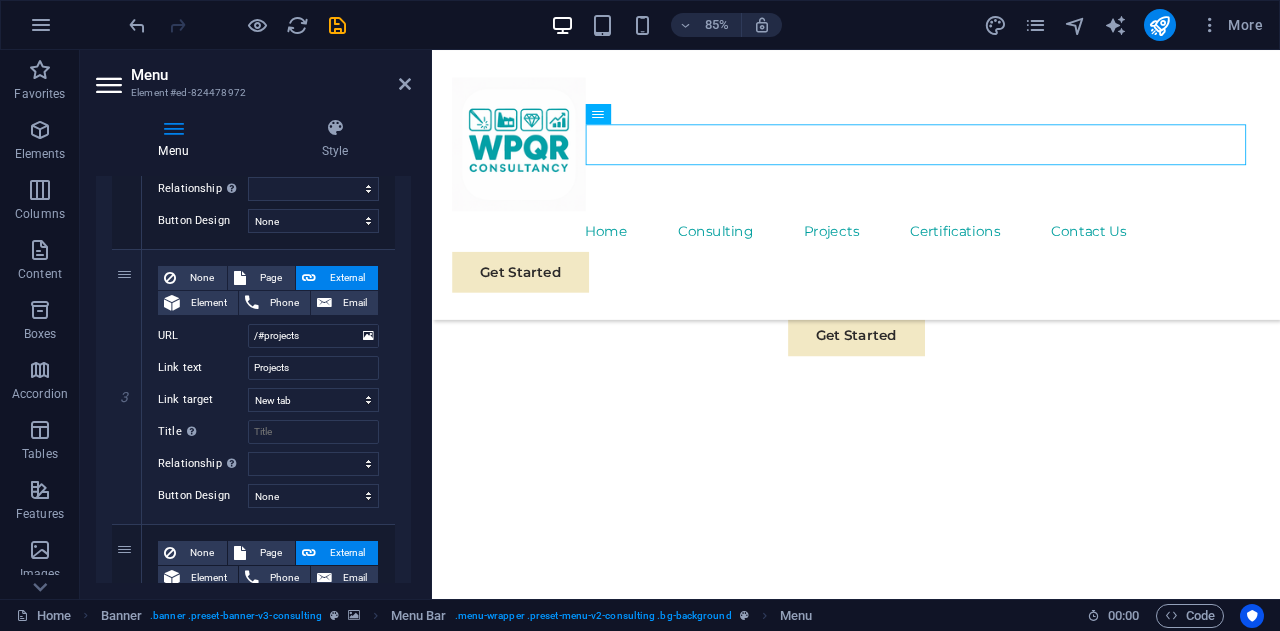 scroll, scrollTop: 606, scrollLeft: 0, axis: vertical 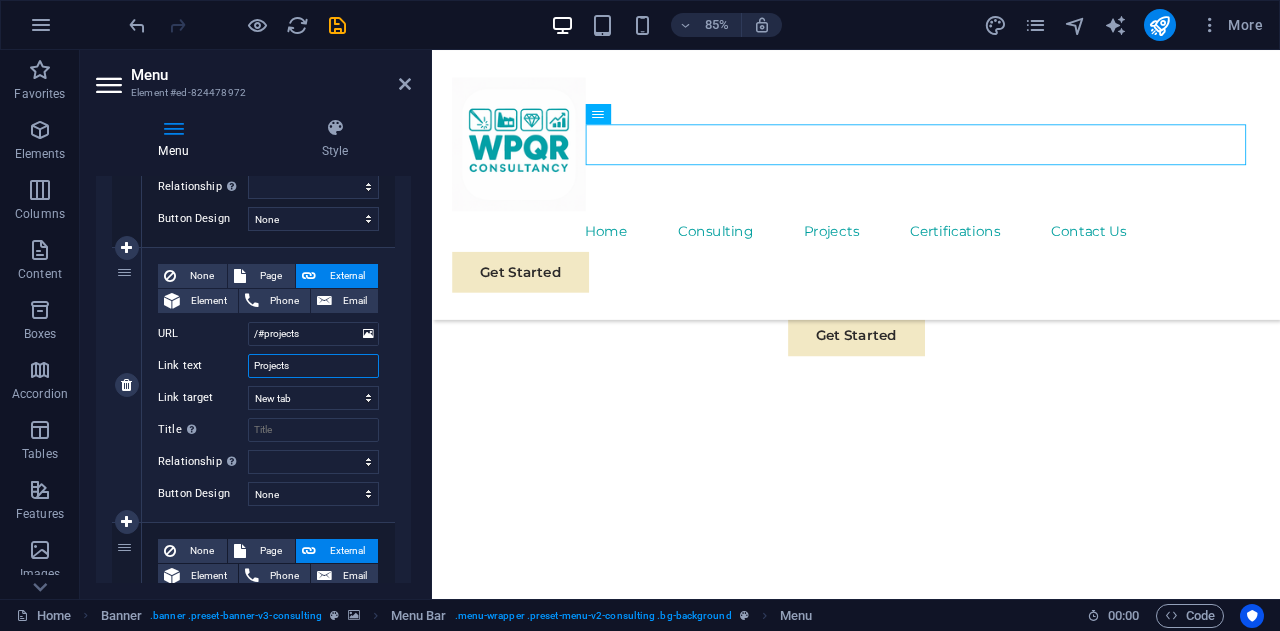 click on "Projects" at bounding box center [313, 366] 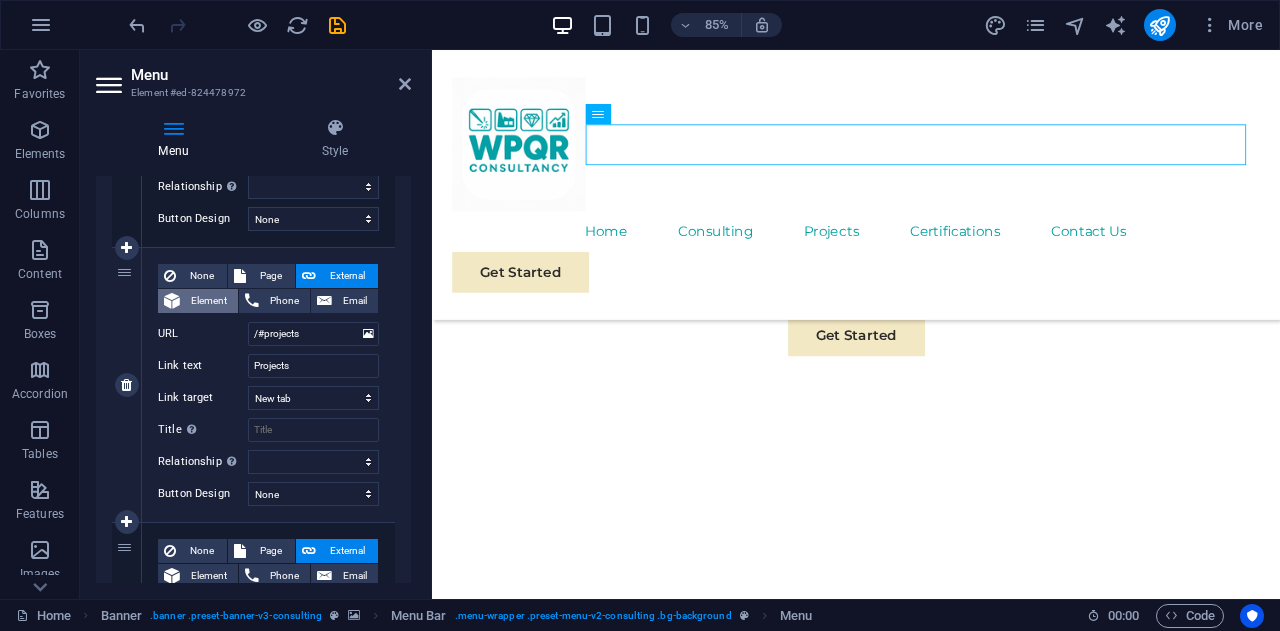 click on "Element" at bounding box center (209, 301) 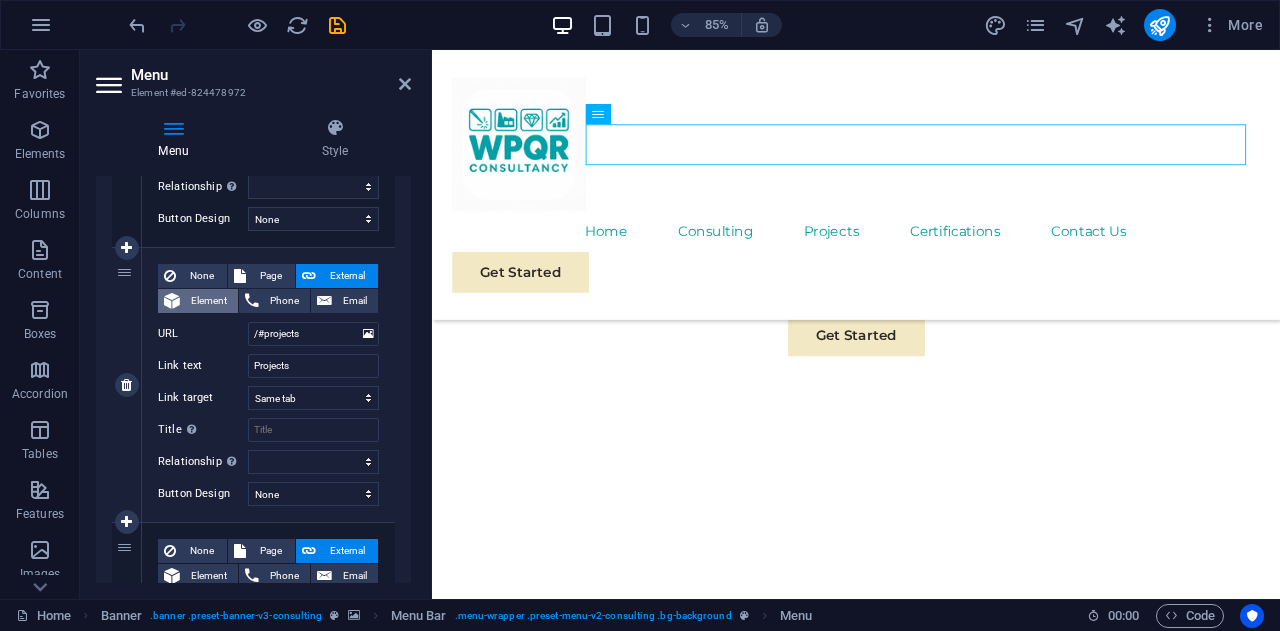 select 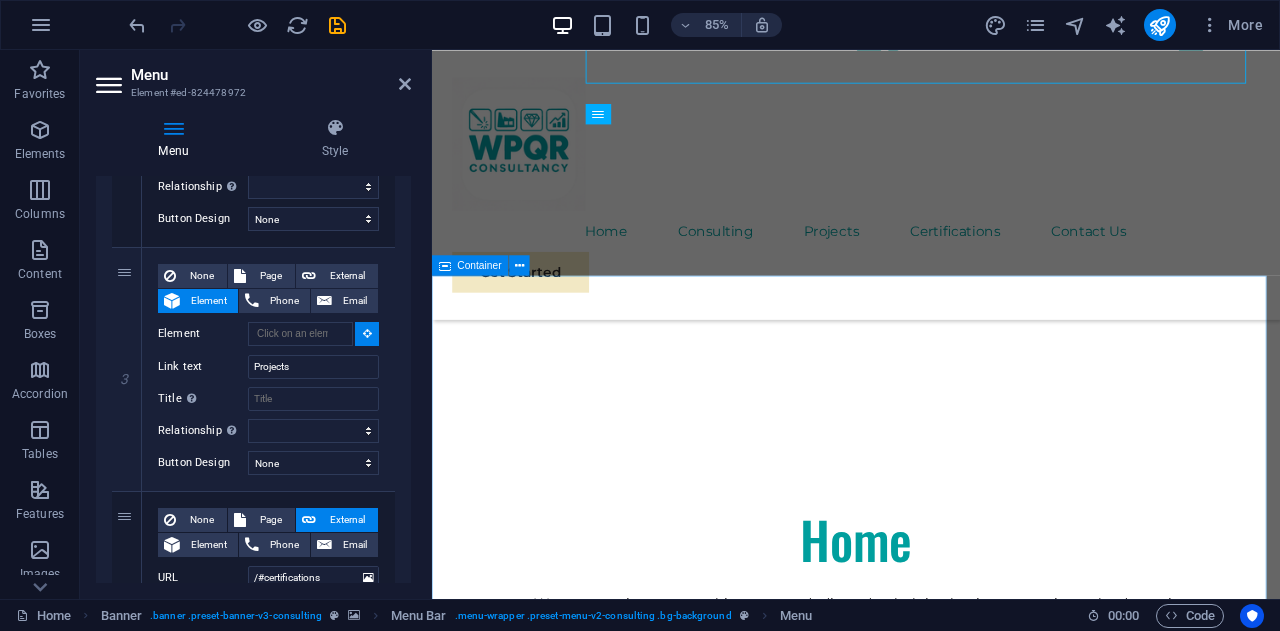 scroll, scrollTop: 1360, scrollLeft: 0, axis: vertical 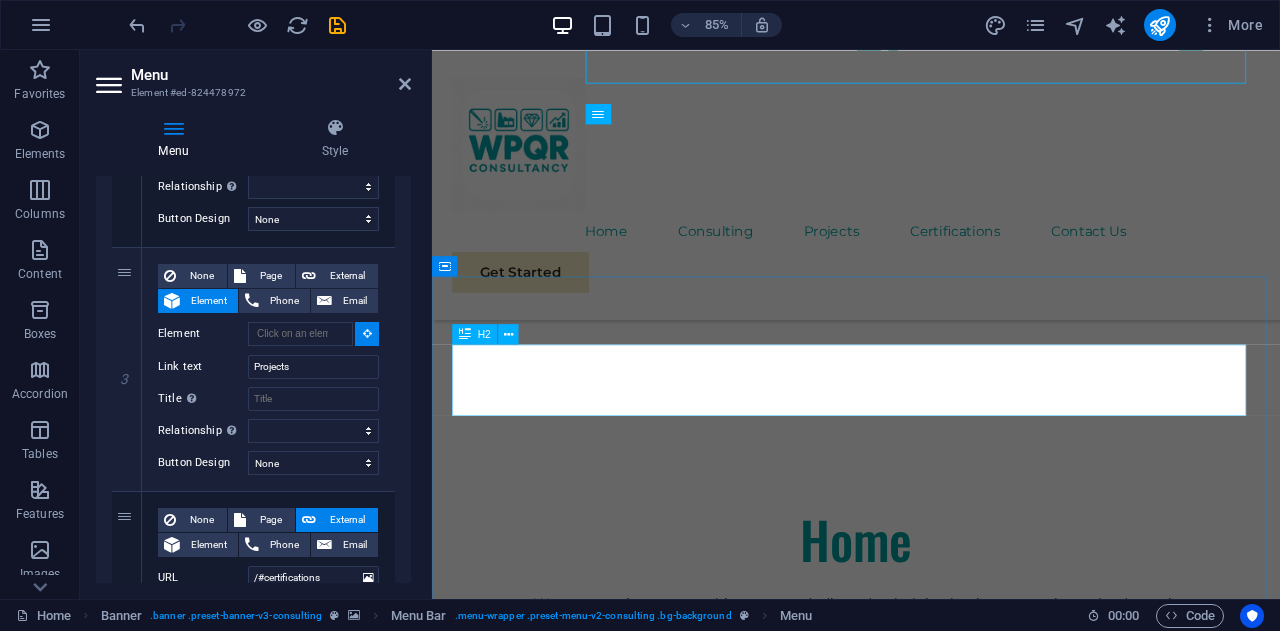 click on "Consulting" at bounding box center (931, 2244) 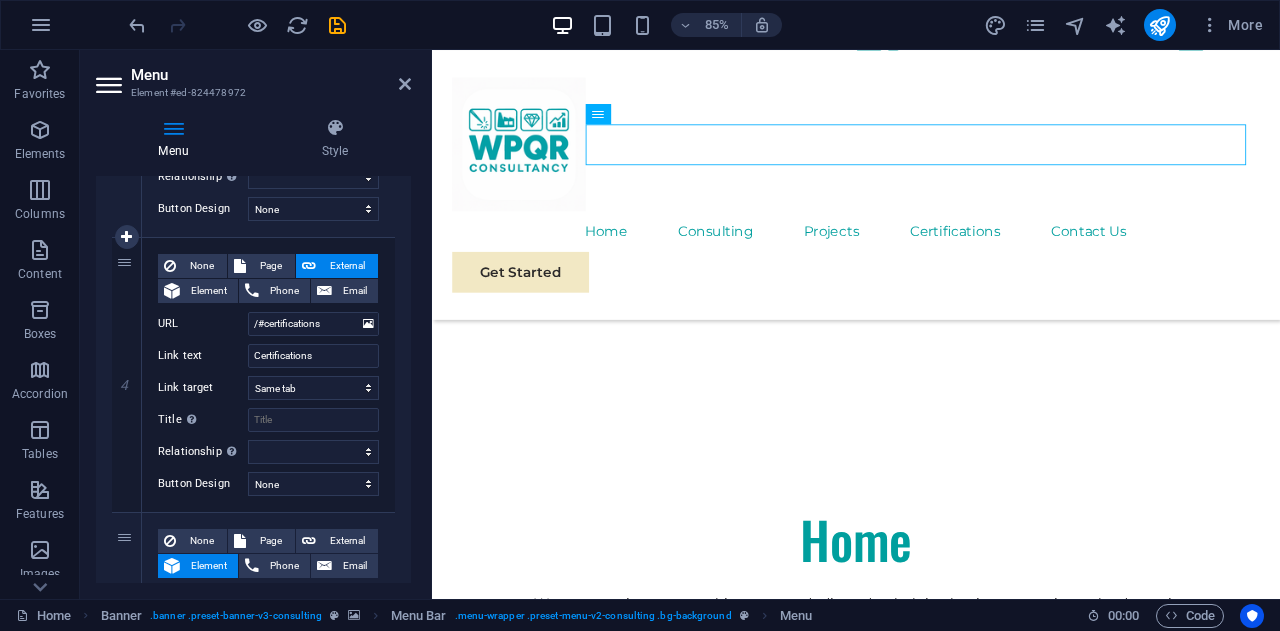 scroll, scrollTop: 869, scrollLeft: 0, axis: vertical 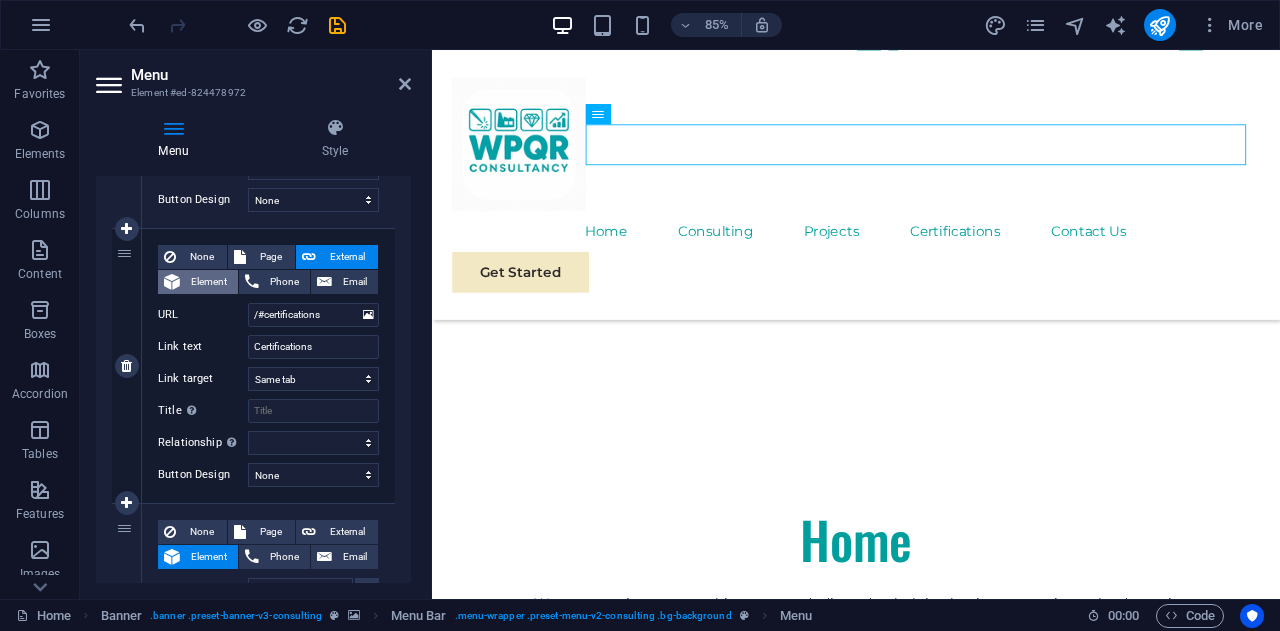 click at bounding box center [172, 282] 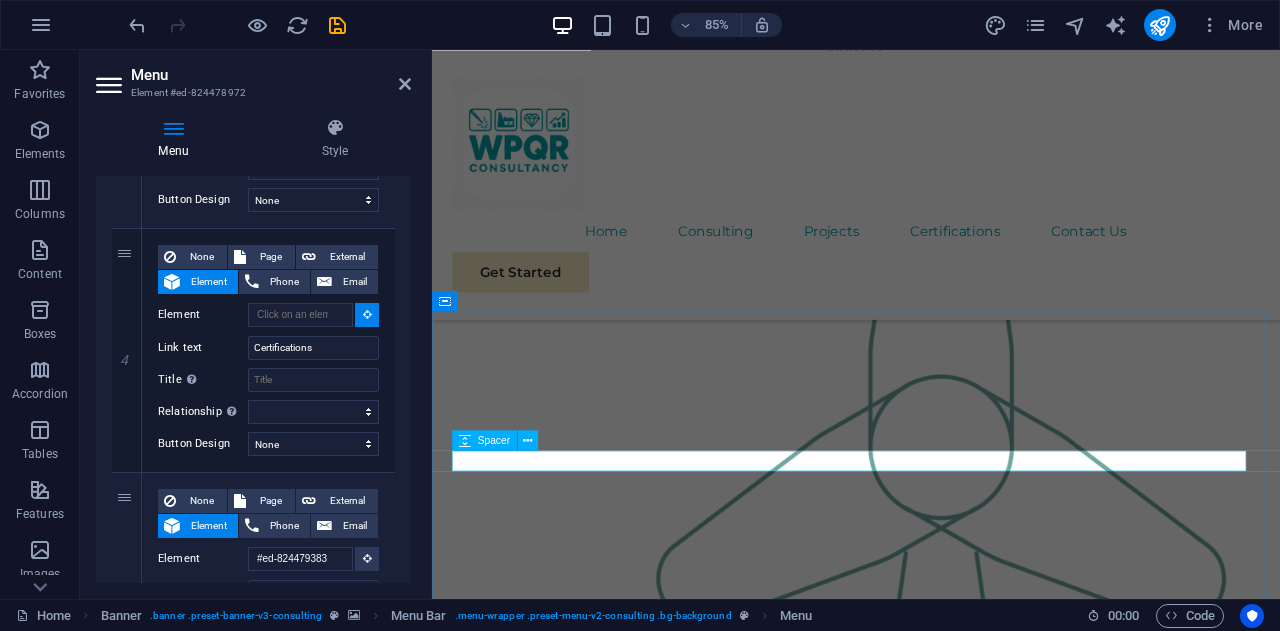 scroll, scrollTop: 2260, scrollLeft: 0, axis: vertical 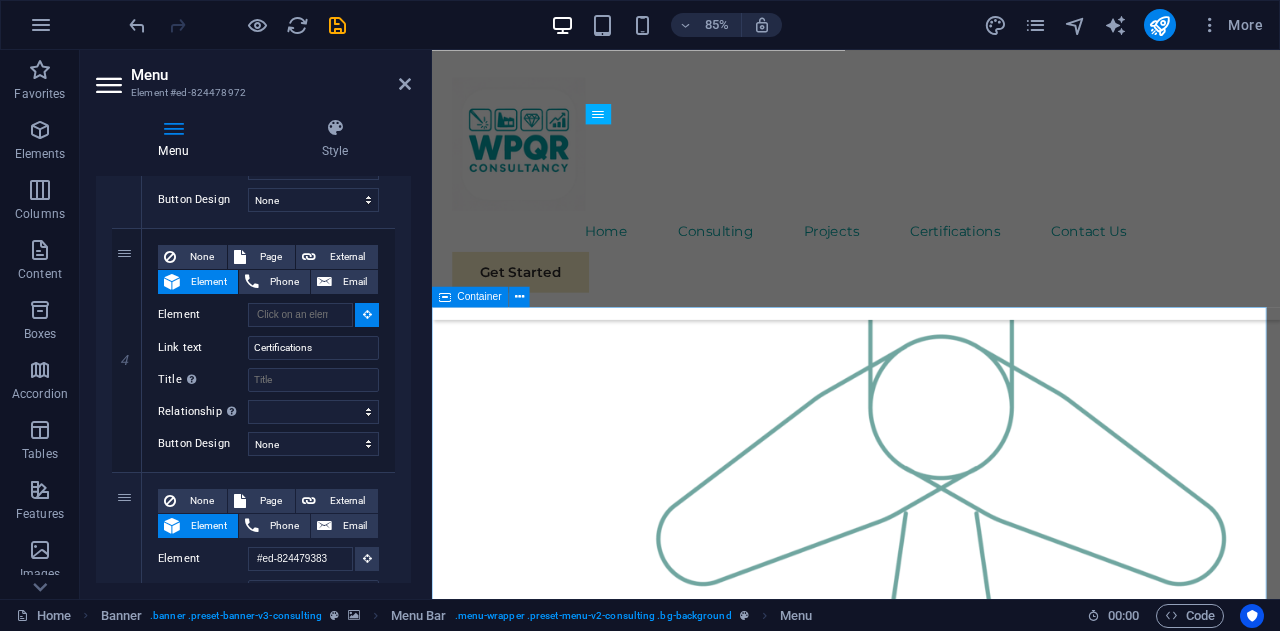 click on "Our Strengths Explore our full range of services to discover how we can tailor our expertise to meet your unique business needs. Sustainable Energy Strategy Strategic Business Planning Market Research and Analysis Sustainability Integration" at bounding box center [931, 3730] 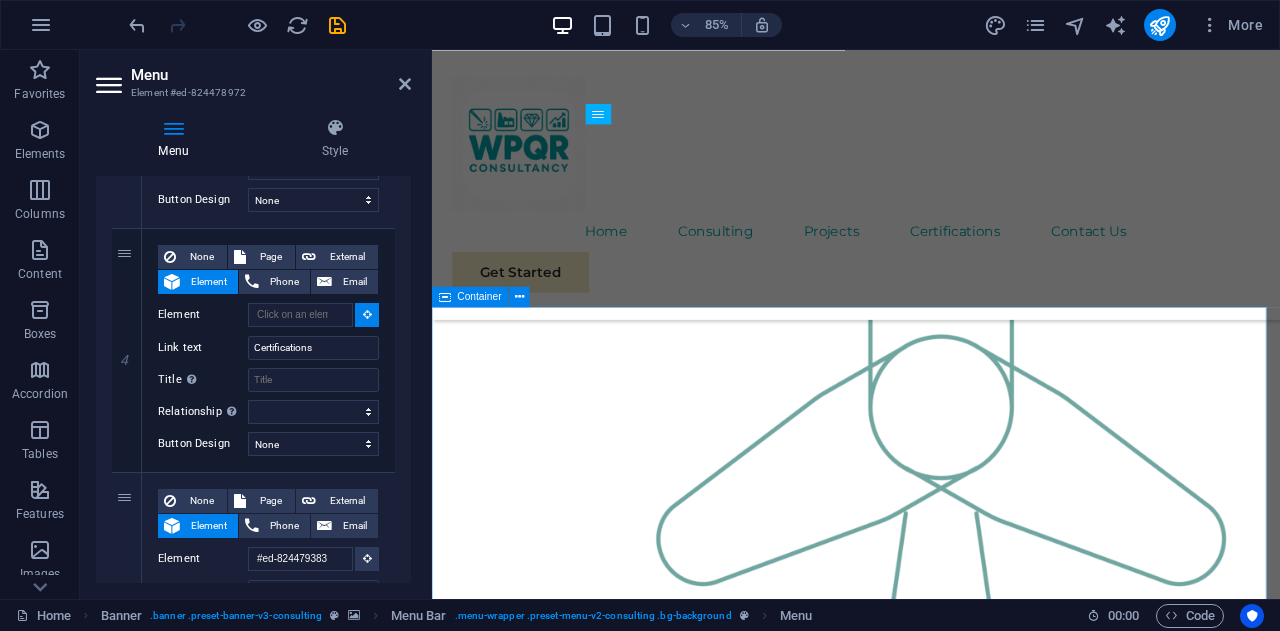 type on "#ed-824479092" 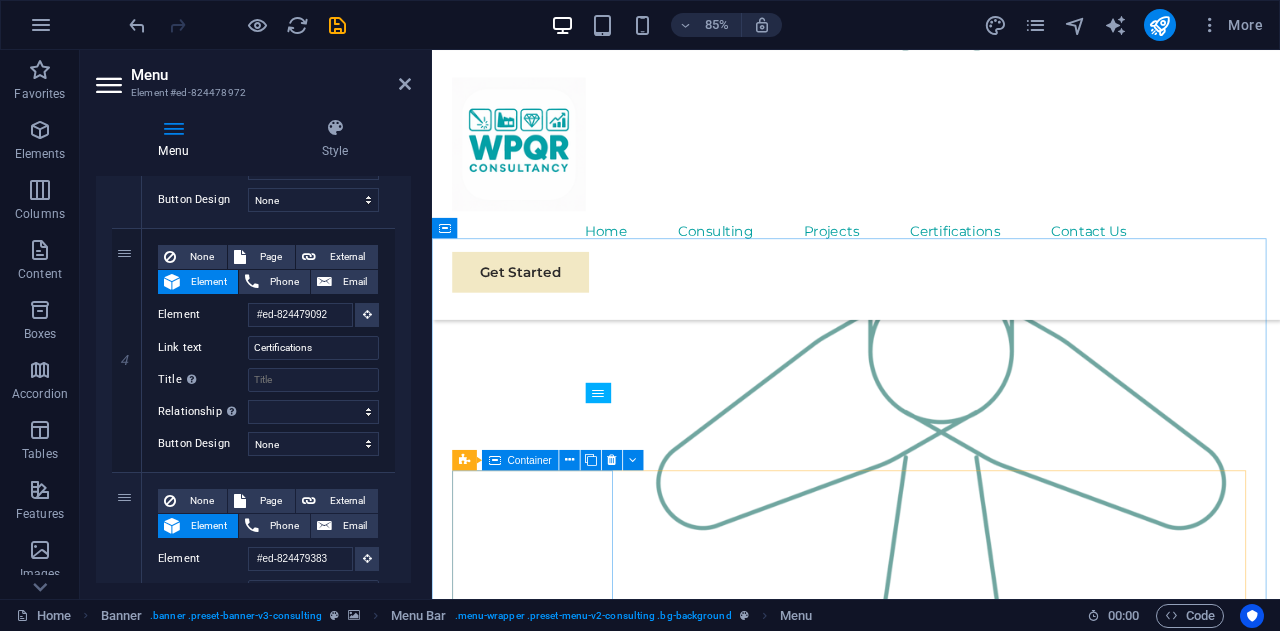 scroll, scrollTop: 2325, scrollLeft: 0, axis: vertical 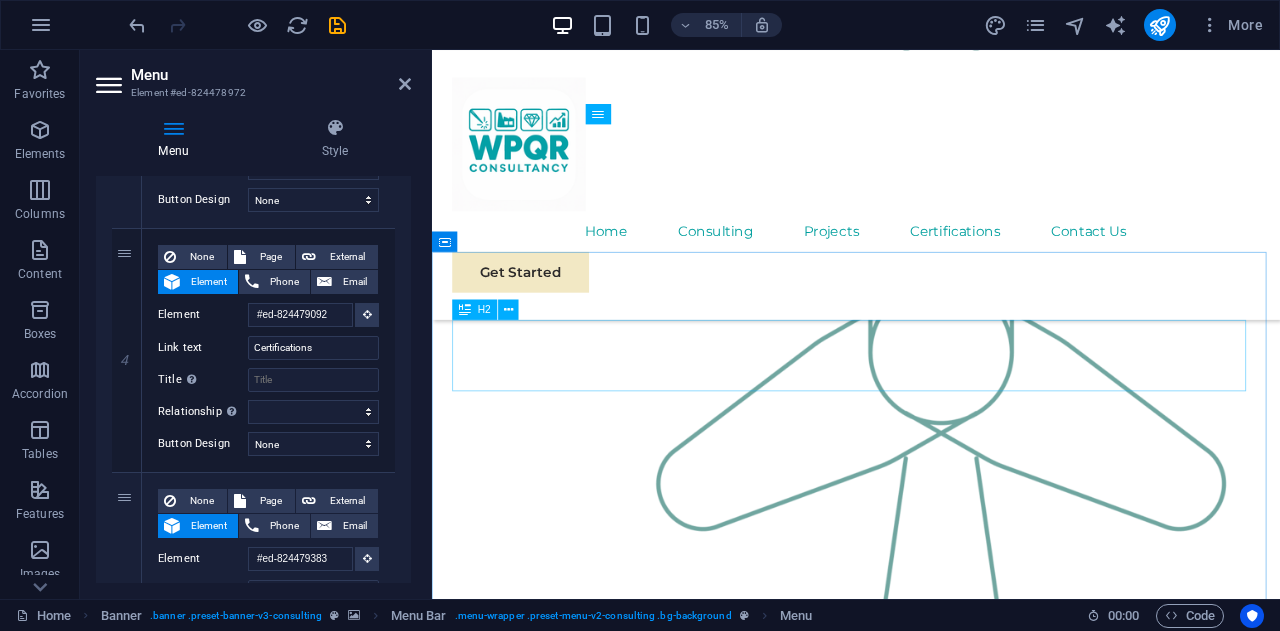 click on "Our Strengths" at bounding box center [931, 3179] 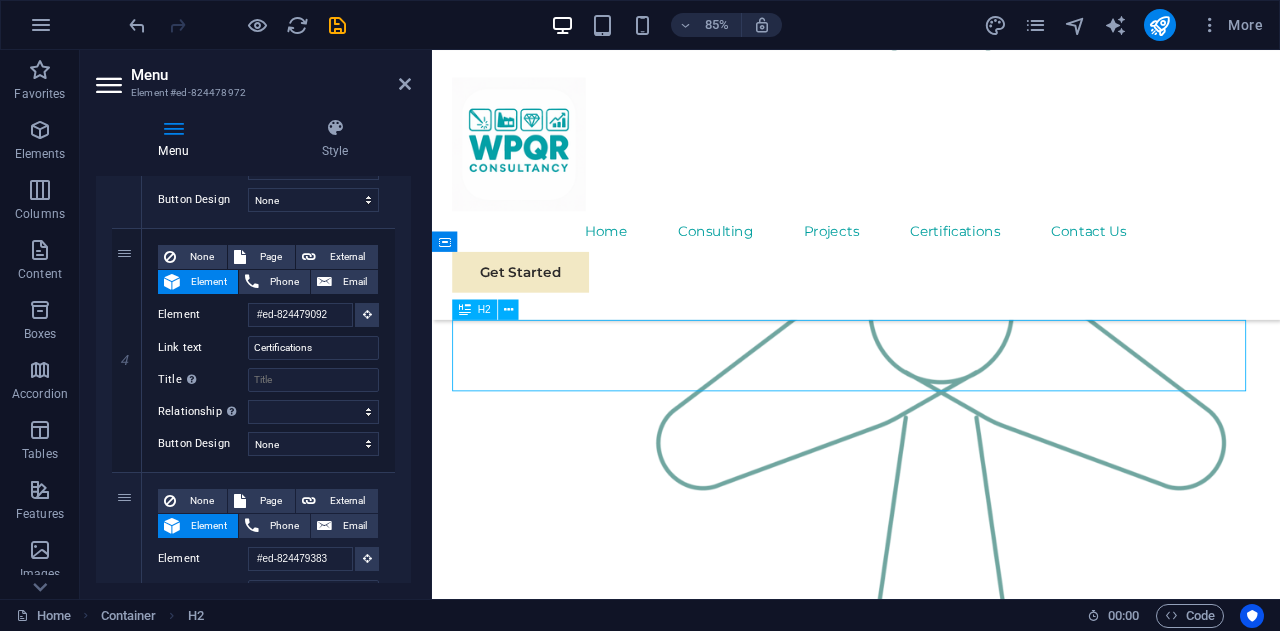scroll, scrollTop: 2455, scrollLeft: 0, axis: vertical 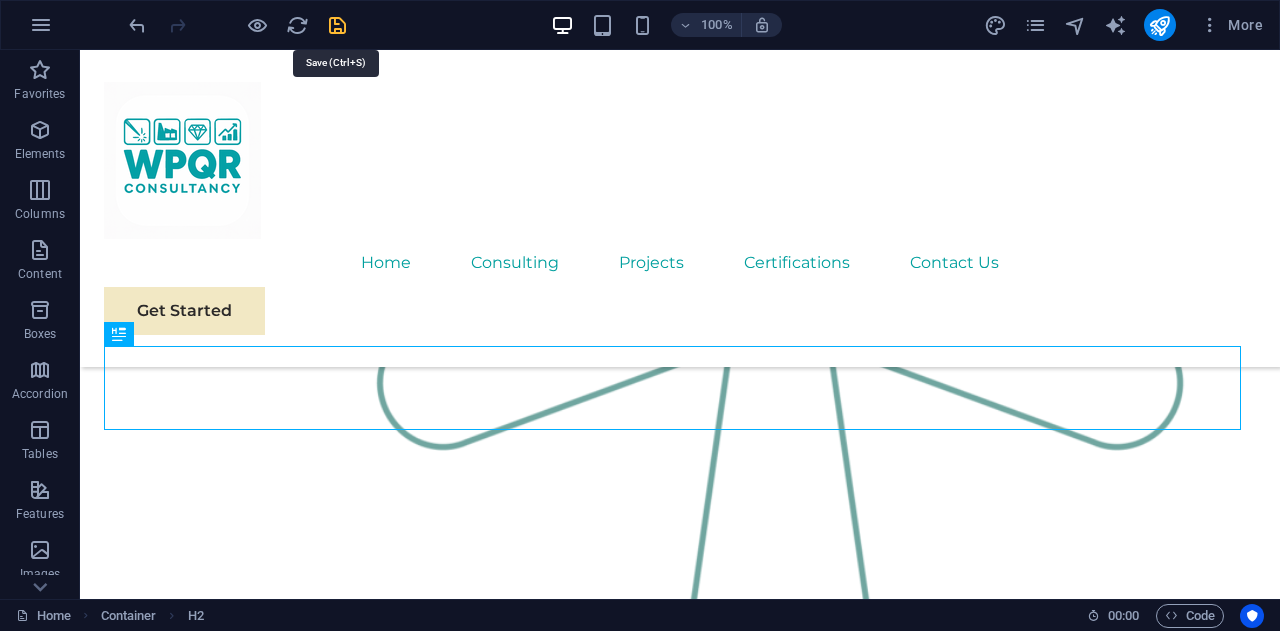 click at bounding box center [337, 25] 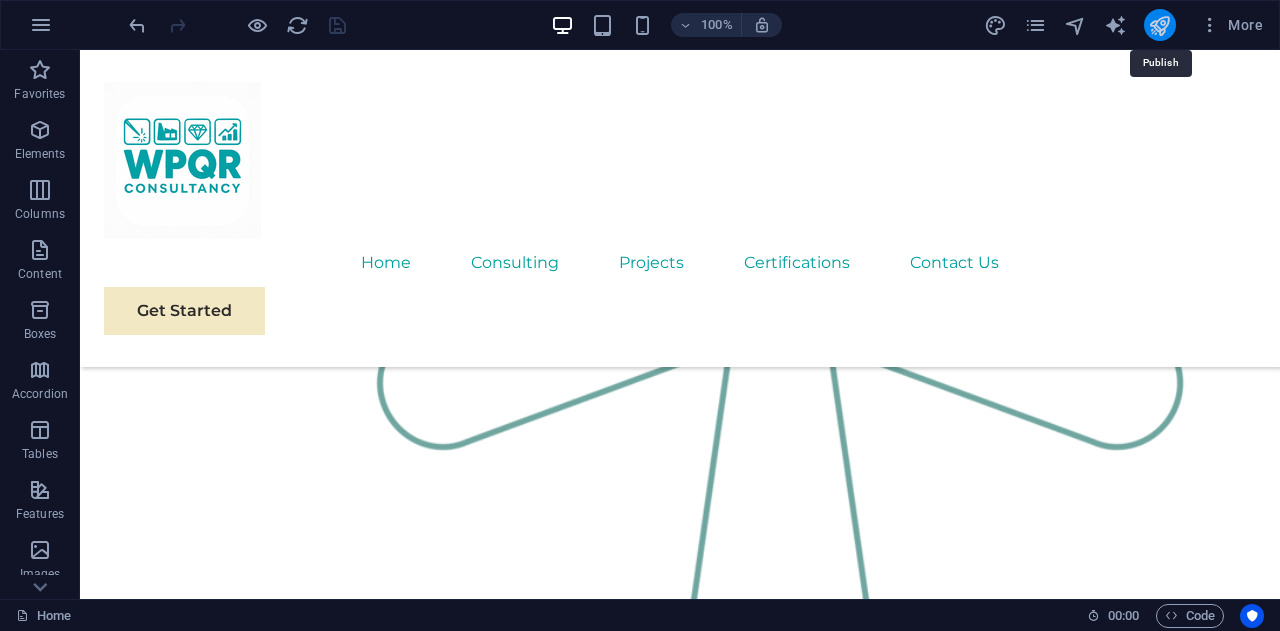click at bounding box center (1159, 25) 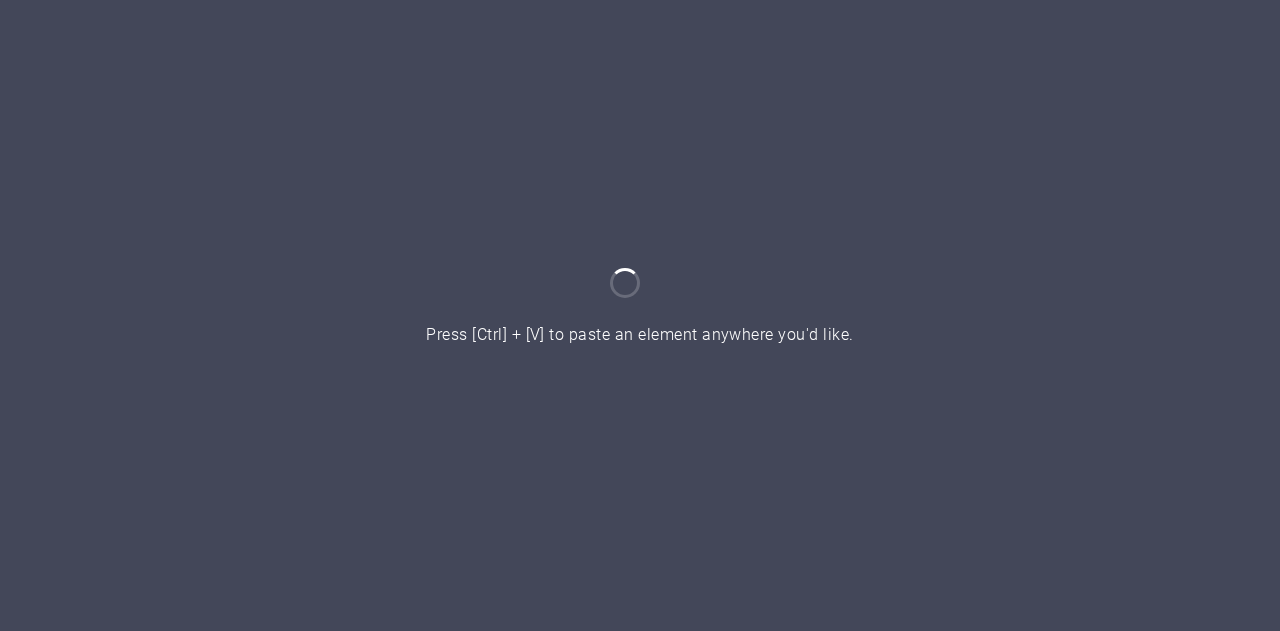 scroll, scrollTop: 0, scrollLeft: 0, axis: both 